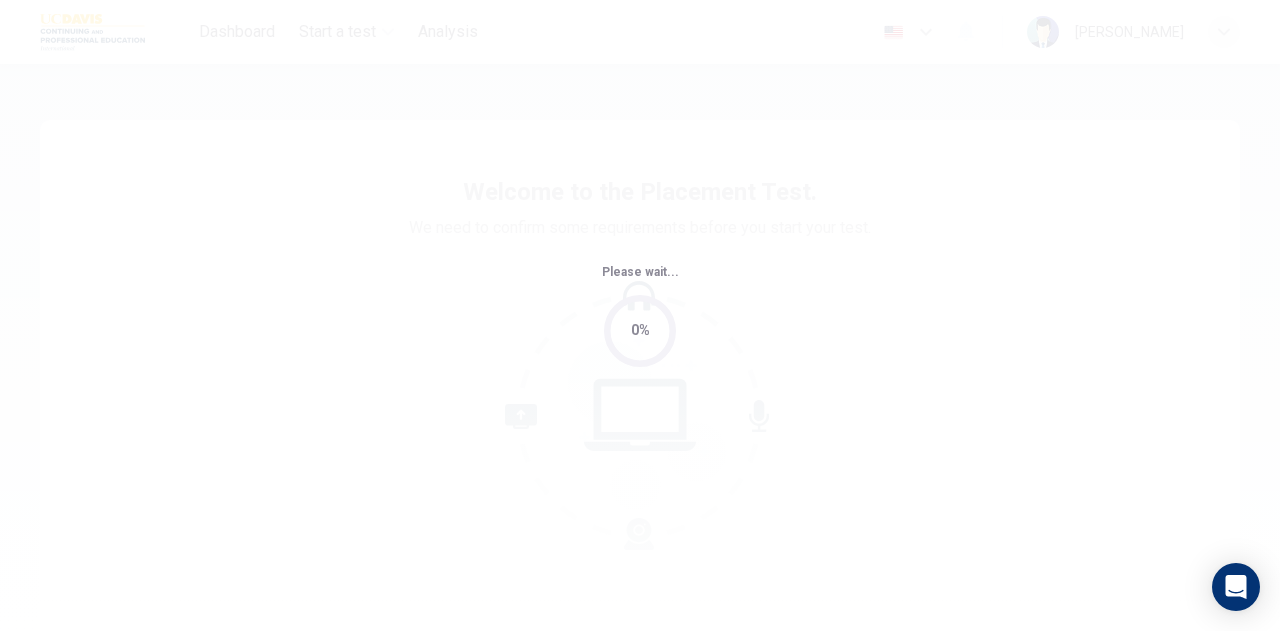 scroll, scrollTop: 0, scrollLeft: 0, axis: both 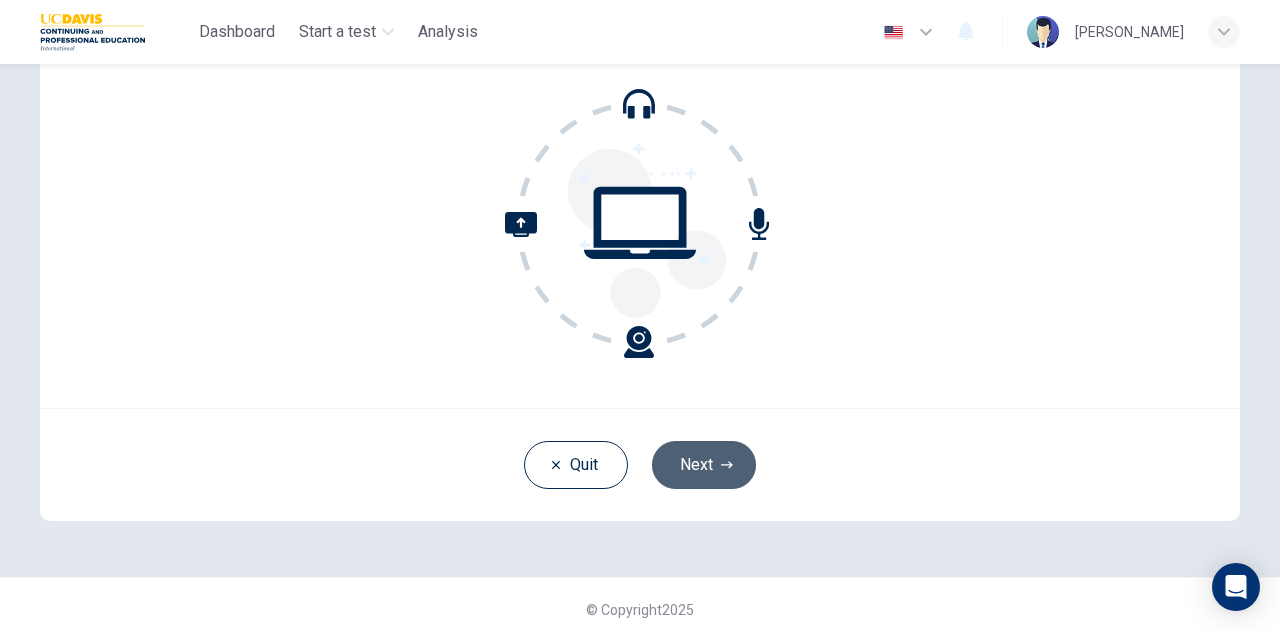 click on "Next" at bounding box center [704, 465] 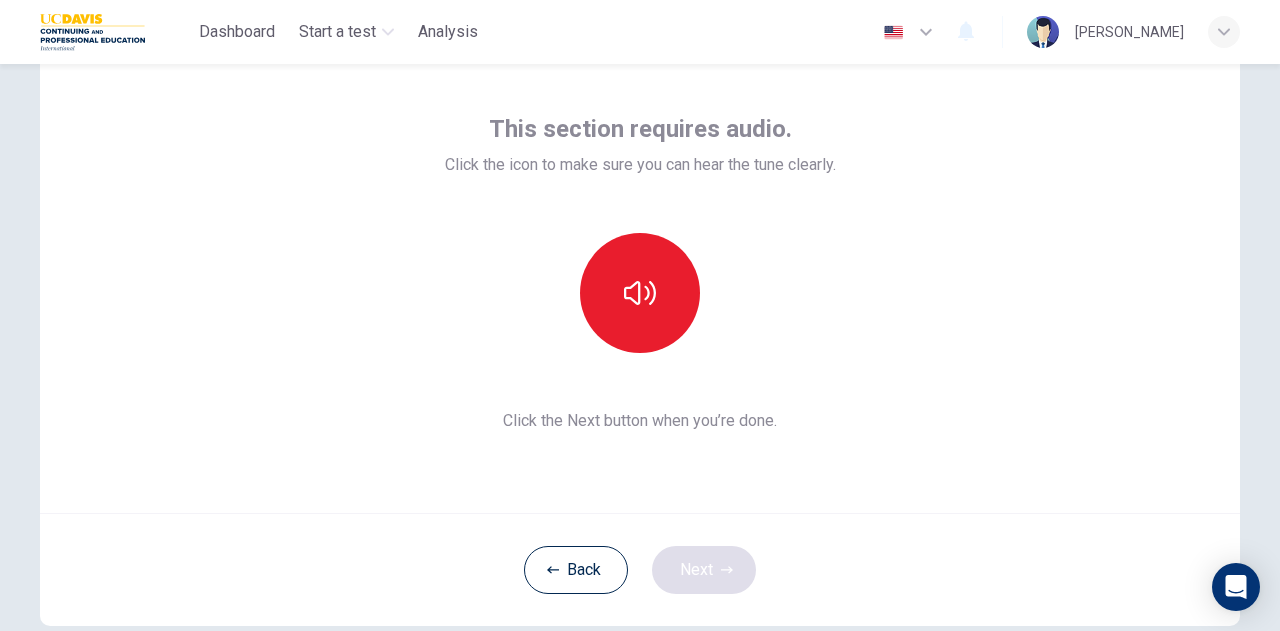 scroll, scrollTop: 67, scrollLeft: 0, axis: vertical 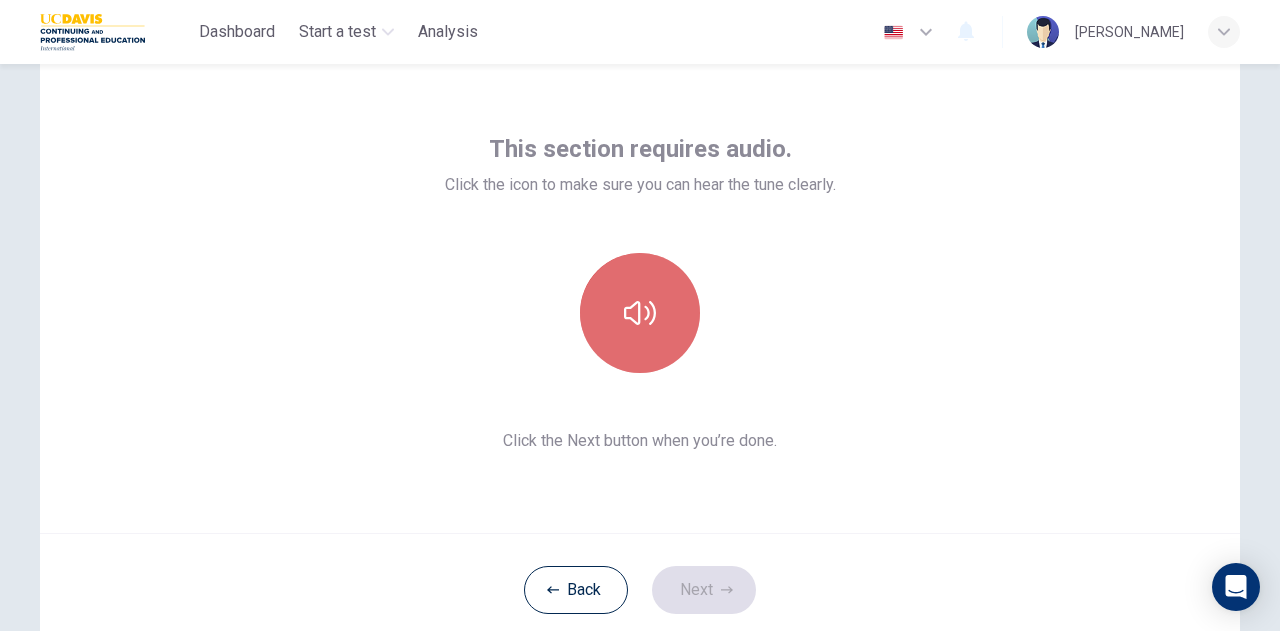 click at bounding box center (640, 313) 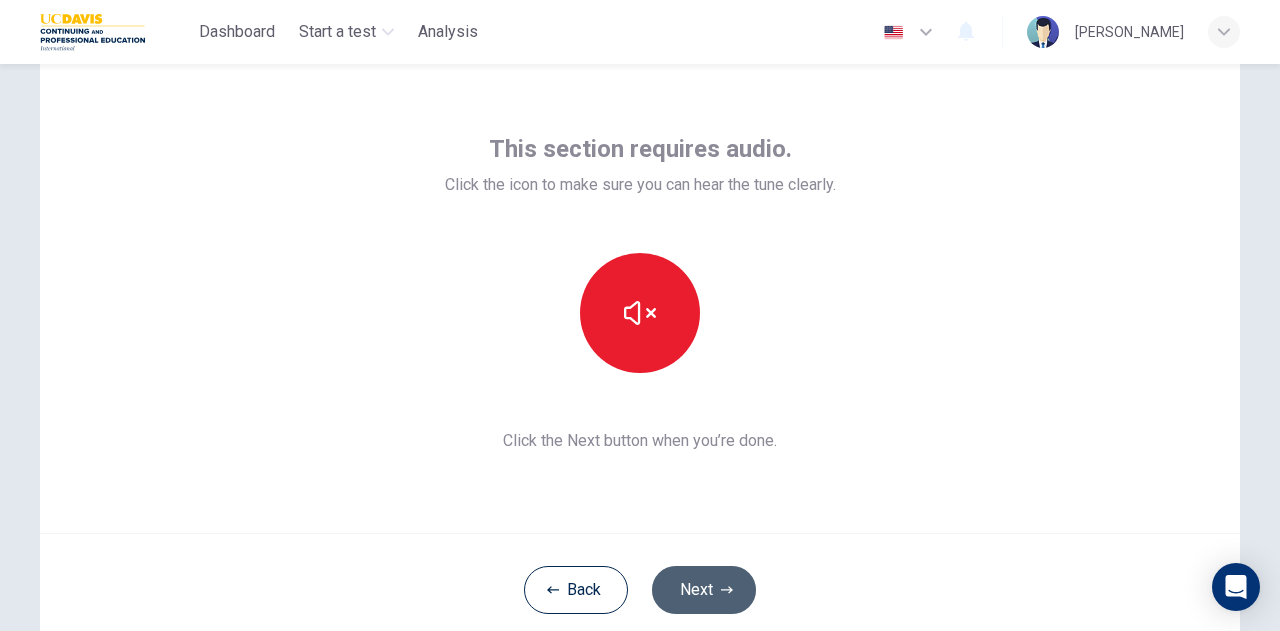 click on "Next" at bounding box center (704, 590) 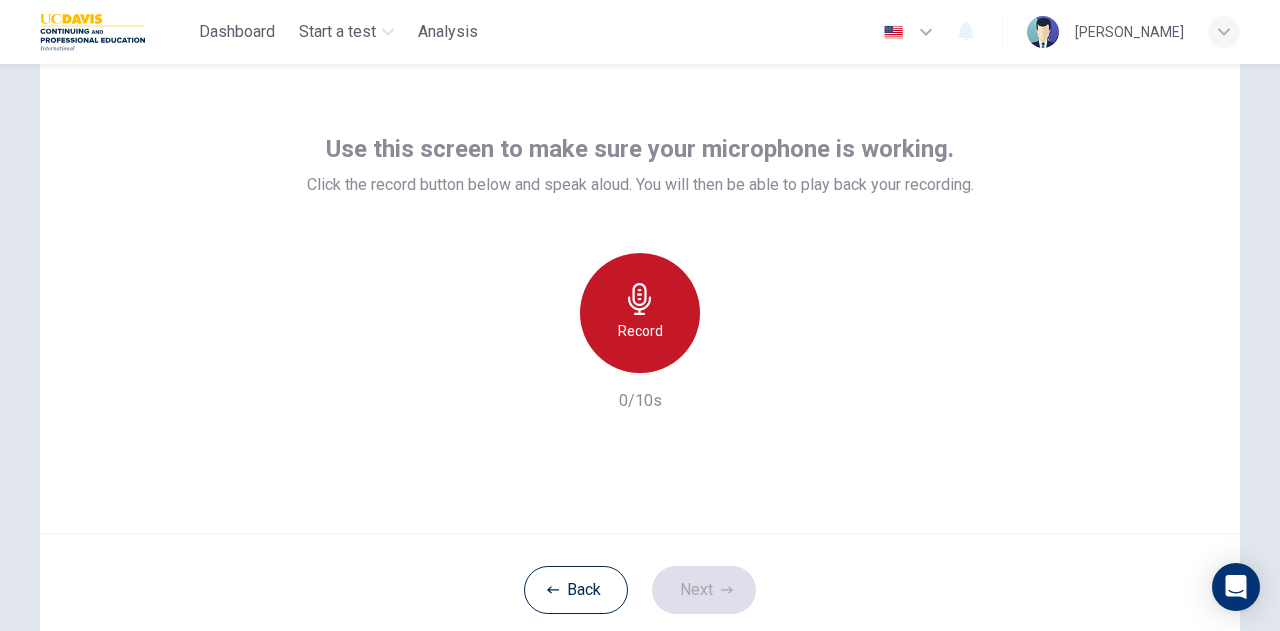 click on "Record" at bounding box center (640, 313) 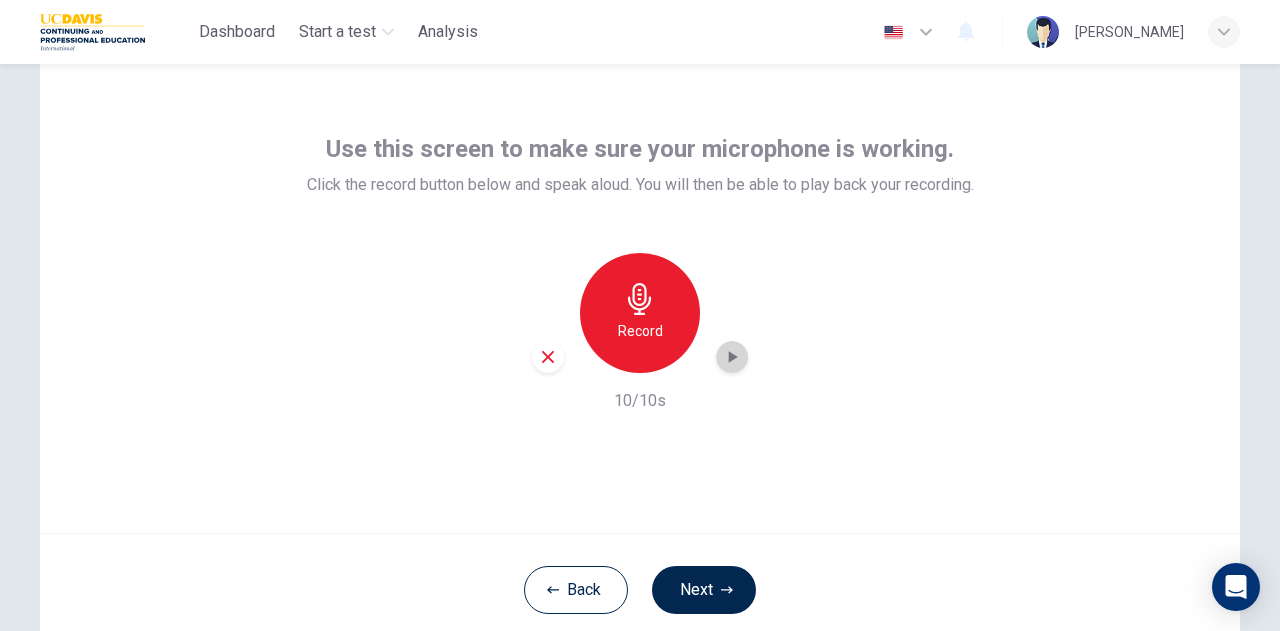 click at bounding box center [732, 357] 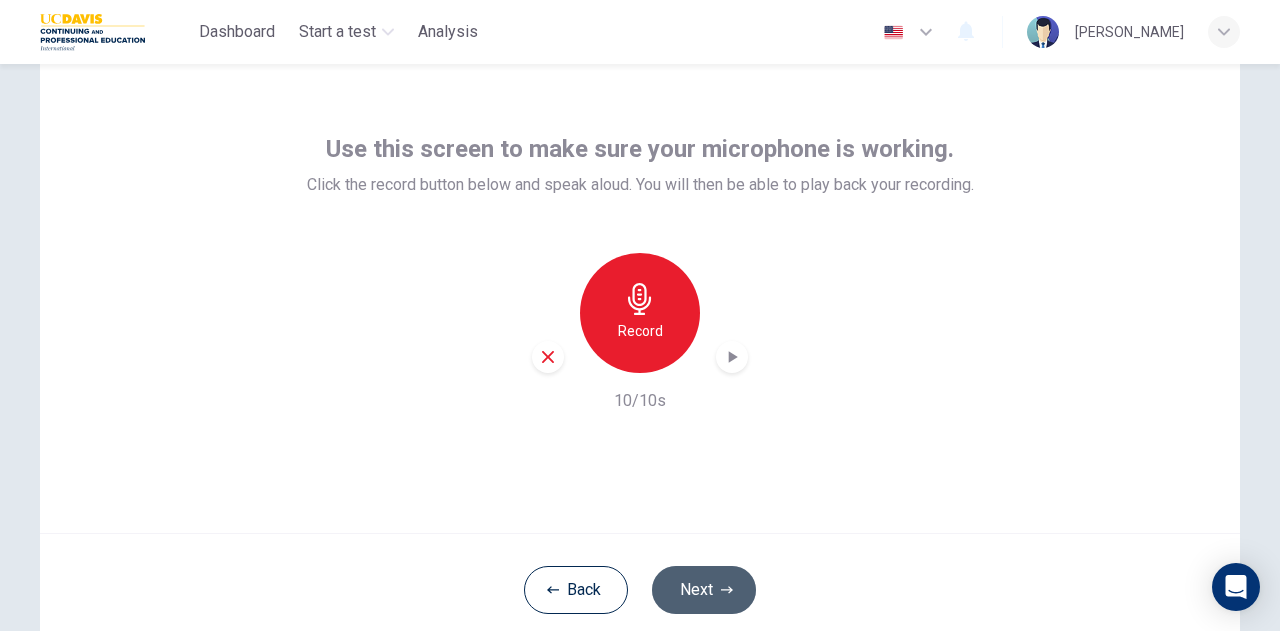 click on "Next" at bounding box center [704, 590] 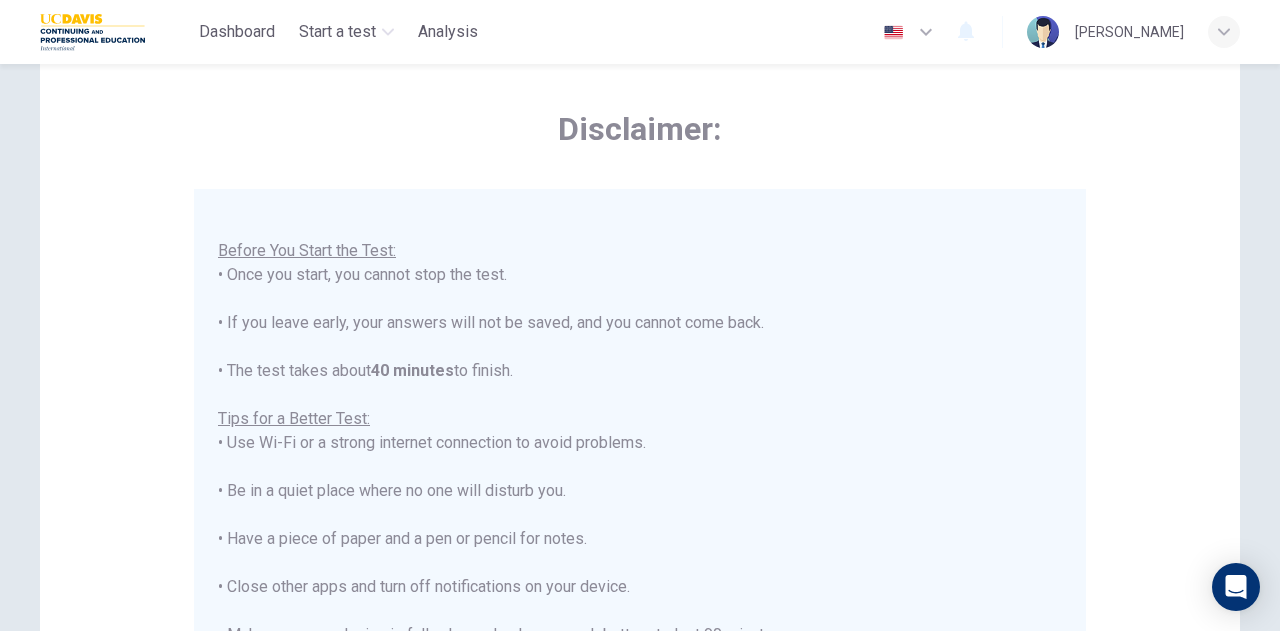 scroll, scrollTop: 23, scrollLeft: 0, axis: vertical 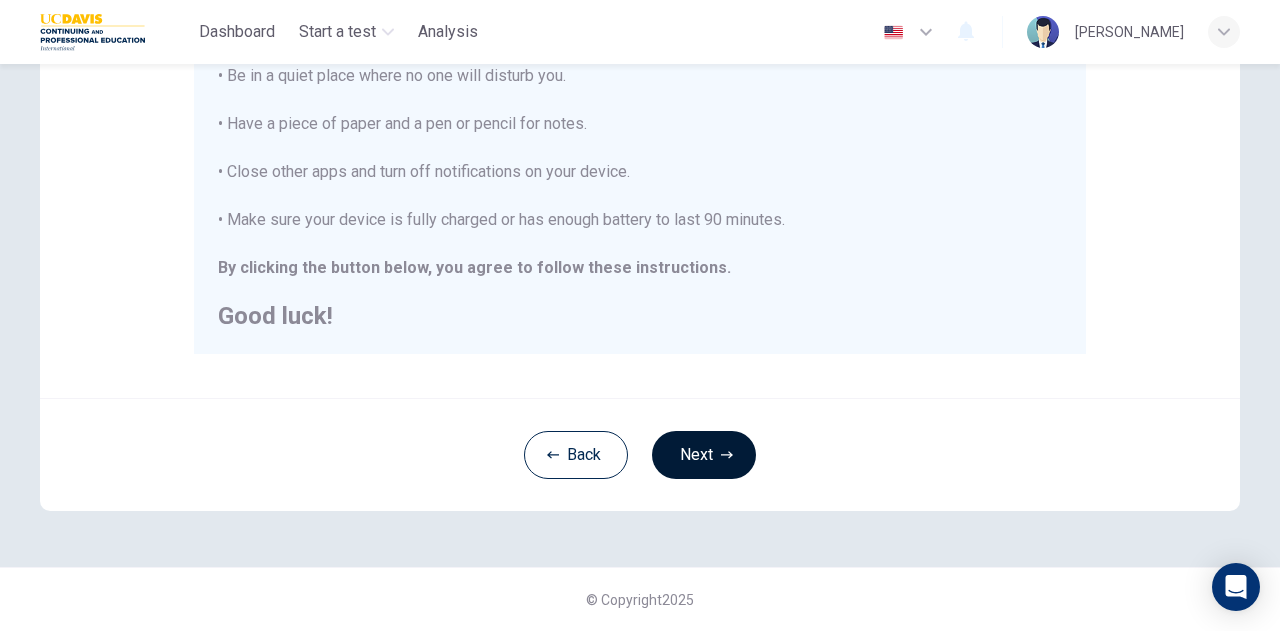 click on "Next" at bounding box center (704, 455) 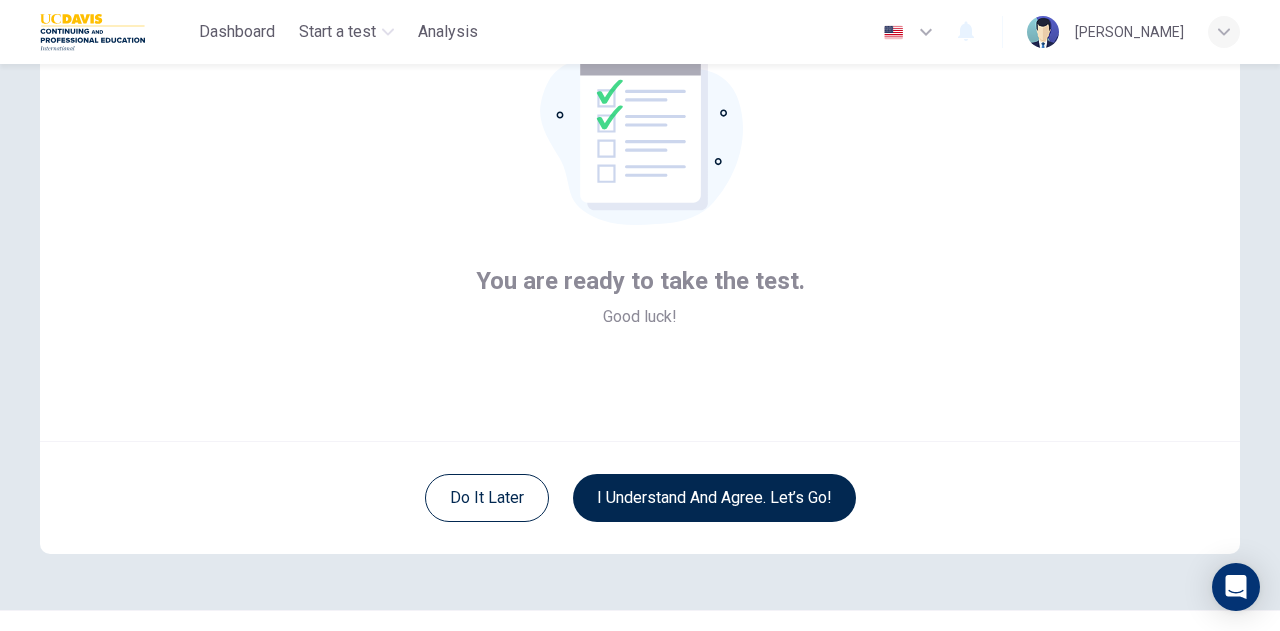 scroll, scrollTop: 202, scrollLeft: 0, axis: vertical 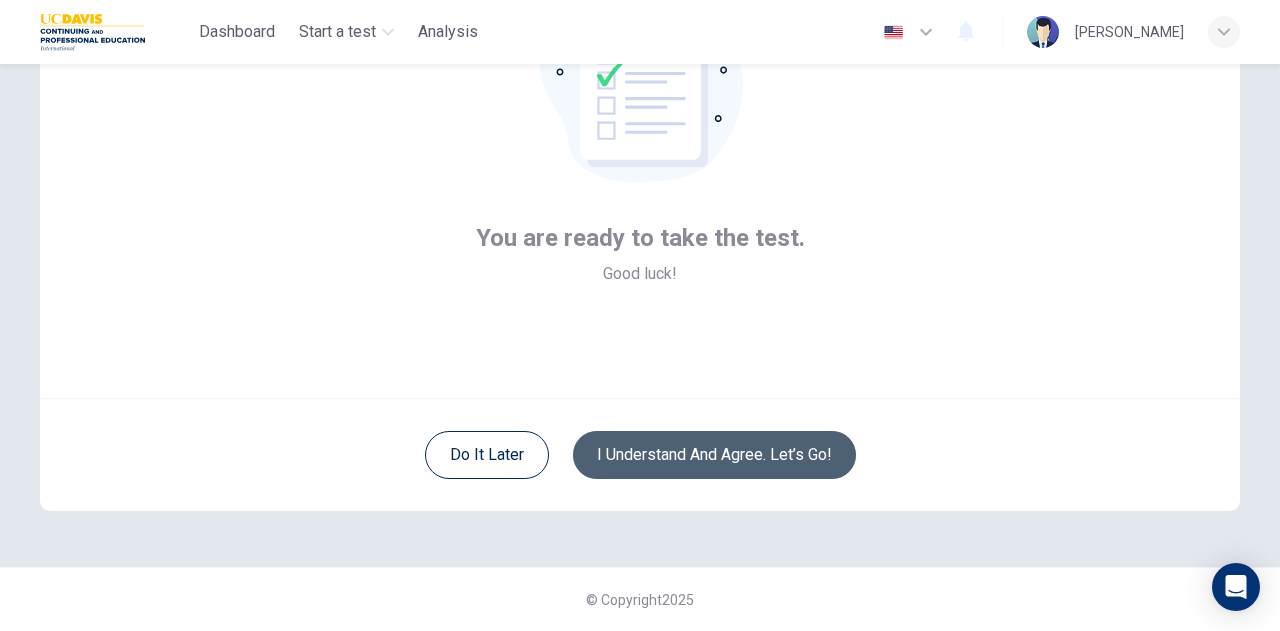 click on "I understand and agree. Let’s go!" at bounding box center (714, 455) 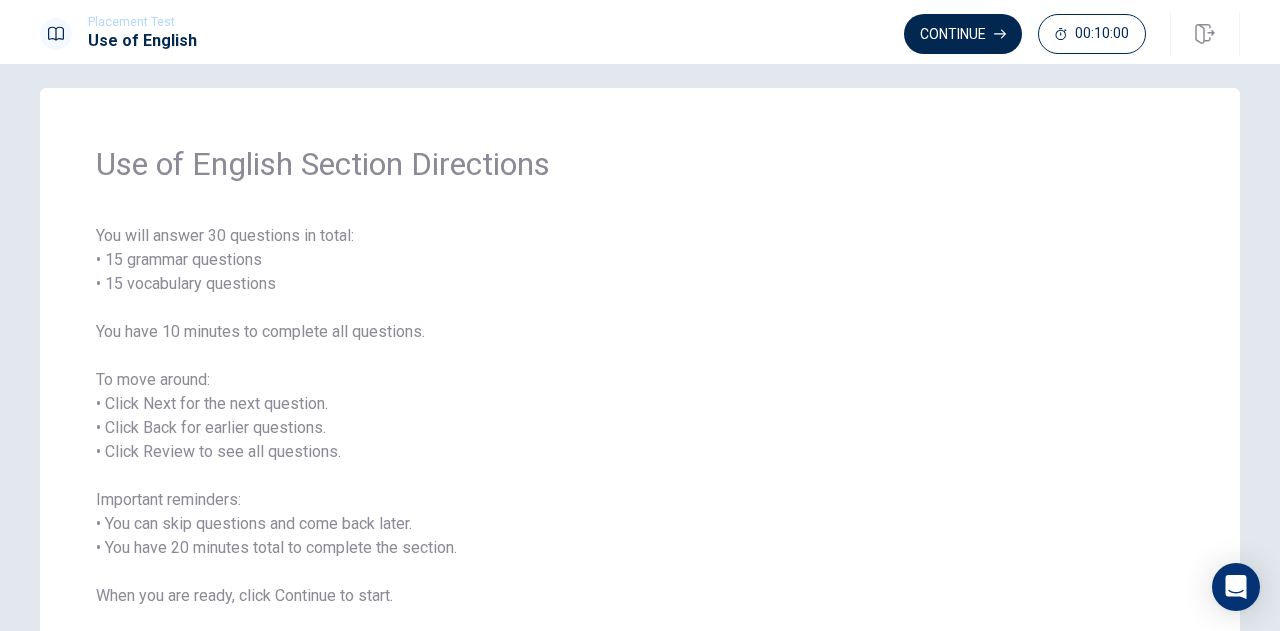 scroll, scrollTop: 0, scrollLeft: 0, axis: both 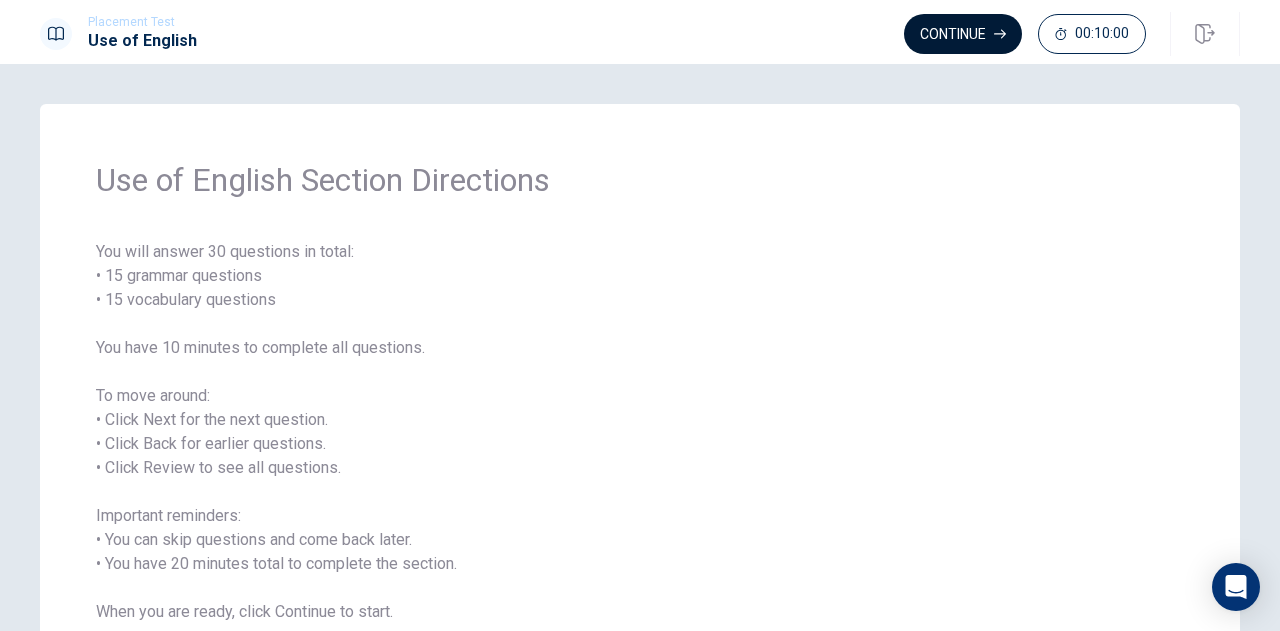 click on "Continue" at bounding box center [963, 34] 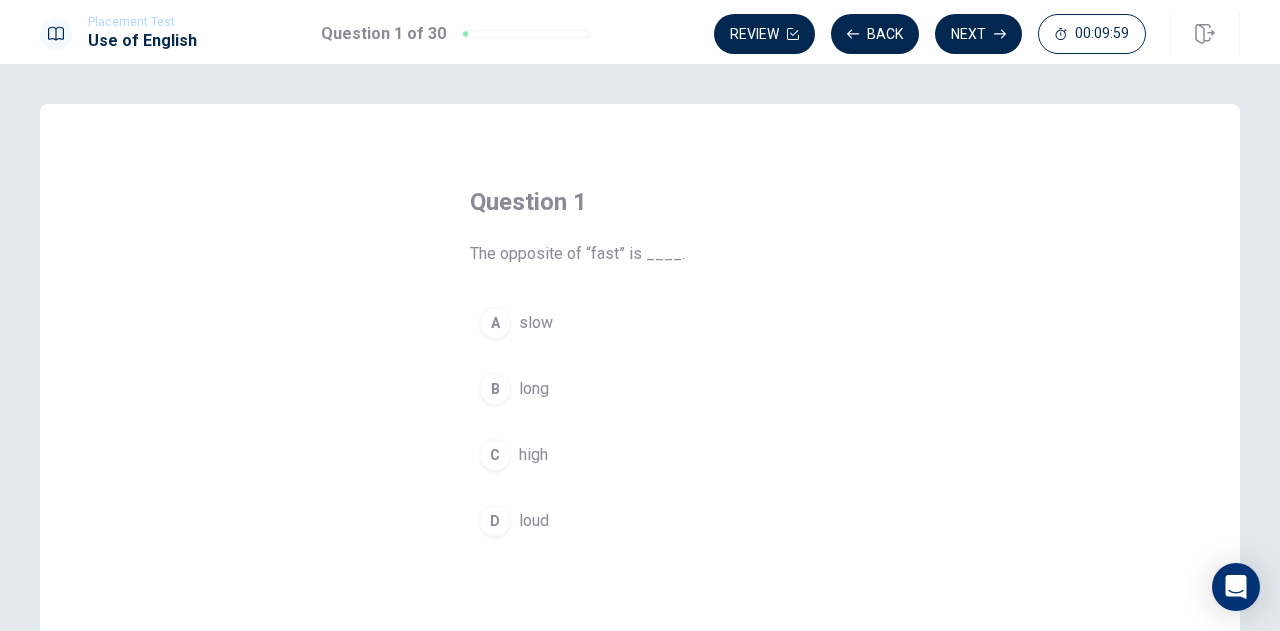 scroll, scrollTop: 100, scrollLeft: 0, axis: vertical 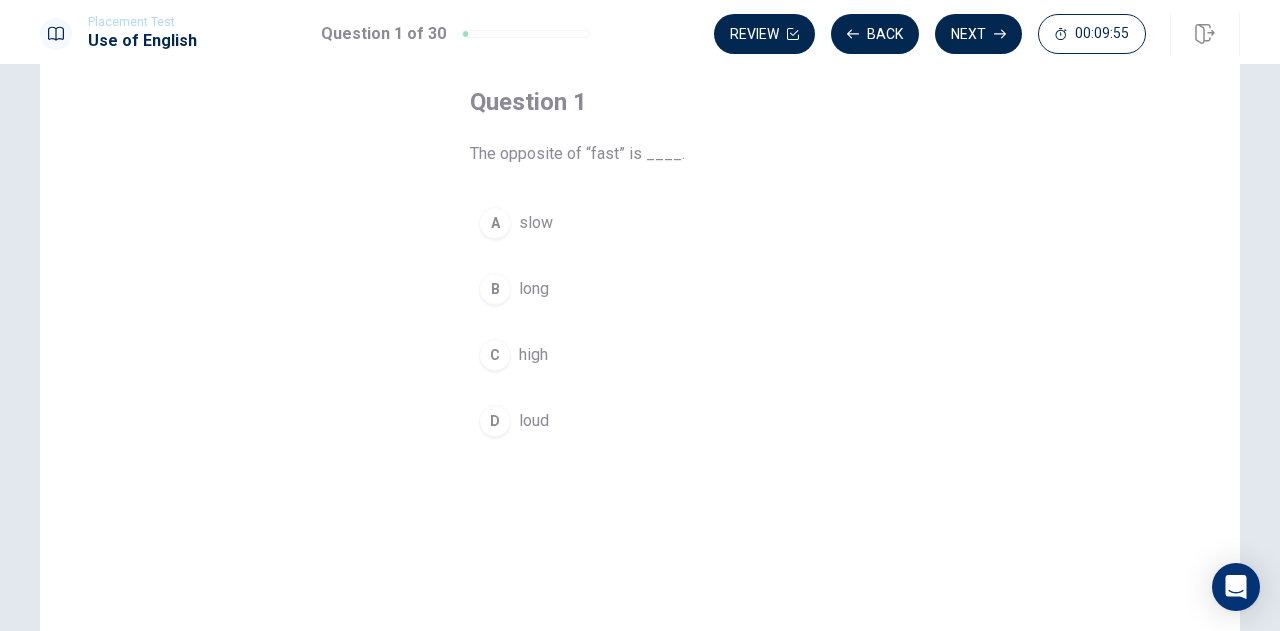 click on "A" at bounding box center [495, 223] 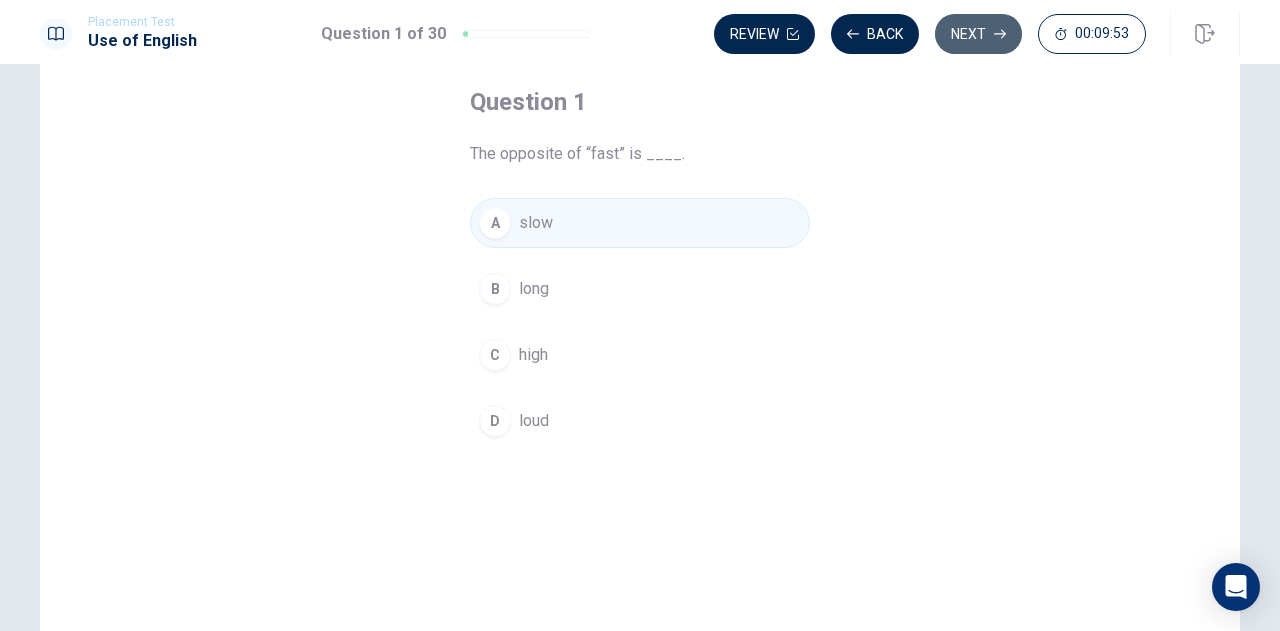 click on "Next" at bounding box center [978, 34] 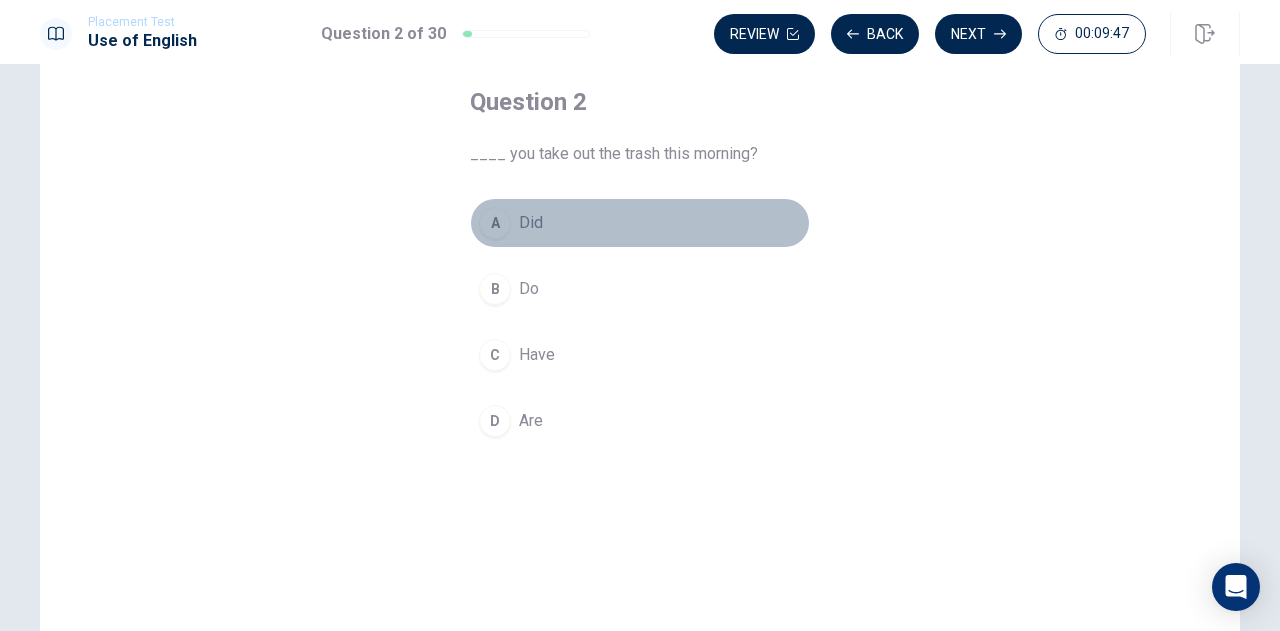 click on "A" at bounding box center (495, 223) 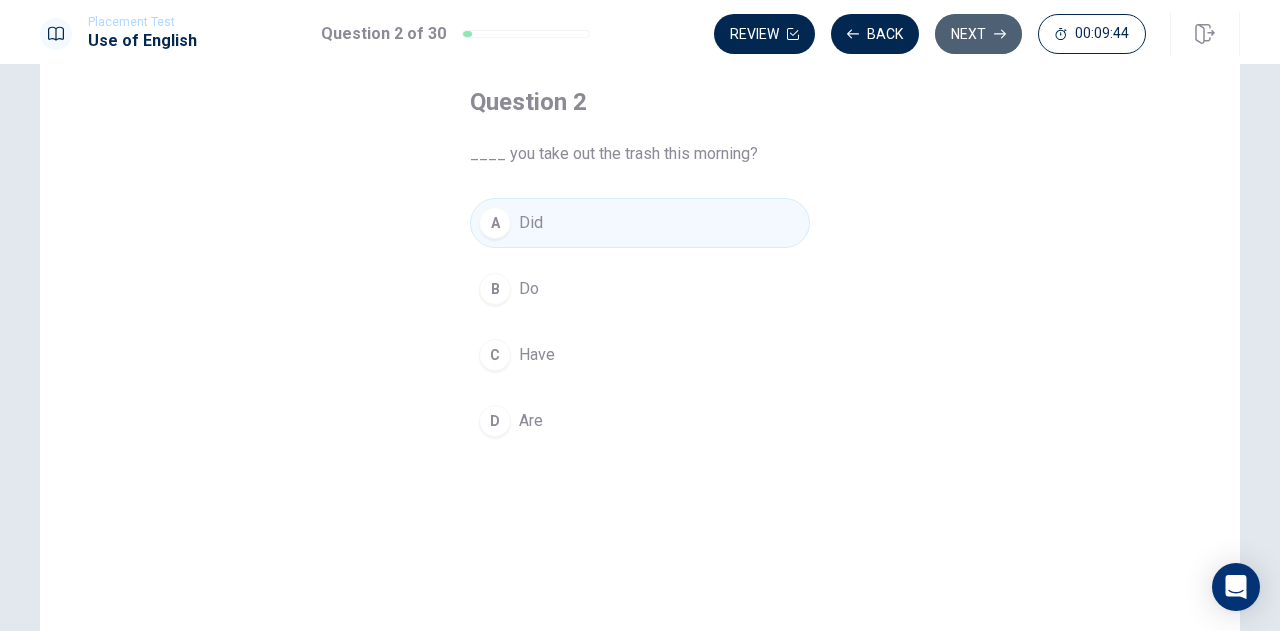 click on "Next" at bounding box center [978, 34] 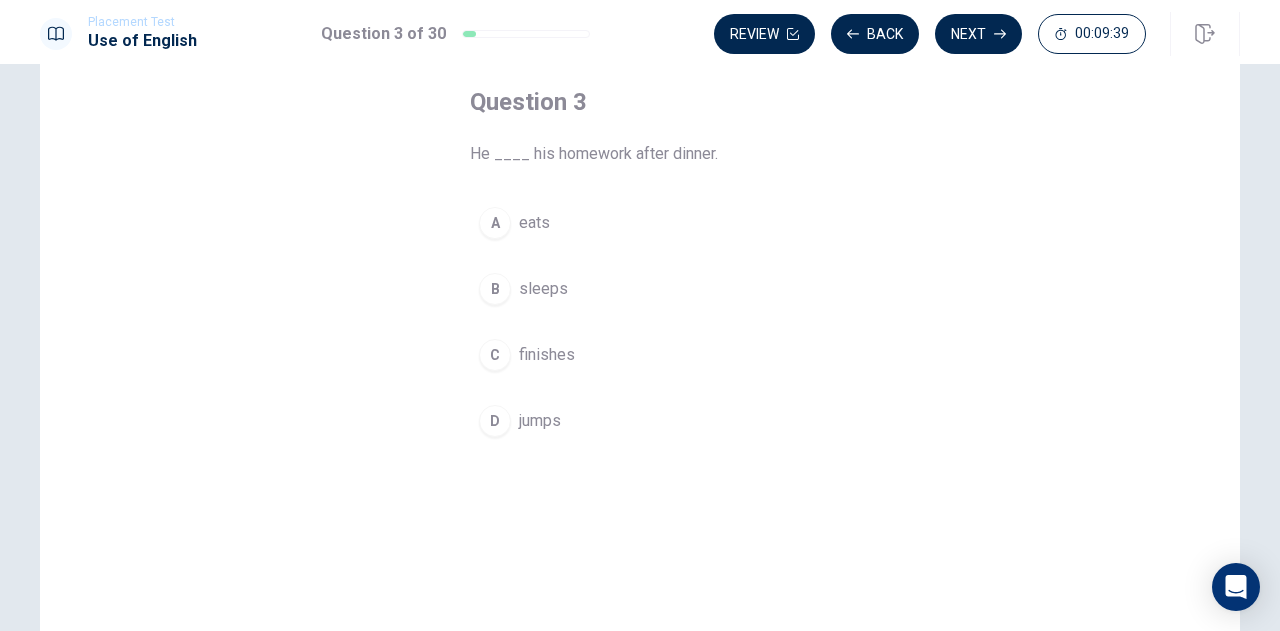 click on "finishes" at bounding box center (547, 355) 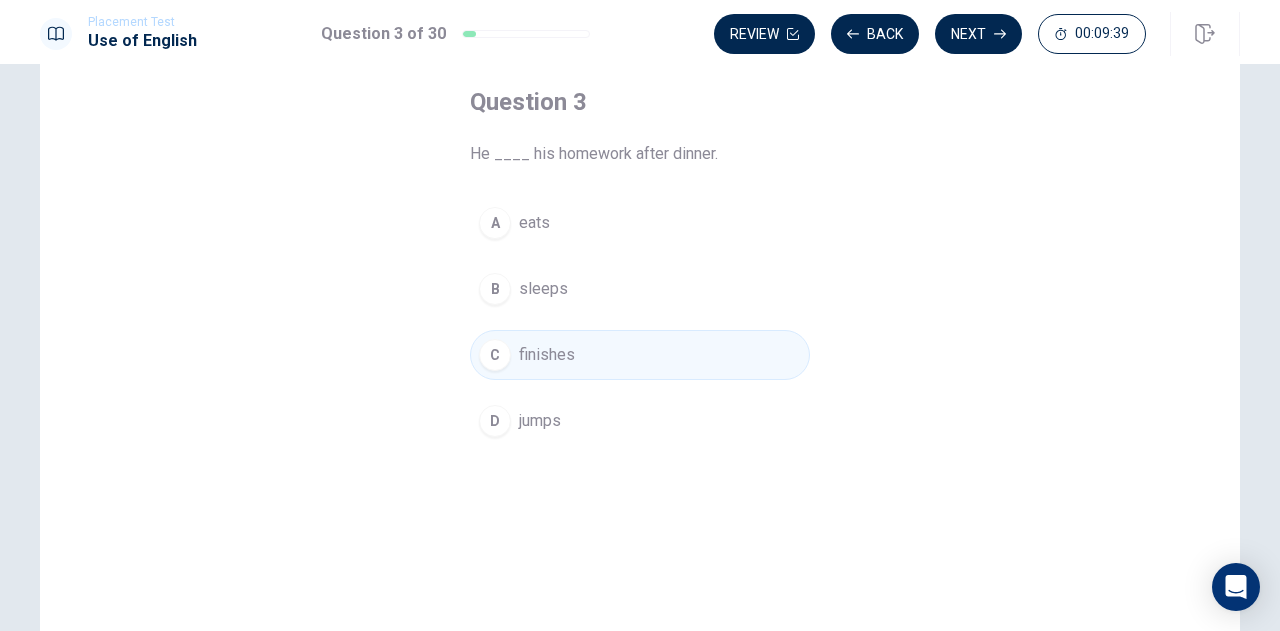 click on "finishes" at bounding box center (547, 355) 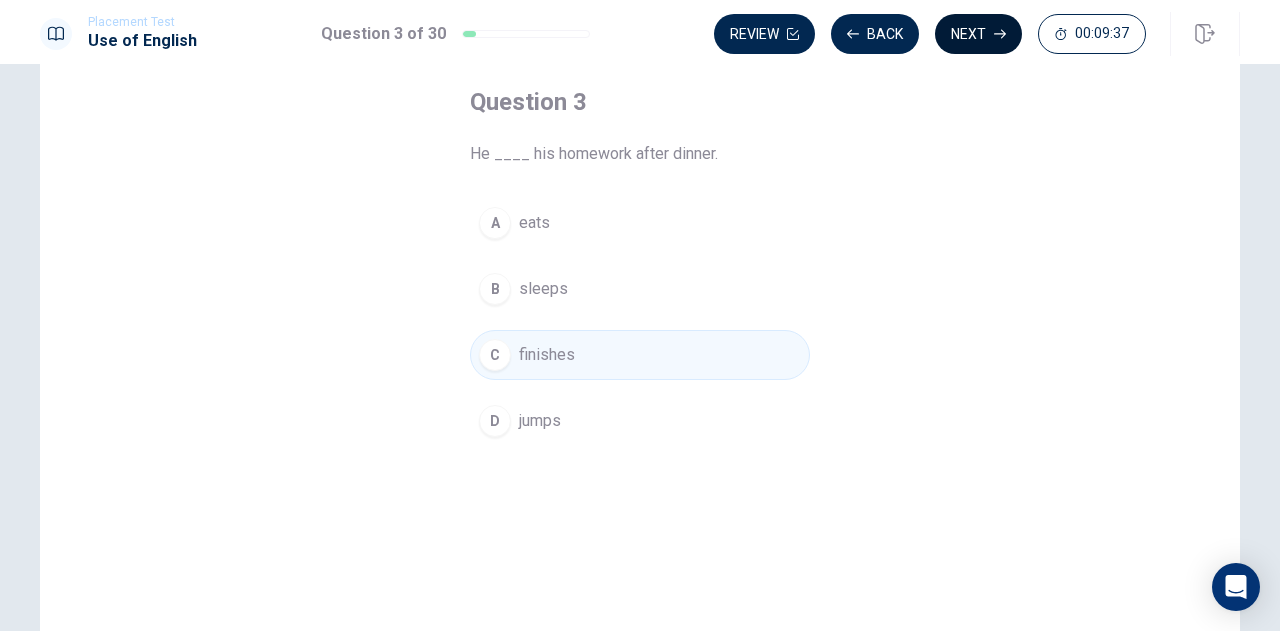 click on "Next" at bounding box center [978, 34] 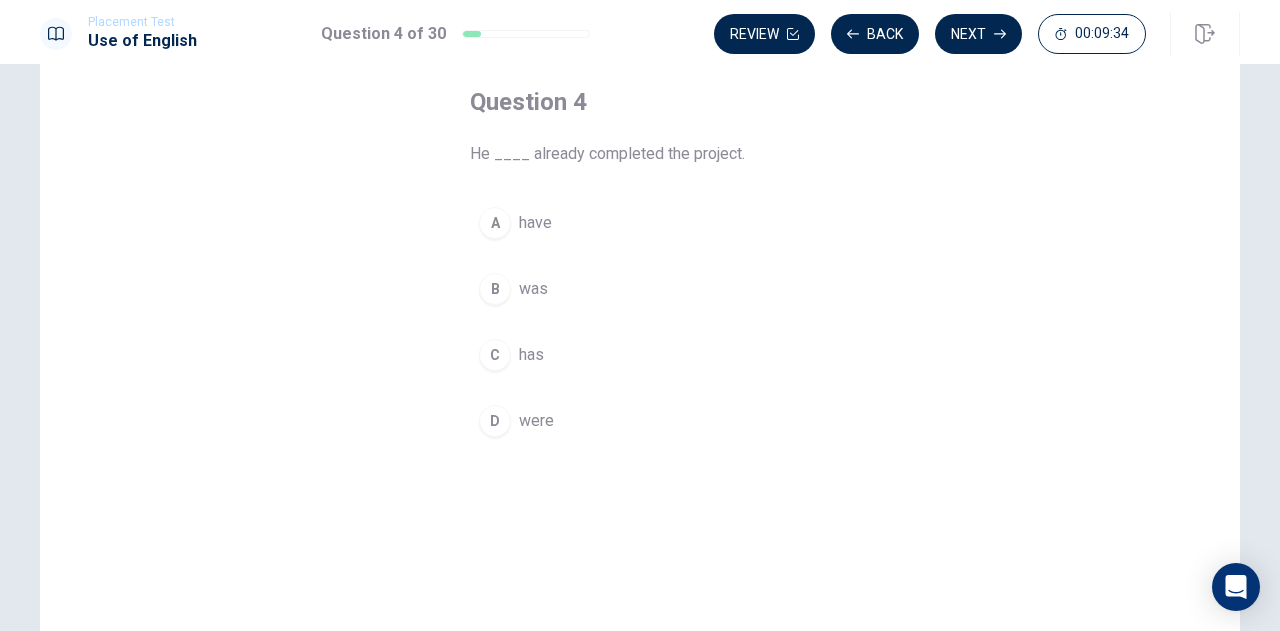 click on "A" at bounding box center [495, 223] 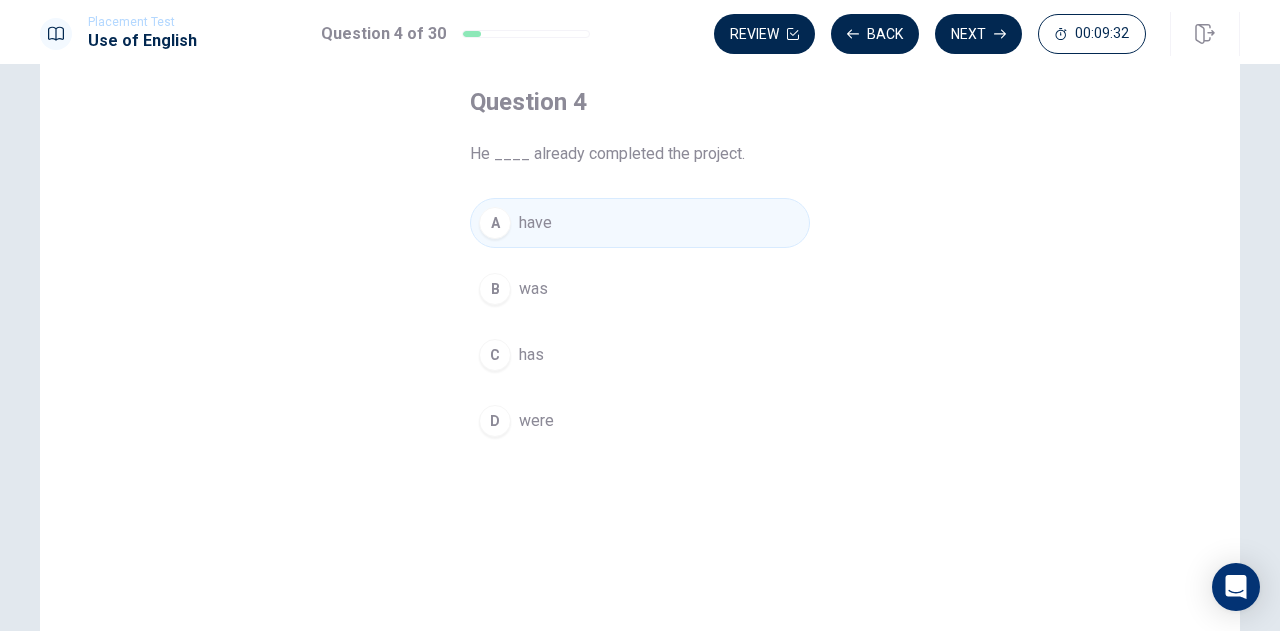click on "has" at bounding box center (531, 355) 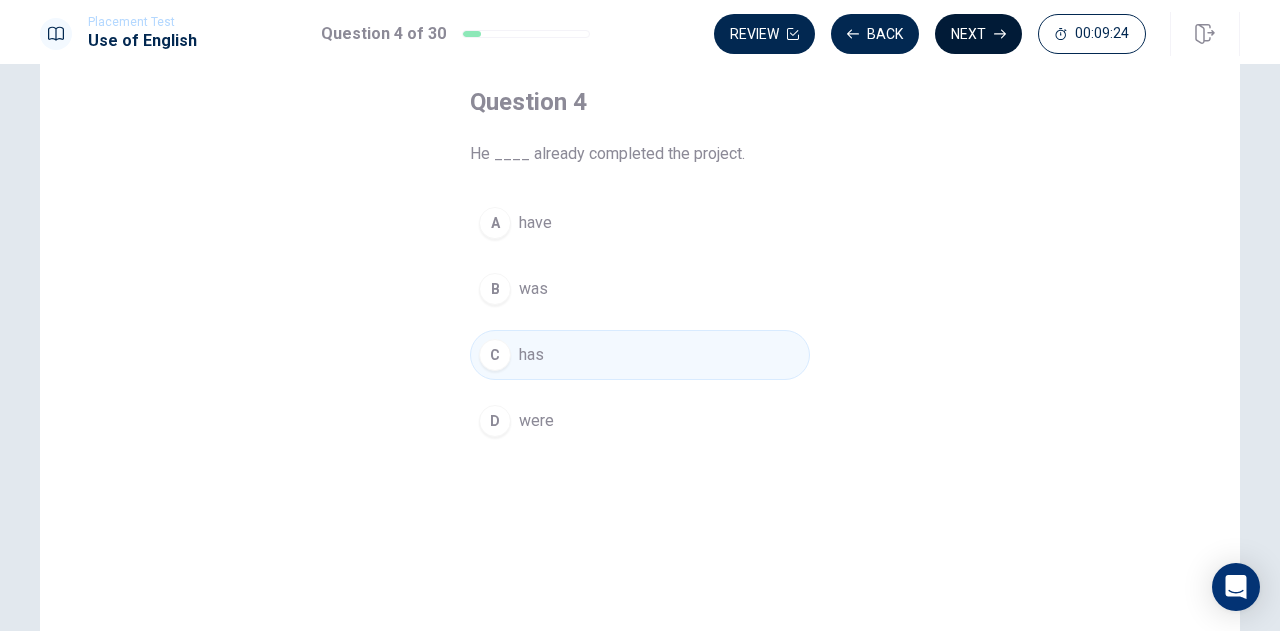 click on "Next" at bounding box center (978, 34) 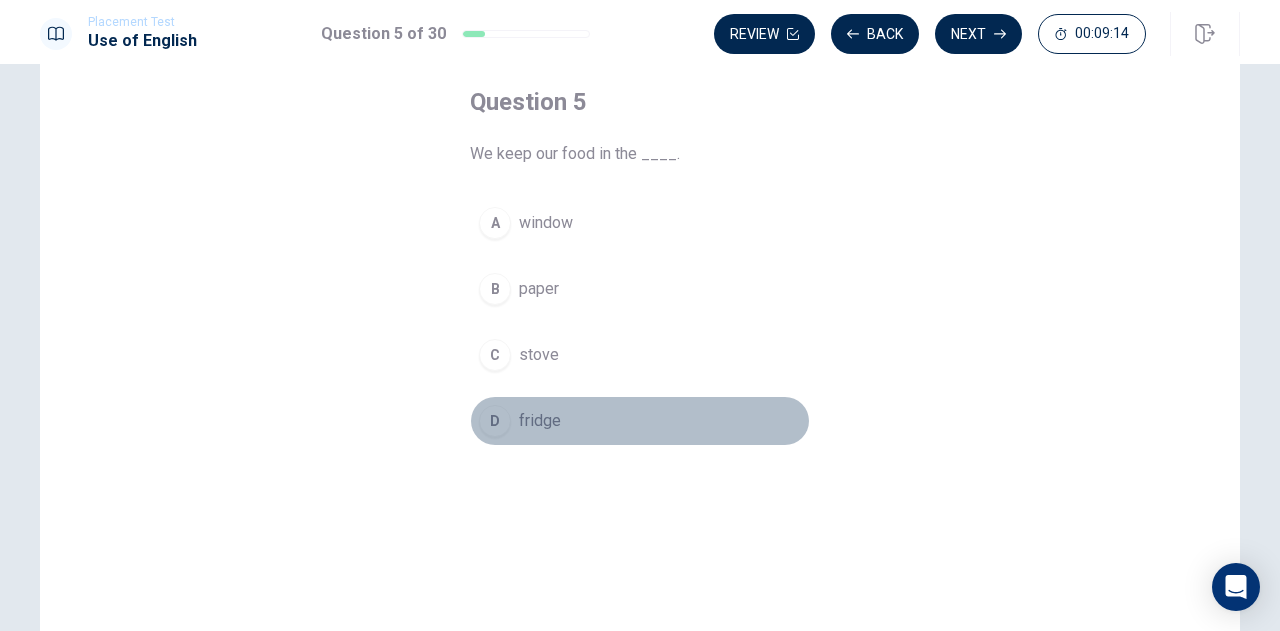 click on "fridge" at bounding box center (540, 421) 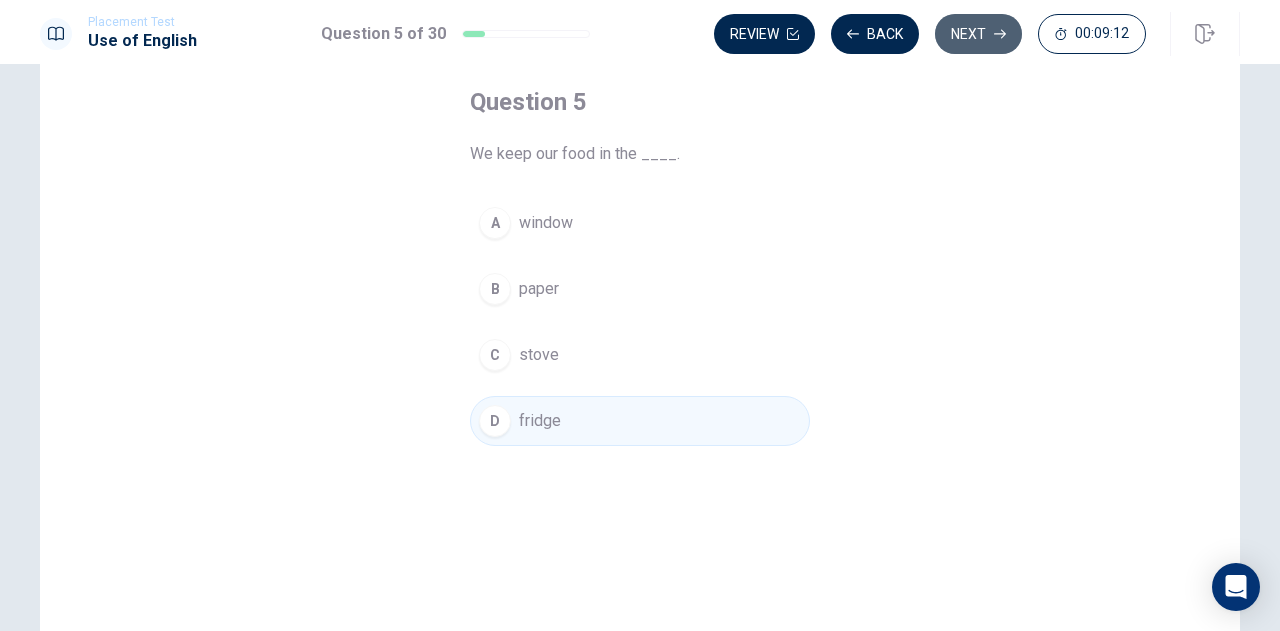click on "Next" at bounding box center [978, 34] 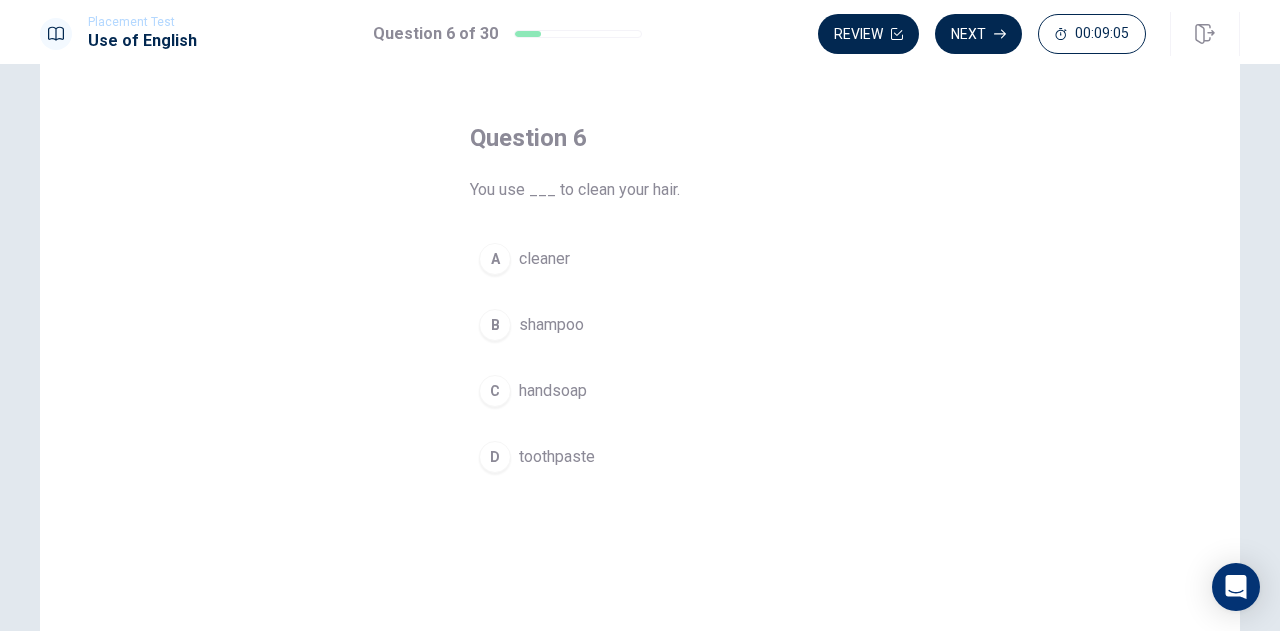 scroll, scrollTop: 100, scrollLeft: 0, axis: vertical 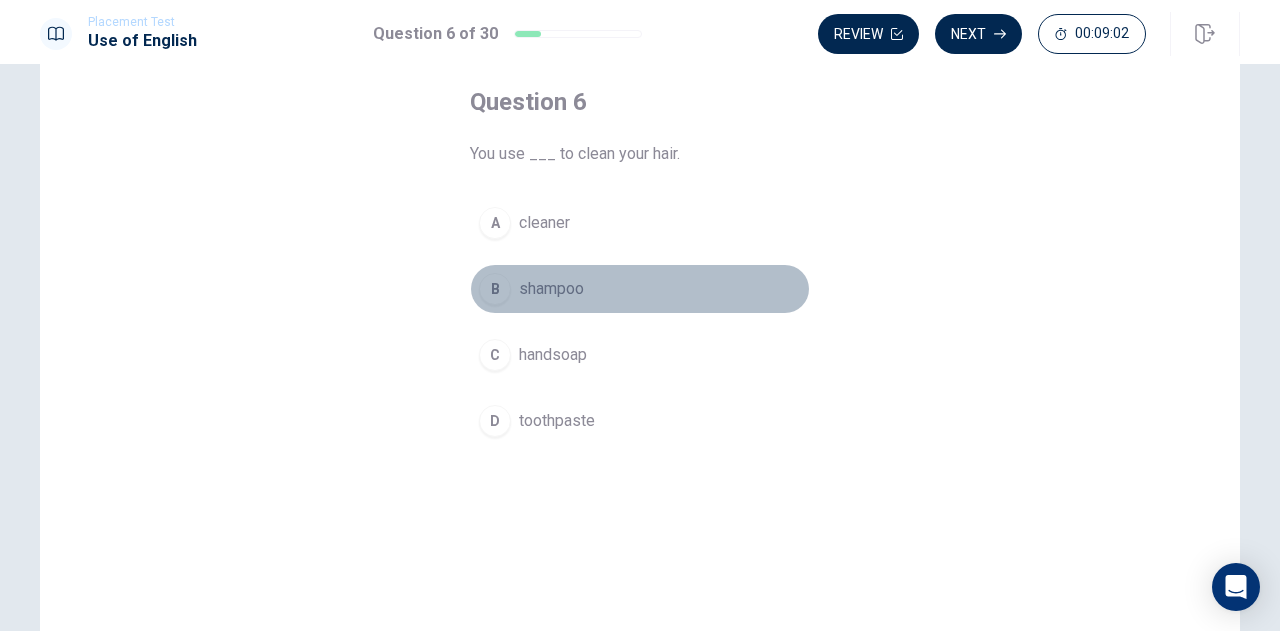 drag, startPoint x: 544, startPoint y: 278, endPoint x: 556, endPoint y: 275, distance: 12.369317 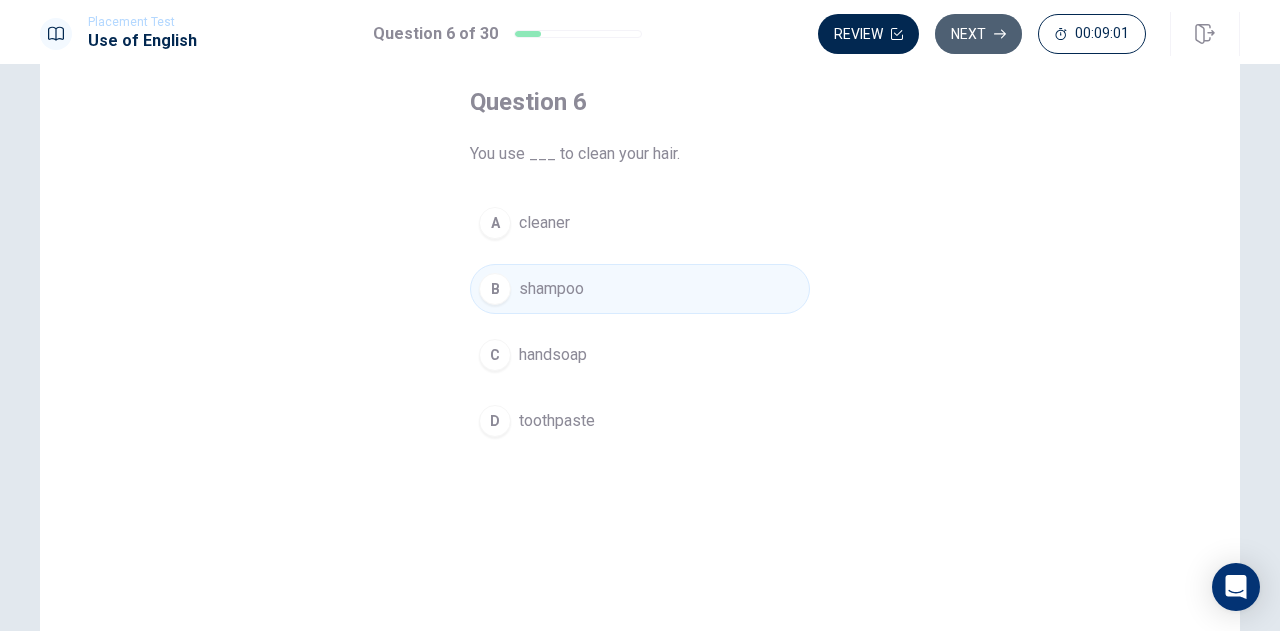 click 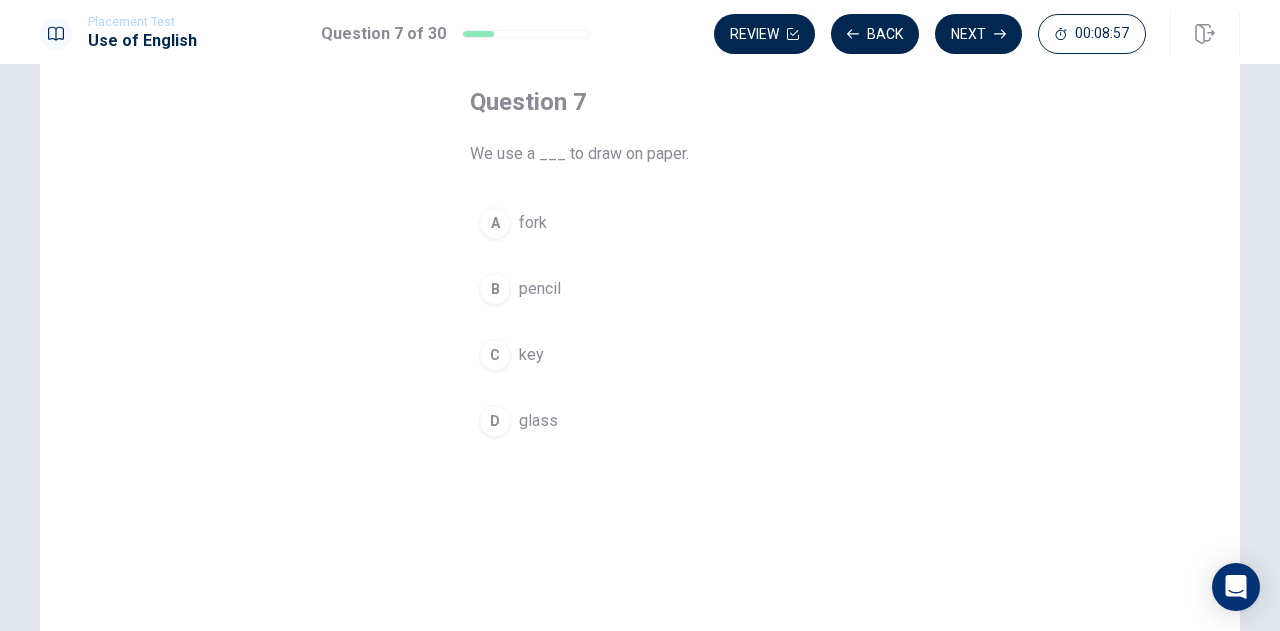 click on "B pencil" at bounding box center [640, 289] 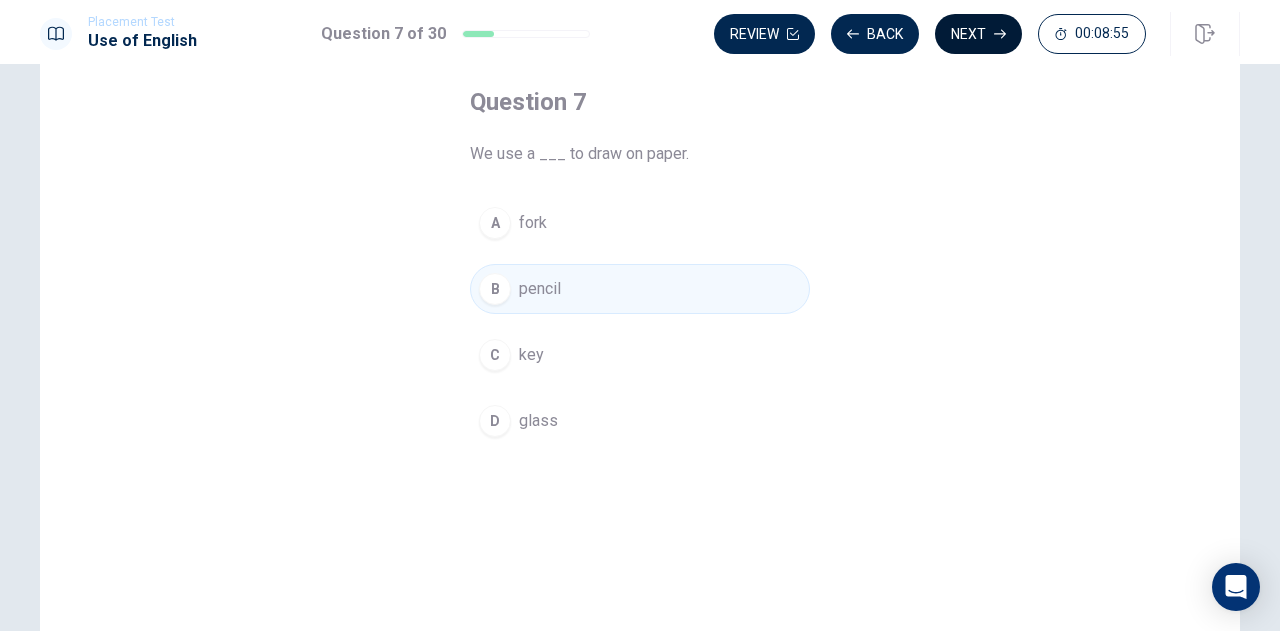 click on "Next" at bounding box center (978, 34) 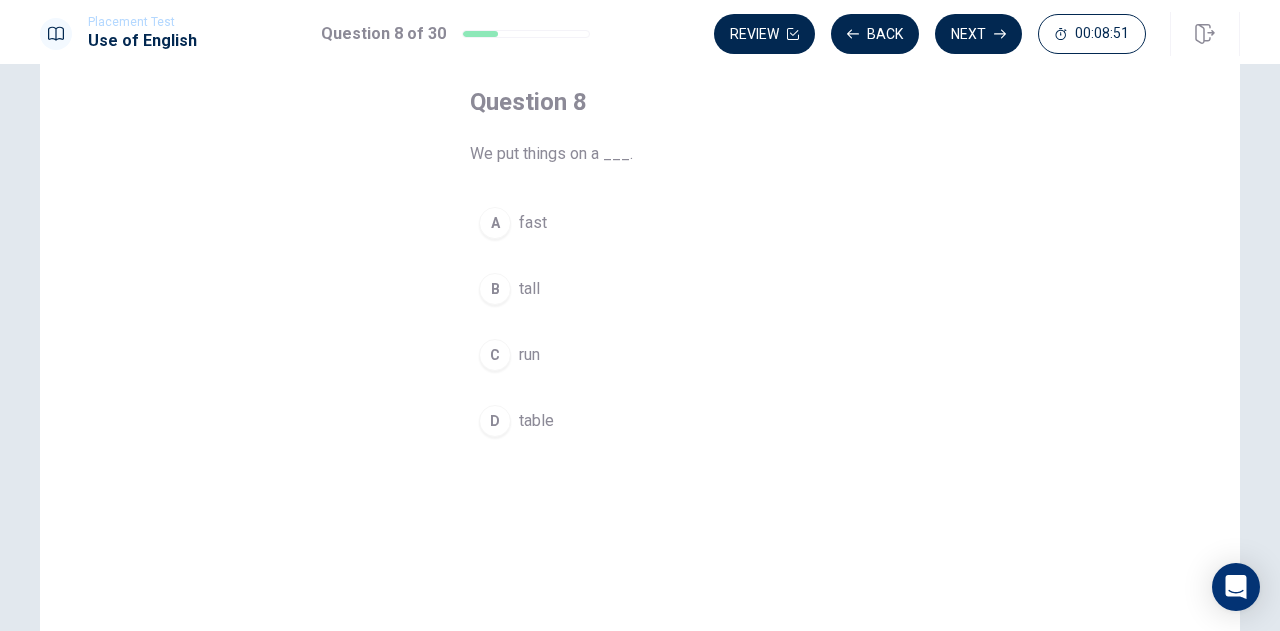 click on "table" at bounding box center (536, 421) 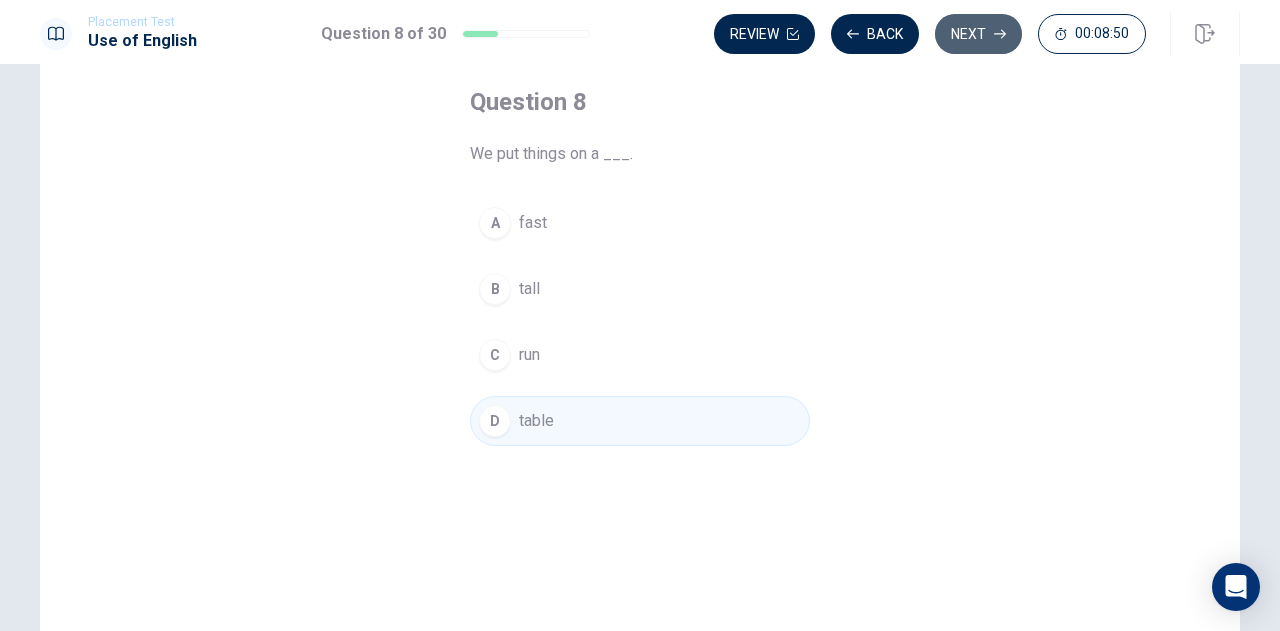 click on "Next" at bounding box center [978, 34] 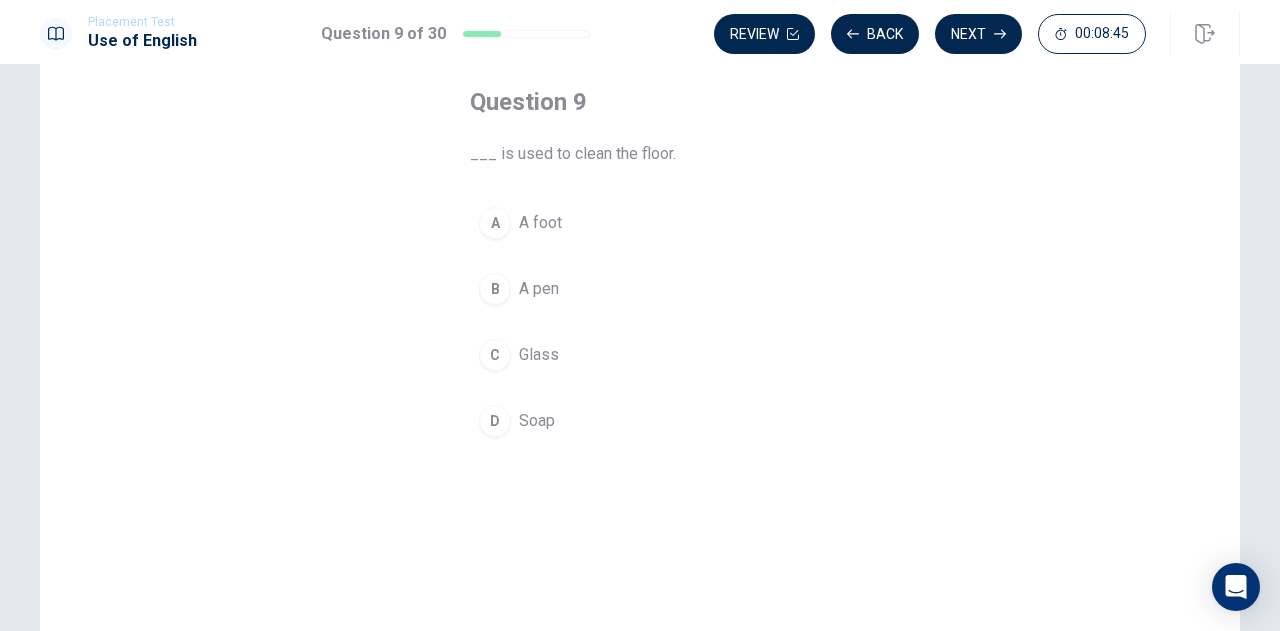 click on "Soap" at bounding box center [537, 421] 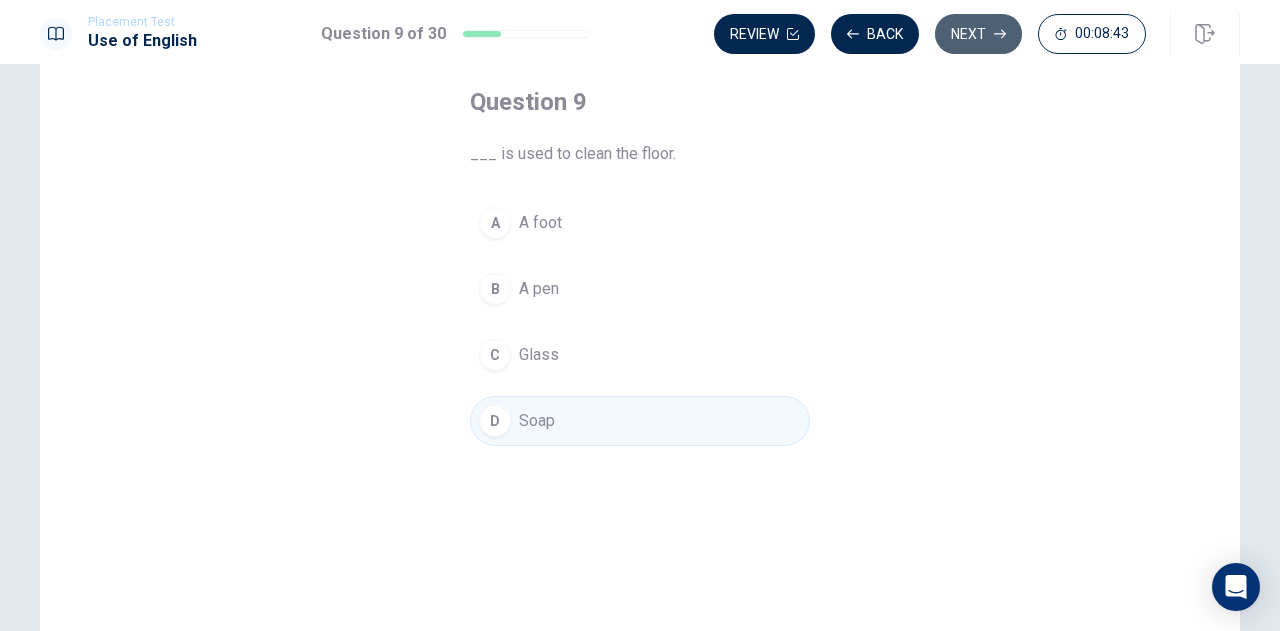 click on "Next" at bounding box center [978, 34] 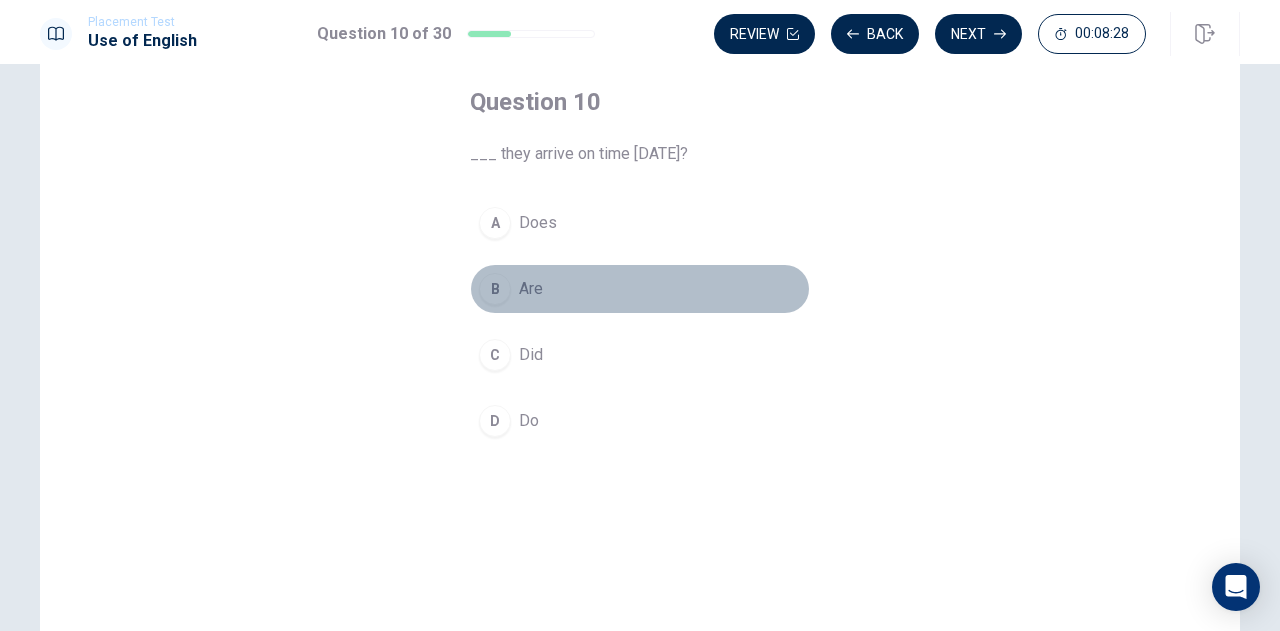 click on "B" at bounding box center (495, 289) 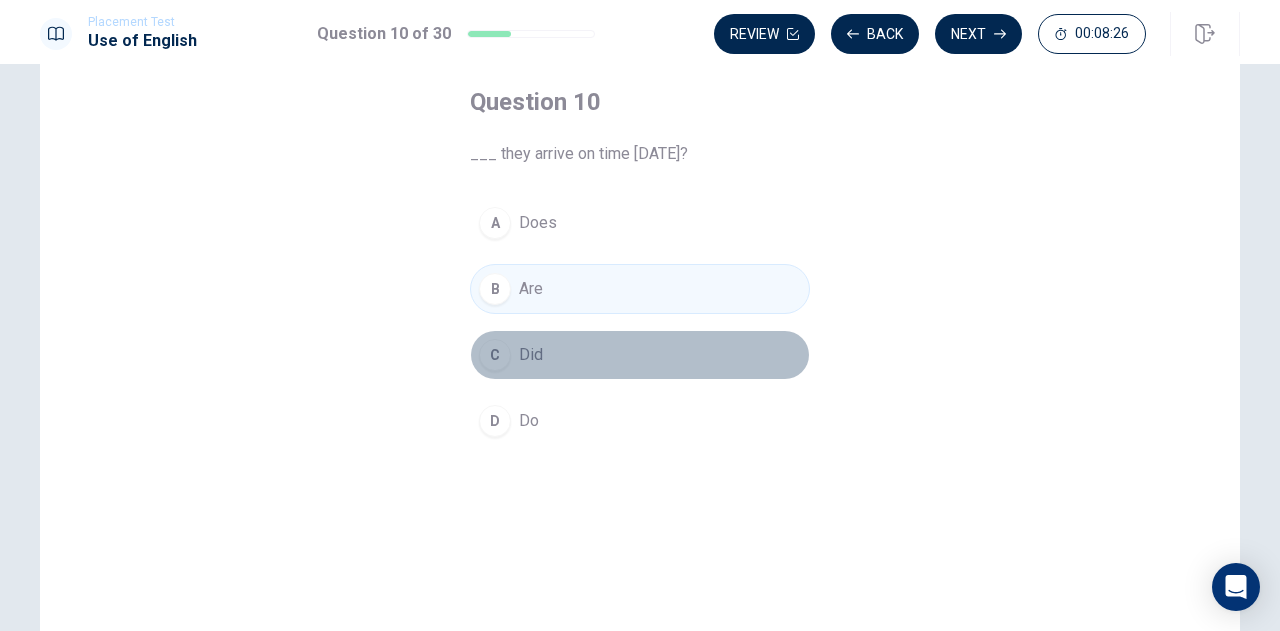 click on "C" at bounding box center (495, 355) 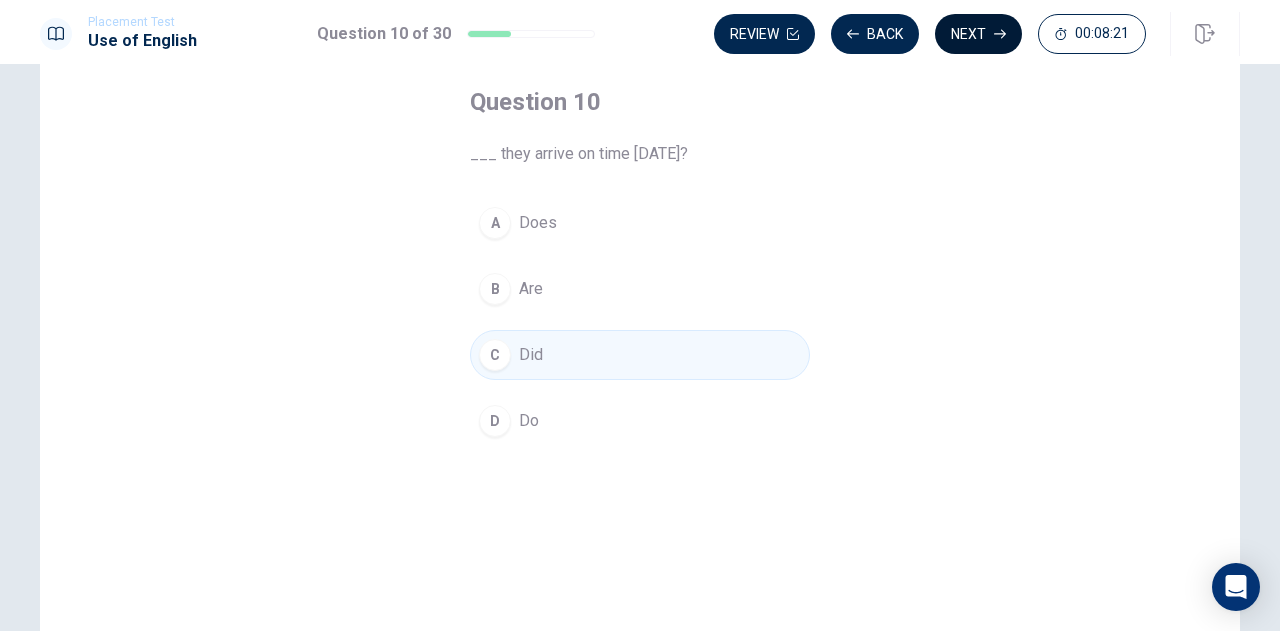 click on "Next" at bounding box center [978, 34] 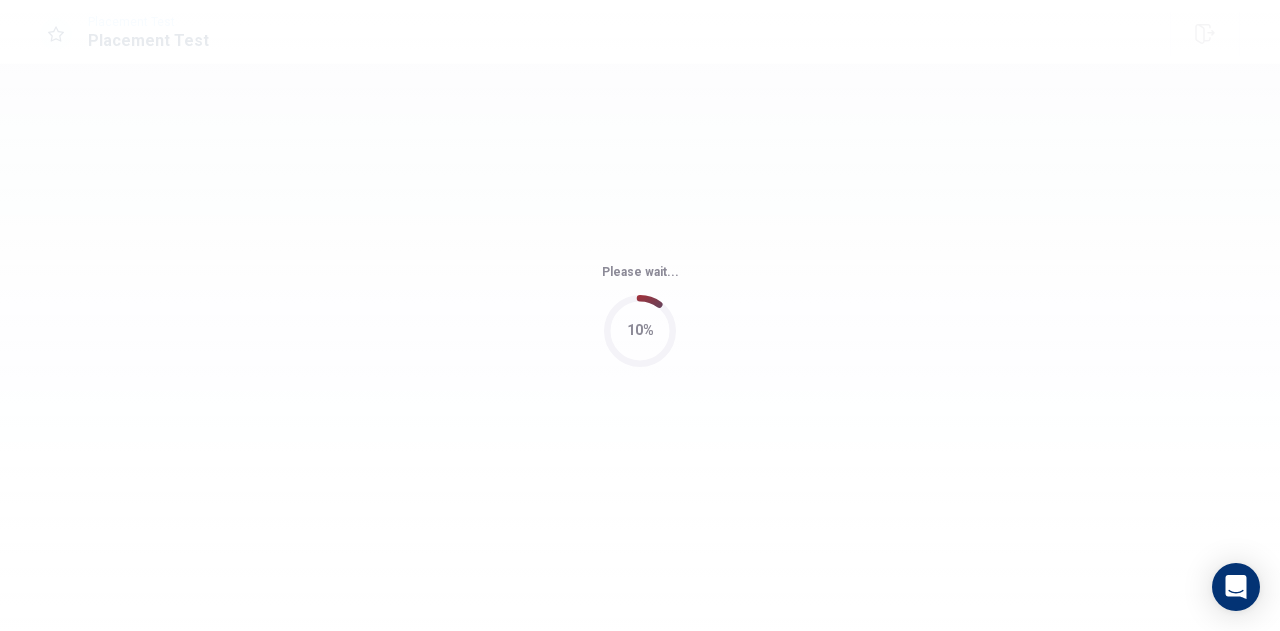 scroll, scrollTop: 0, scrollLeft: 0, axis: both 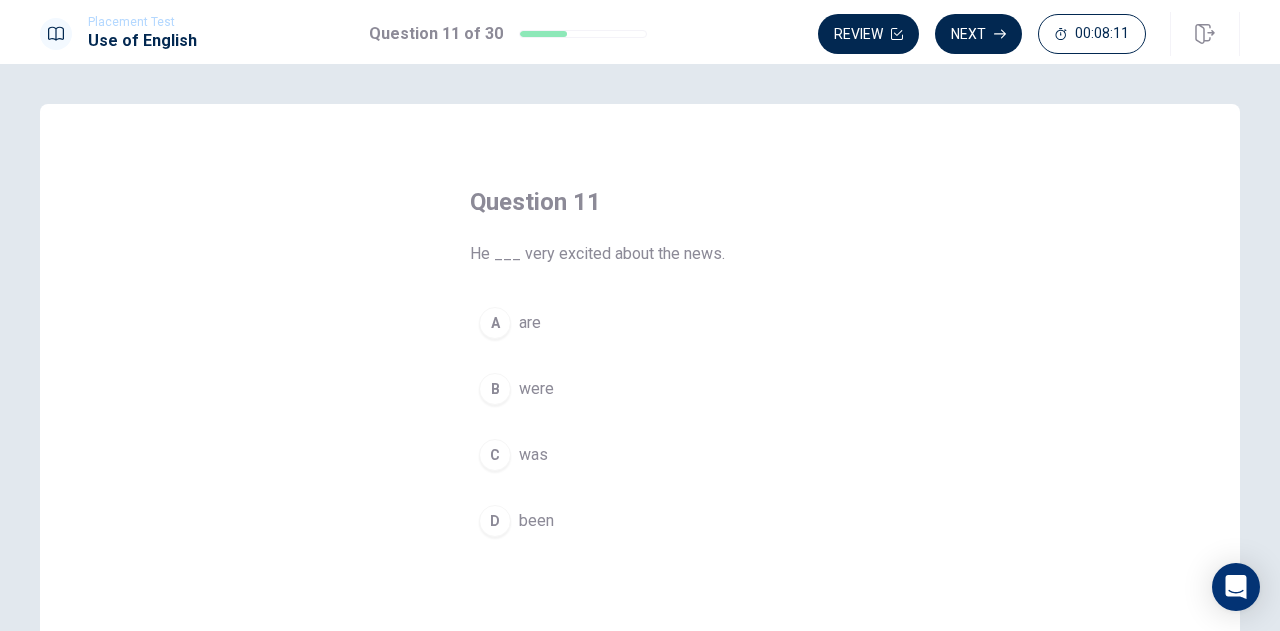 click on "was" at bounding box center (533, 455) 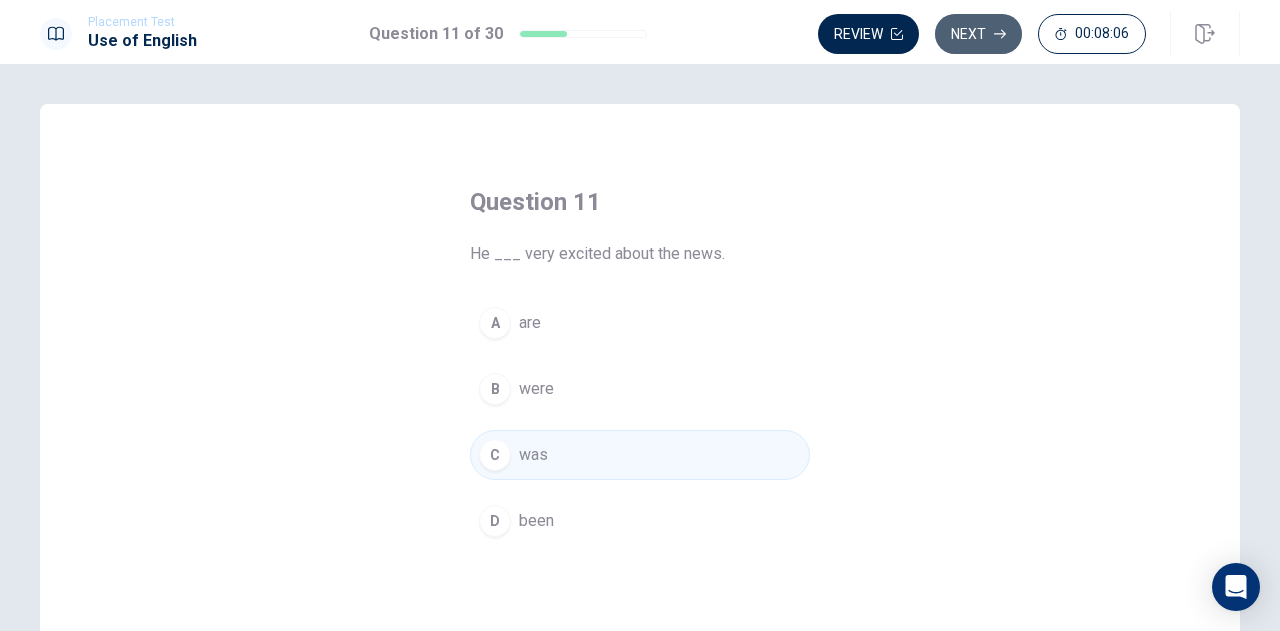 click on "Next" at bounding box center [978, 34] 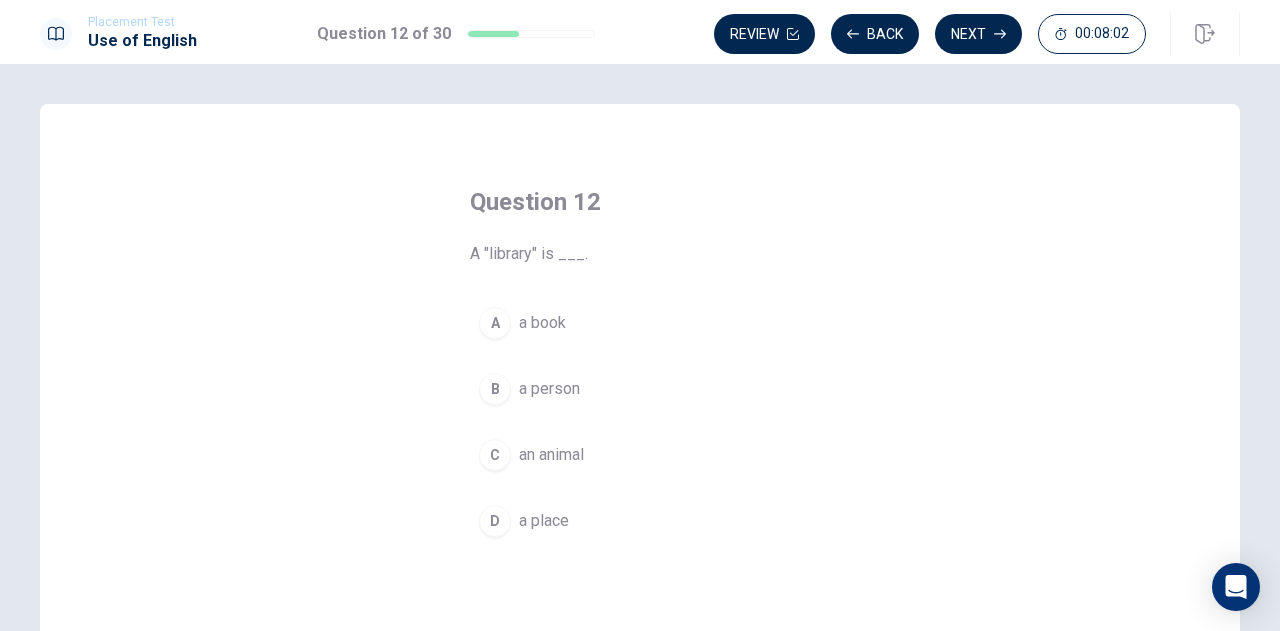 click on "D a place" at bounding box center (640, 521) 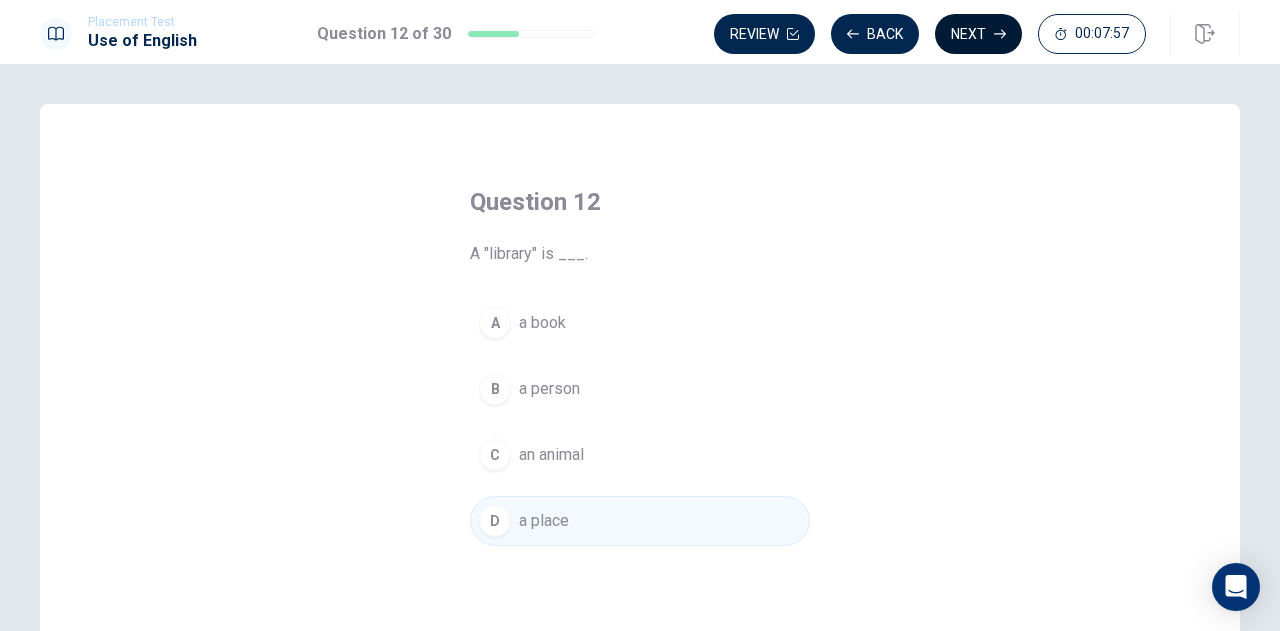 click 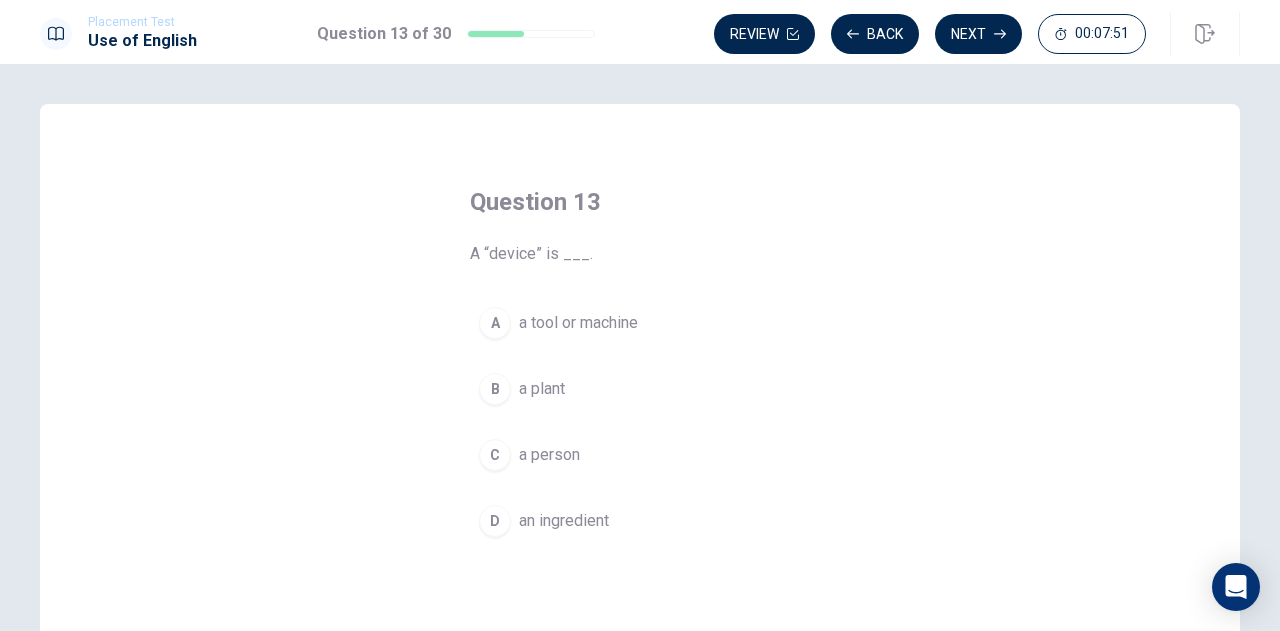 click on "a tool or machine" at bounding box center (578, 323) 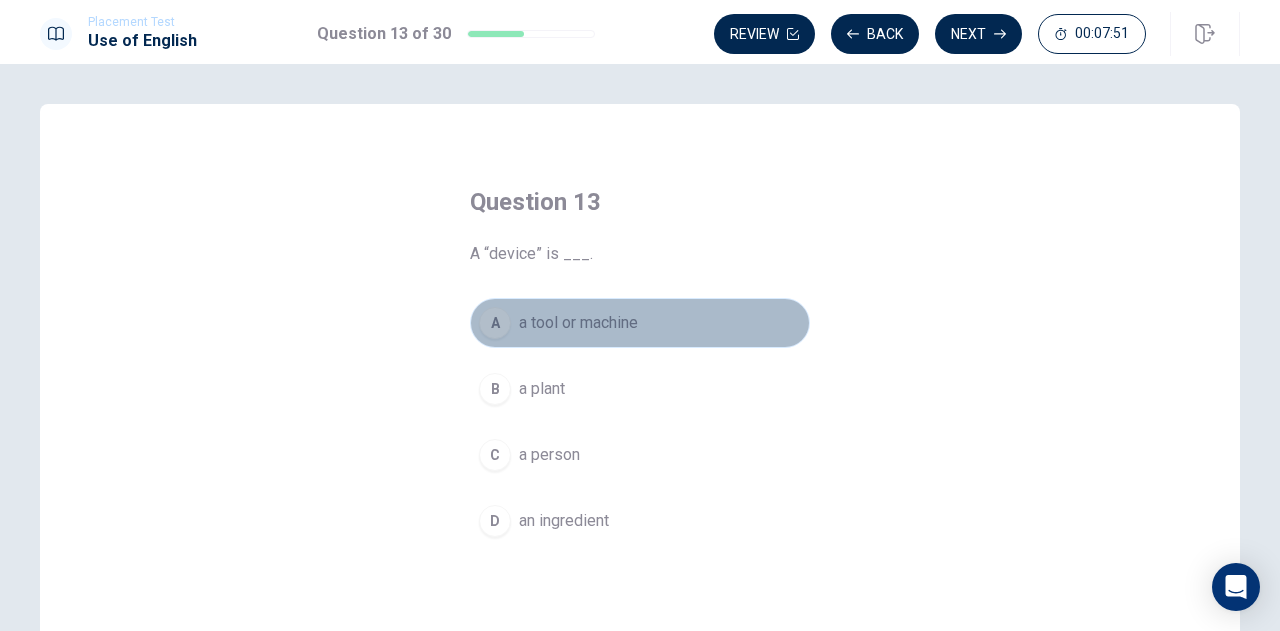 click on "a tool or machine" at bounding box center [578, 323] 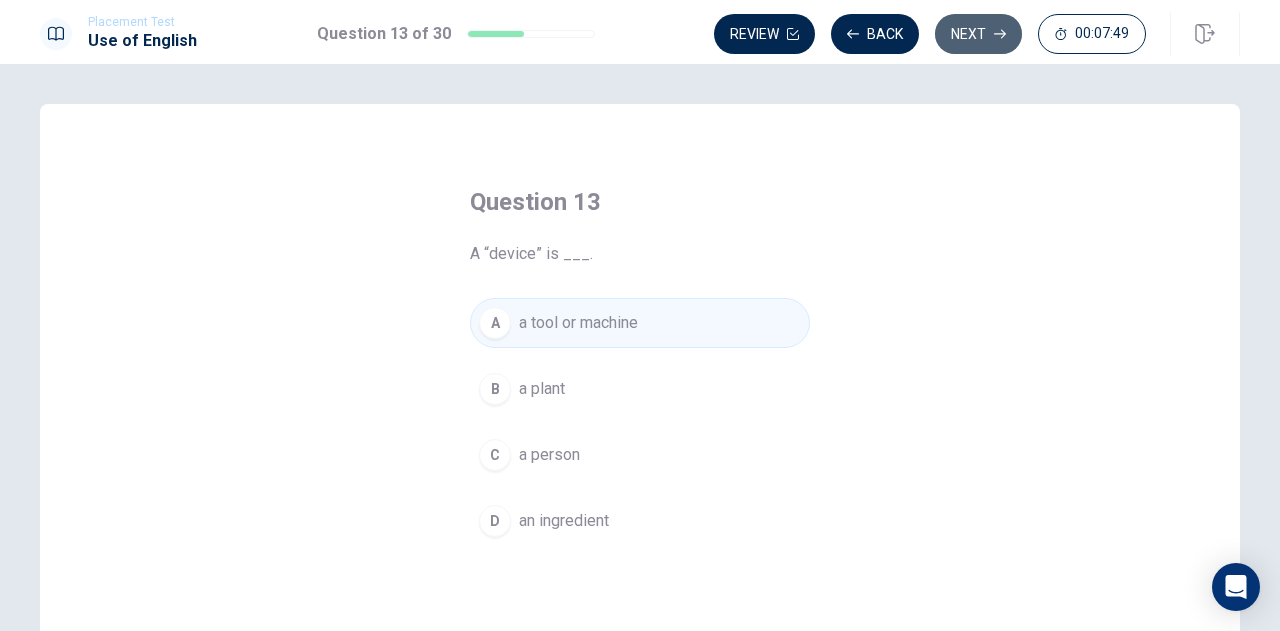 click on "Next" at bounding box center [978, 34] 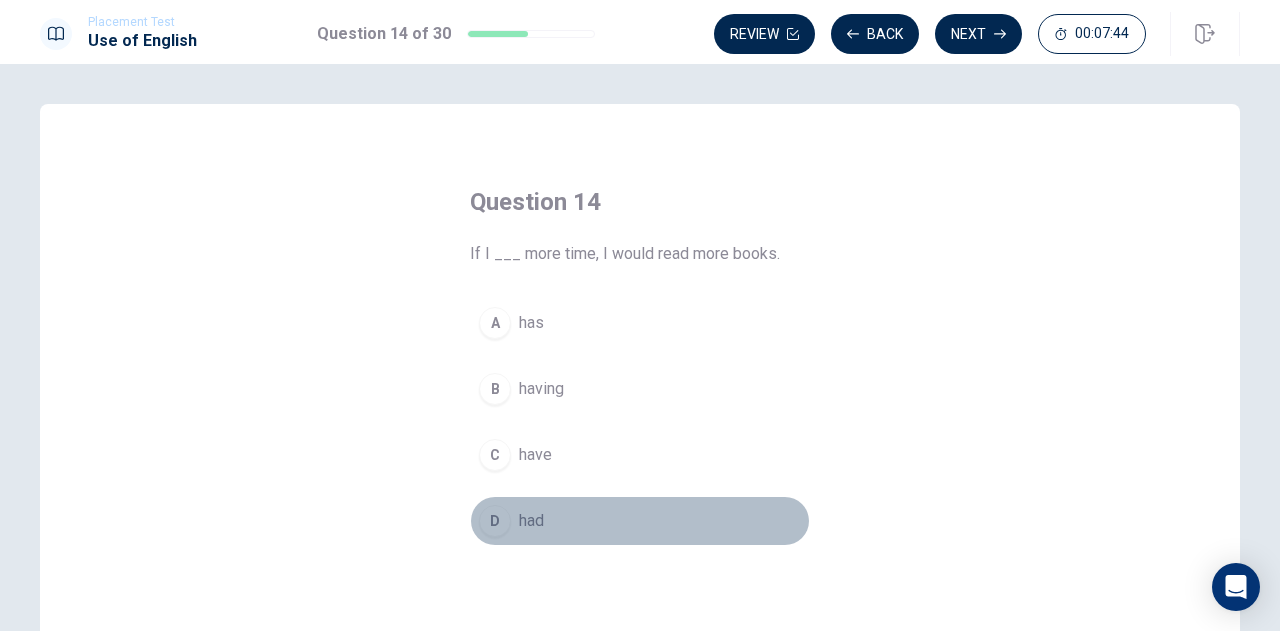 click on "had" at bounding box center (531, 521) 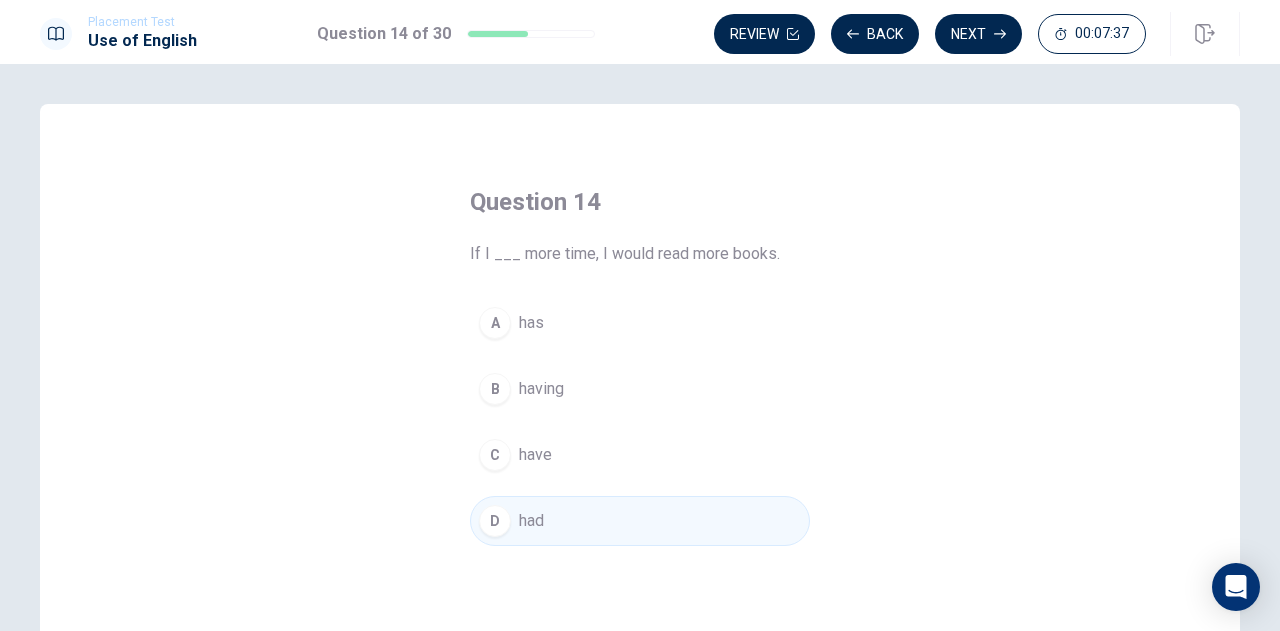 click on "have" at bounding box center [535, 455] 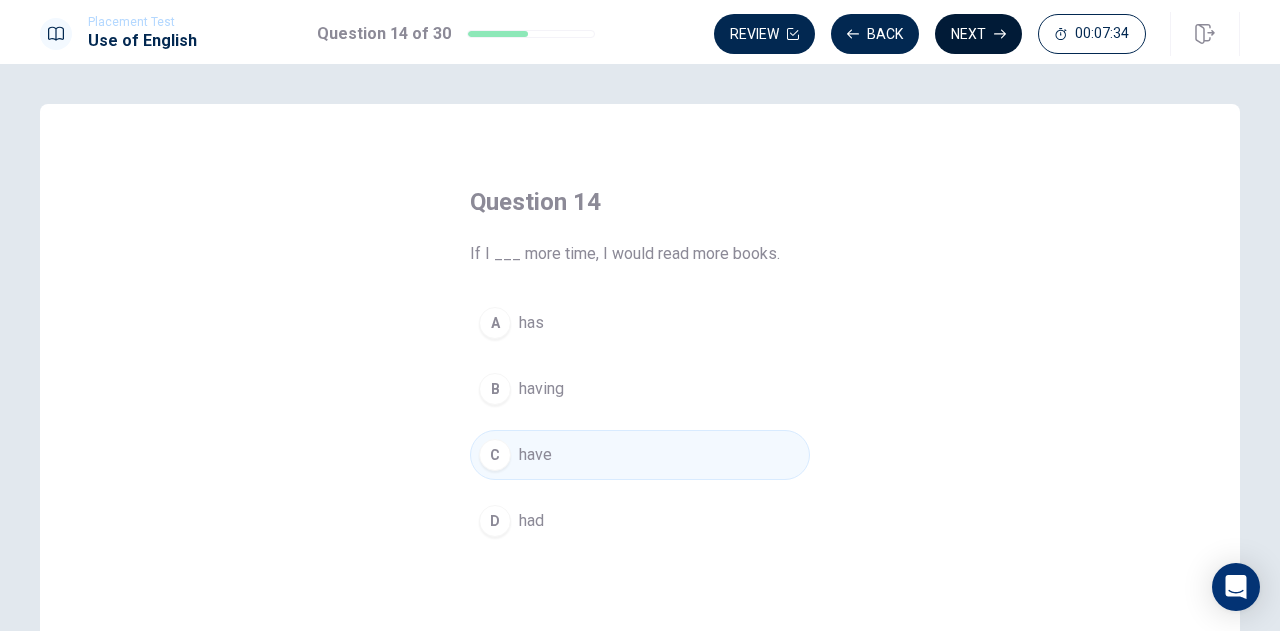 click on "Next" at bounding box center [978, 34] 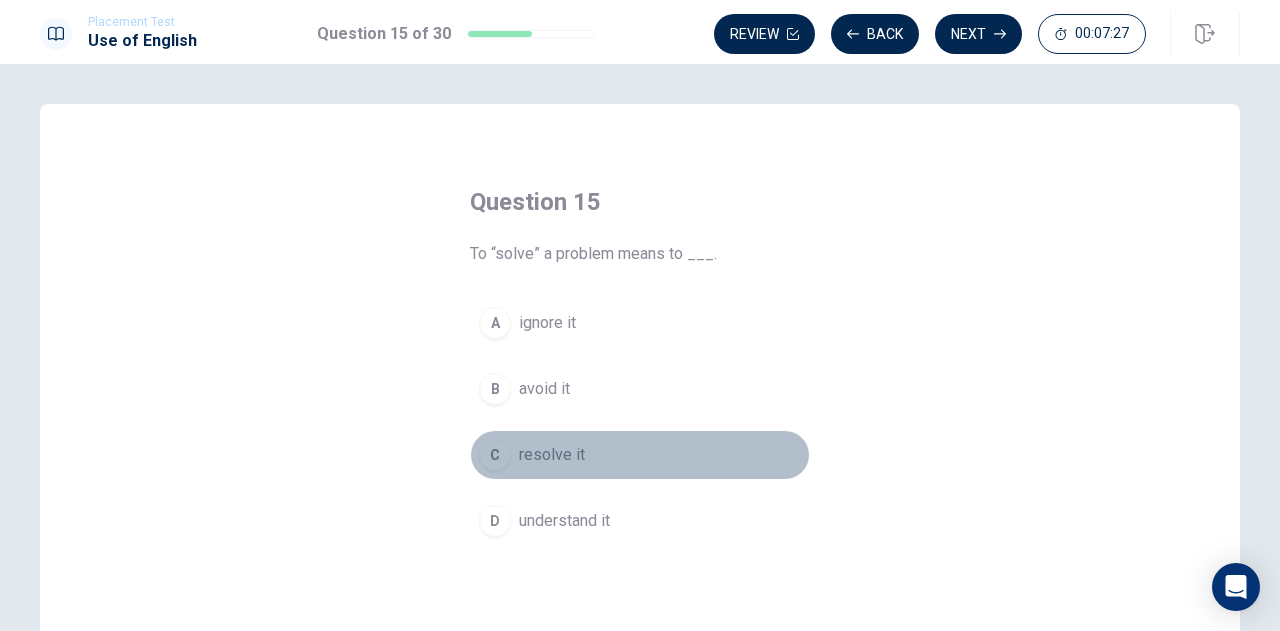 click on "resolve it" at bounding box center [552, 455] 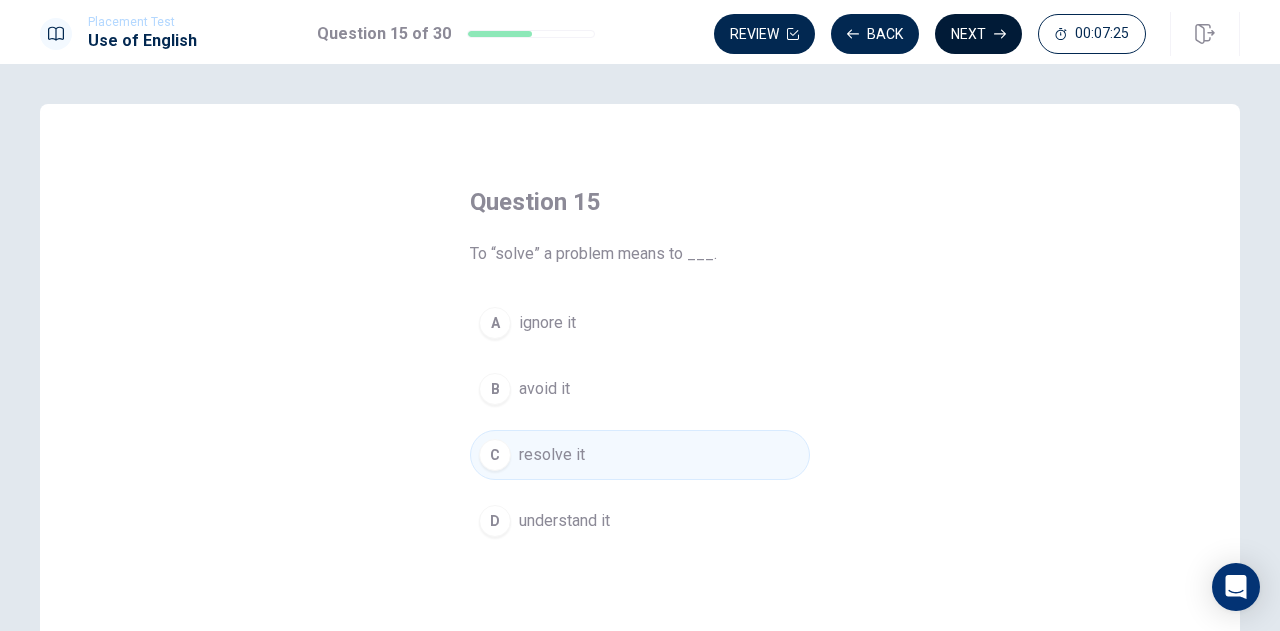 click on "Next" at bounding box center (978, 34) 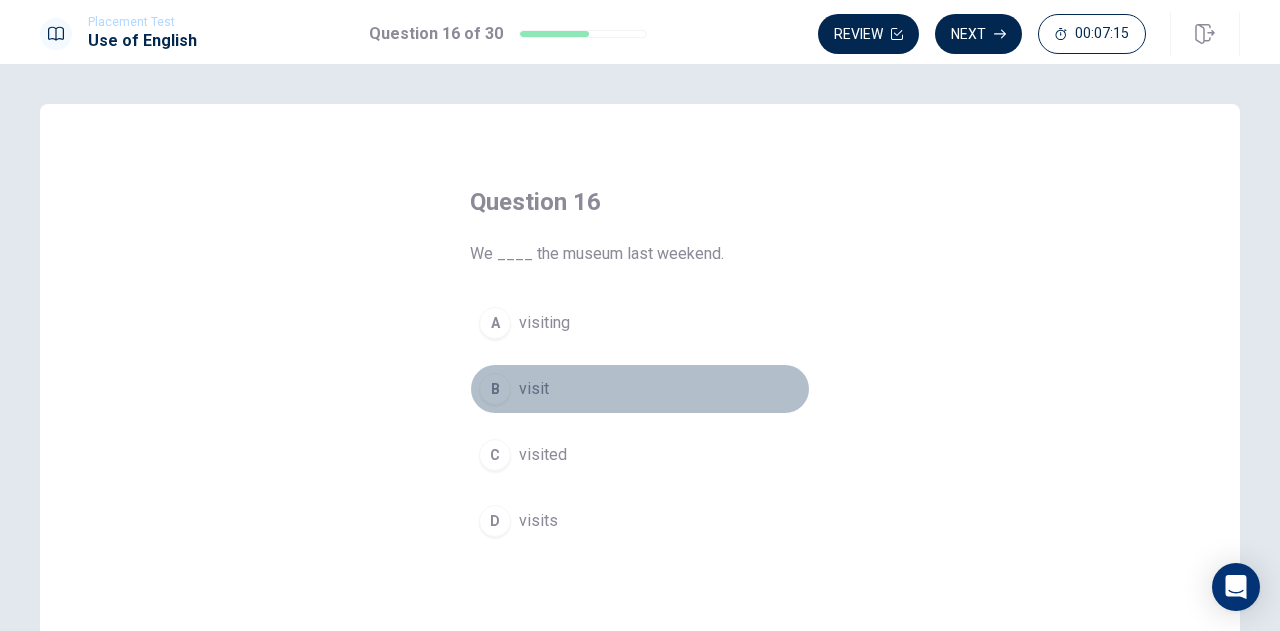 drag, startPoint x: 516, startPoint y: 379, endPoint x: 537, endPoint y: 362, distance: 27.018513 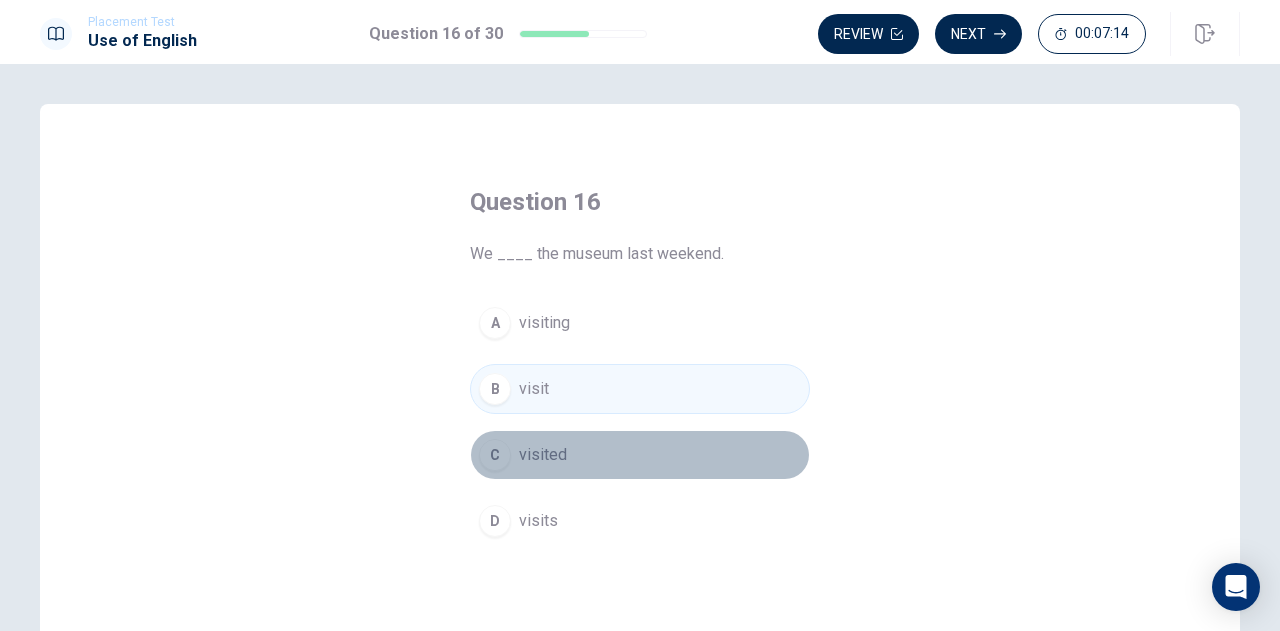 click on "visited" at bounding box center (543, 455) 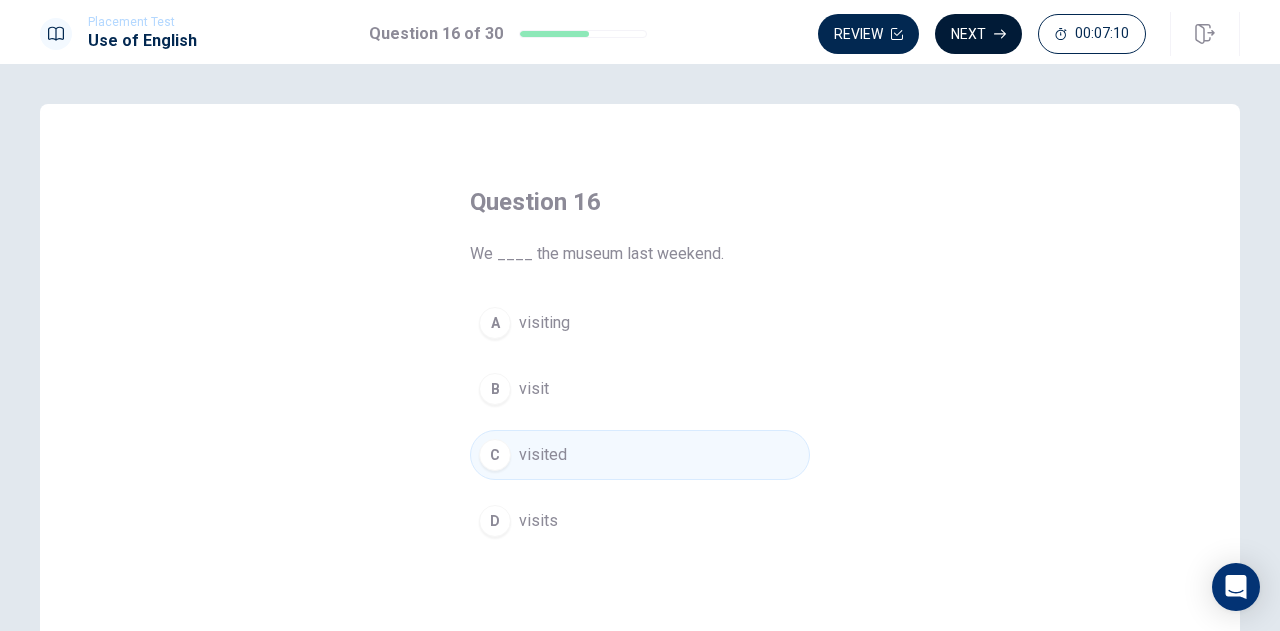 click on "Next" at bounding box center (978, 34) 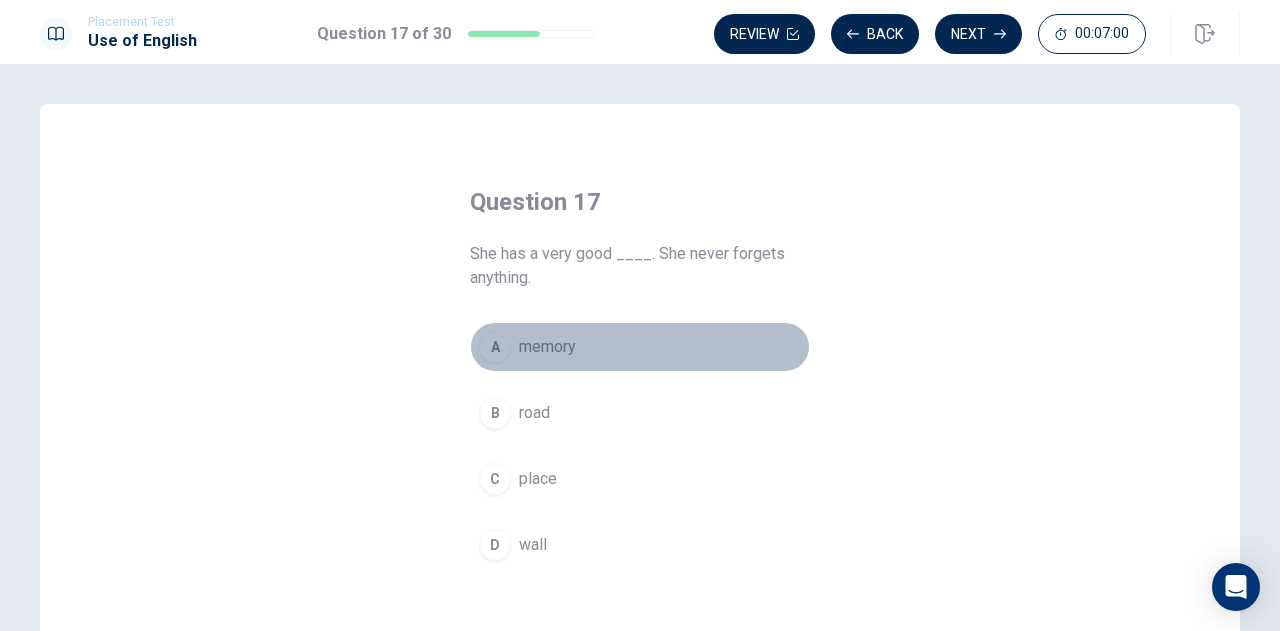 click on "memory" at bounding box center [547, 347] 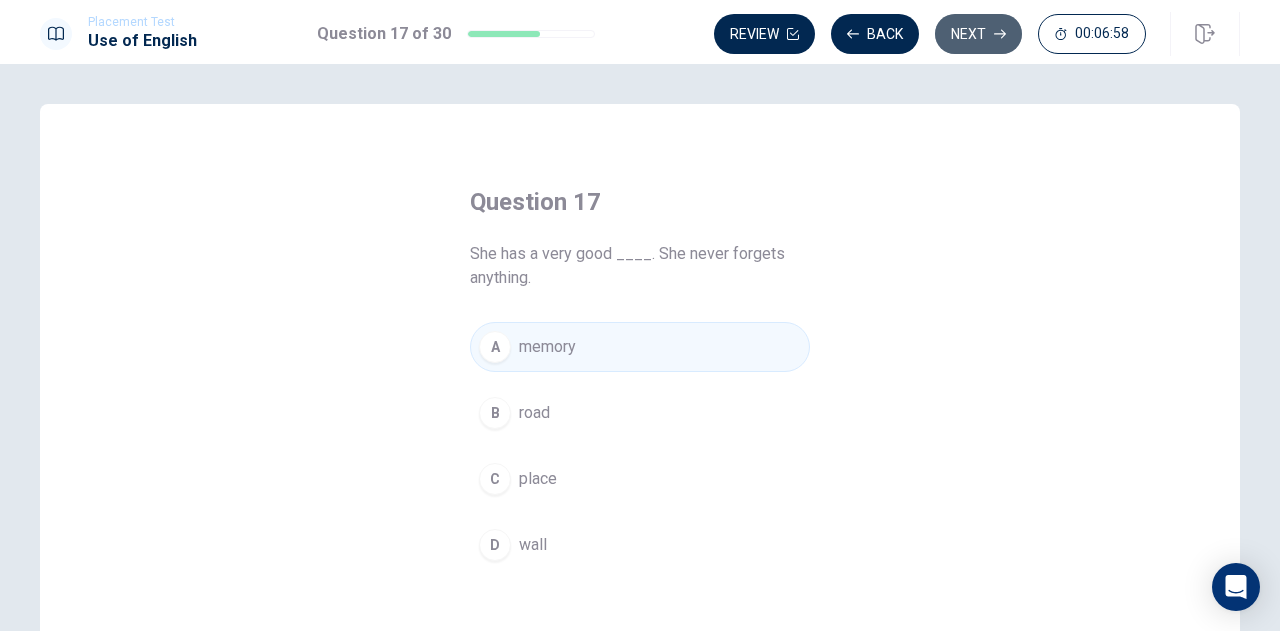 click on "Next" at bounding box center [978, 34] 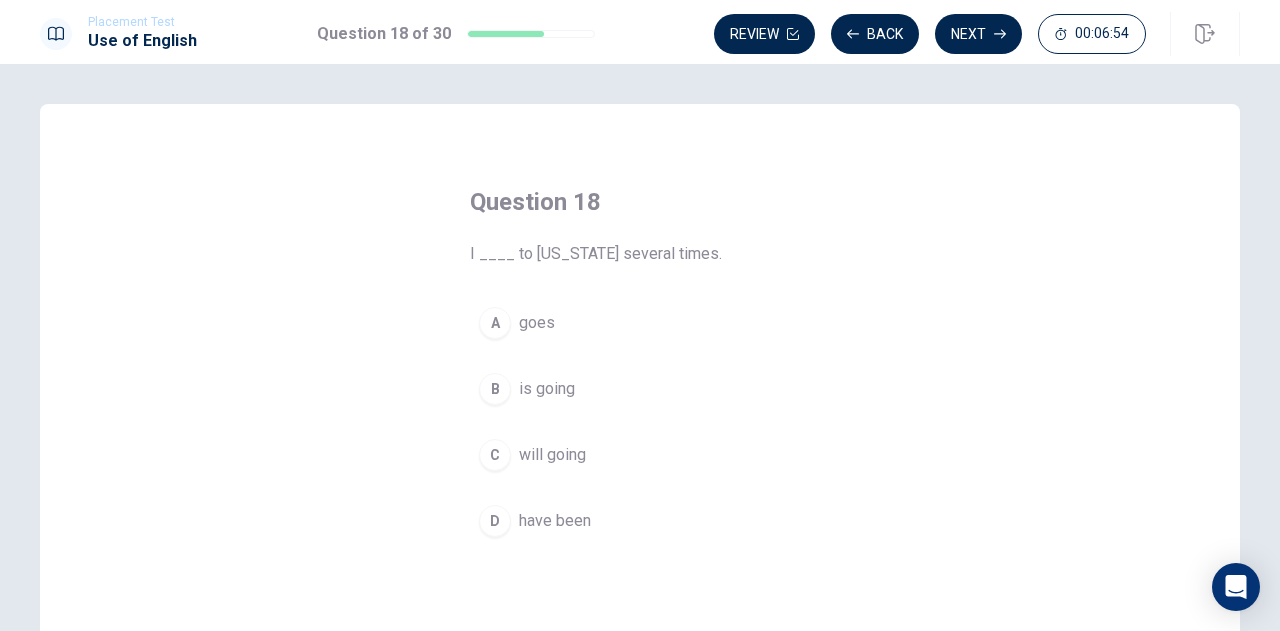 click on "have been" at bounding box center [555, 521] 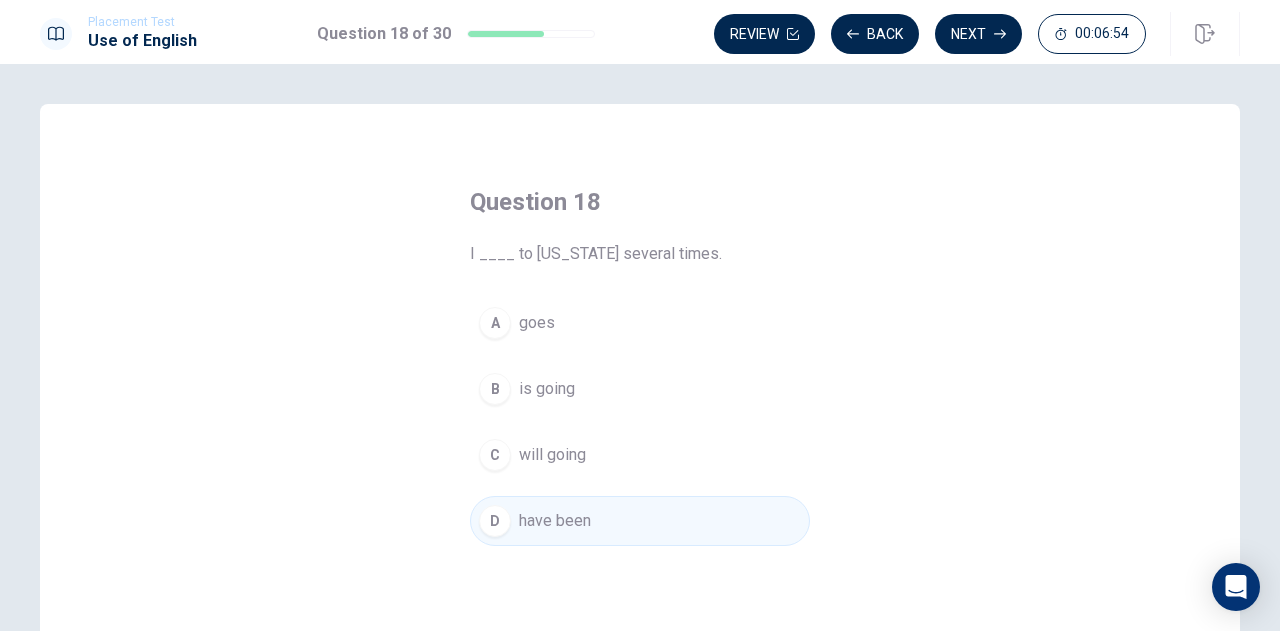 click on "have been" at bounding box center (555, 521) 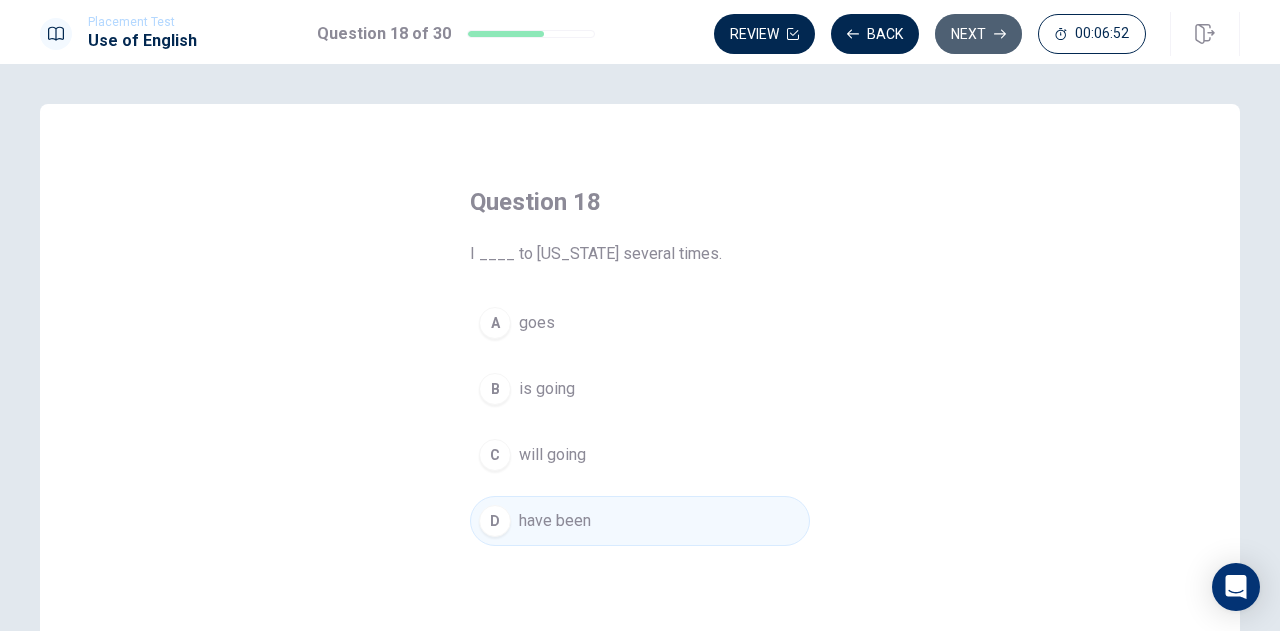 click on "Next" at bounding box center [978, 34] 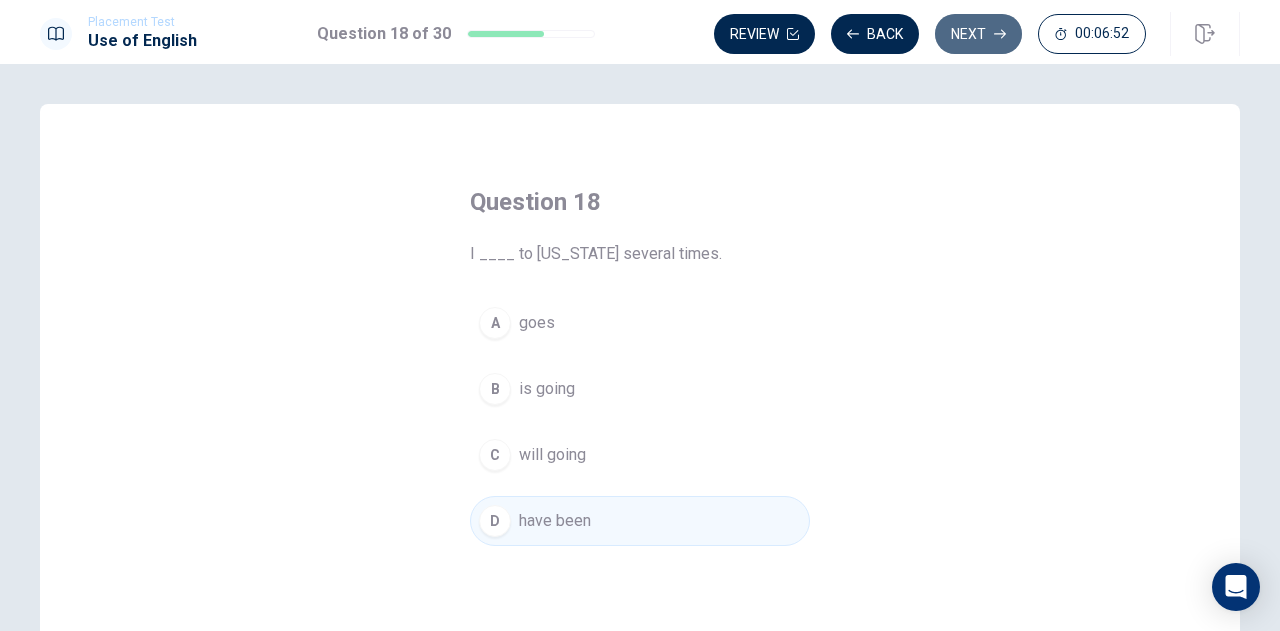 click on "Review Back Next 00:06:52" at bounding box center (930, 34) 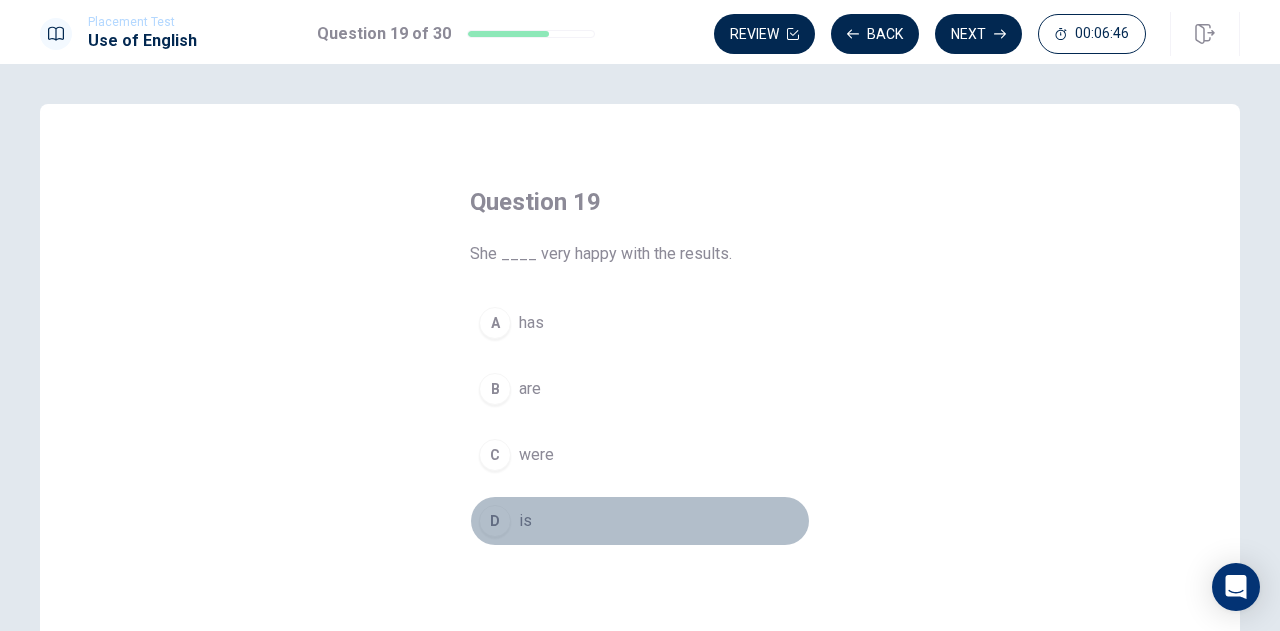 click on "D is" at bounding box center (640, 521) 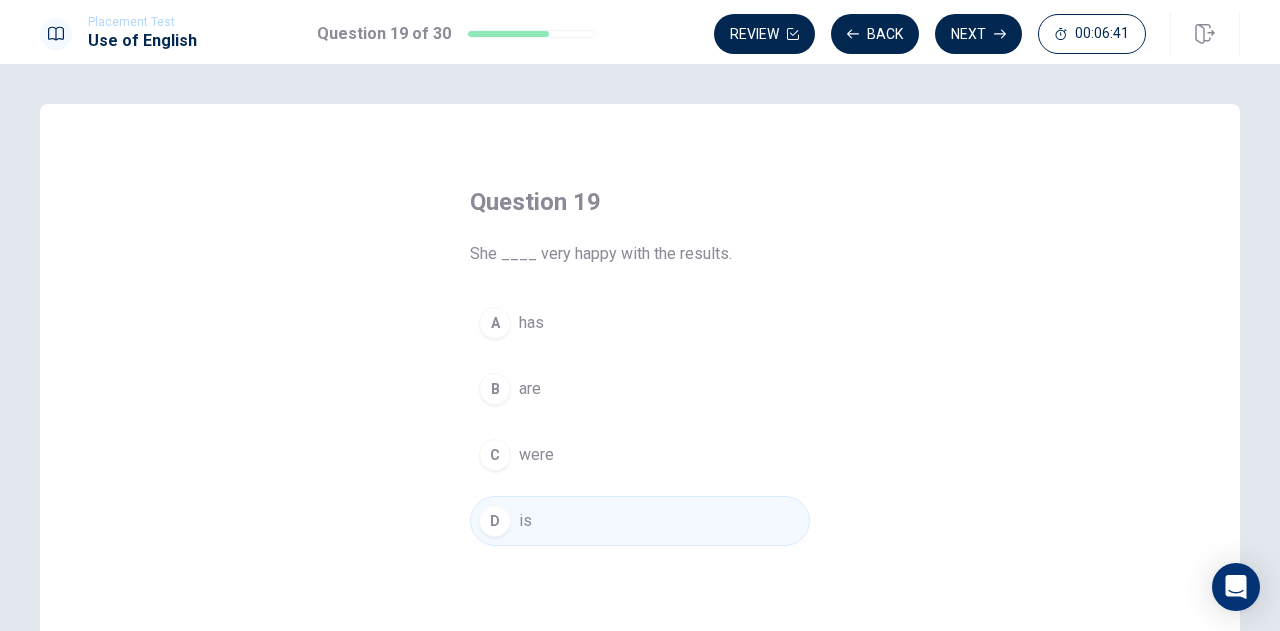 click on "Placement Test   Use of English Question 19 of 30 Review Back Next 00:06:41" at bounding box center (640, 32) 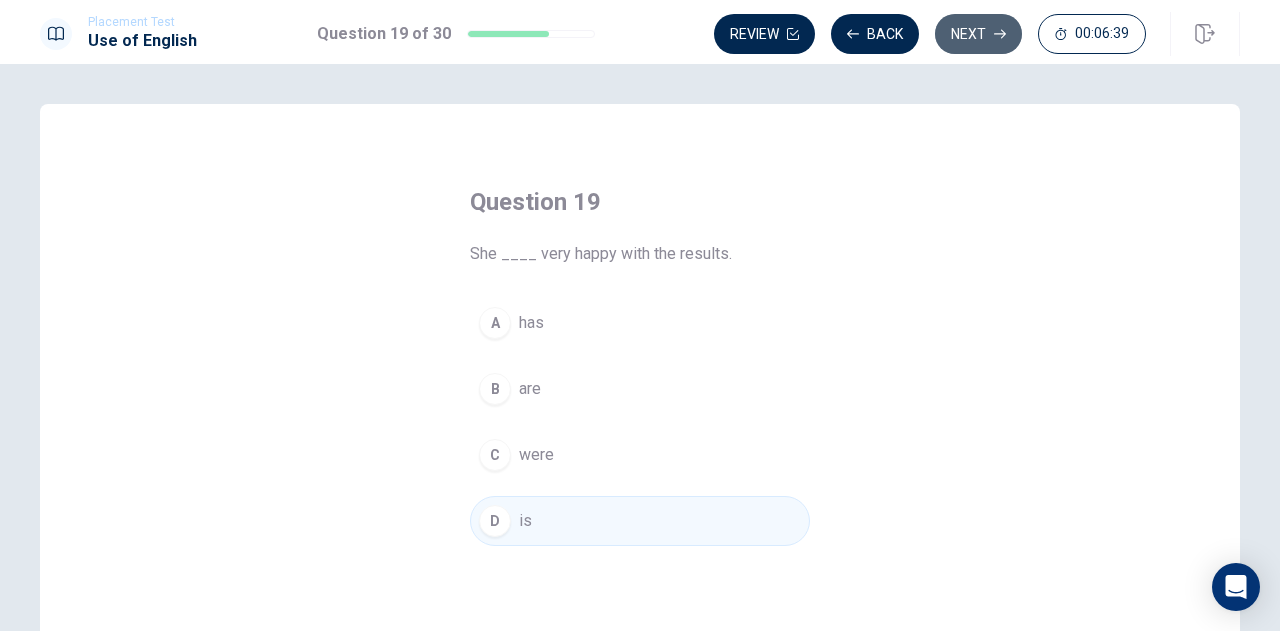 click on "Next" at bounding box center (978, 34) 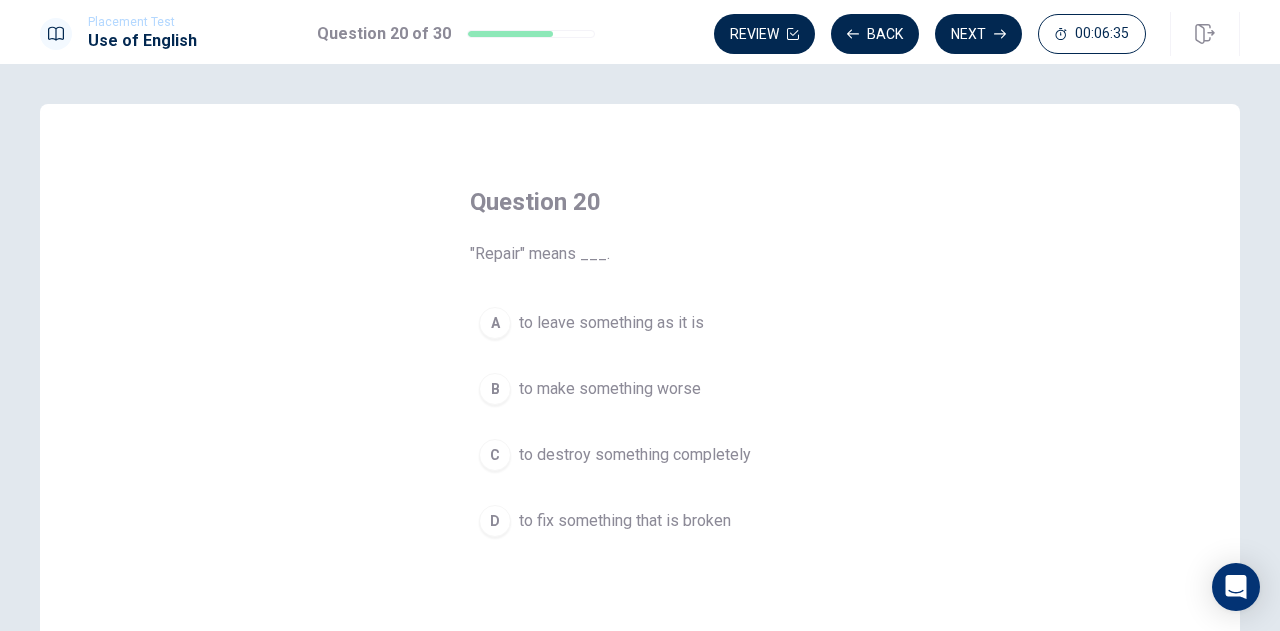 click on "to fix something that is broken" at bounding box center (625, 521) 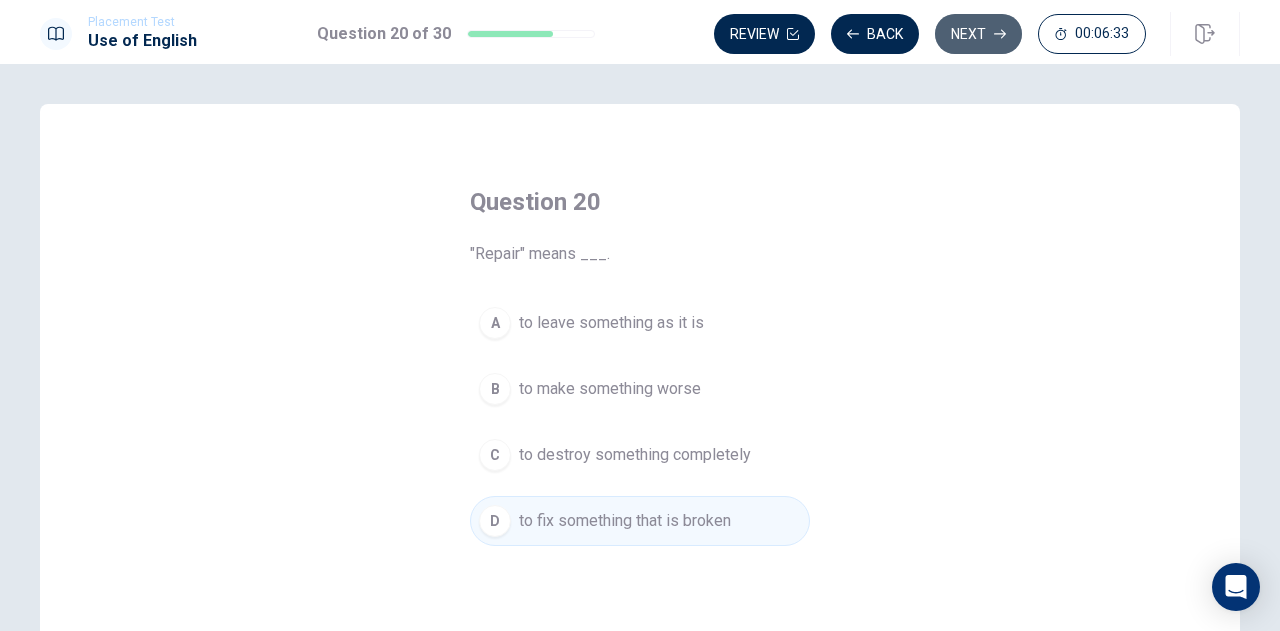 click on "Next" at bounding box center (978, 34) 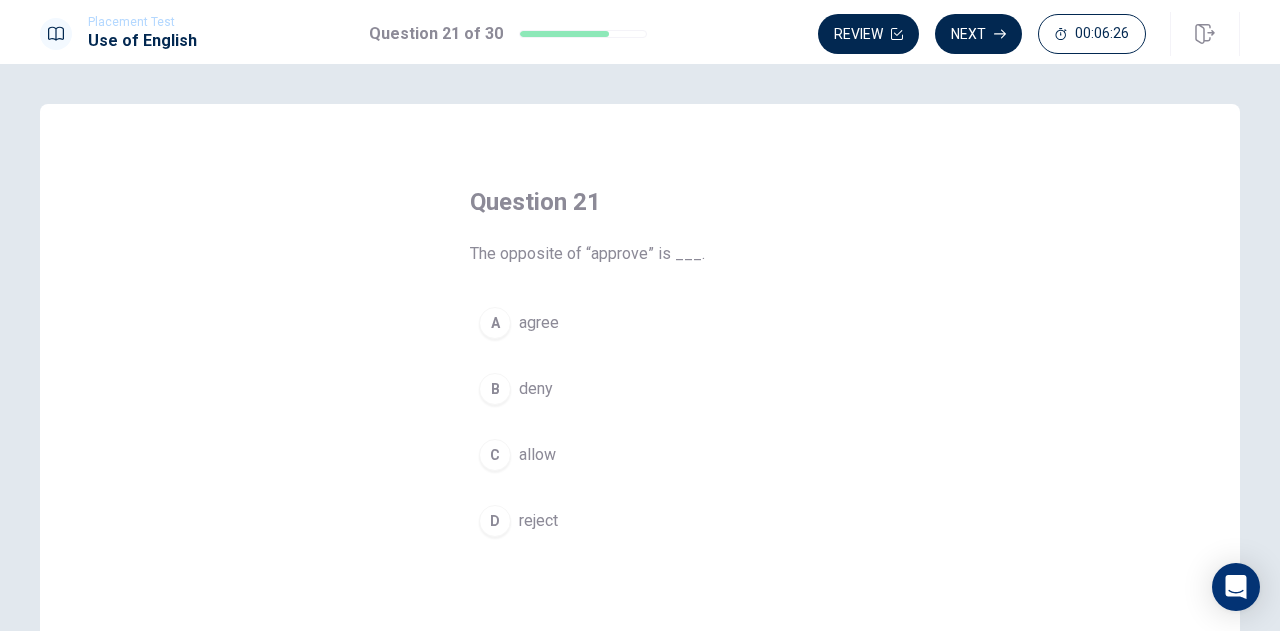 click on "B deny" at bounding box center (640, 389) 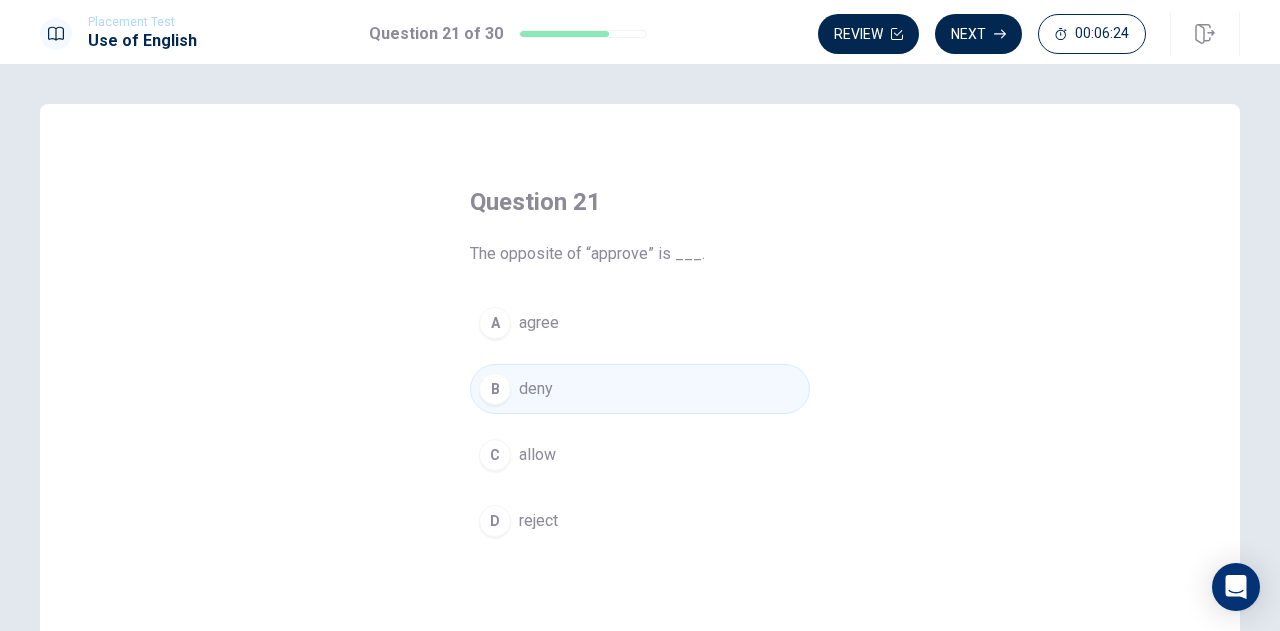 click on "reject" at bounding box center (538, 521) 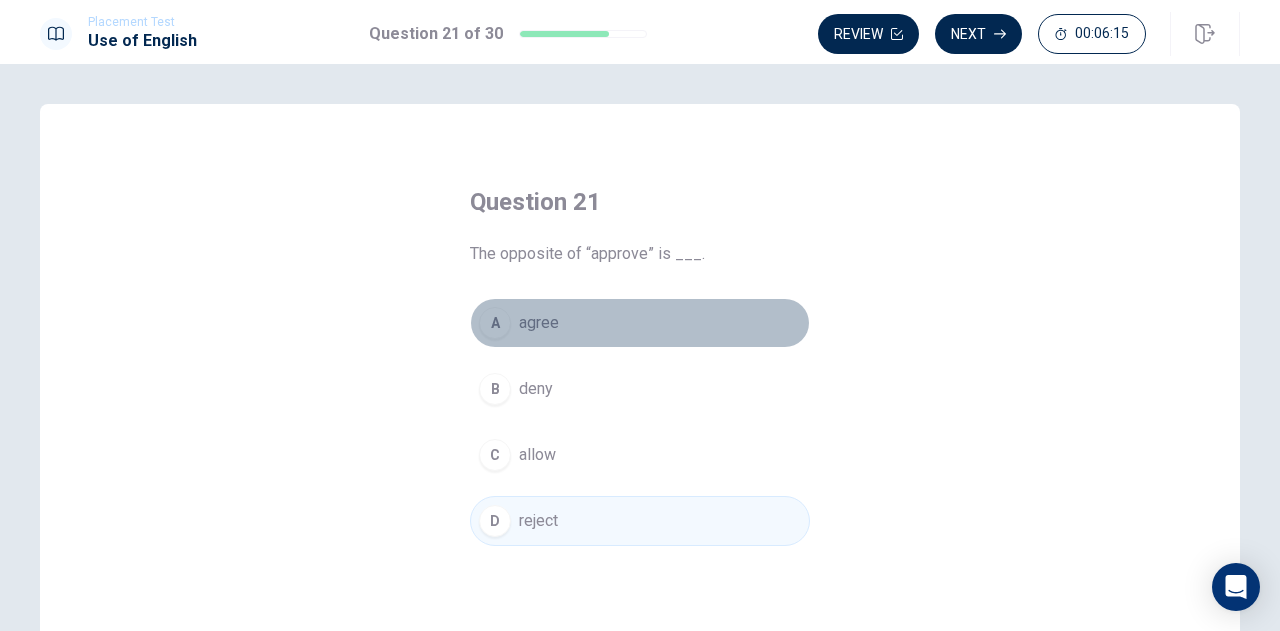 click on "A agree" at bounding box center [640, 323] 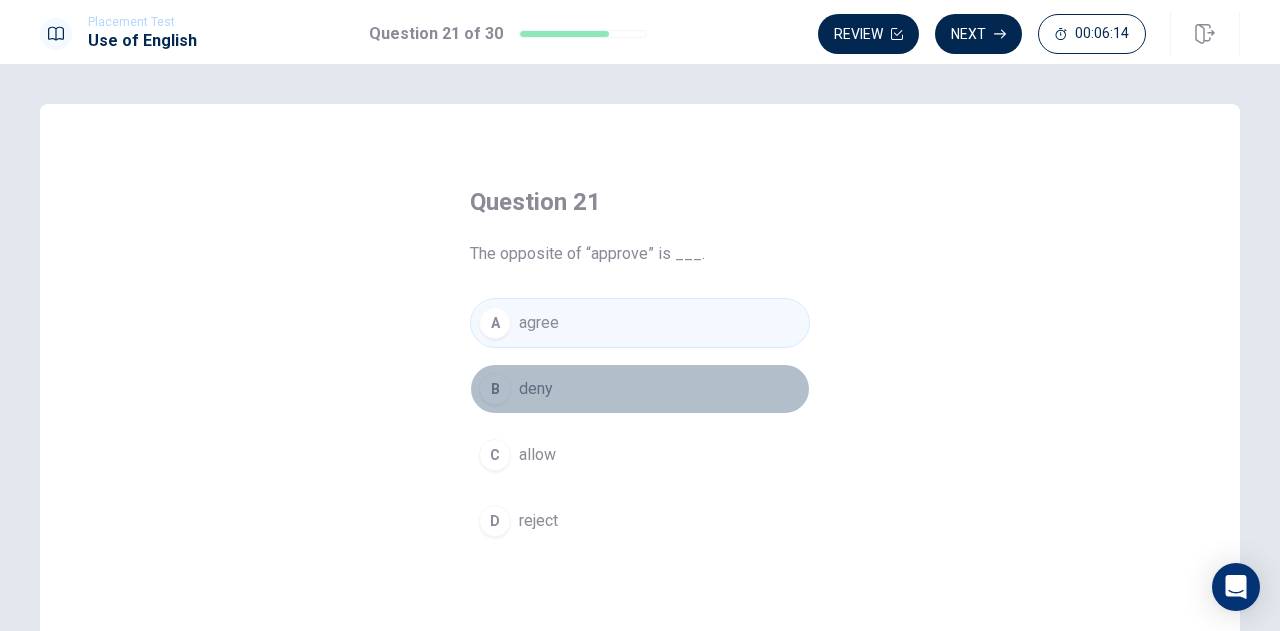 click on "B deny" at bounding box center (640, 389) 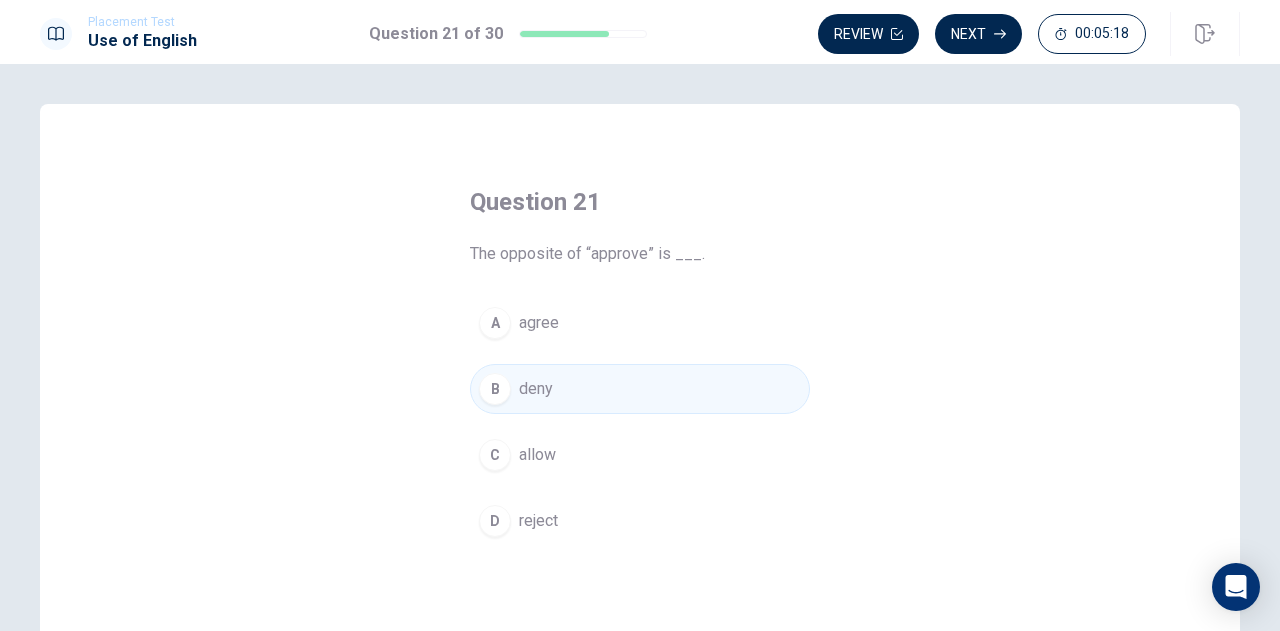 click on "D reject" at bounding box center [640, 521] 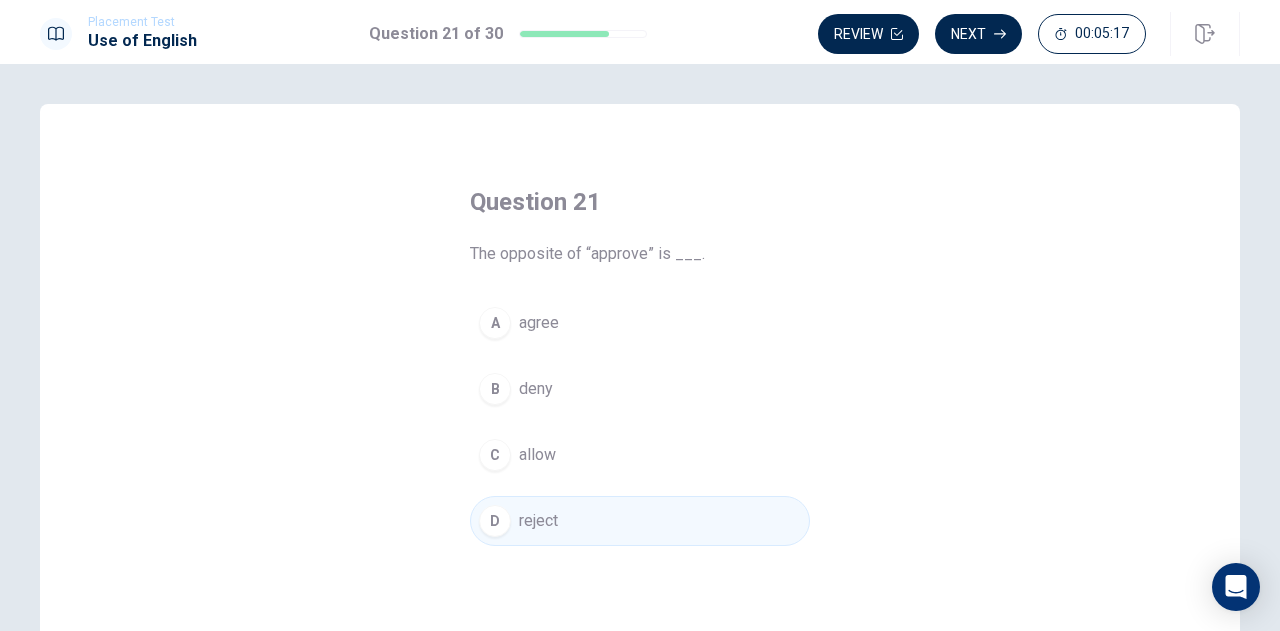 click on "B deny" at bounding box center (640, 389) 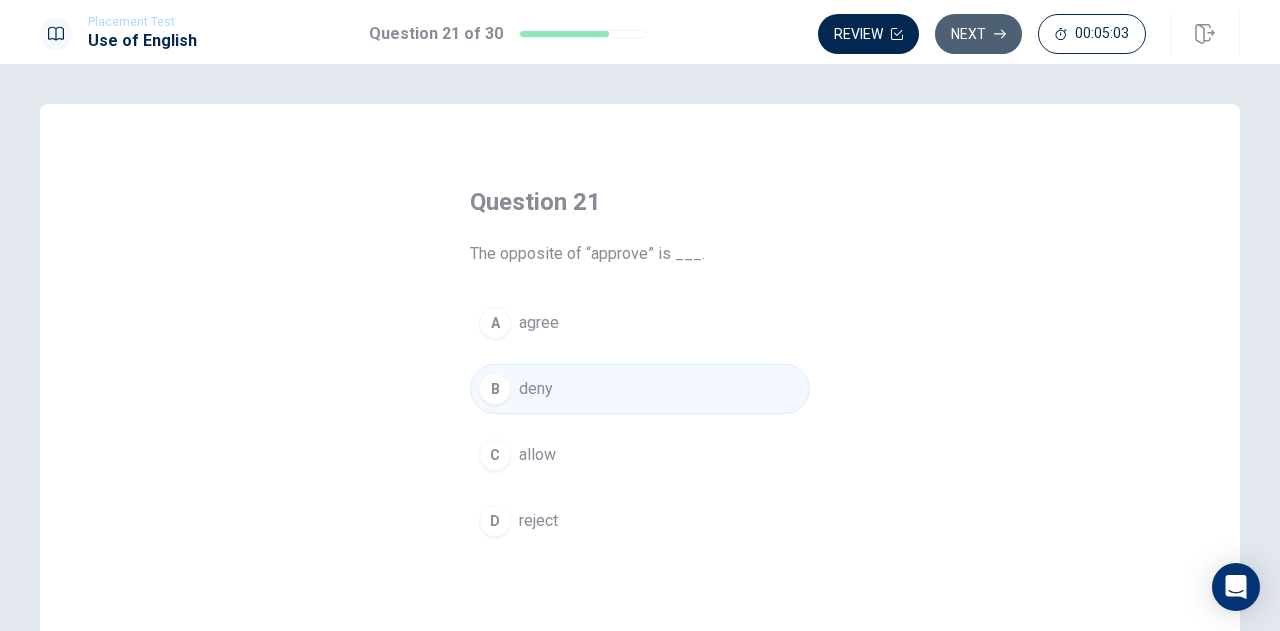 click on "Next" at bounding box center [978, 34] 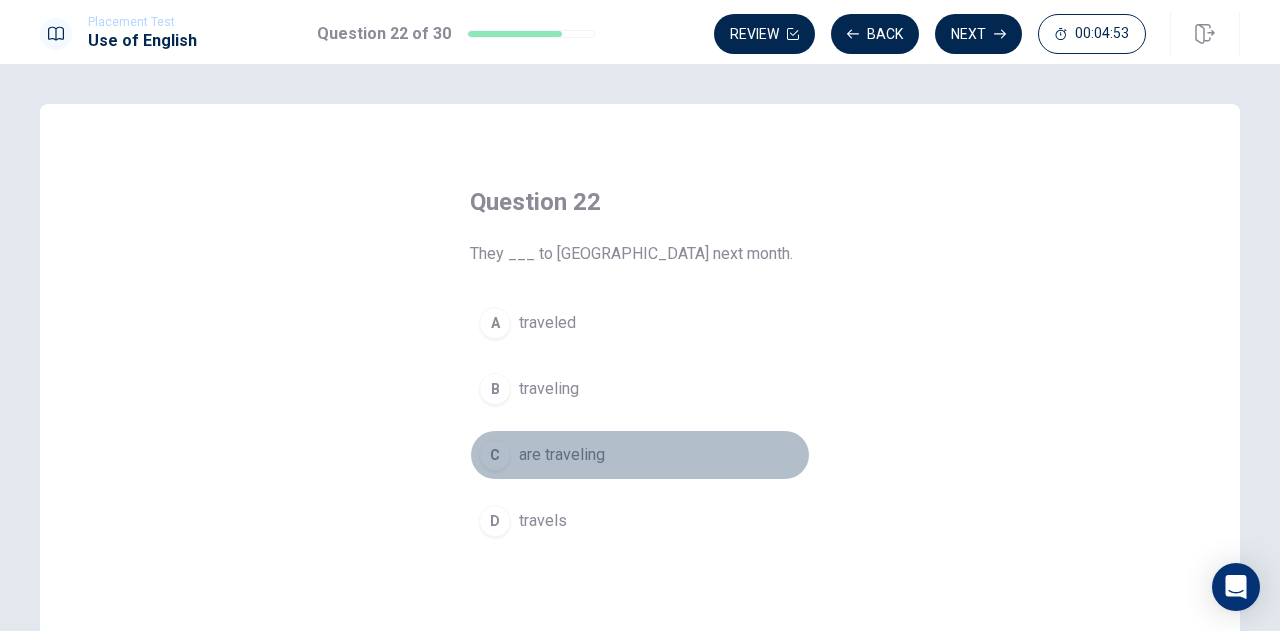 click on "are traveling" at bounding box center (562, 455) 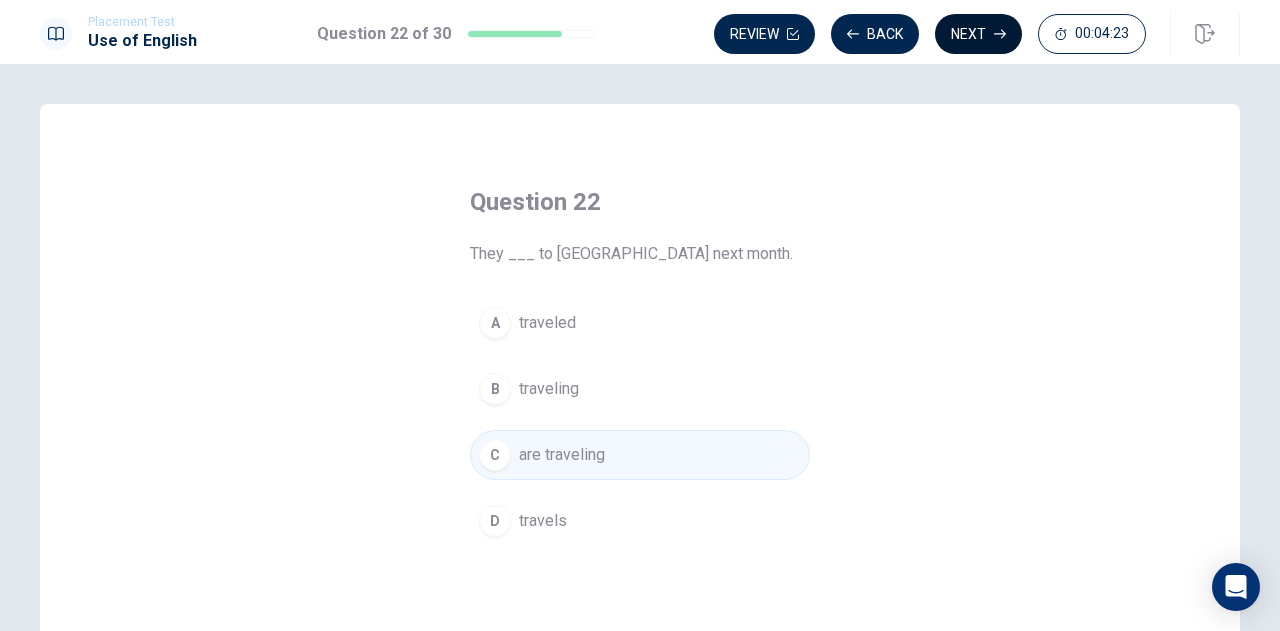 click on "Next" at bounding box center (978, 34) 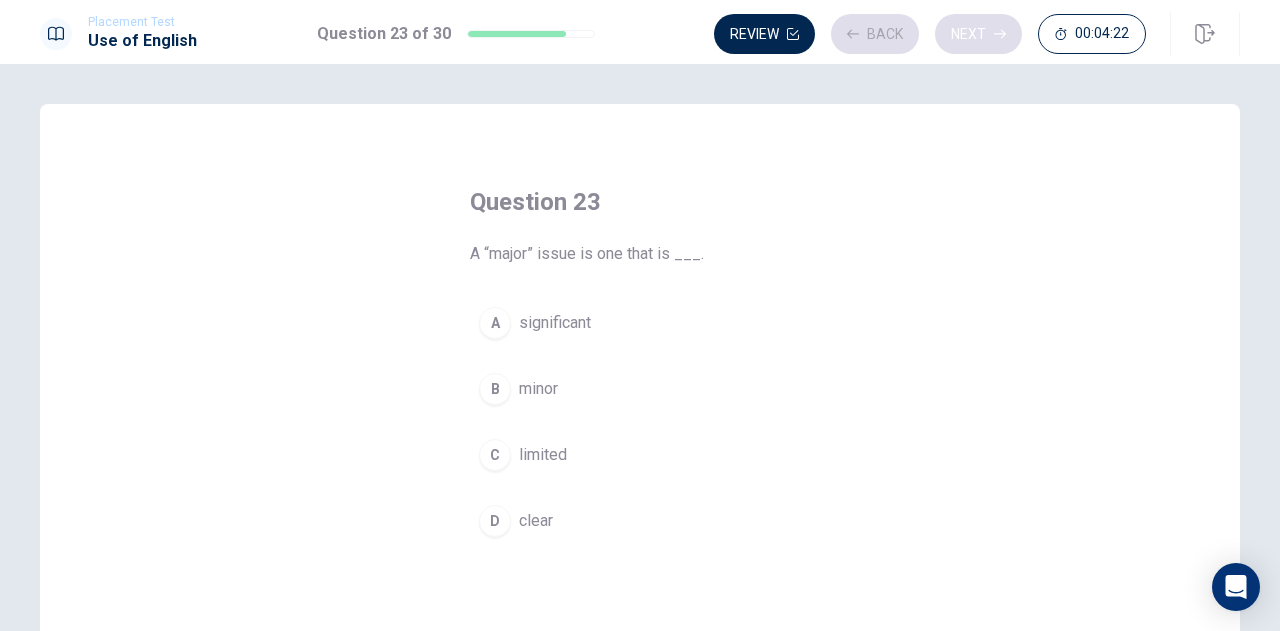 click on "Review Back Next 00:04:22" at bounding box center [930, 34] 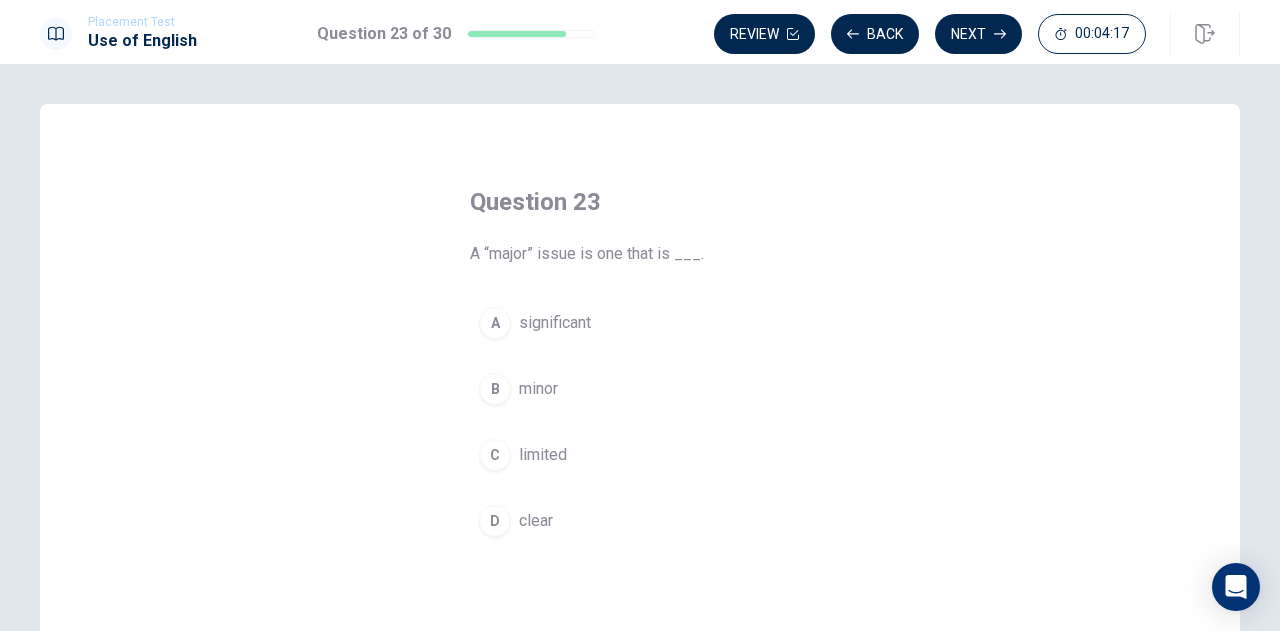 click on "minor" at bounding box center [538, 389] 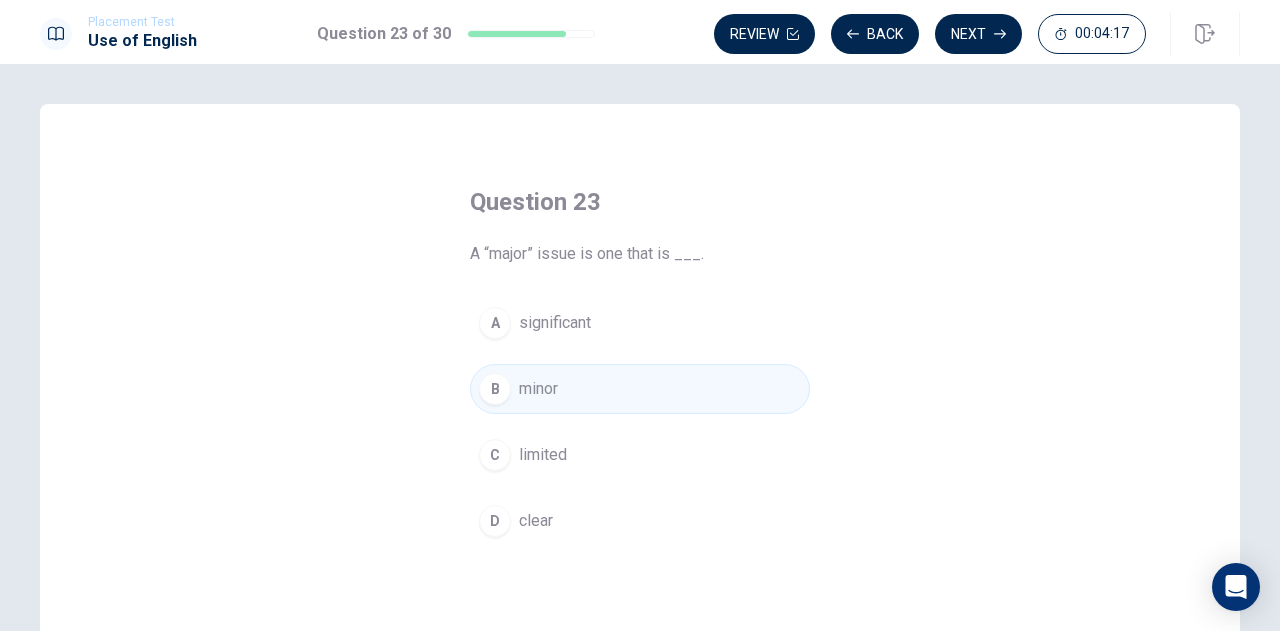 click on "minor" at bounding box center [538, 389] 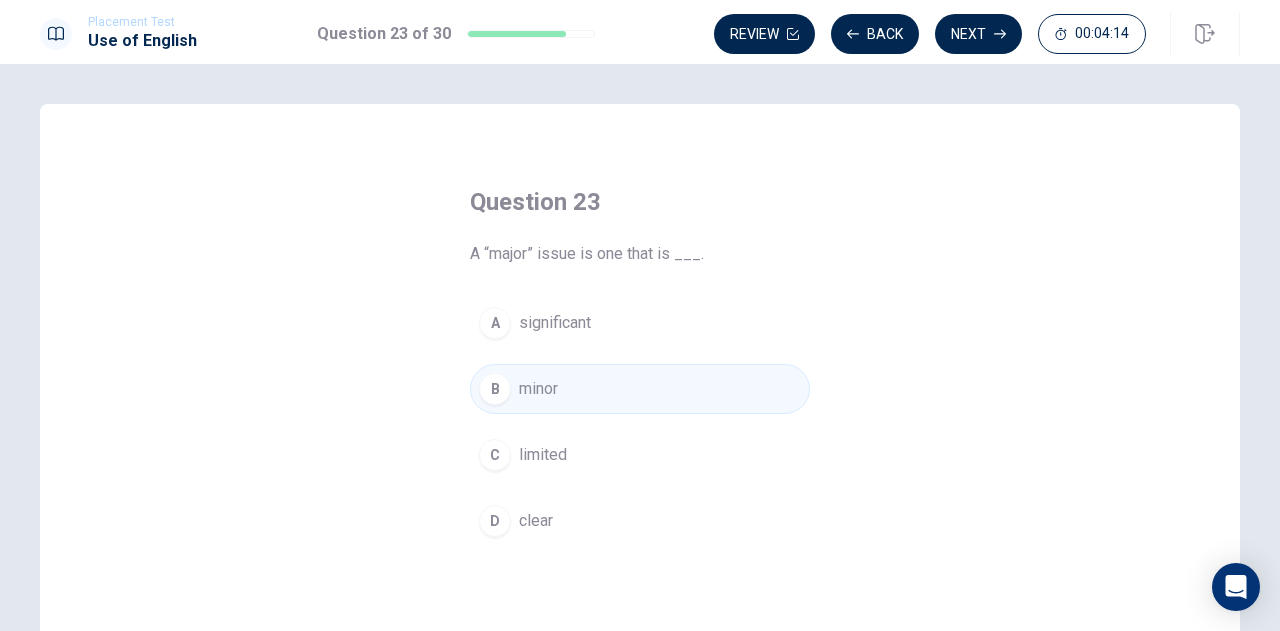 click on "significant" at bounding box center (555, 323) 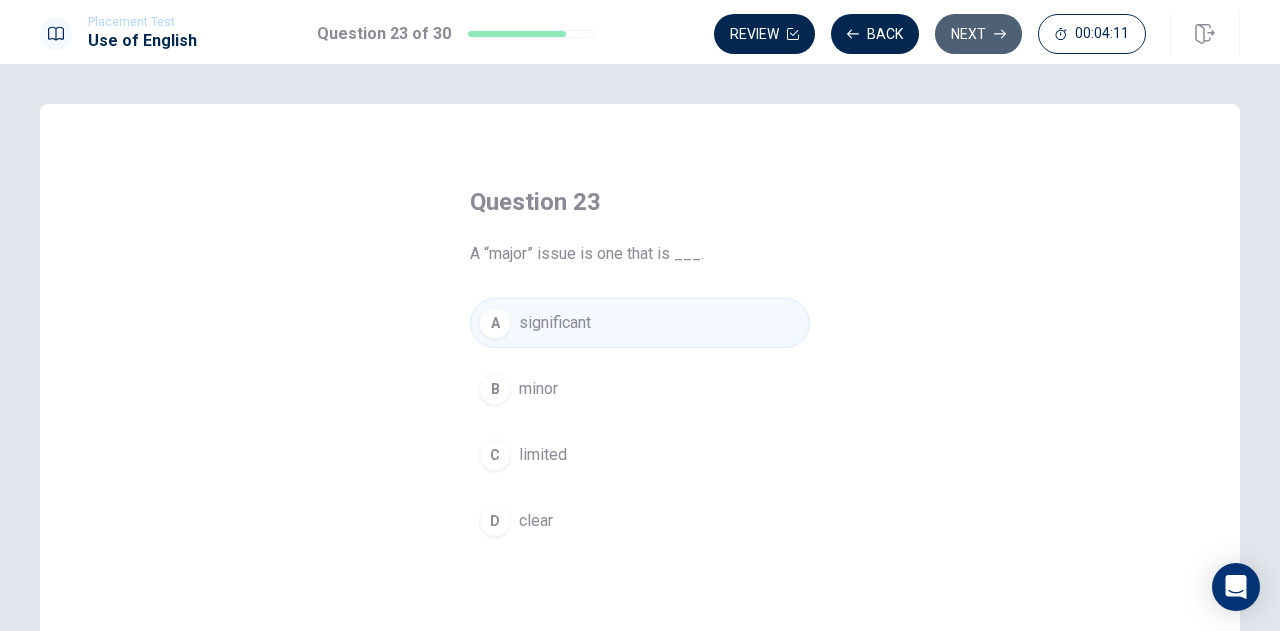 click on "Next" at bounding box center (978, 34) 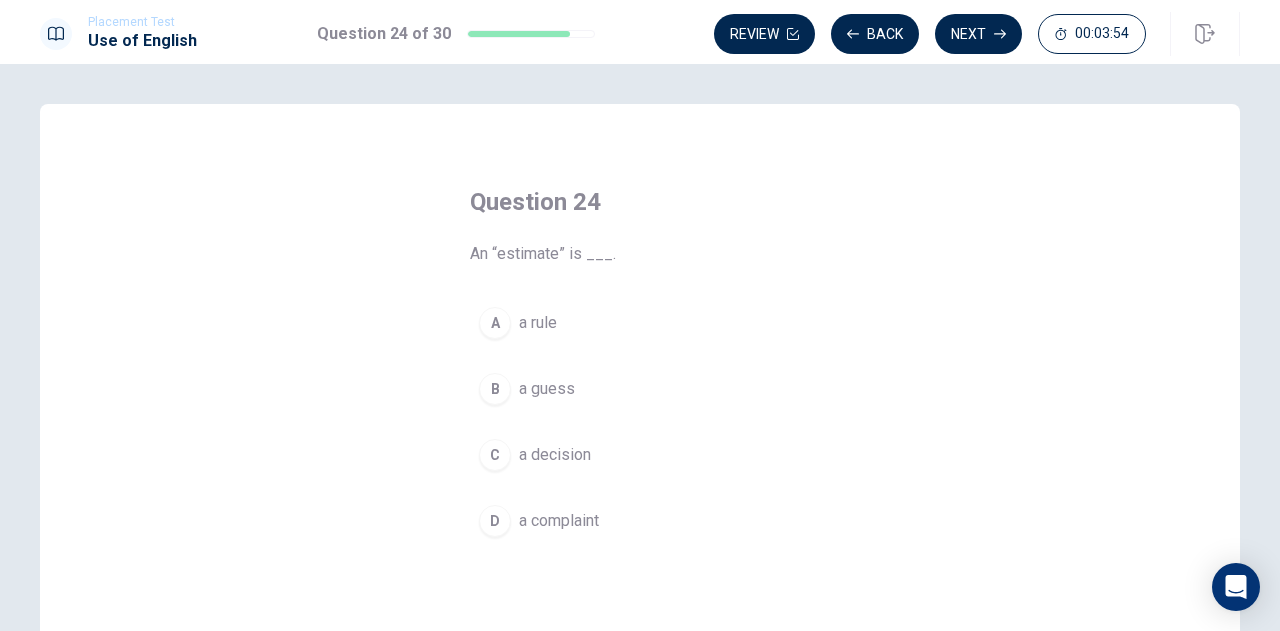 click on "a complaint" at bounding box center (559, 521) 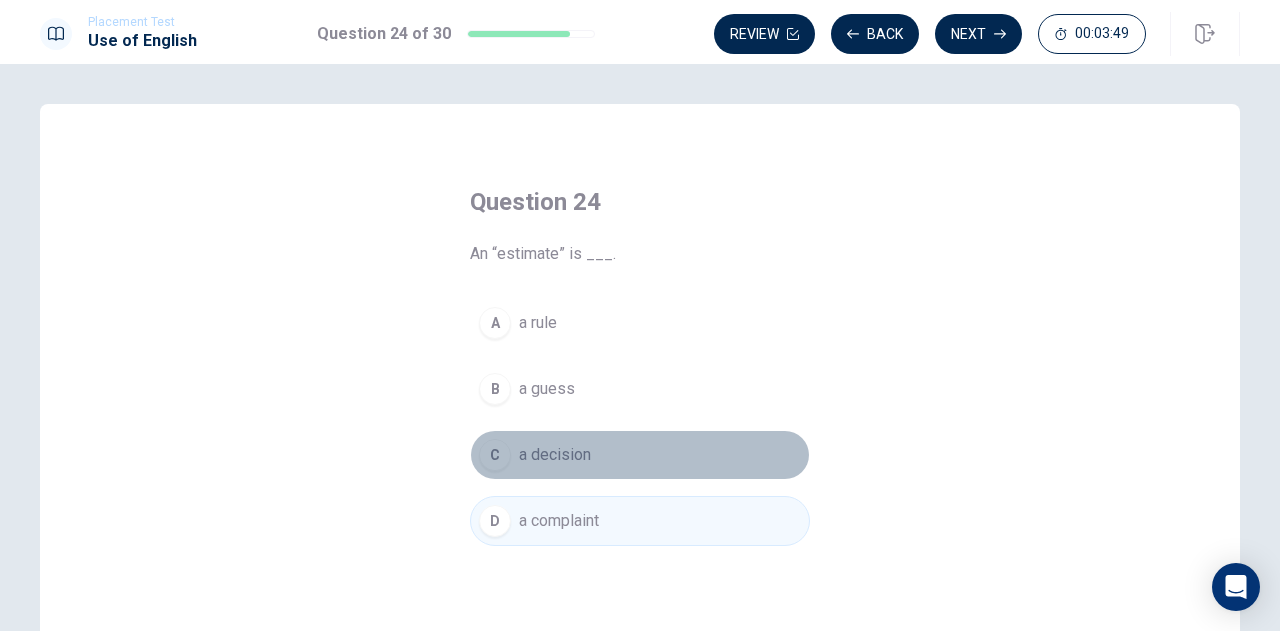 click on "a decision" at bounding box center [555, 455] 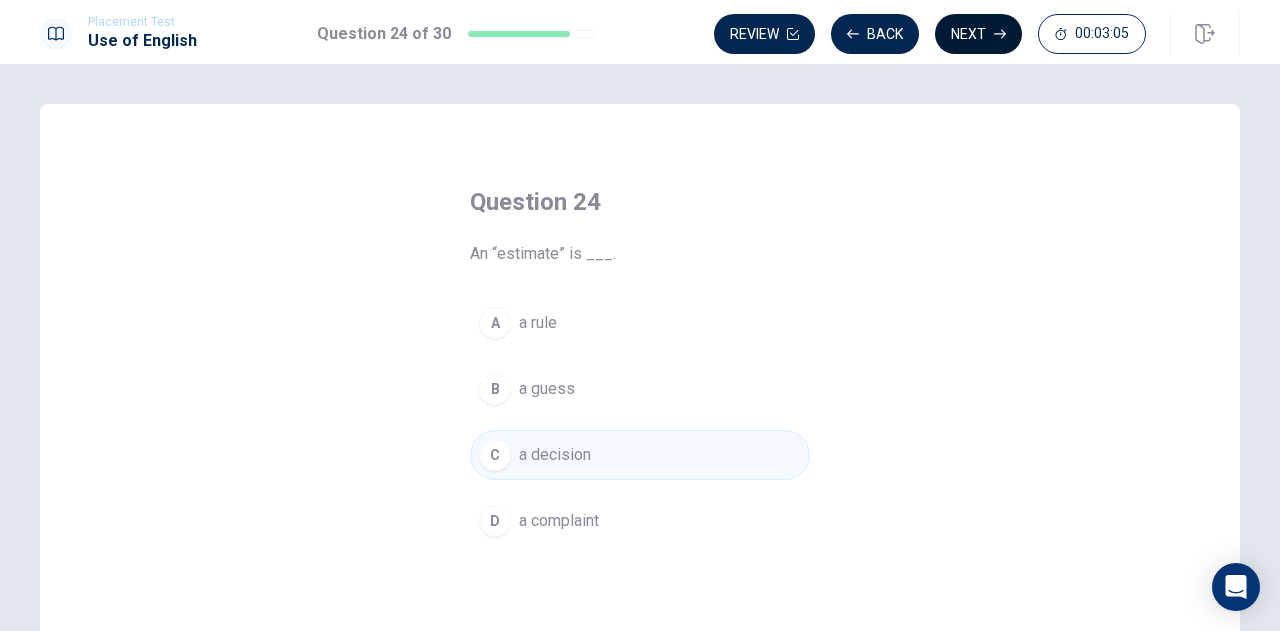click on "Next" at bounding box center (978, 34) 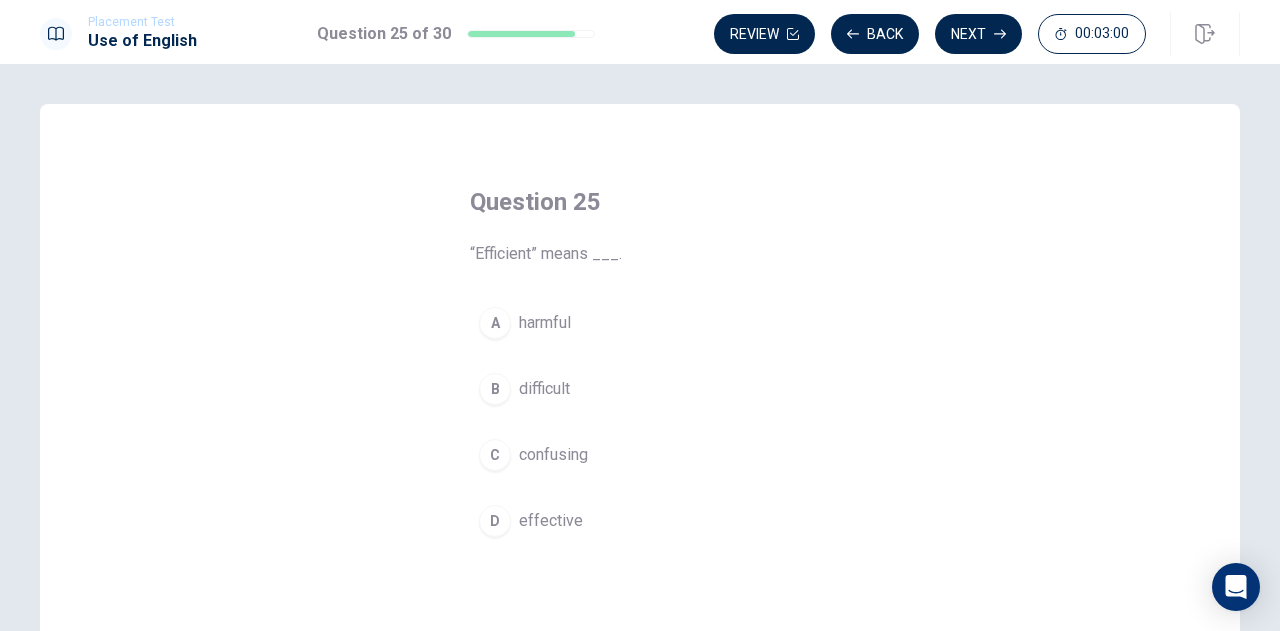 click on "effective" at bounding box center [551, 521] 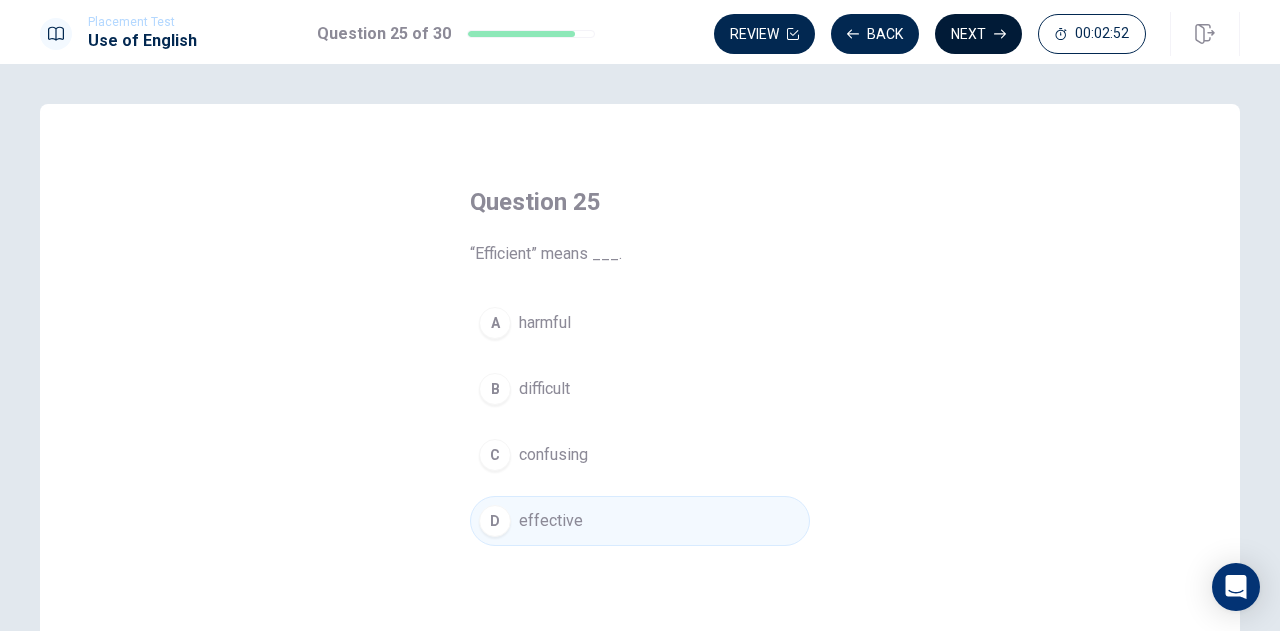 click on "Next" at bounding box center (978, 34) 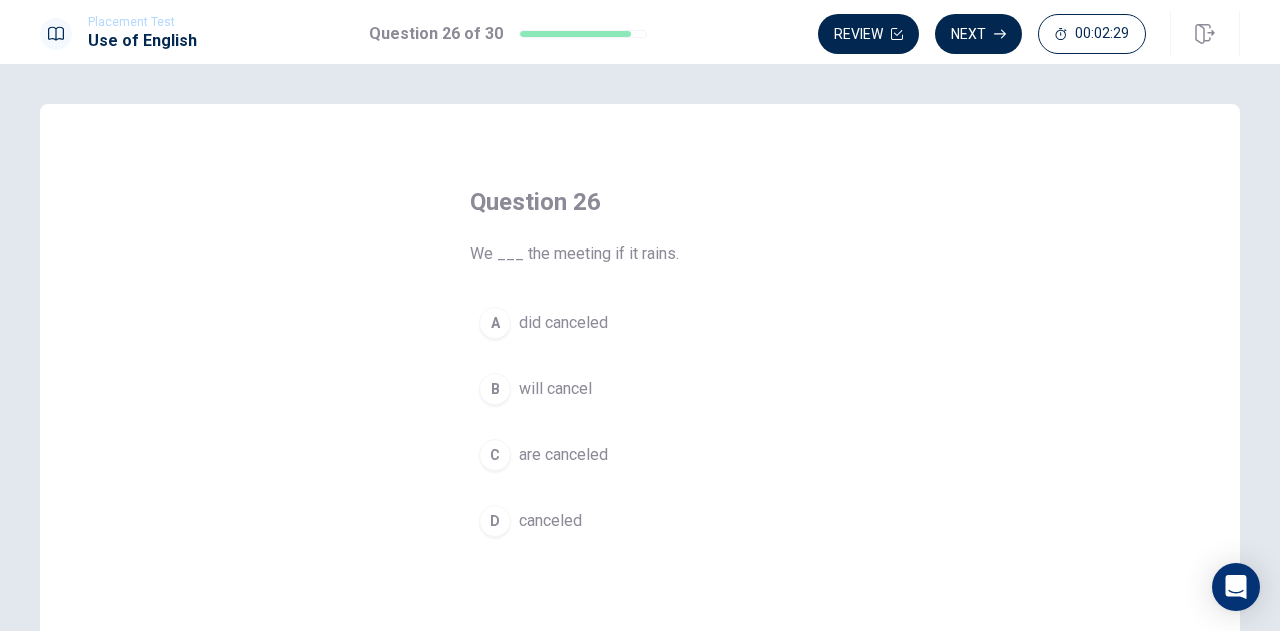 click on "will cancel" at bounding box center [555, 389] 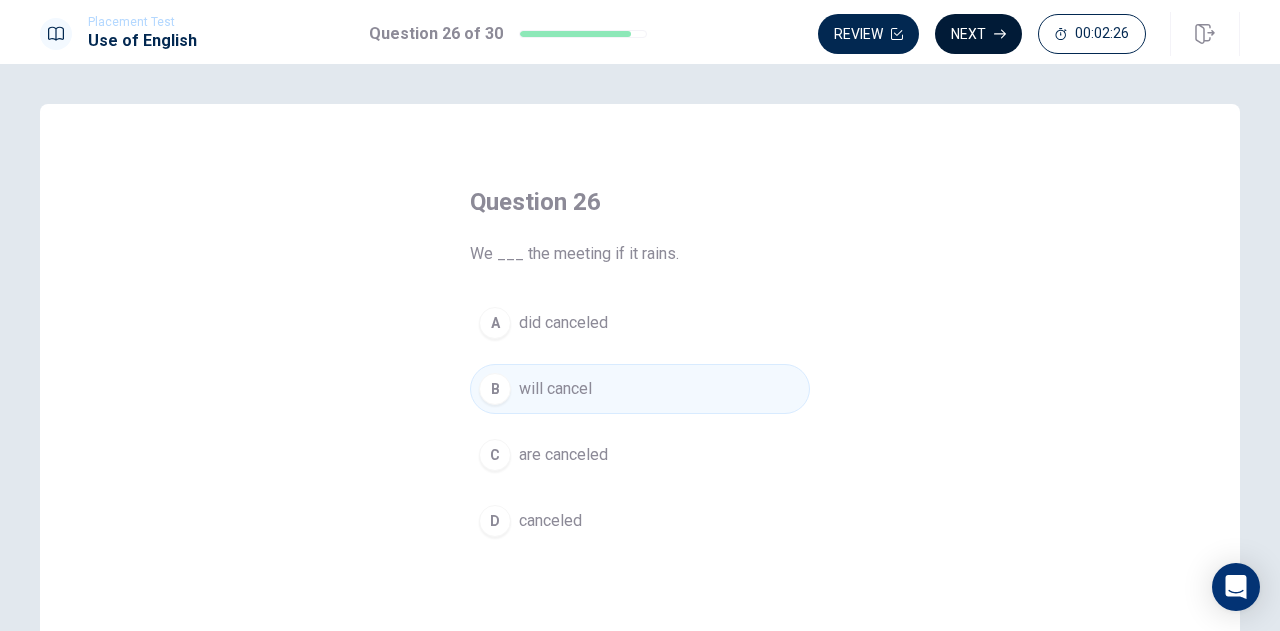 click on "Next" at bounding box center (978, 34) 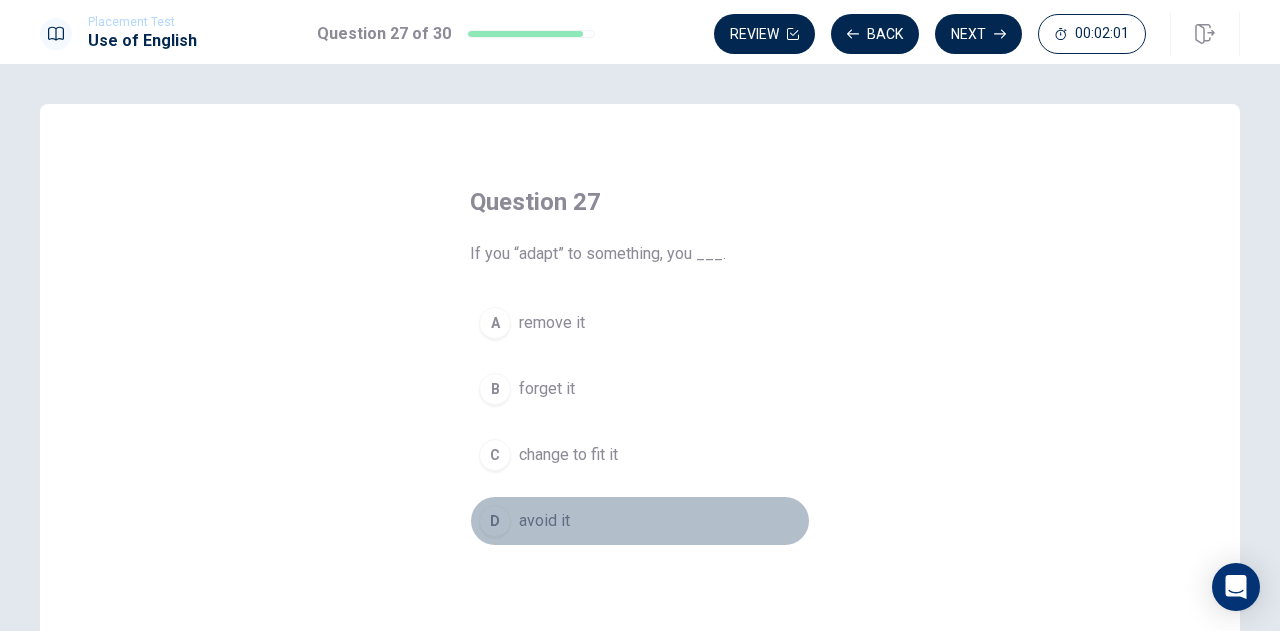 click on "avoid it" at bounding box center [544, 521] 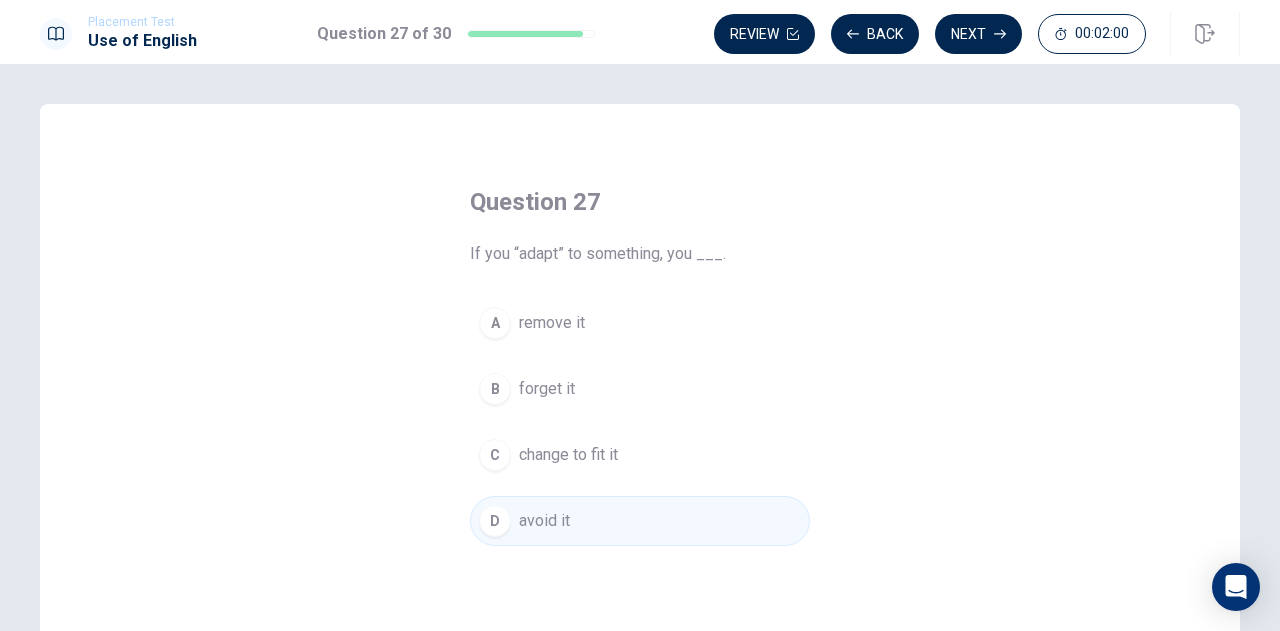 click on "remove it" at bounding box center [552, 323] 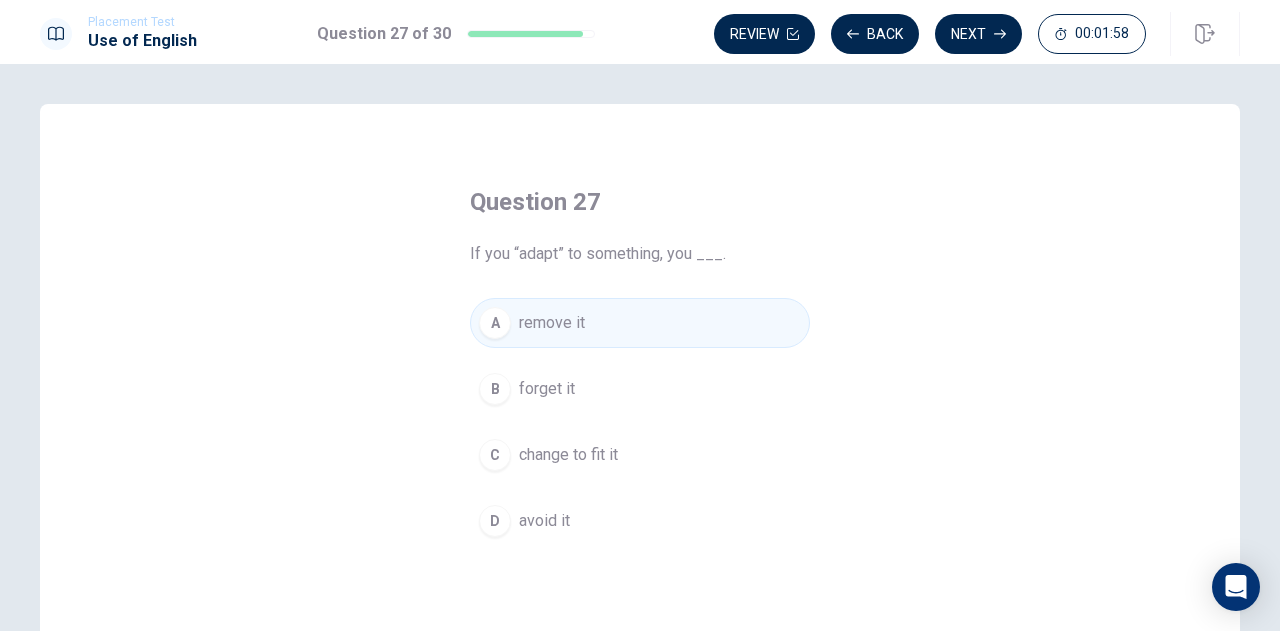 click on "forget it" at bounding box center (547, 389) 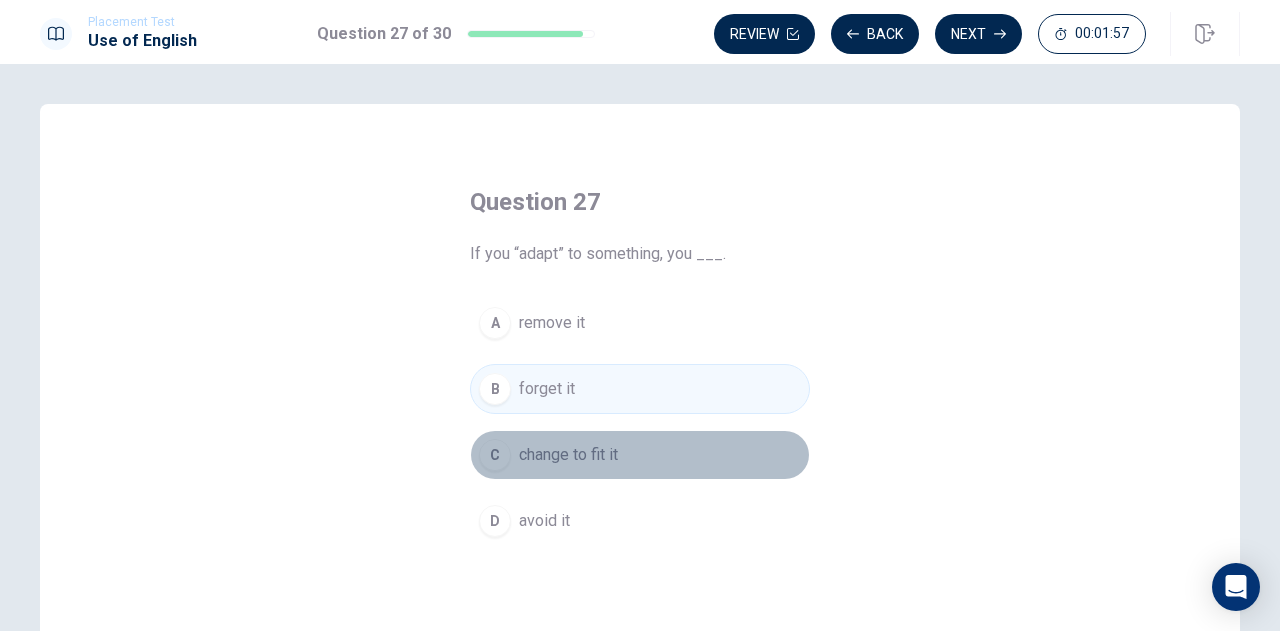 click on "change to fit it" at bounding box center [568, 455] 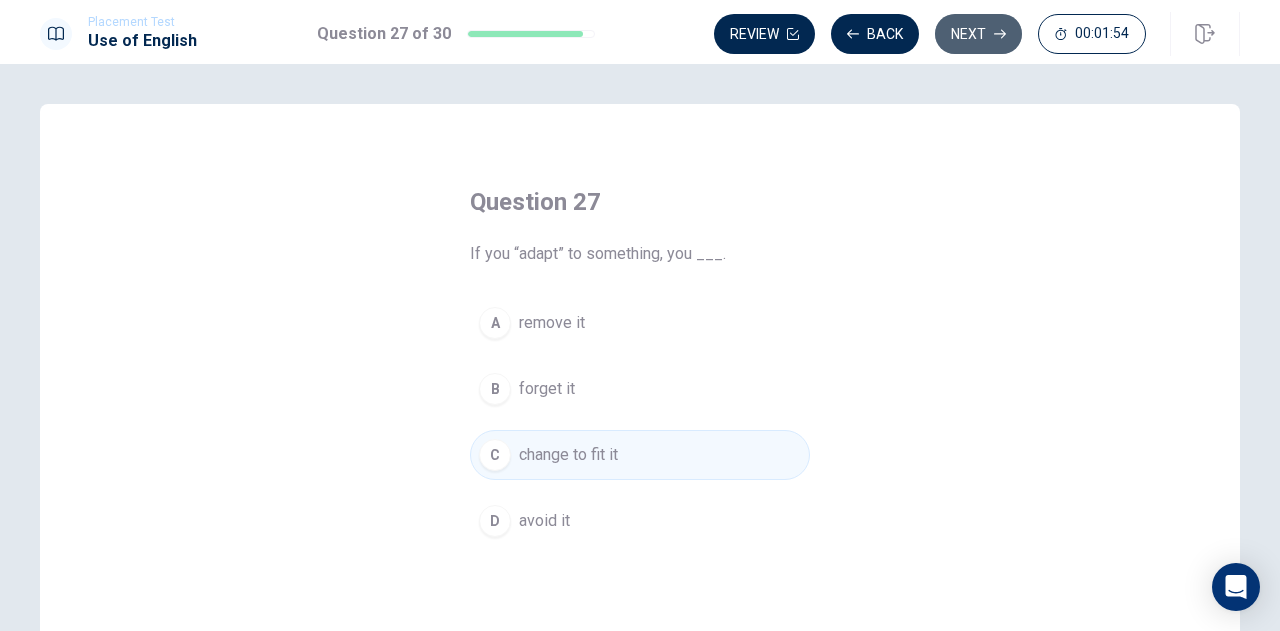 click on "Next" at bounding box center [978, 34] 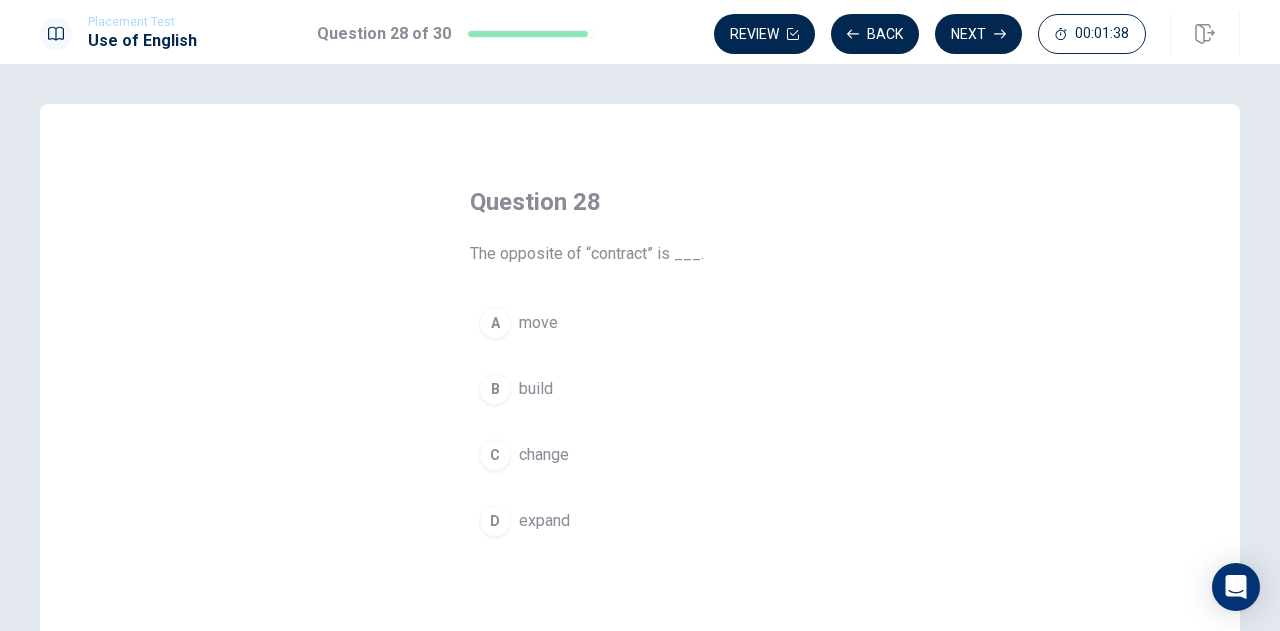 click on "move" at bounding box center [538, 323] 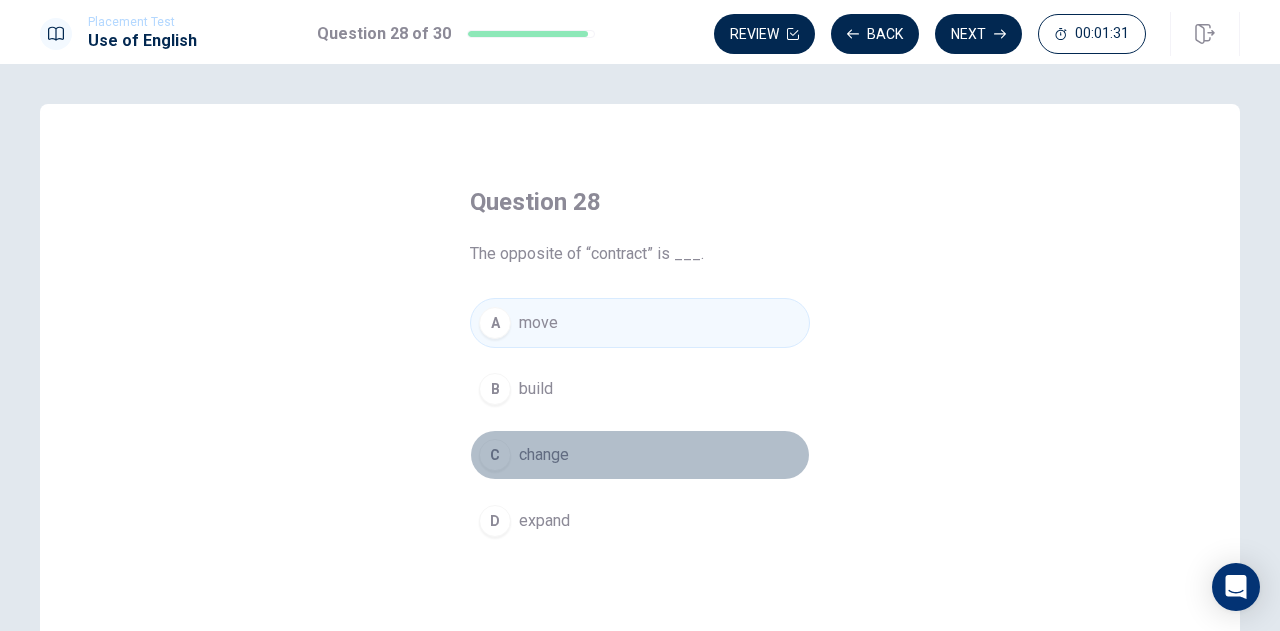 click on "change" at bounding box center (544, 455) 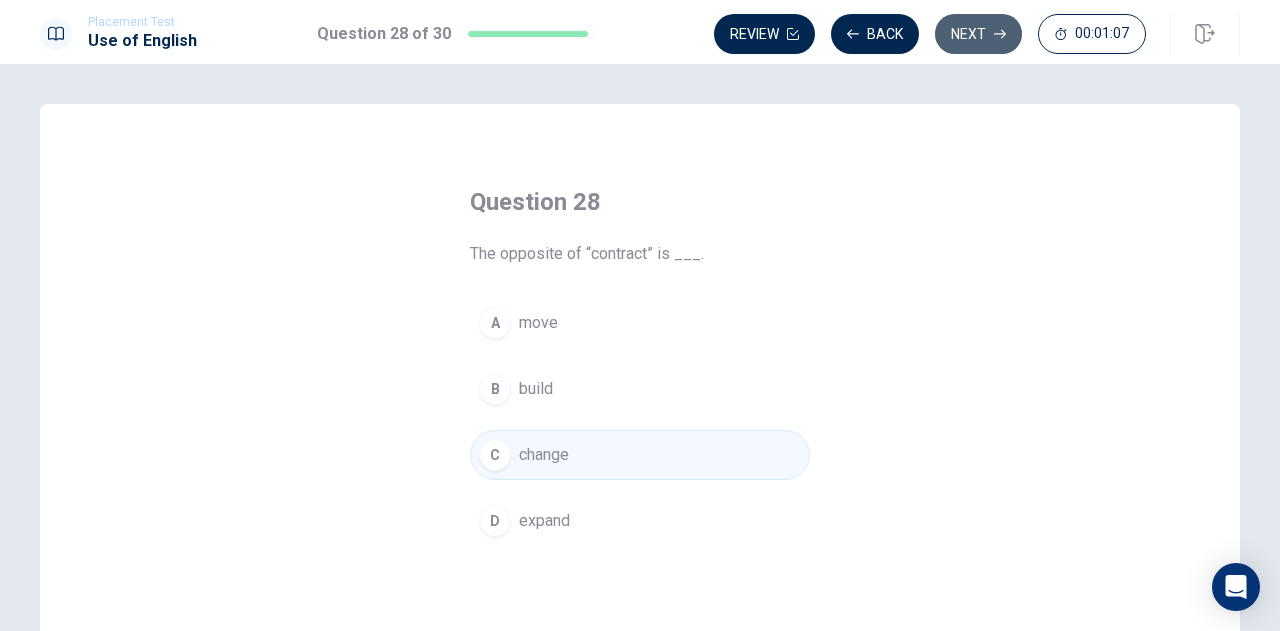 click 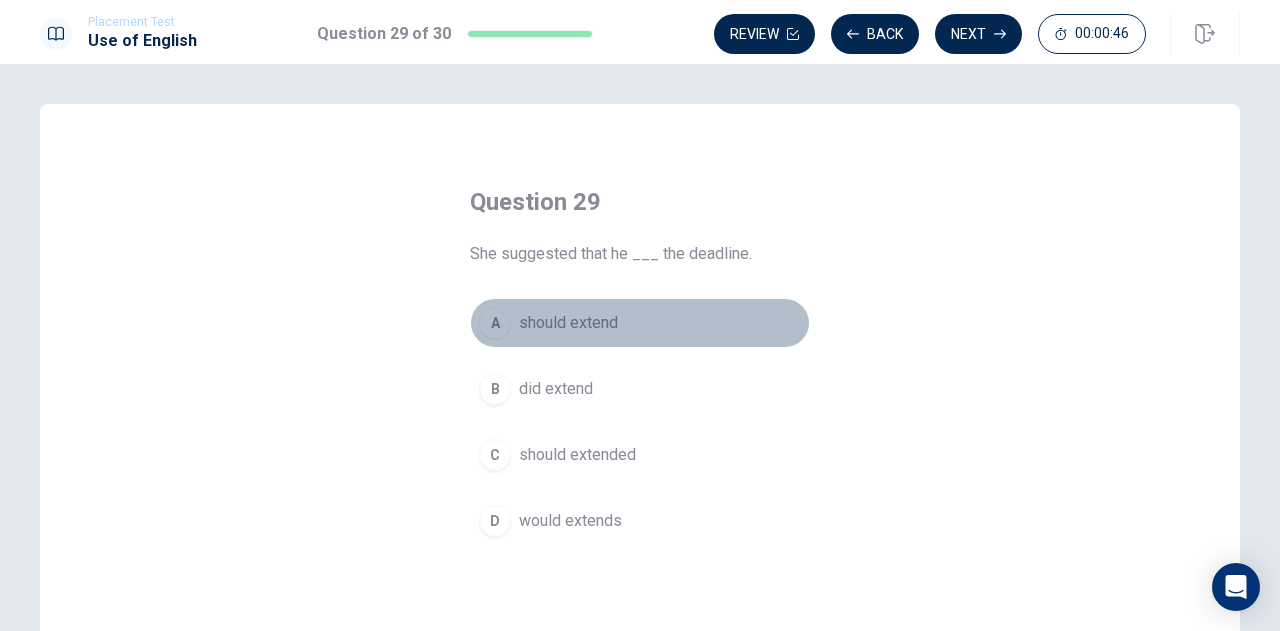click on "should extend" at bounding box center (568, 323) 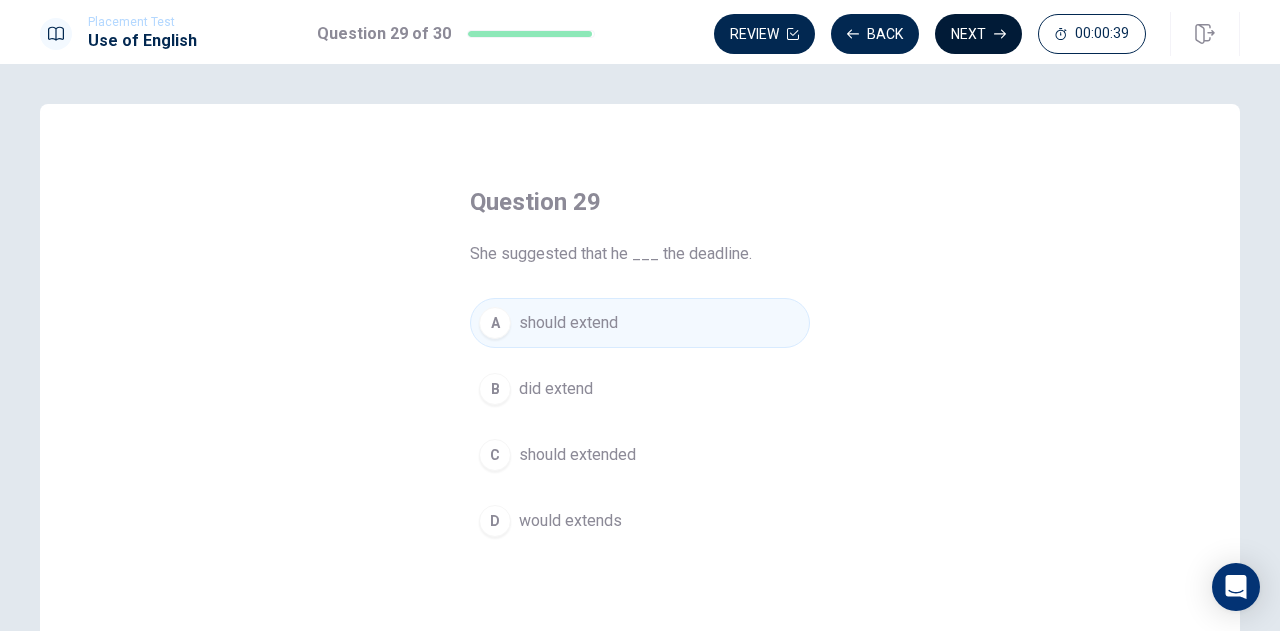 click on "Next" at bounding box center [978, 34] 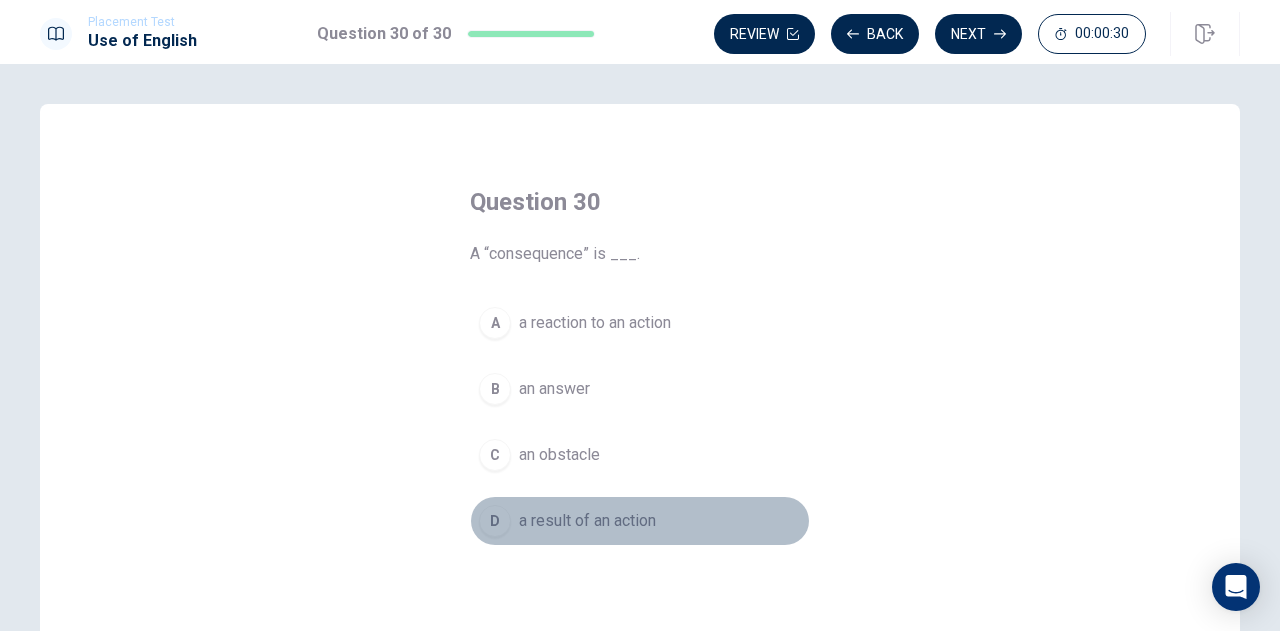 click on "a result of an action" at bounding box center [587, 521] 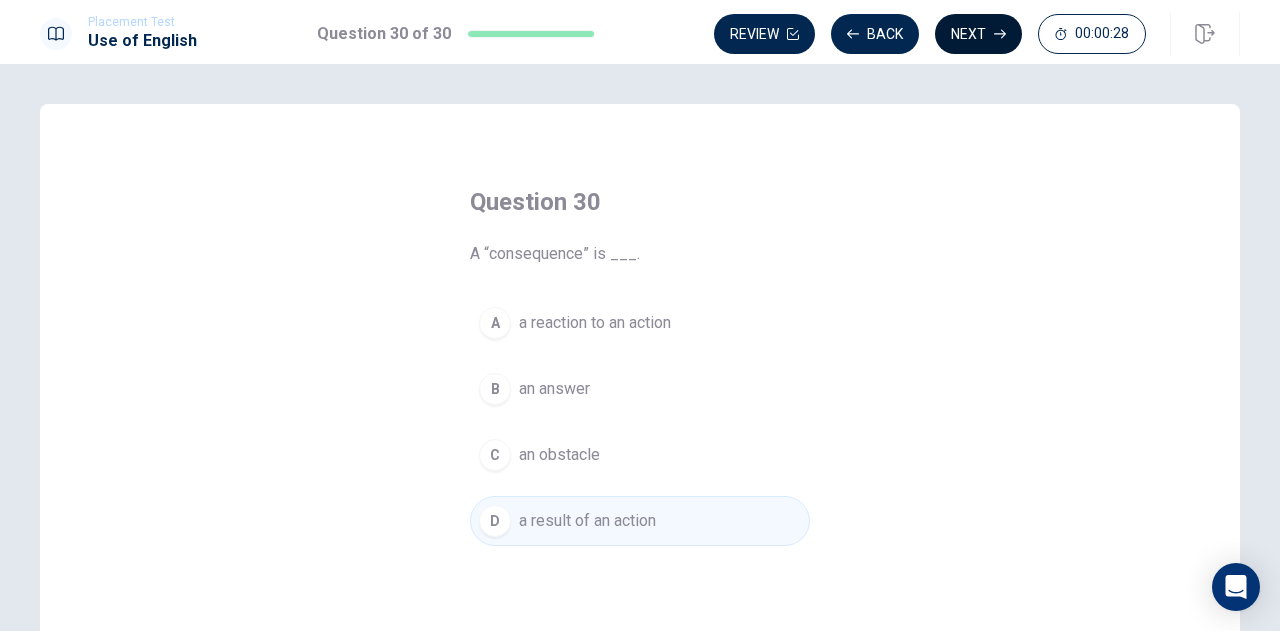 click on "Next" at bounding box center [978, 34] 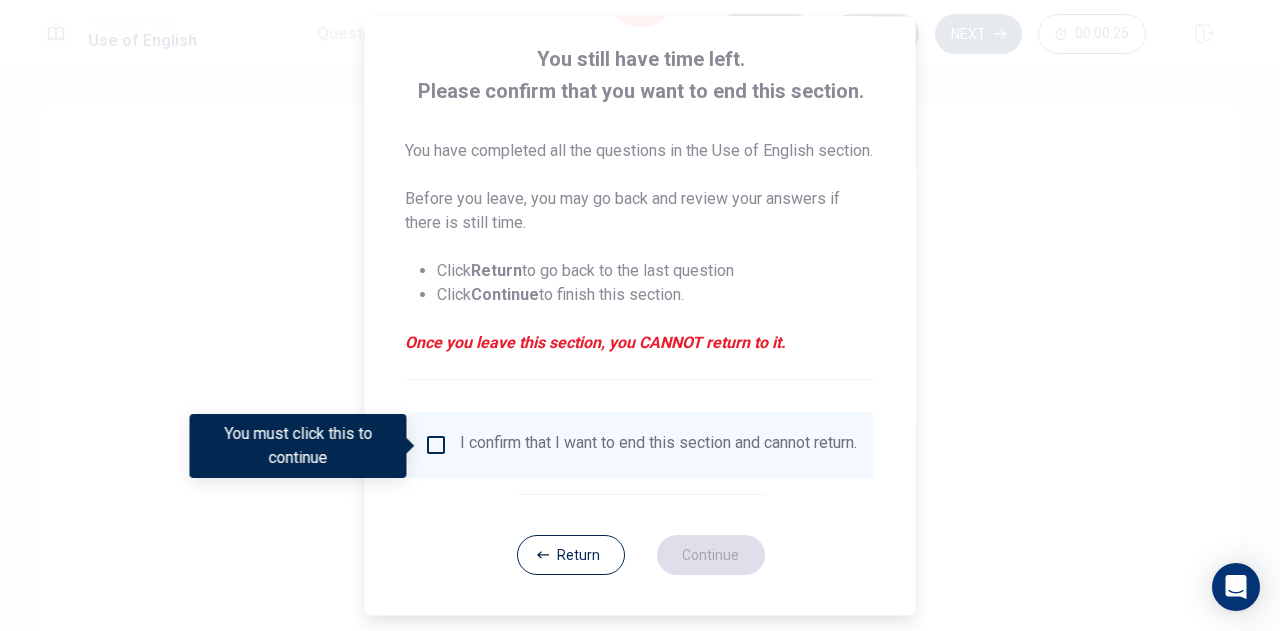 scroll, scrollTop: 139, scrollLeft: 0, axis: vertical 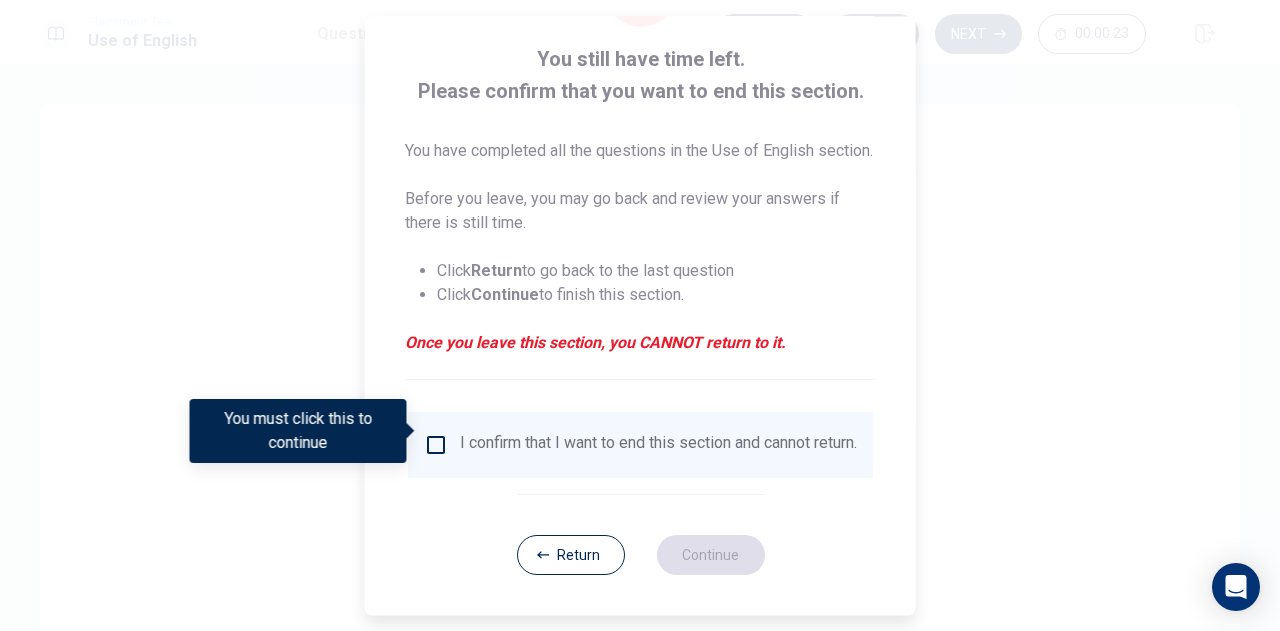 click on "I confirm that I want to end this section and cannot return." at bounding box center (658, 445) 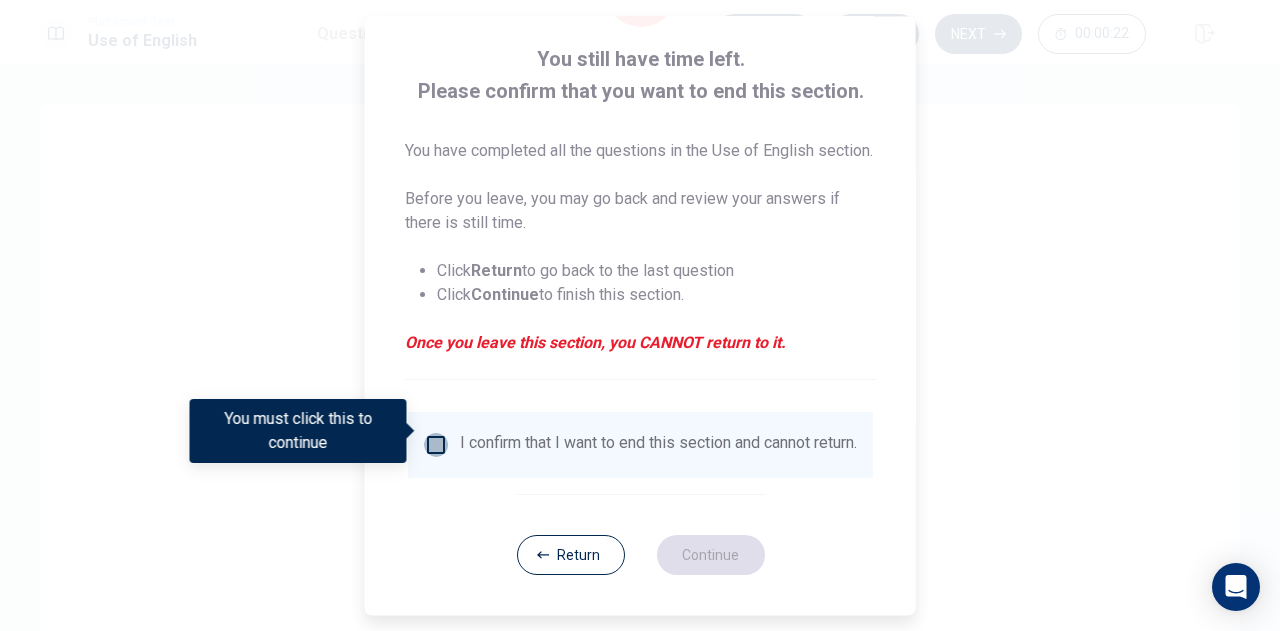 click at bounding box center (436, 445) 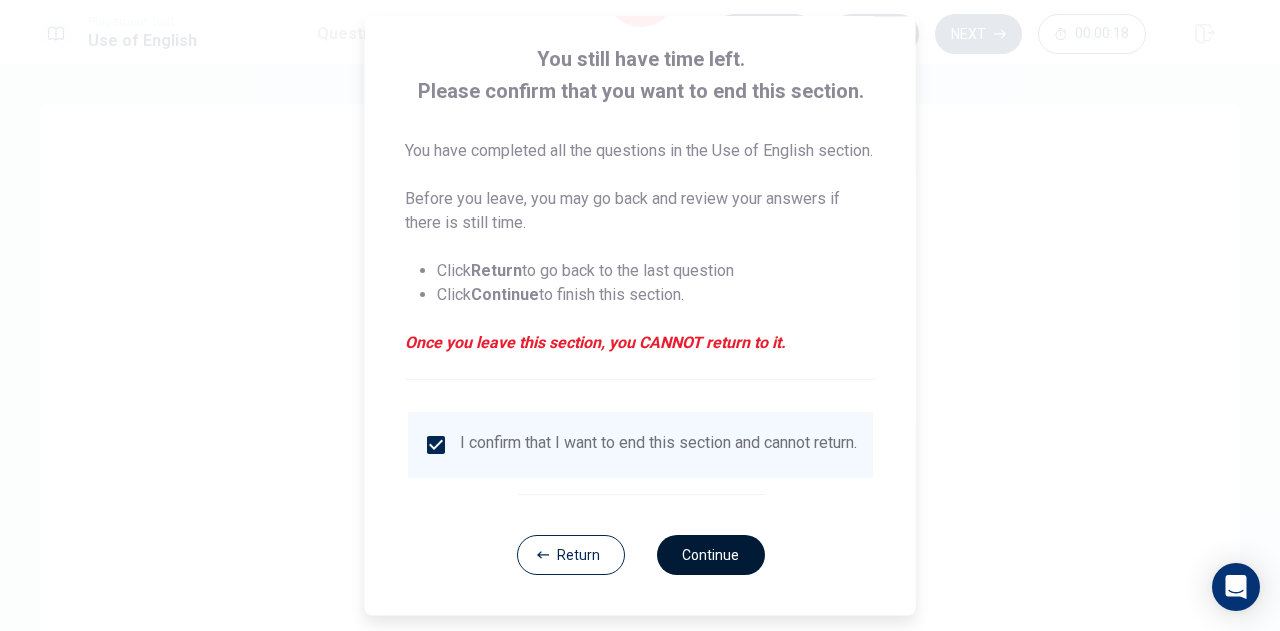 click on "Continue" at bounding box center [710, 555] 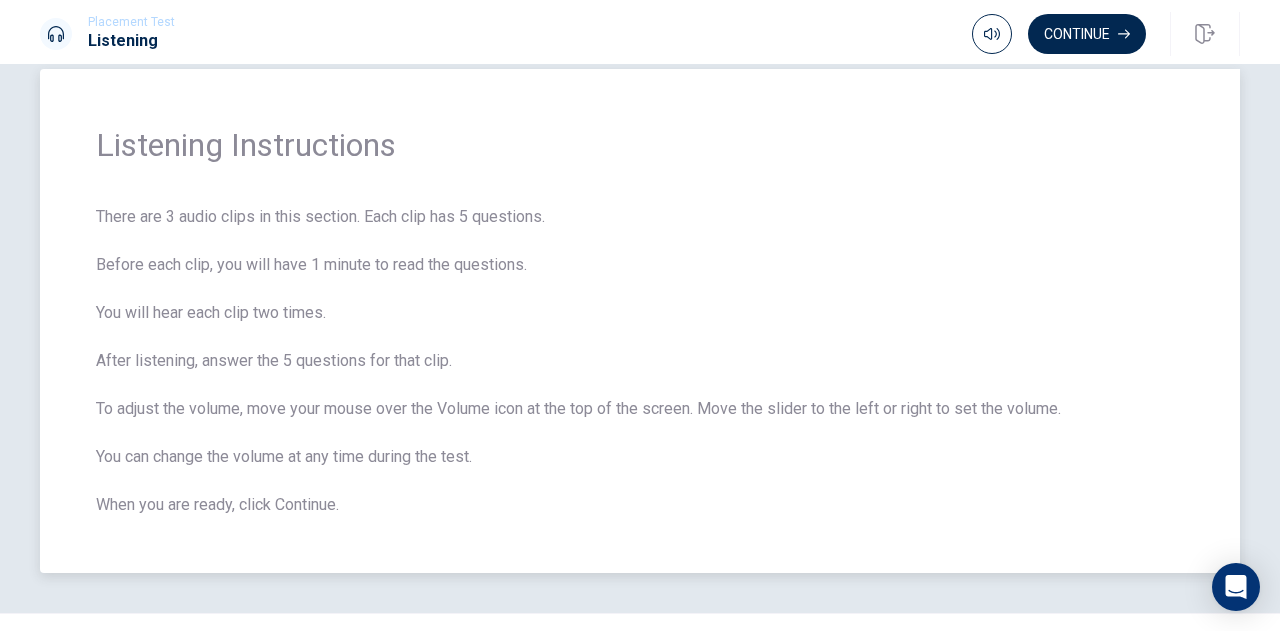 scroll, scrollTop: 0, scrollLeft: 0, axis: both 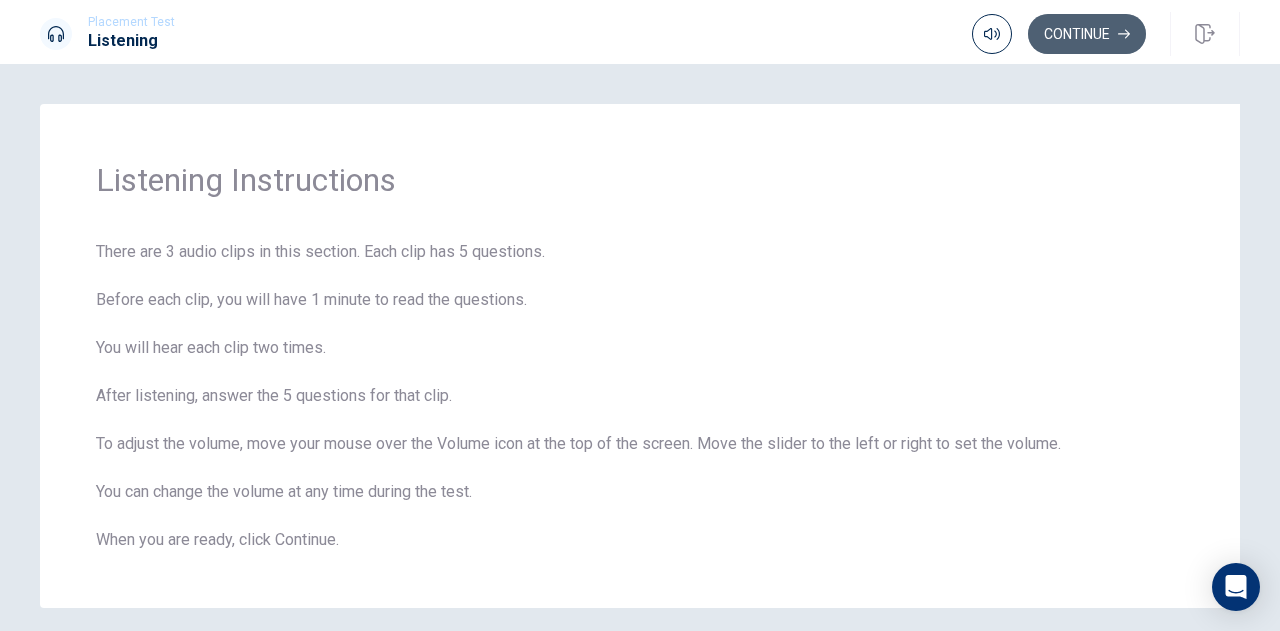 click on "Continue" at bounding box center [1087, 34] 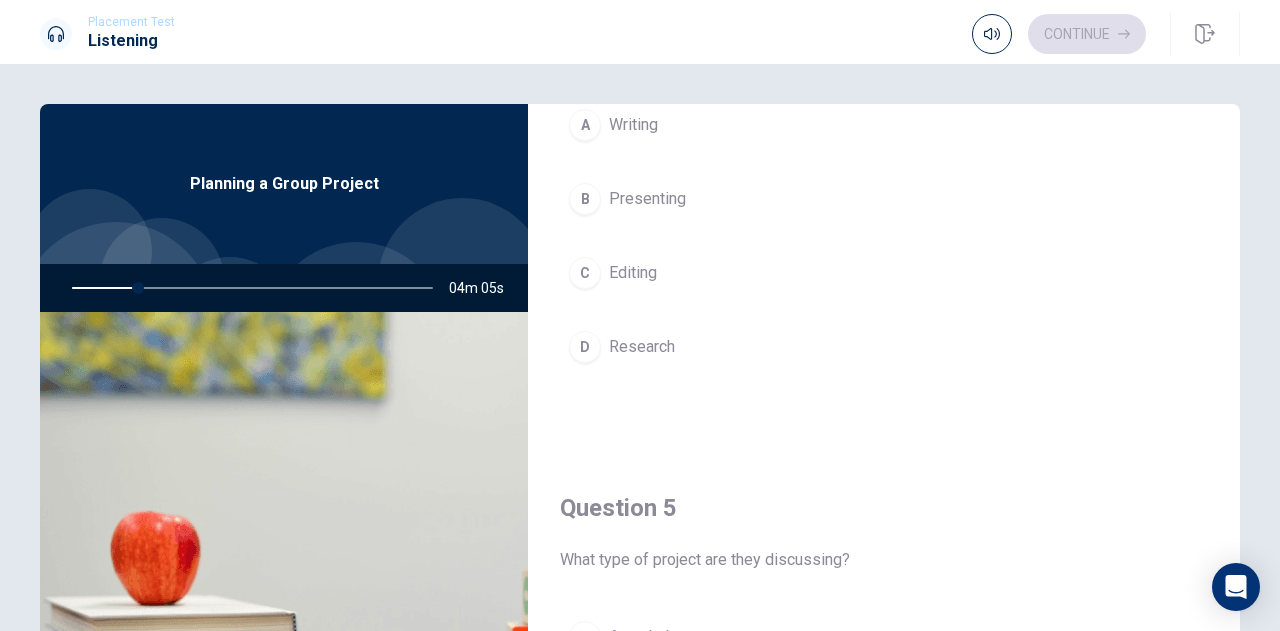 scroll, scrollTop: 1865, scrollLeft: 0, axis: vertical 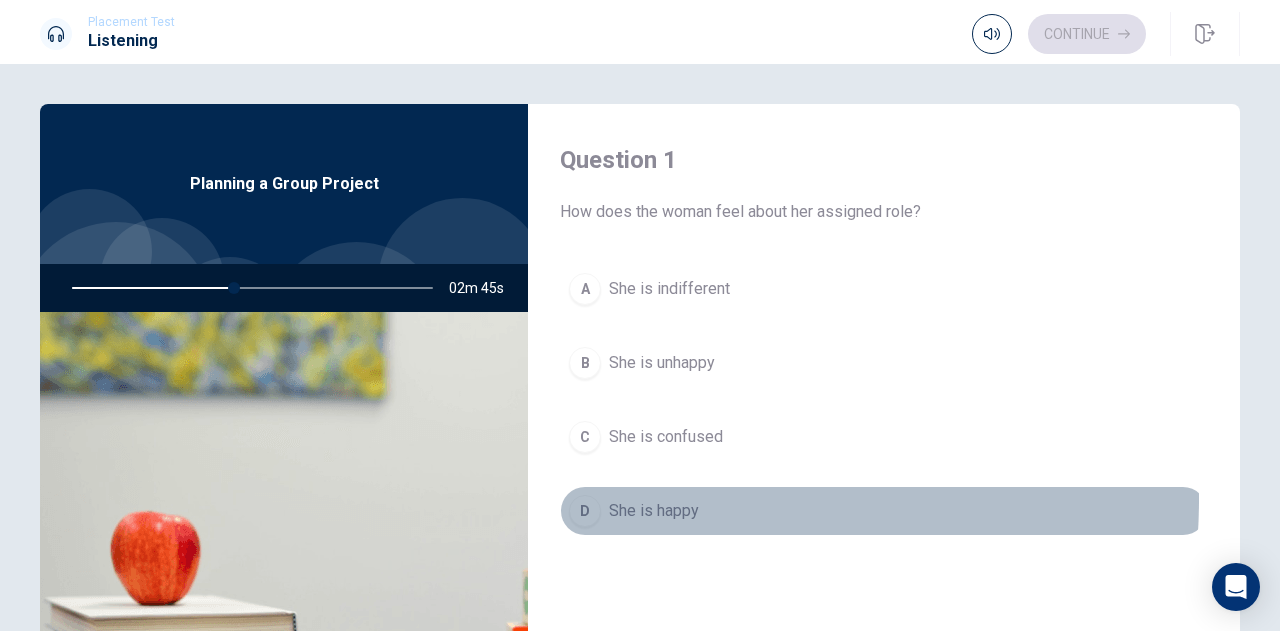 click on "D She is happy" at bounding box center [884, 511] 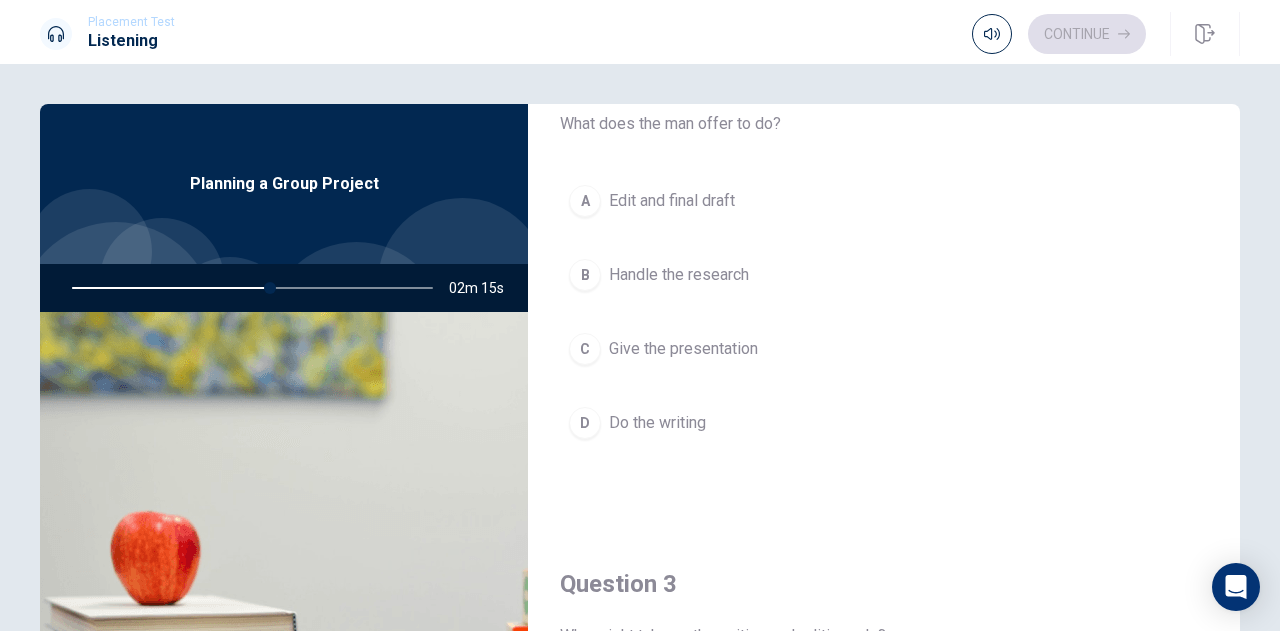 scroll, scrollTop: 500, scrollLeft: 0, axis: vertical 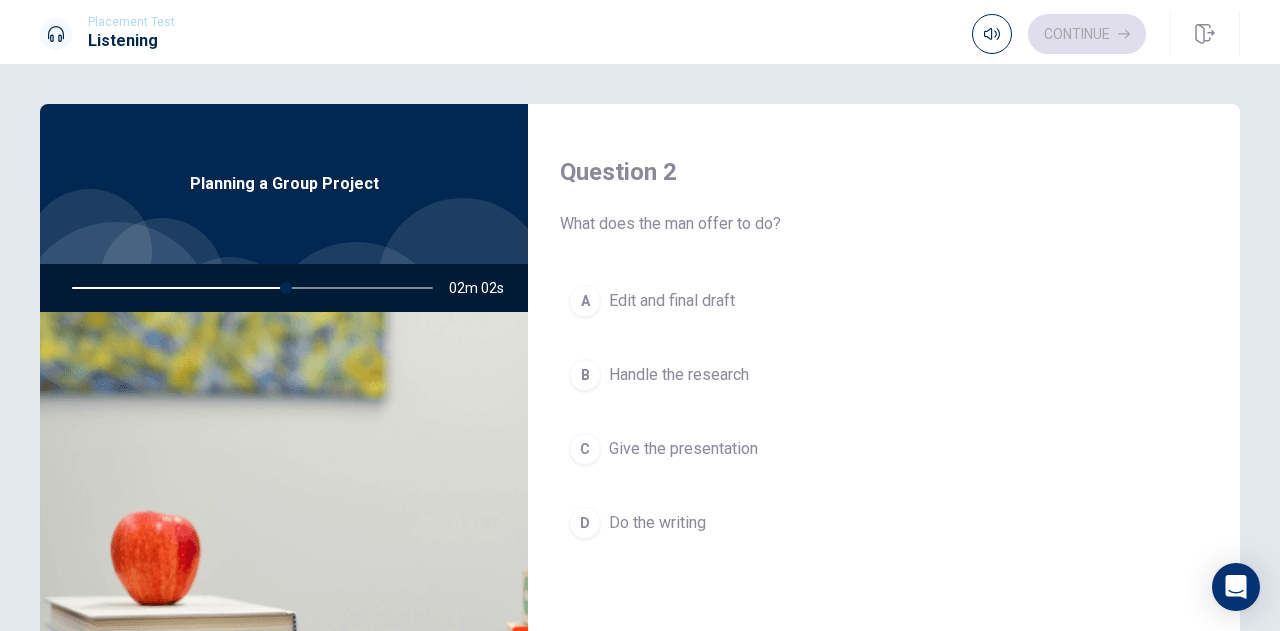 click on "Give the presentation" at bounding box center [683, 449] 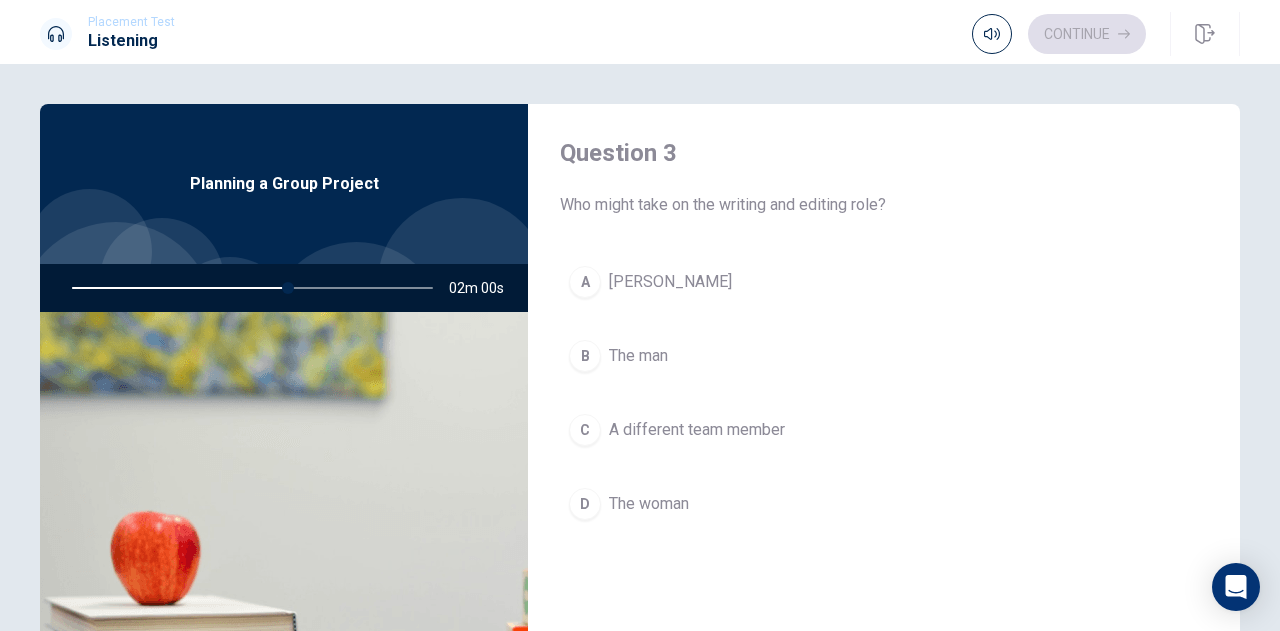 scroll, scrollTop: 1100, scrollLeft: 0, axis: vertical 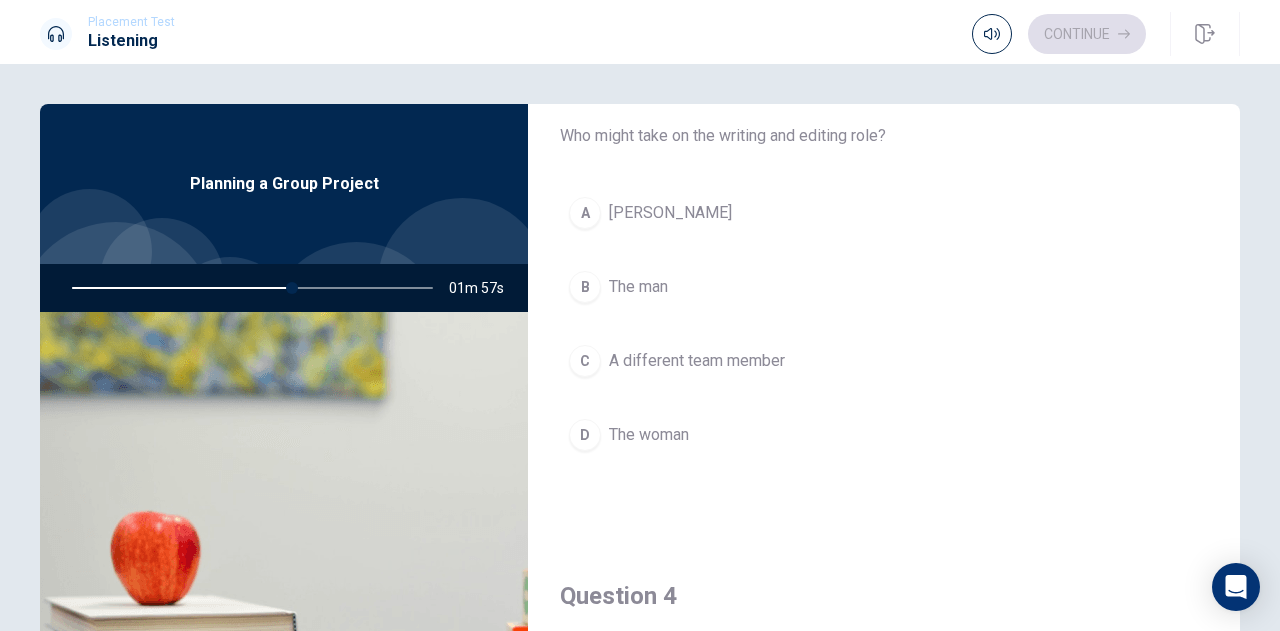 click on "A [PERSON_NAME]" at bounding box center (884, 213) 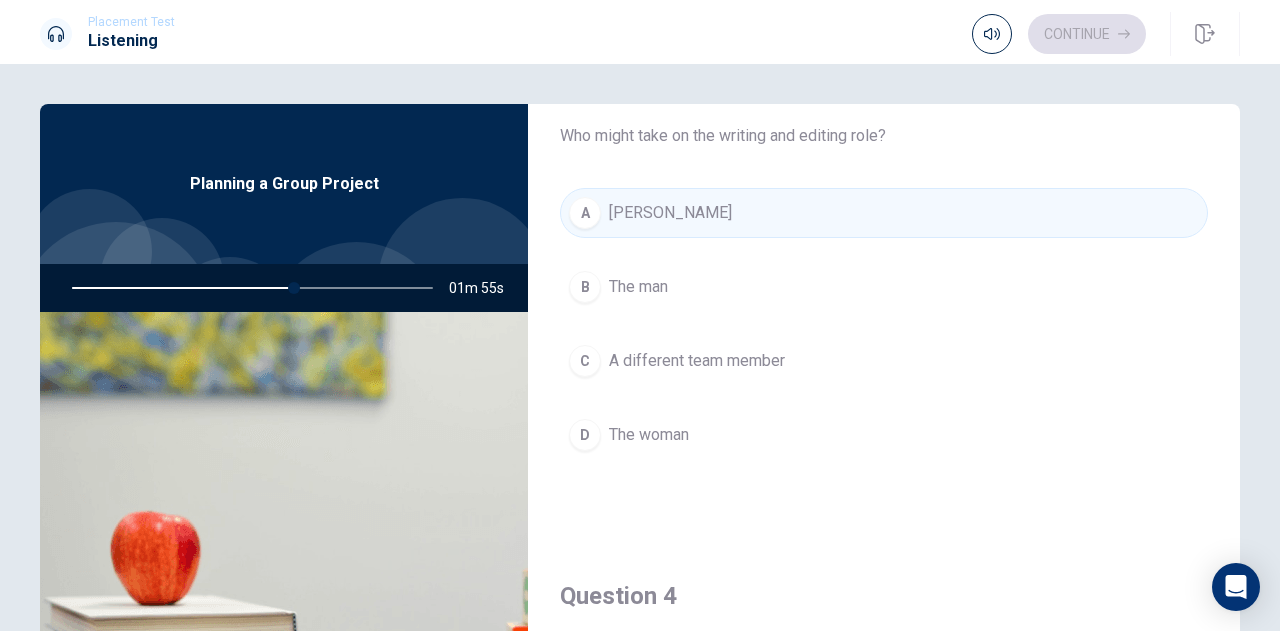click on "D The woman" at bounding box center [884, 435] 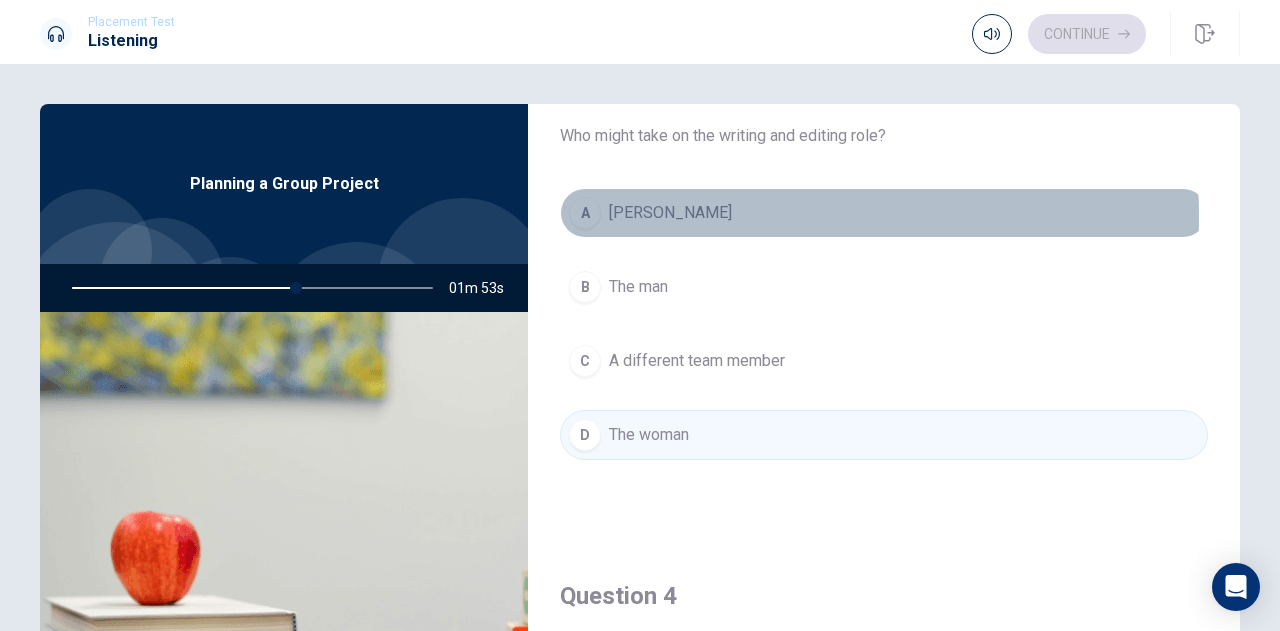 click on "A [PERSON_NAME]" at bounding box center [884, 213] 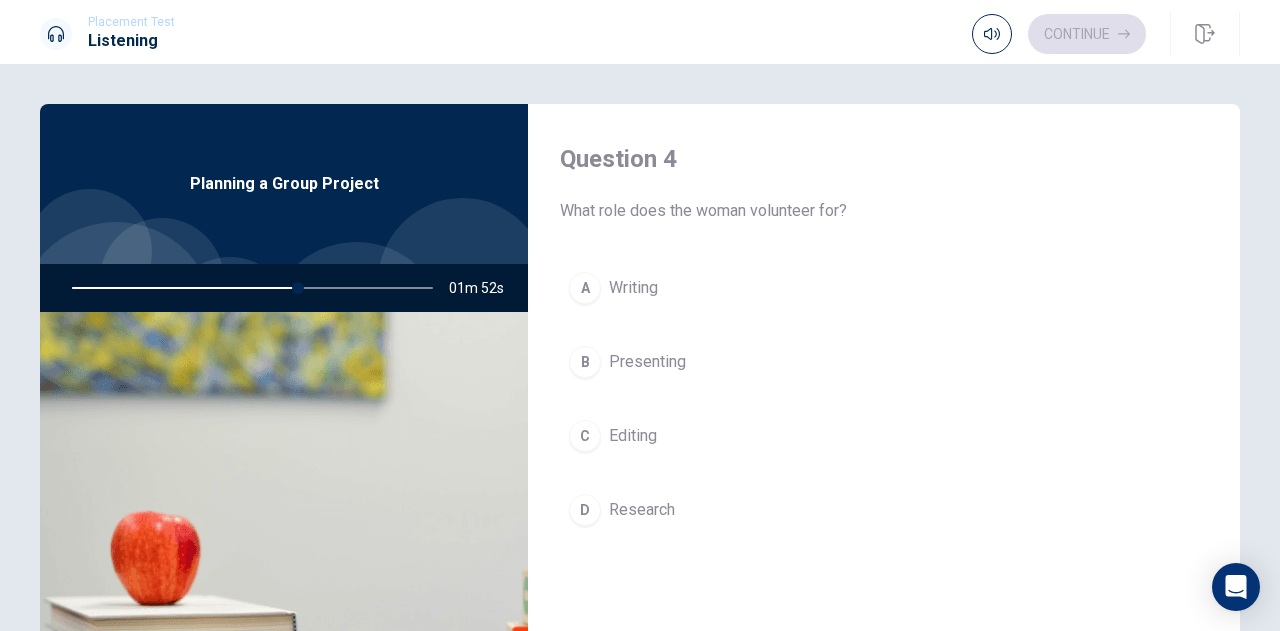 scroll, scrollTop: 1500, scrollLeft: 0, axis: vertical 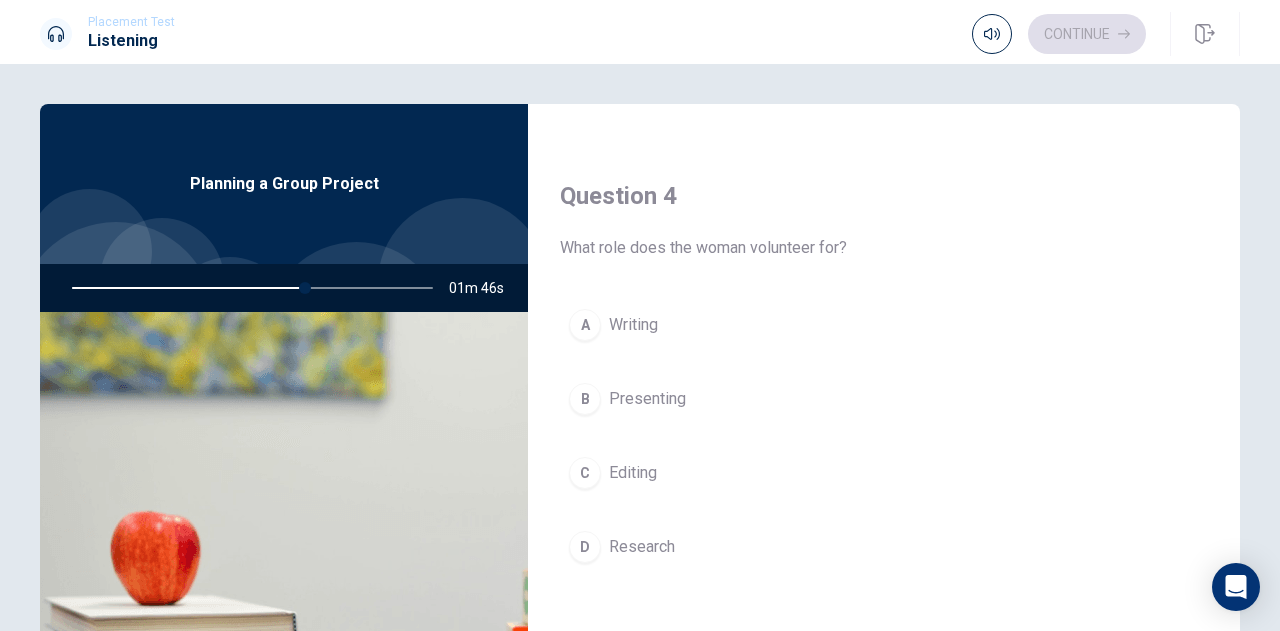 click on "Research" at bounding box center [642, 547] 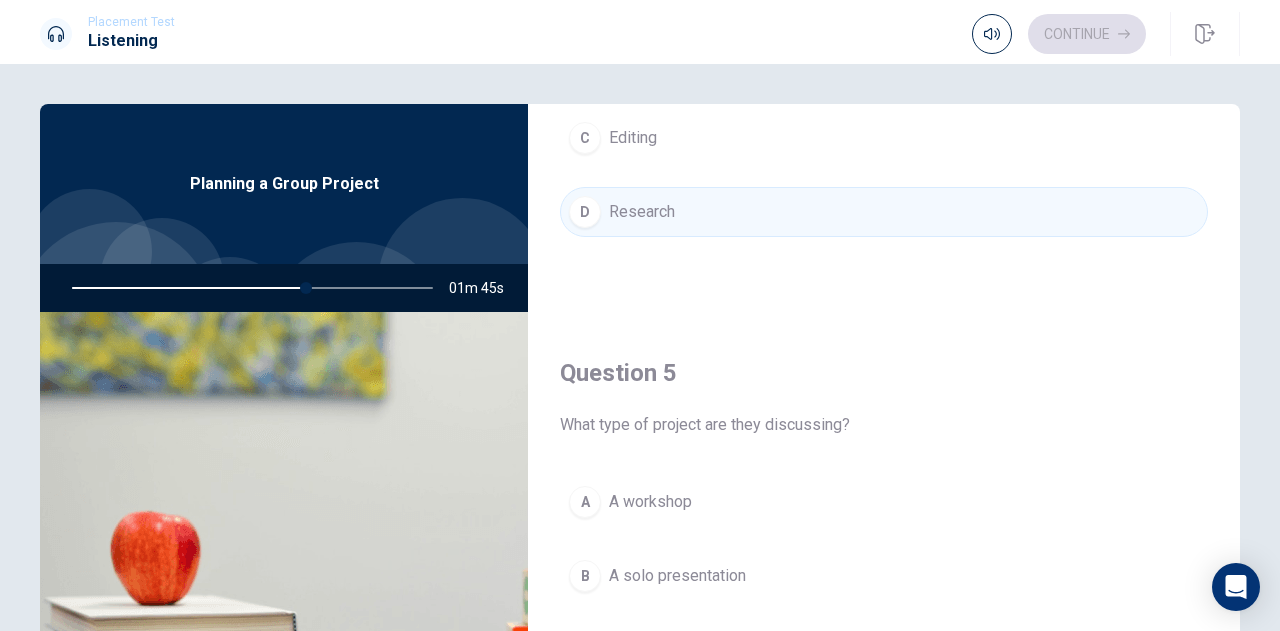 scroll, scrollTop: 1865, scrollLeft: 0, axis: vertical 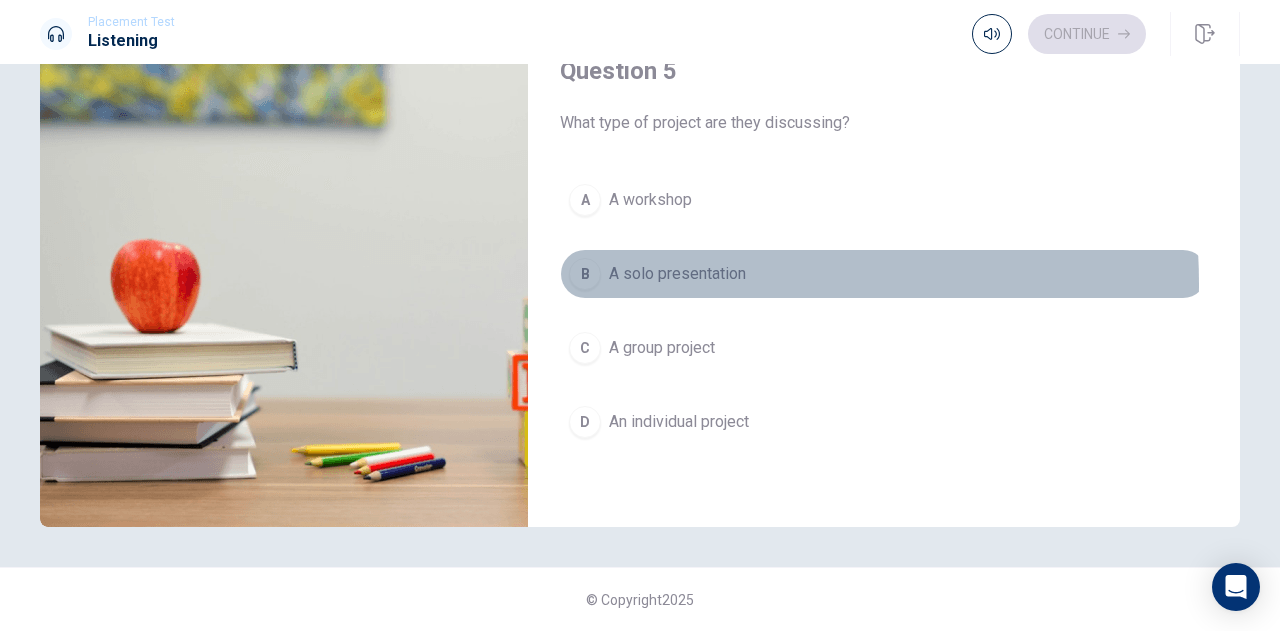 click on "A solo presentation" at bounding box center [677, 274] 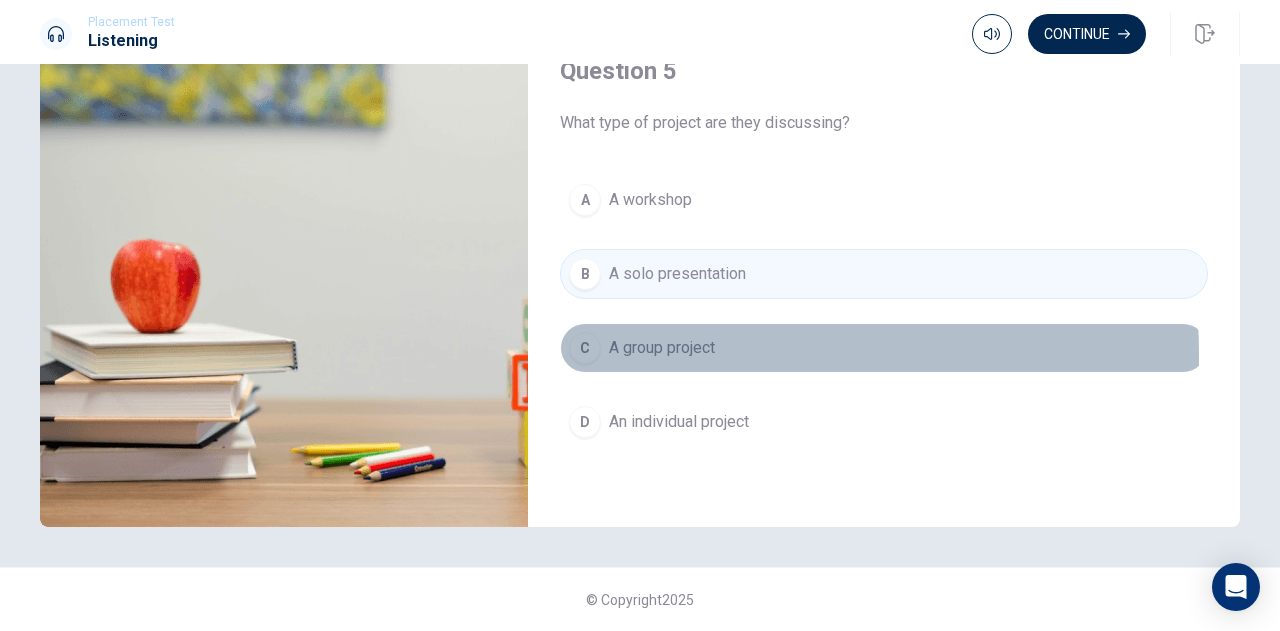 drag, startPoint x: 646, startPoint y: 356, endPoint x: 640, endPoint y: 378, distance: 22.803509 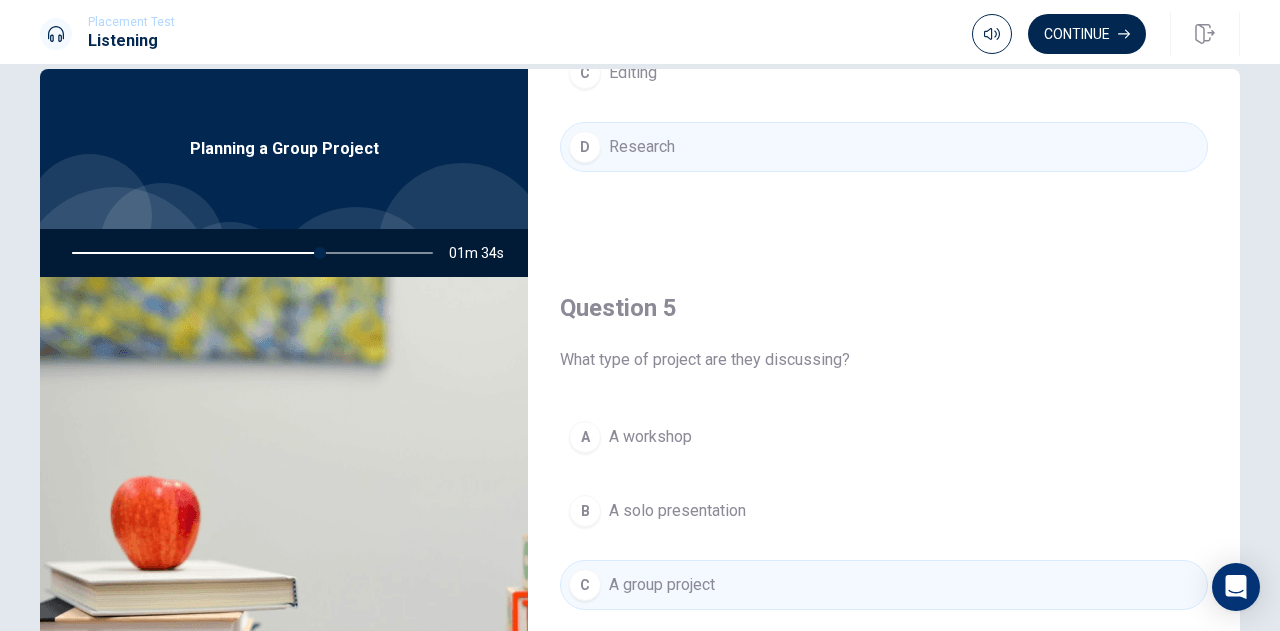 scroll, scrollTop: 0, scrollLeft: 0, axis: both 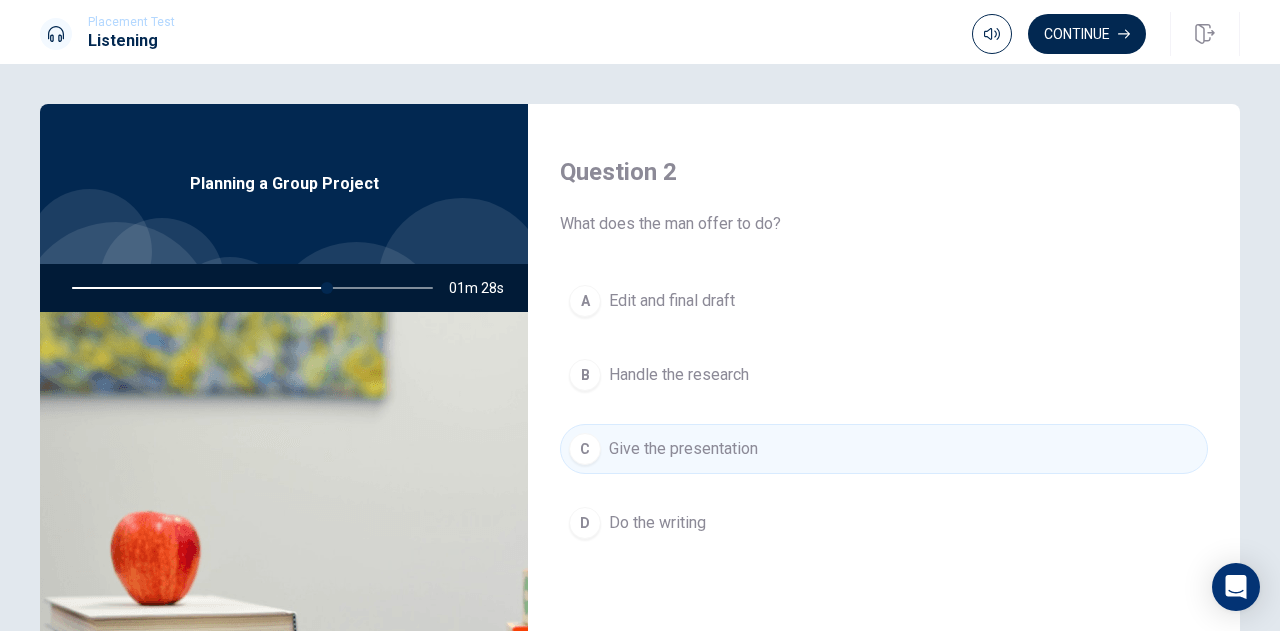 click on "Edit and final draft" at bounding box center (672, 301) 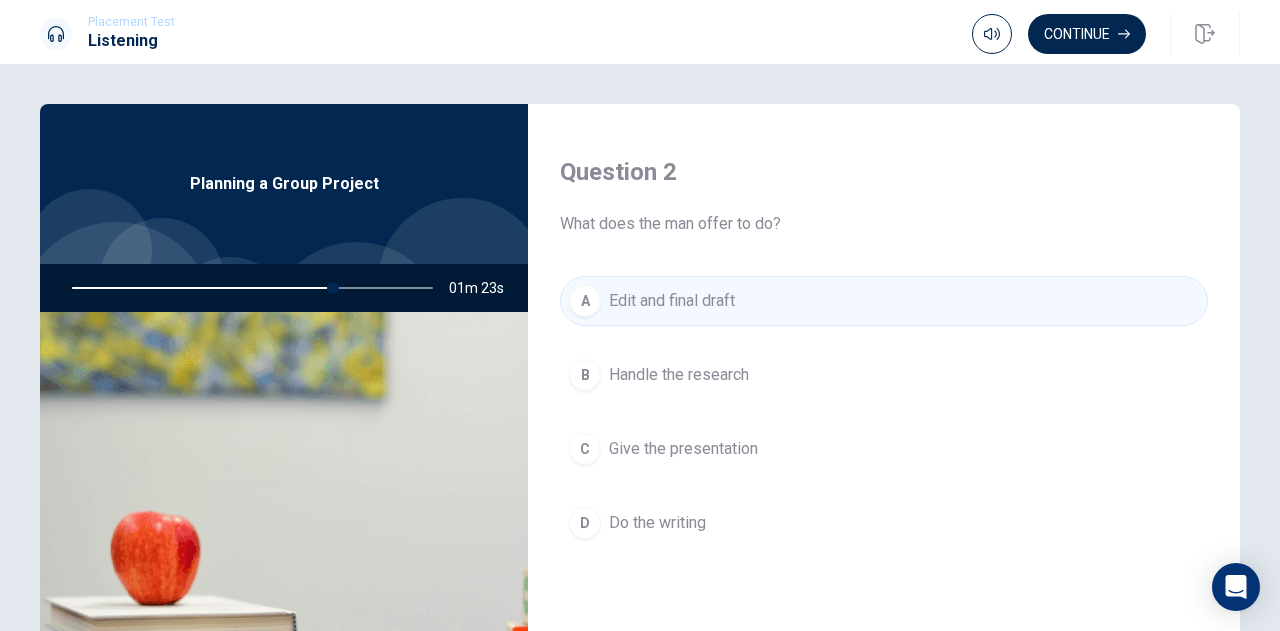 drag, startPoint x: 328, startPoint y: 287, endPoint x: 348, endPoint y: 289, distance: 20.09975 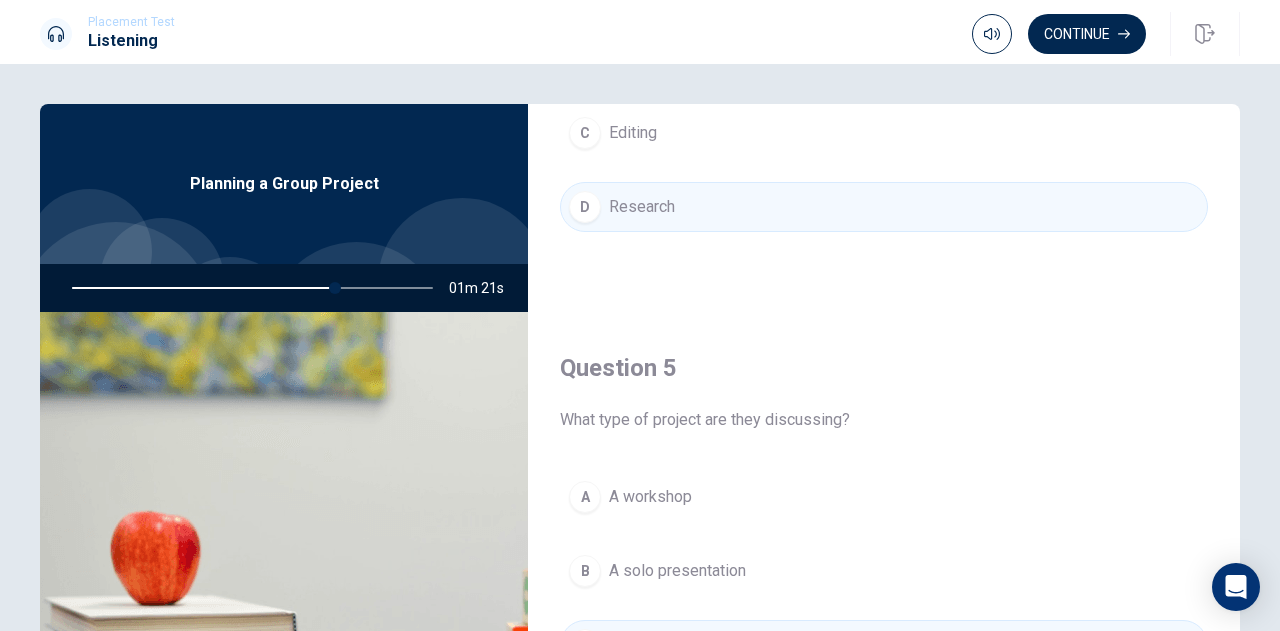 scroll, scrollTop: 1865, scrollLeft: 0, axis: vertical 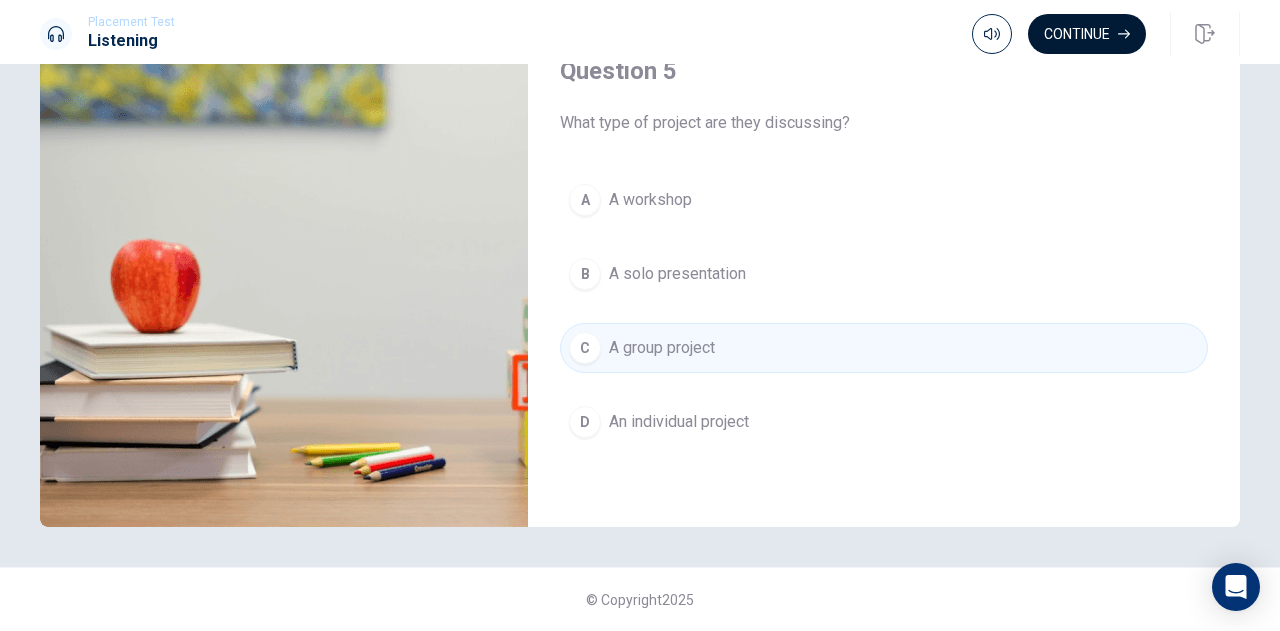 click on "Continue" at bounding box center (1087, 34) 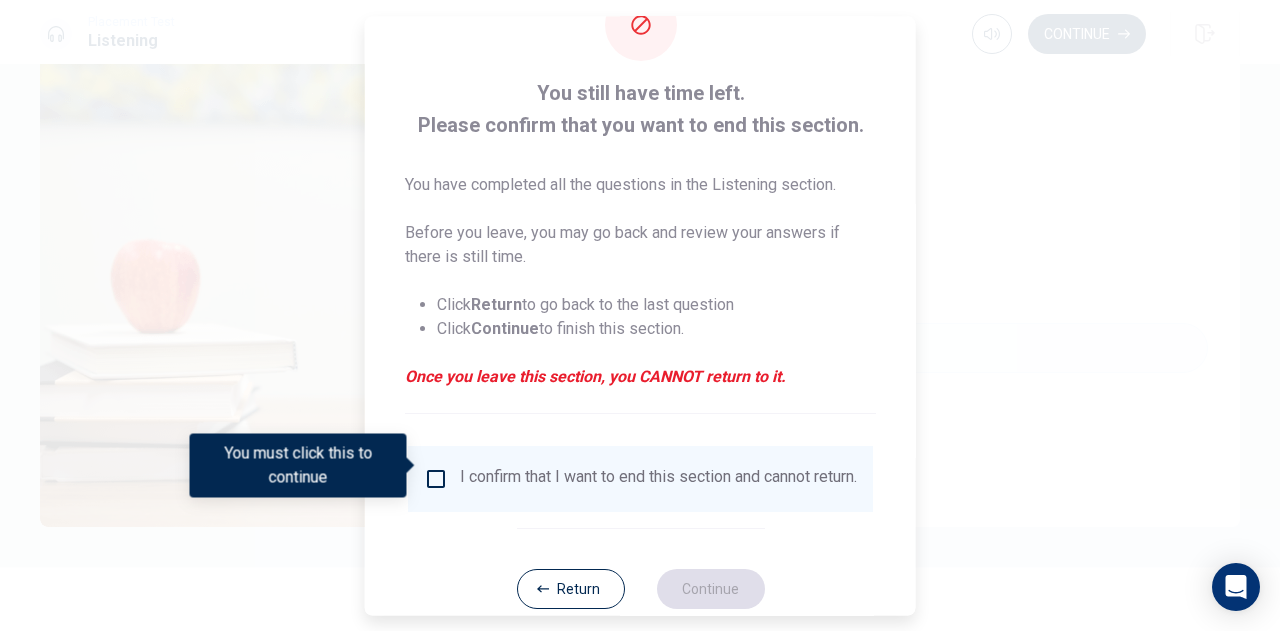 scroll, scrollTop: 115, scrollLeft: 0, axis: vertical 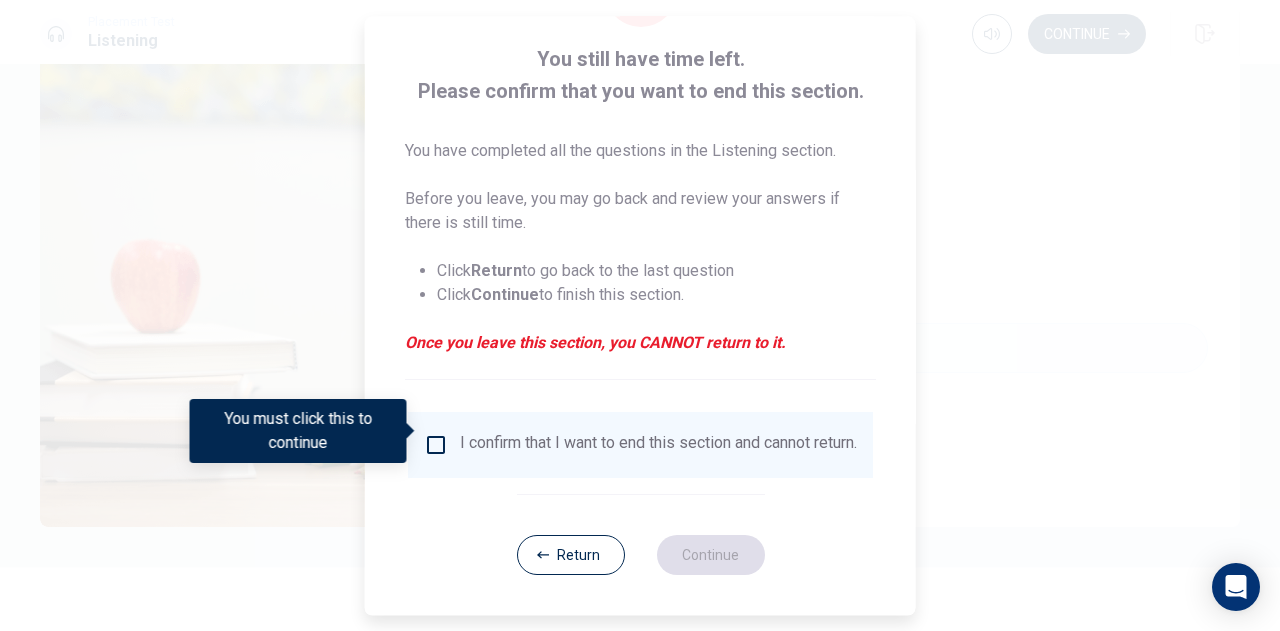 click on "I confirm that I want to end this section and cannot return." at bounding box center [658, 445] 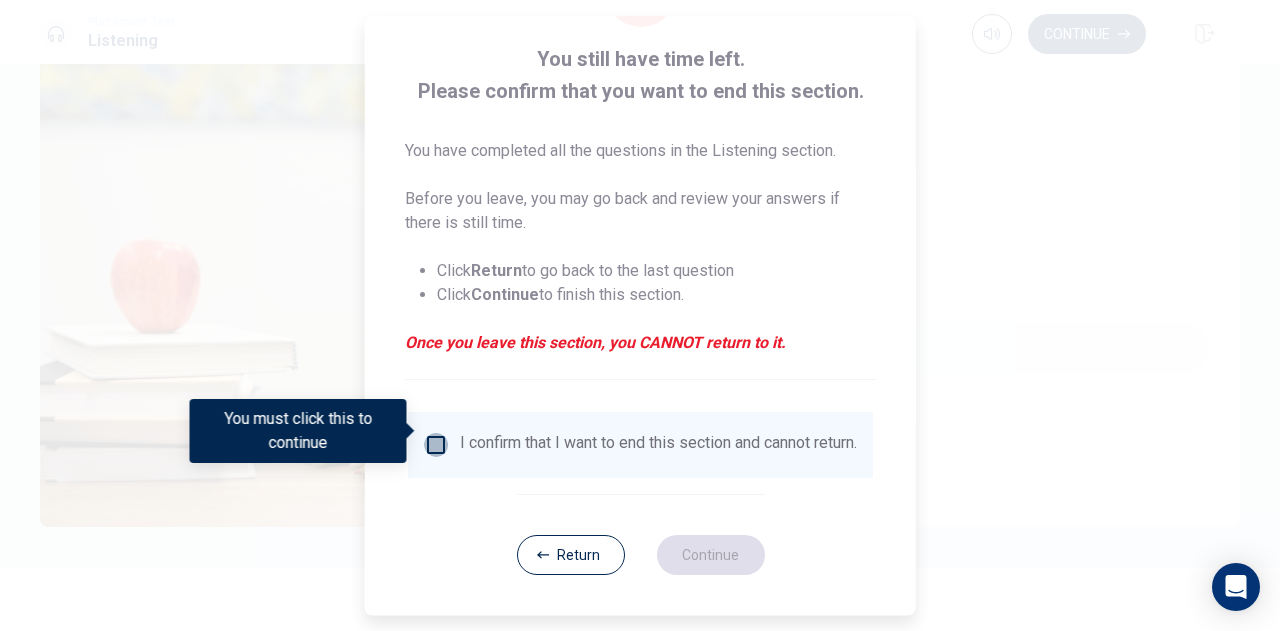 click at bounding box center [436, 445] 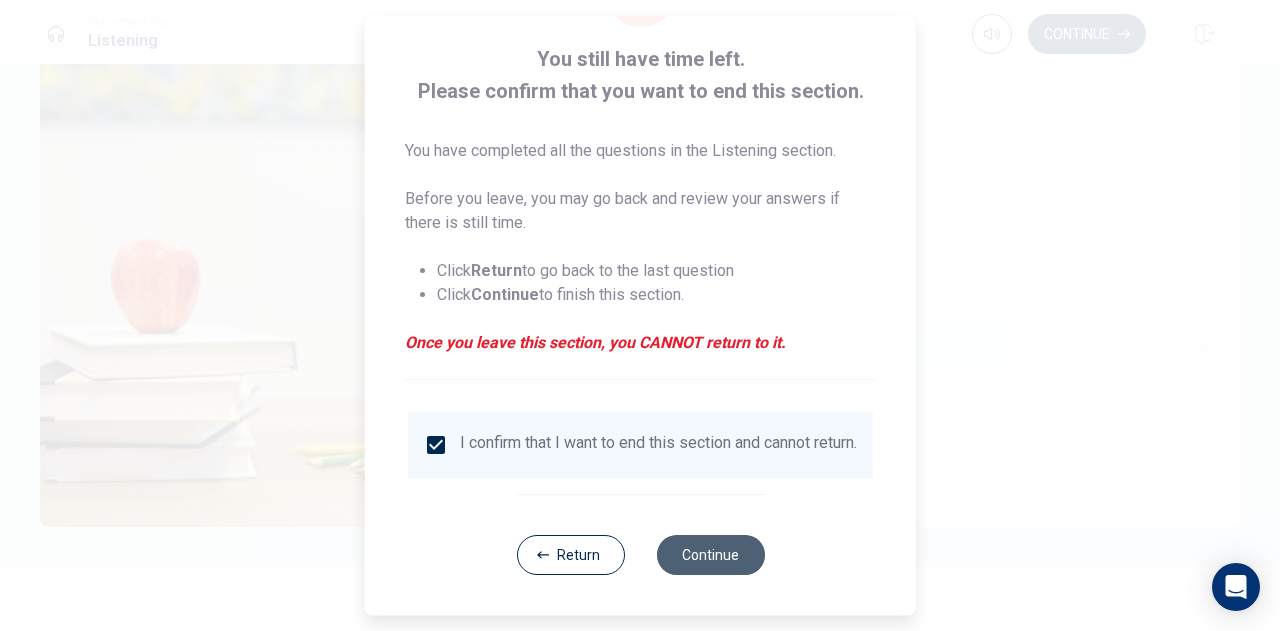 click on "Continue" at bounding box center (710, 555) 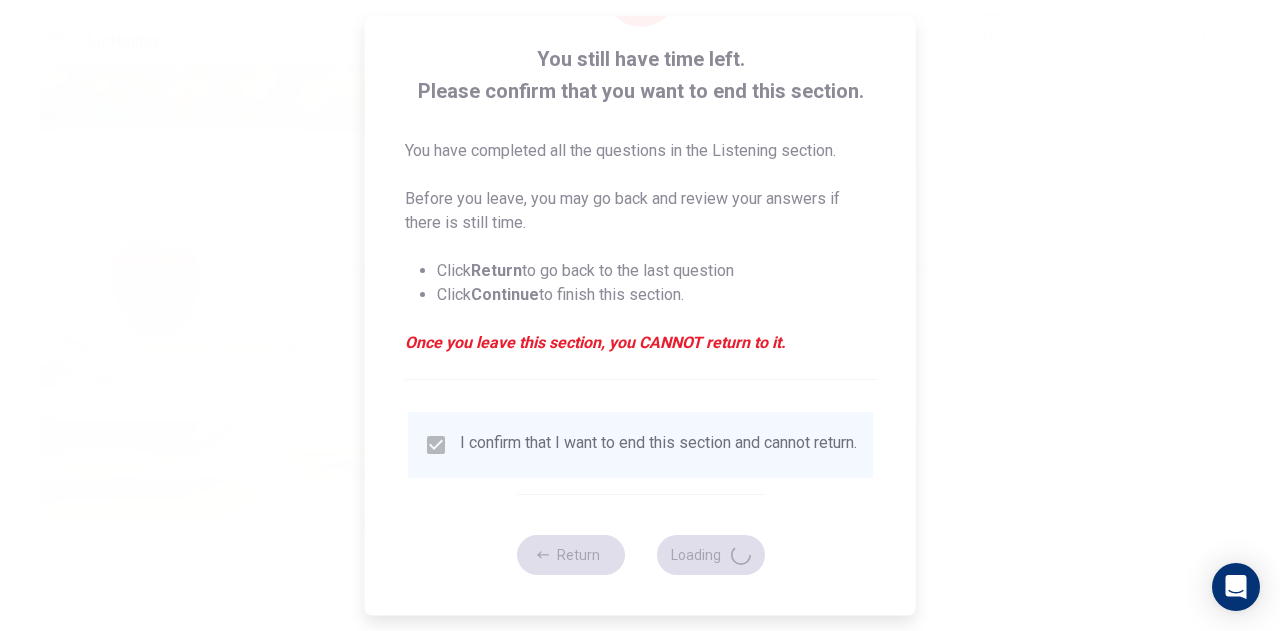 type on "76" 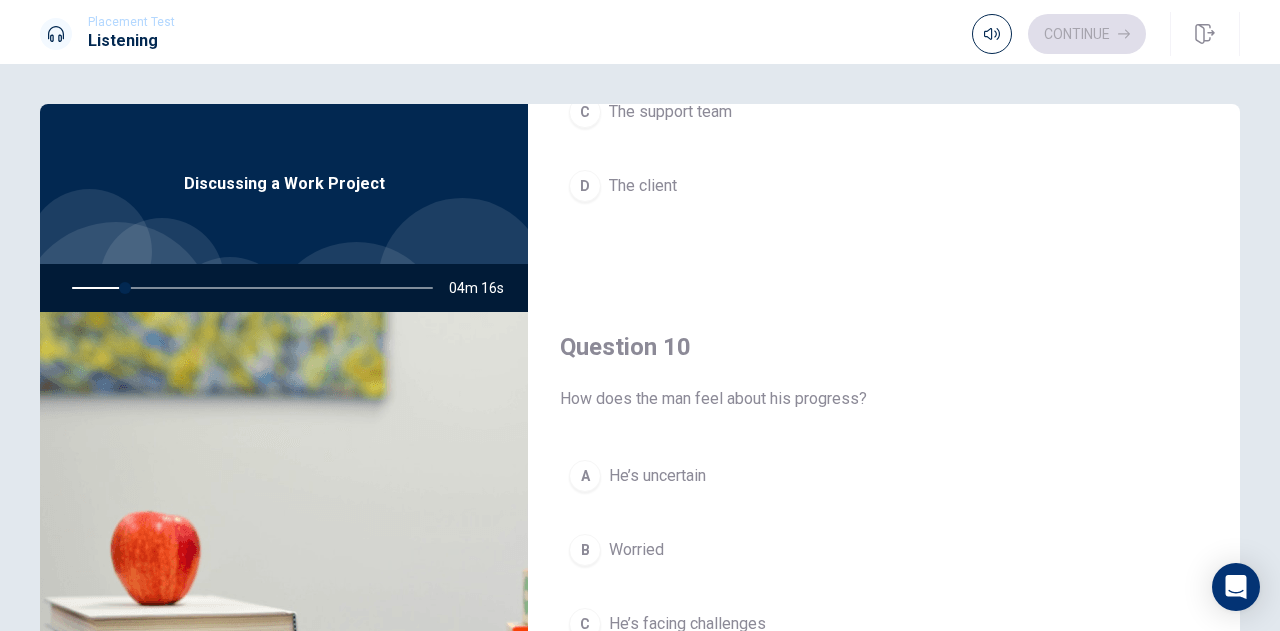 scroll, scrollTop: 1865, scrollLeft: 0, axis: vertical 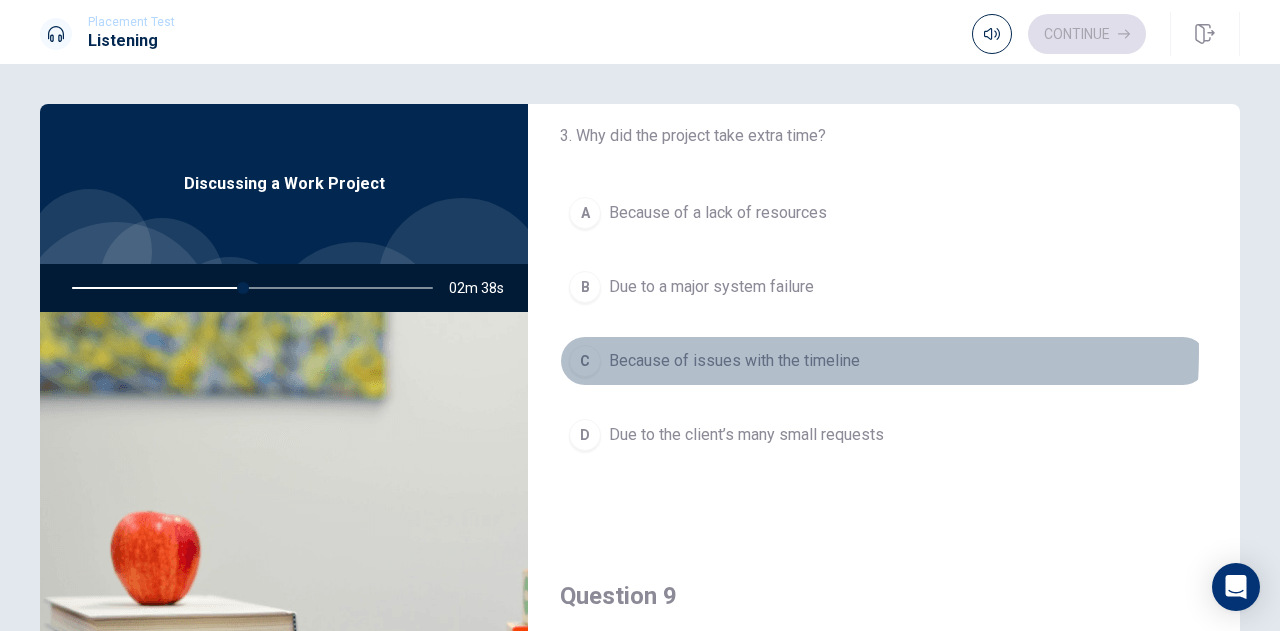click on "Because of issues with the timeline" at bounding box center (734, 361) 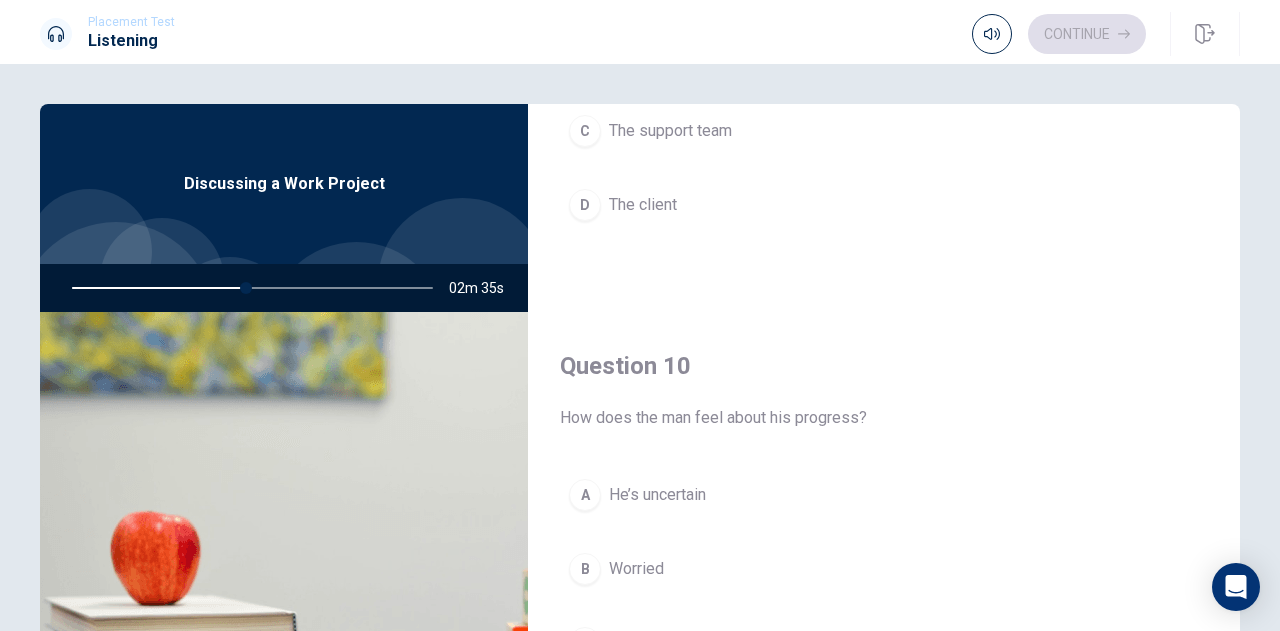 scroll, scrollTop: 1865, scrollLeft: 0, axis: vertical 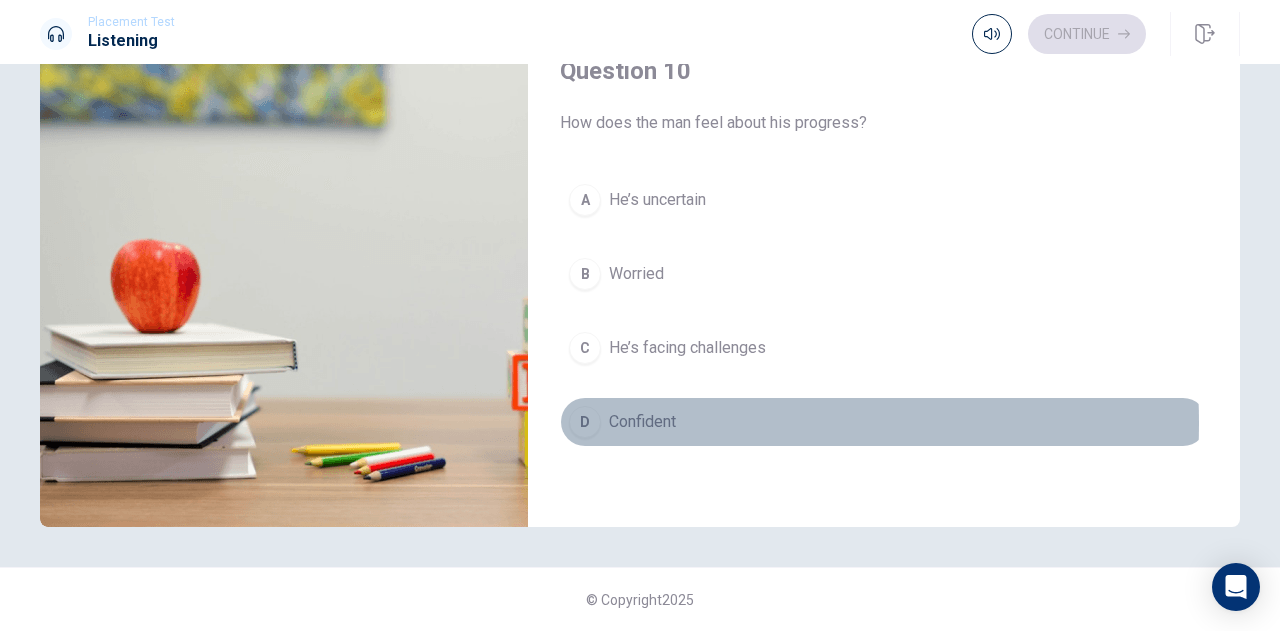 click on "Confident" at bounding box center (642, 422) 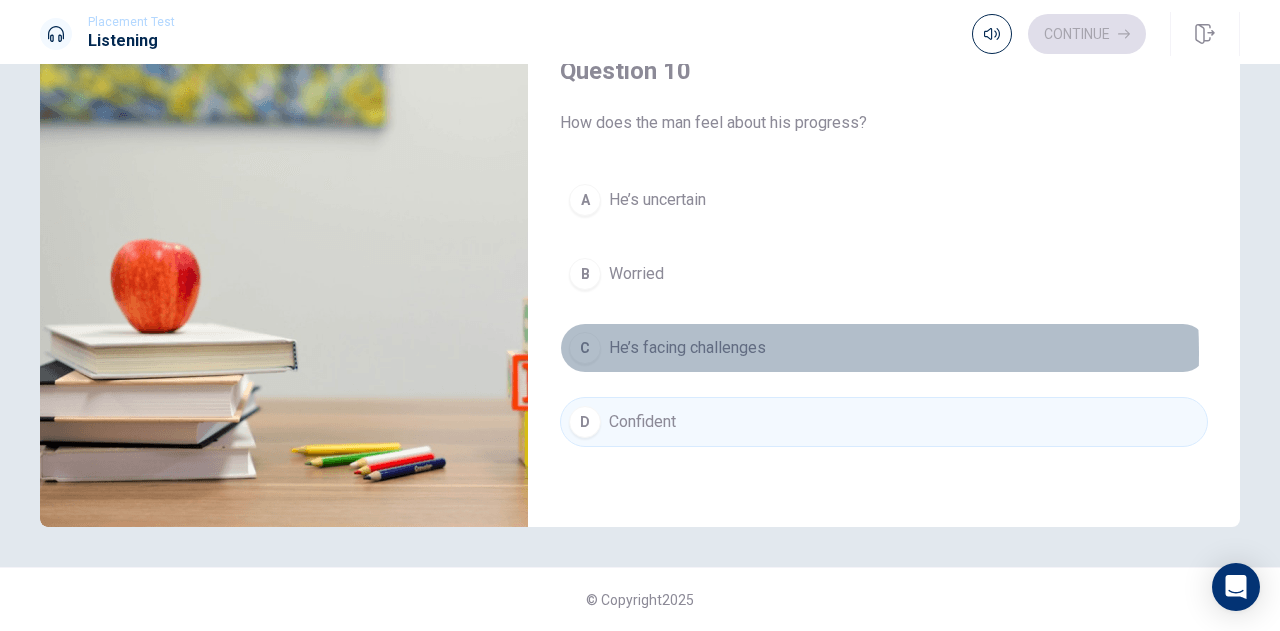 click on "He’s facing challenges" at bounding box center [687, 348] 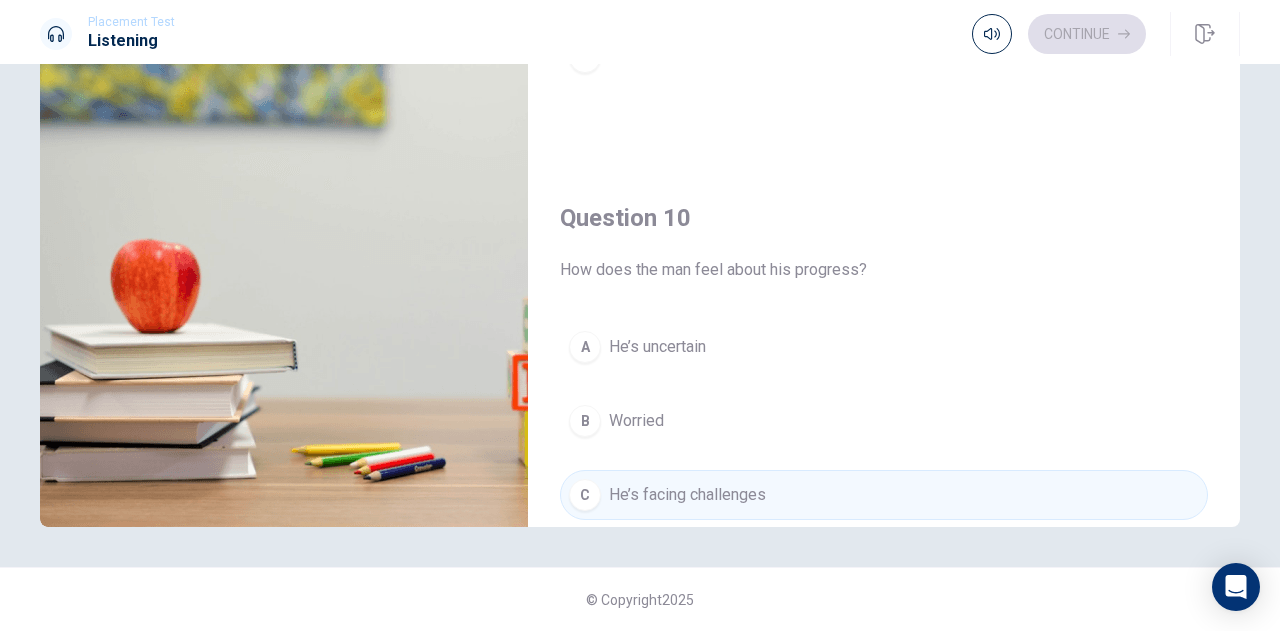 scroll, scrollTop: 1865, scrollLeft: 0, axis: vertical 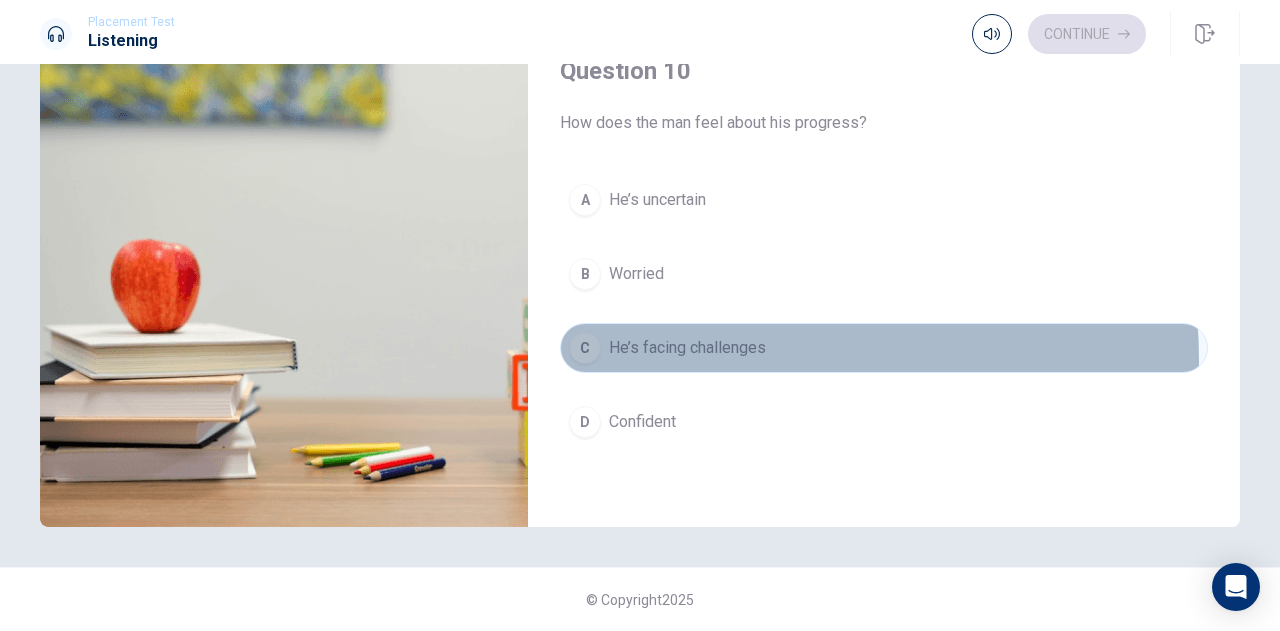 click on "C He’s facing challenges" at bounding box center [884, 348] 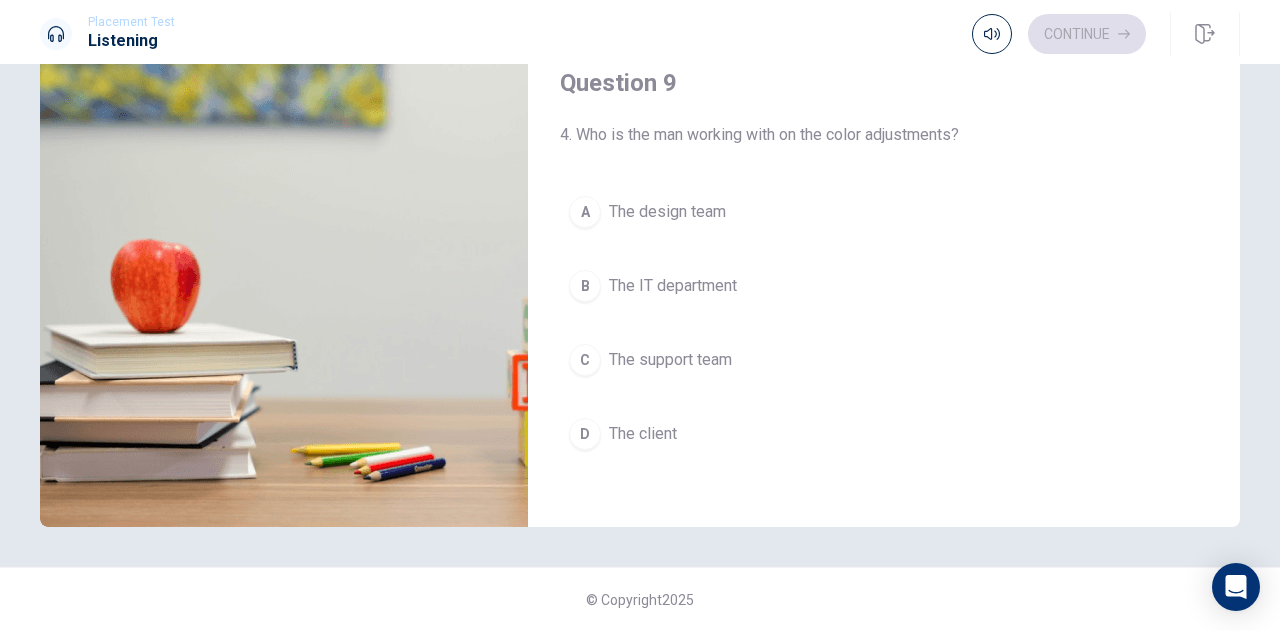 scroll, scrollTop: 1365, scrollLeft: 0, axis: vertical 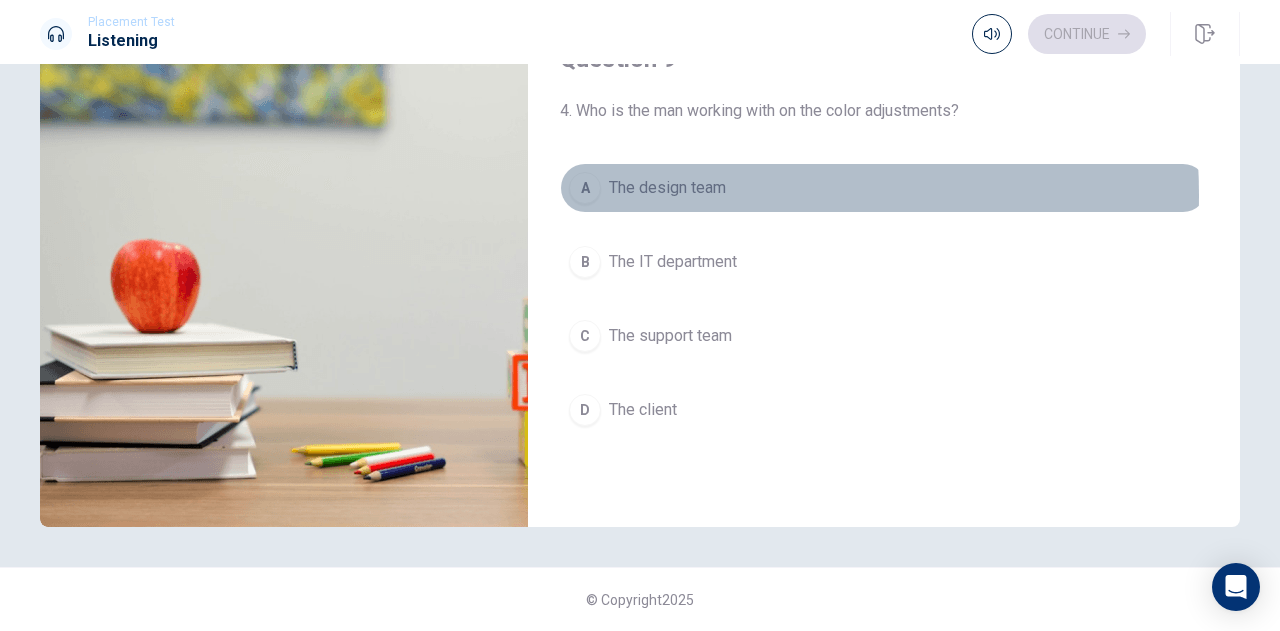 click on "The design team" at bounding box center [667, 188] 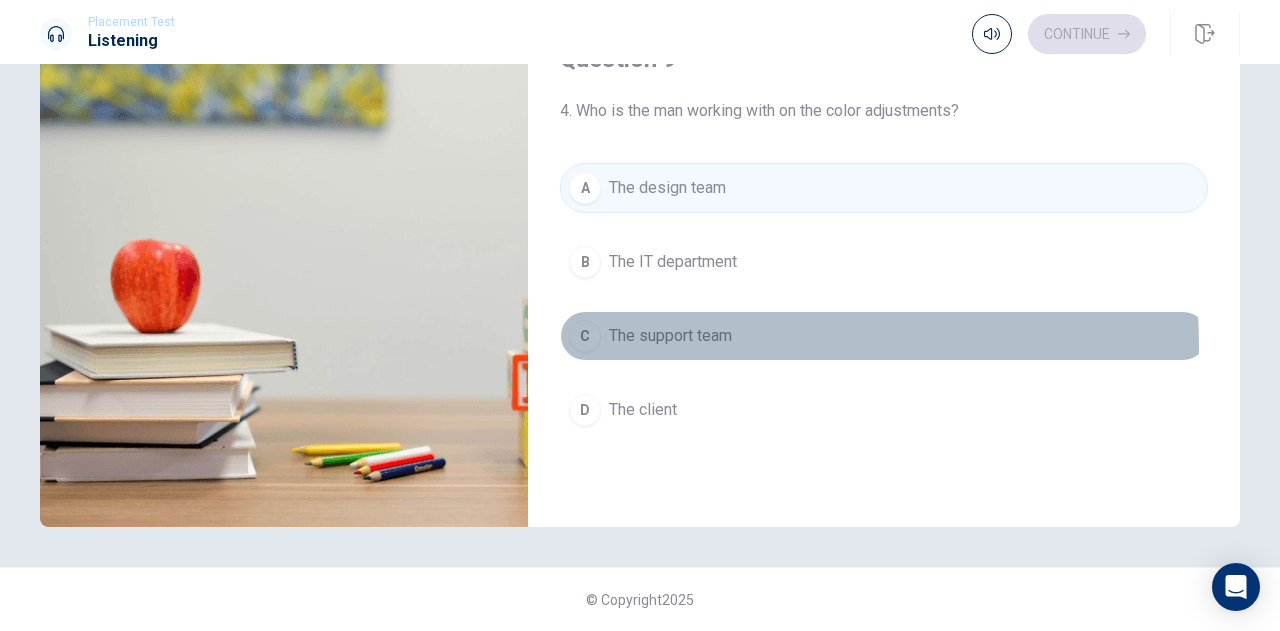 click on "The support team" at bounding box center [670, 336] 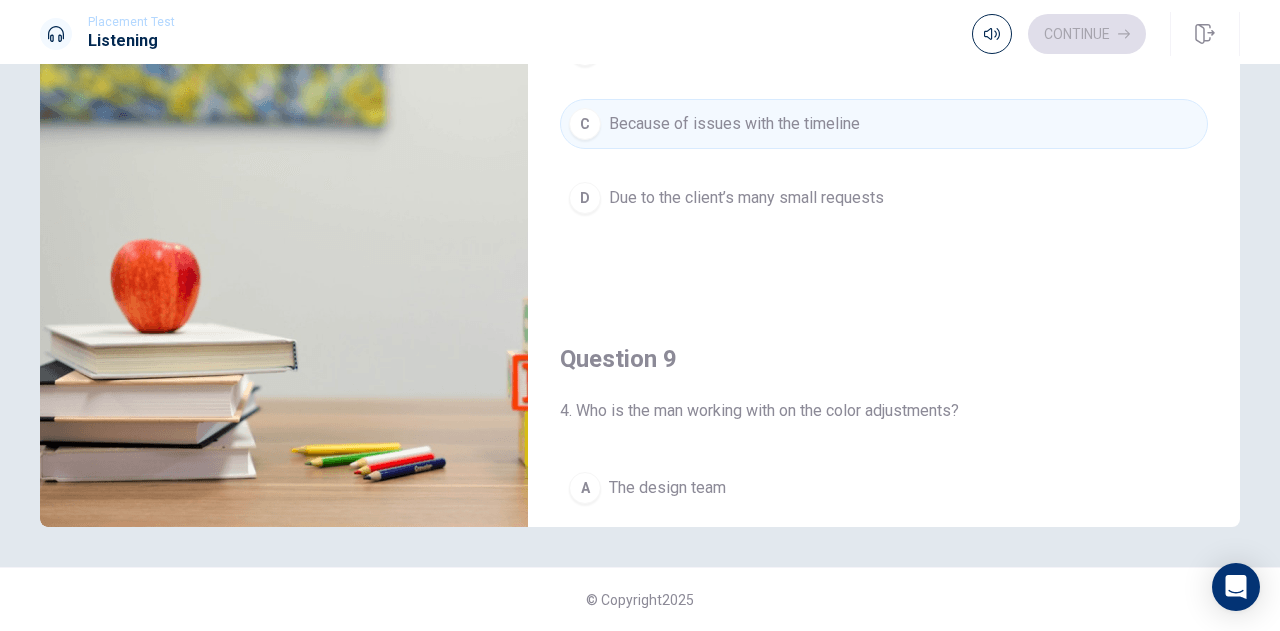 scroll, scrollTop: 865, scrollLeft: 0, axis: vertical 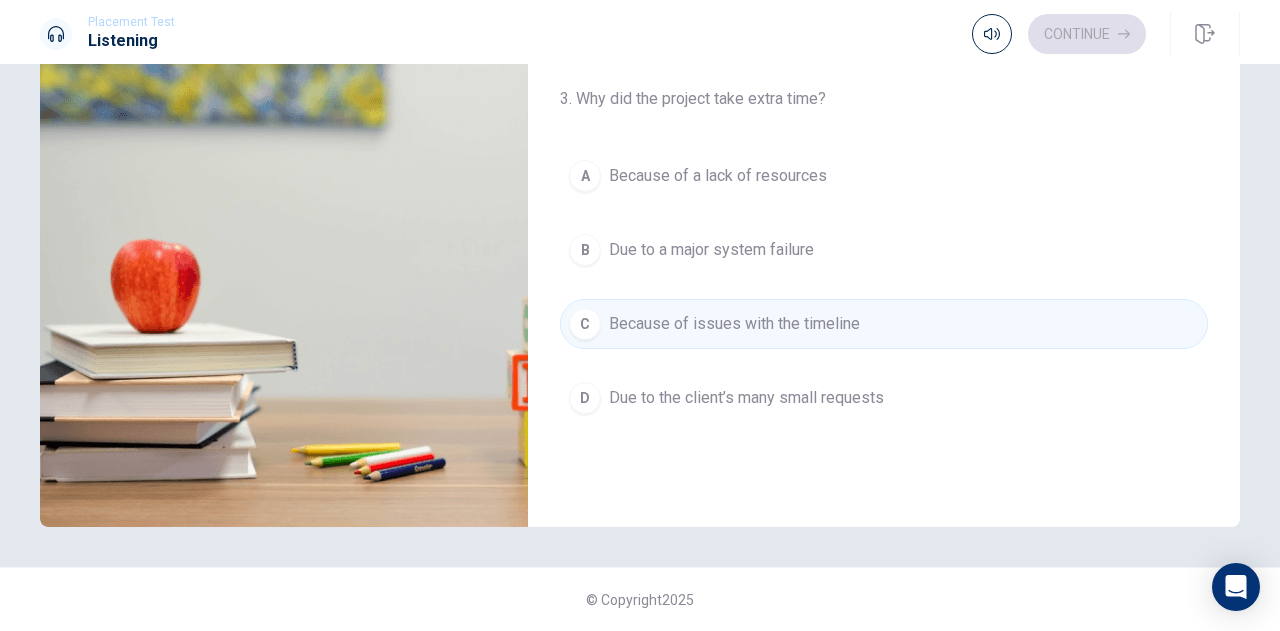 click on "Due to the client’s many small requests" at bounding box center (746, 398) 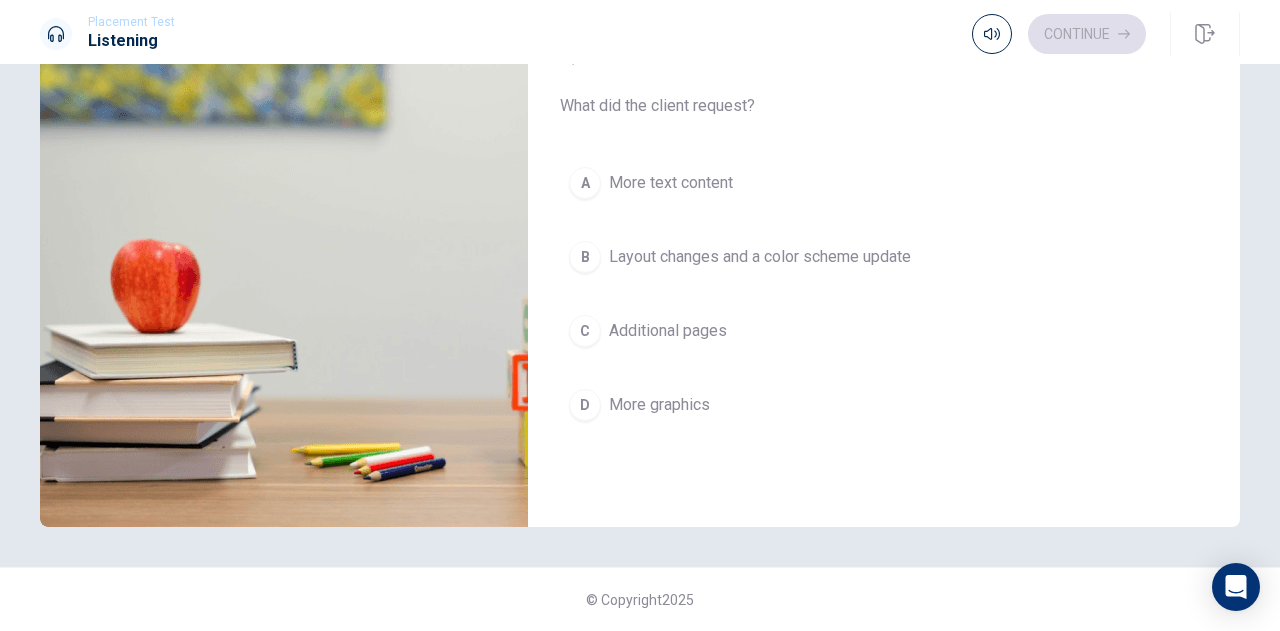 scroll, scrollTop: 365, scrollLeft: 0, axis: vertical 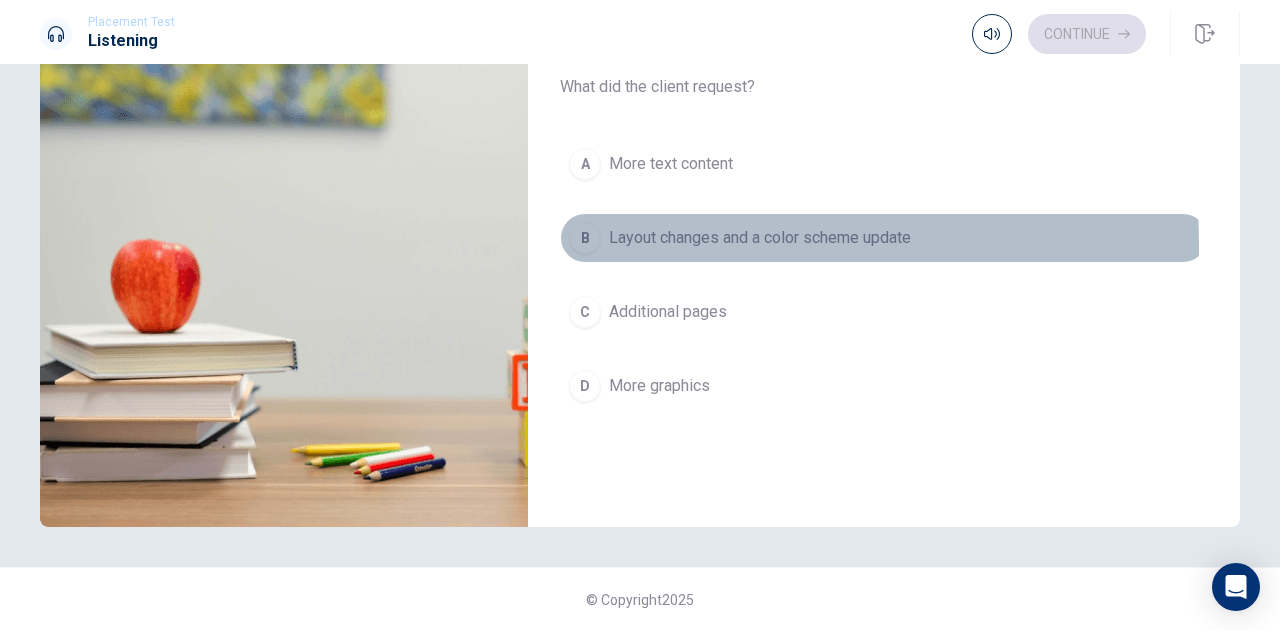 click on "Layout changes and a color scheme update" at bounding box center (760, 238) 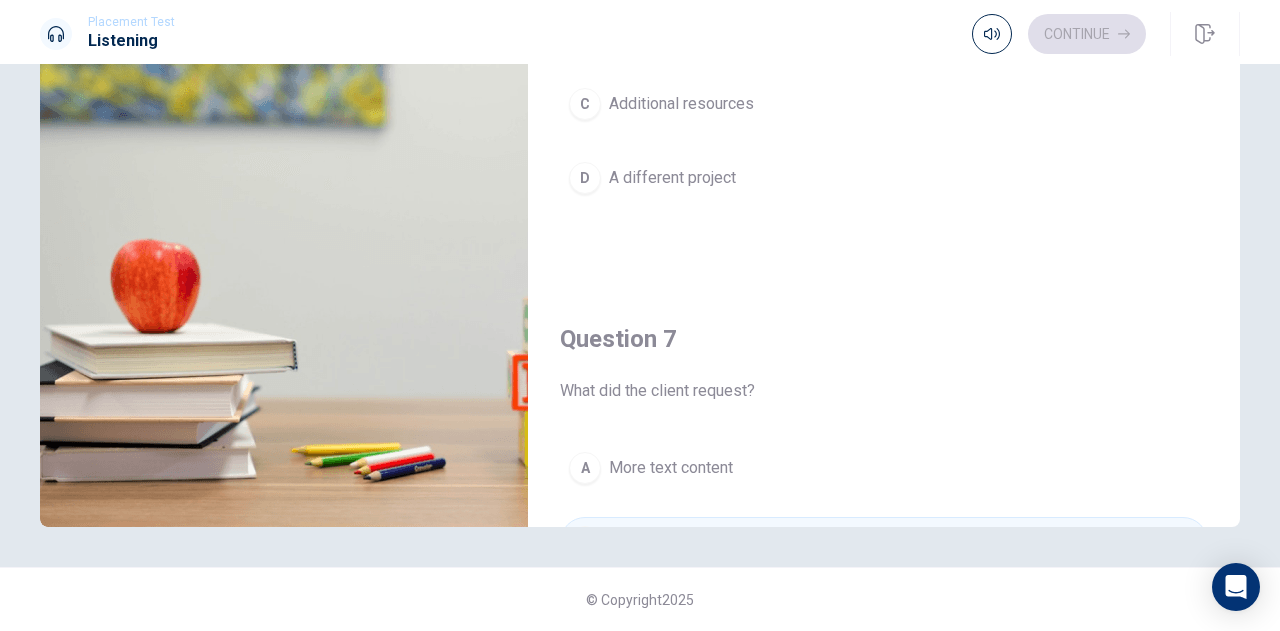 scroll, scrollTop: 0, scrollLeft: 0, axis: both 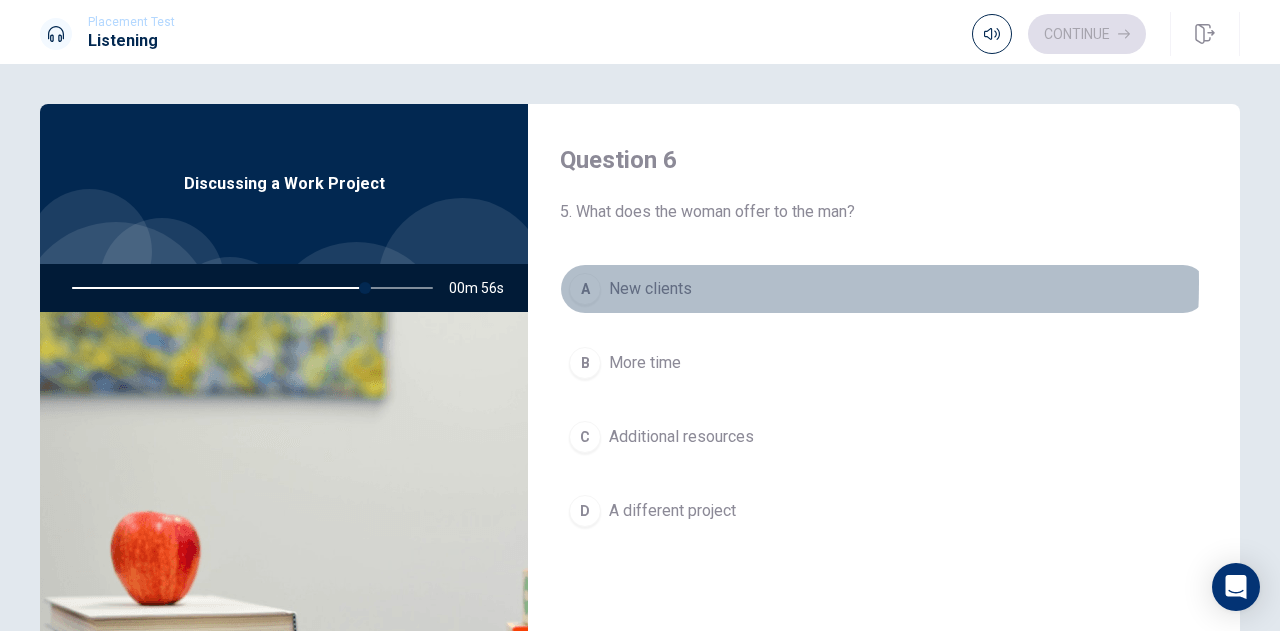 click on "New clients" at bounding box center (650, 289) 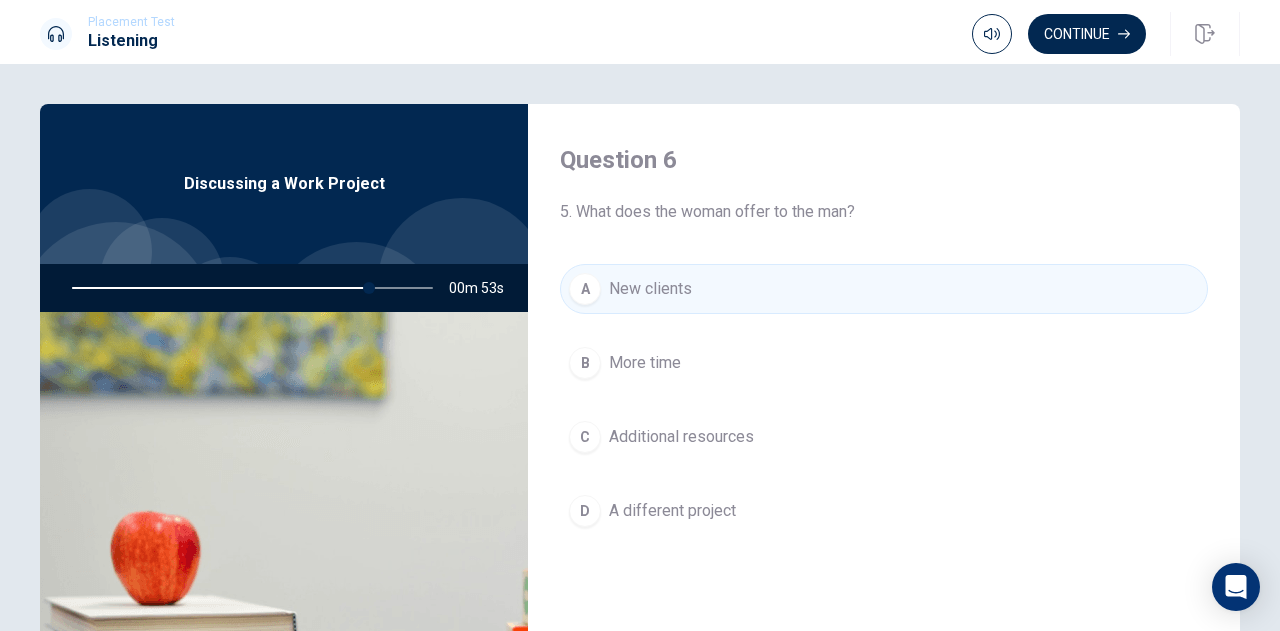 click on "Additional resources" at bounding box center [681, 437] 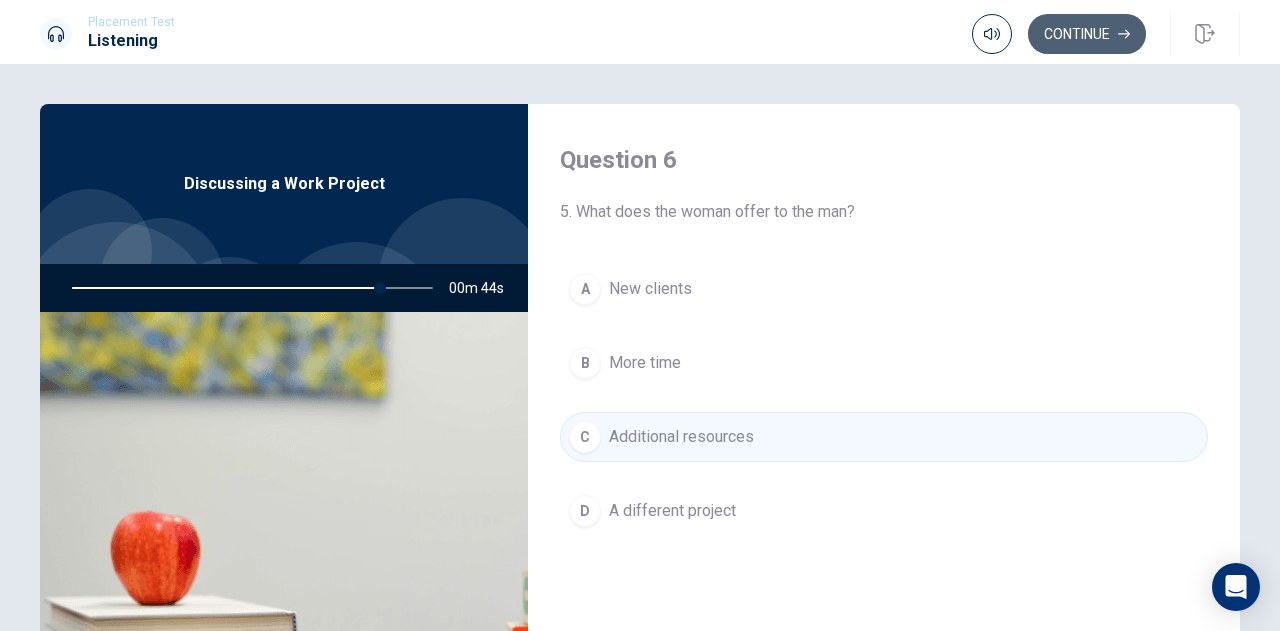 click on "Continue" at bounding box center [1087, 34] 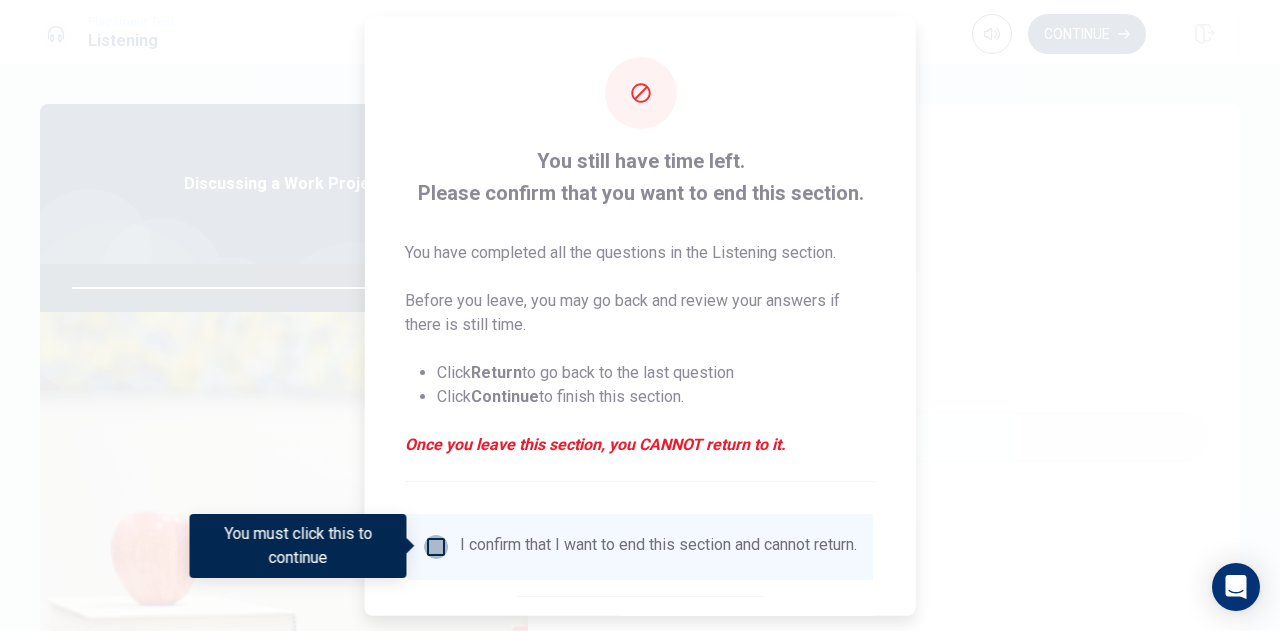 click at bounding box center [436, 546] 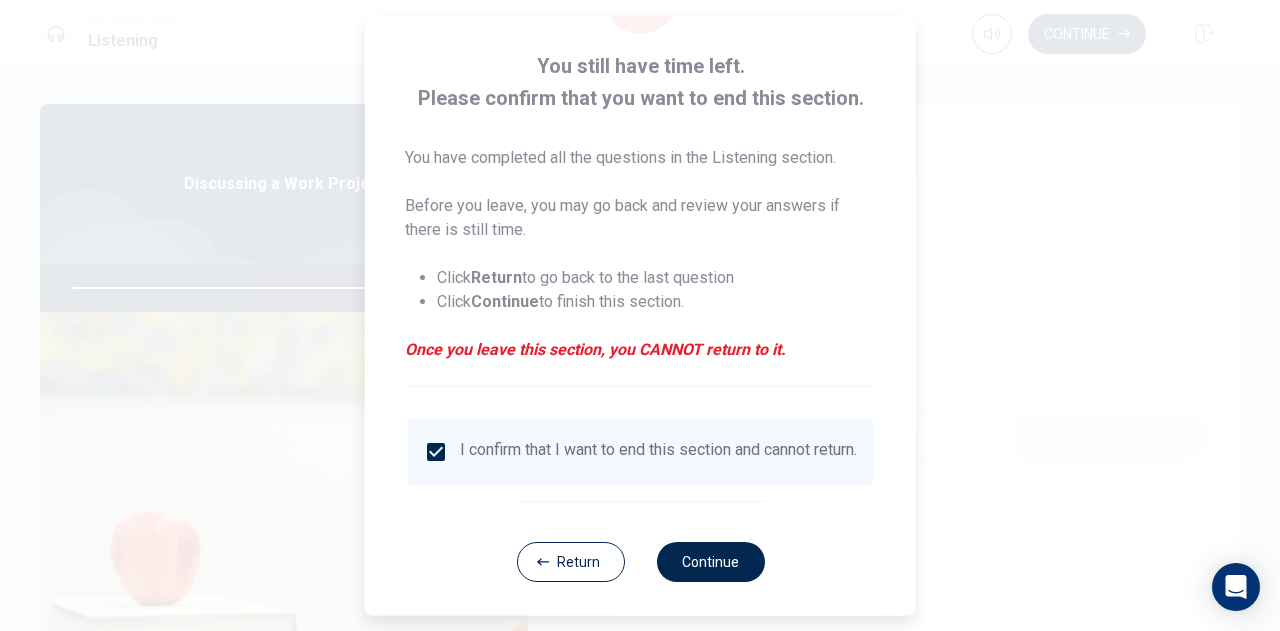 scroll, scrollTop: 115, scrollLeft: 0, axis: vertical 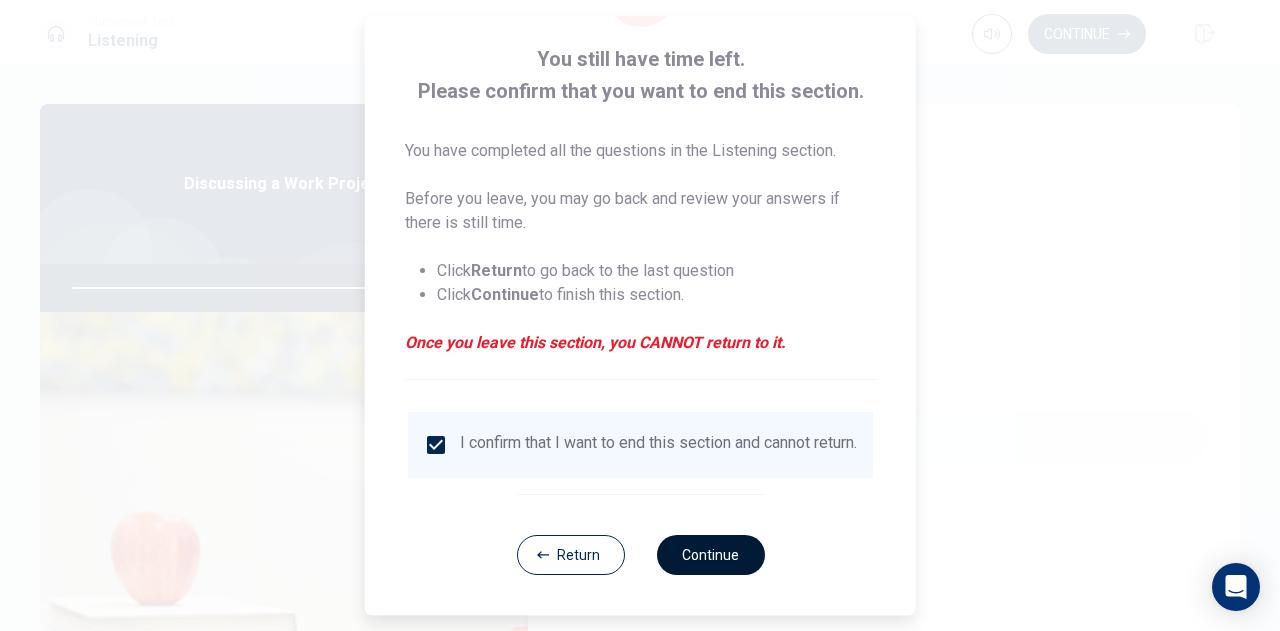 click on "Continue" at bounding box center [710, 555] 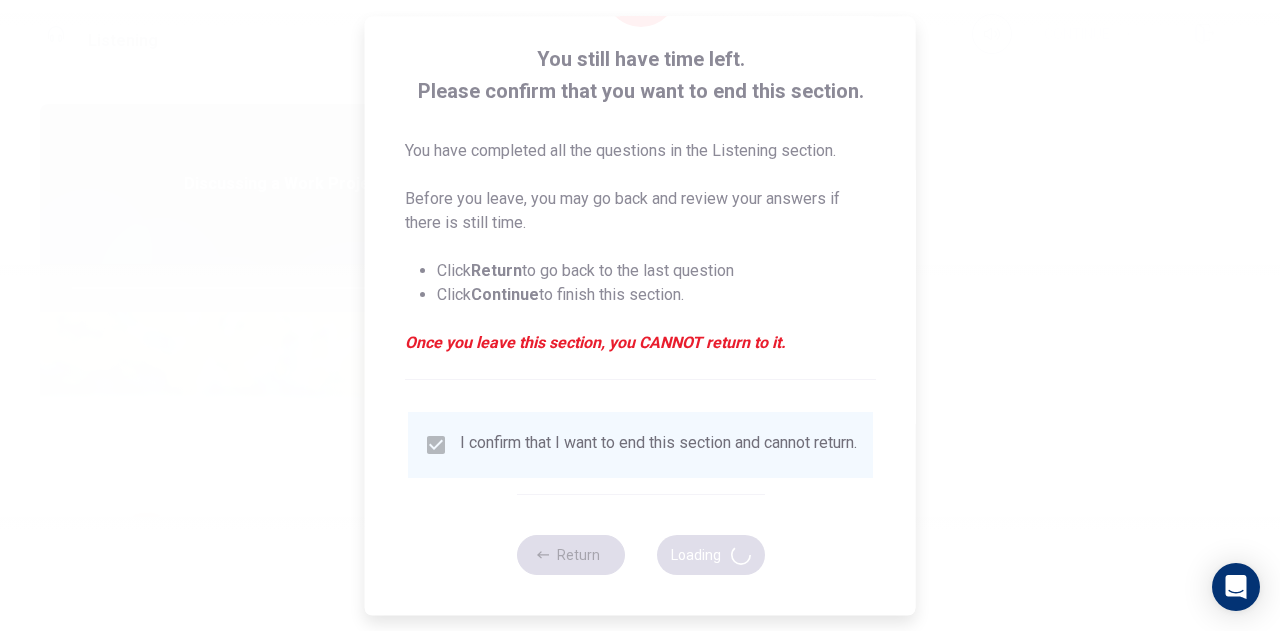 type on "88" 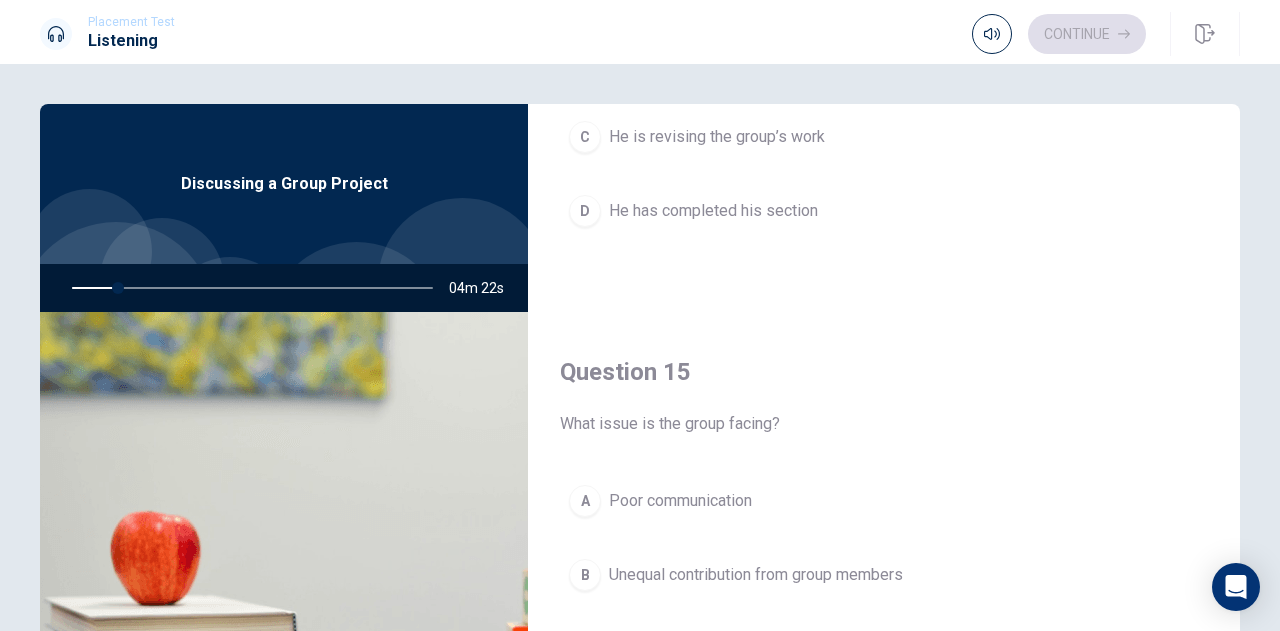 scroll, scrollTop: 1865, scrollLeft: 0, axis: vertical 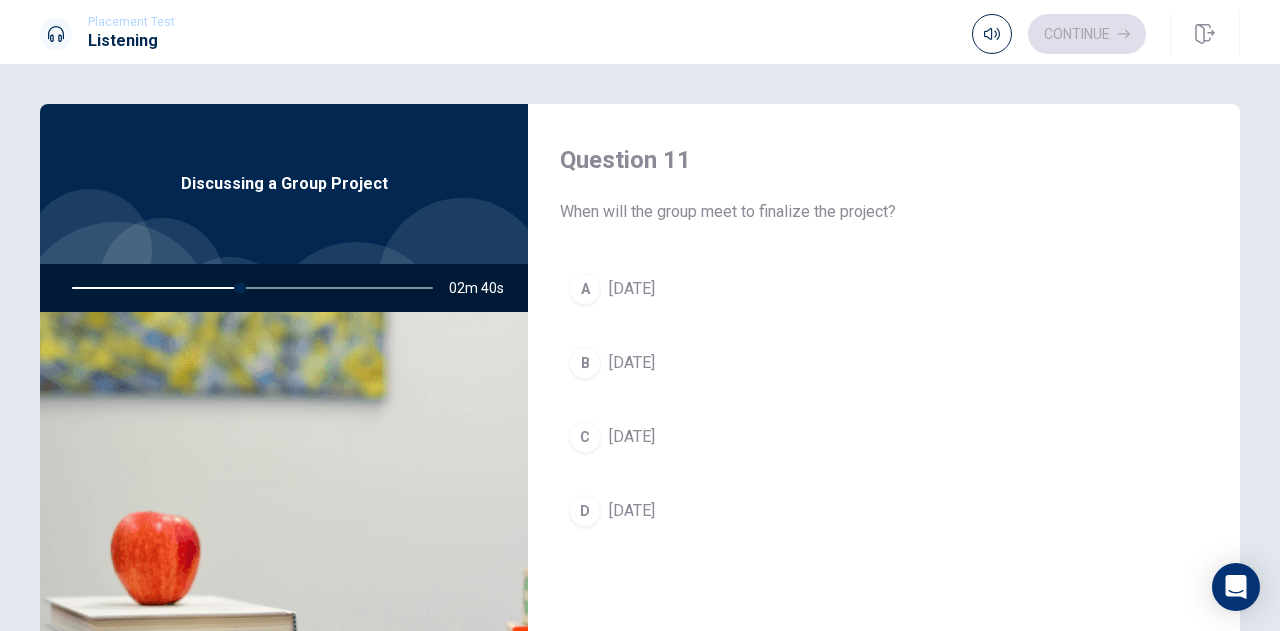 click on "A [DATE]" at bounding box center (884, 289) 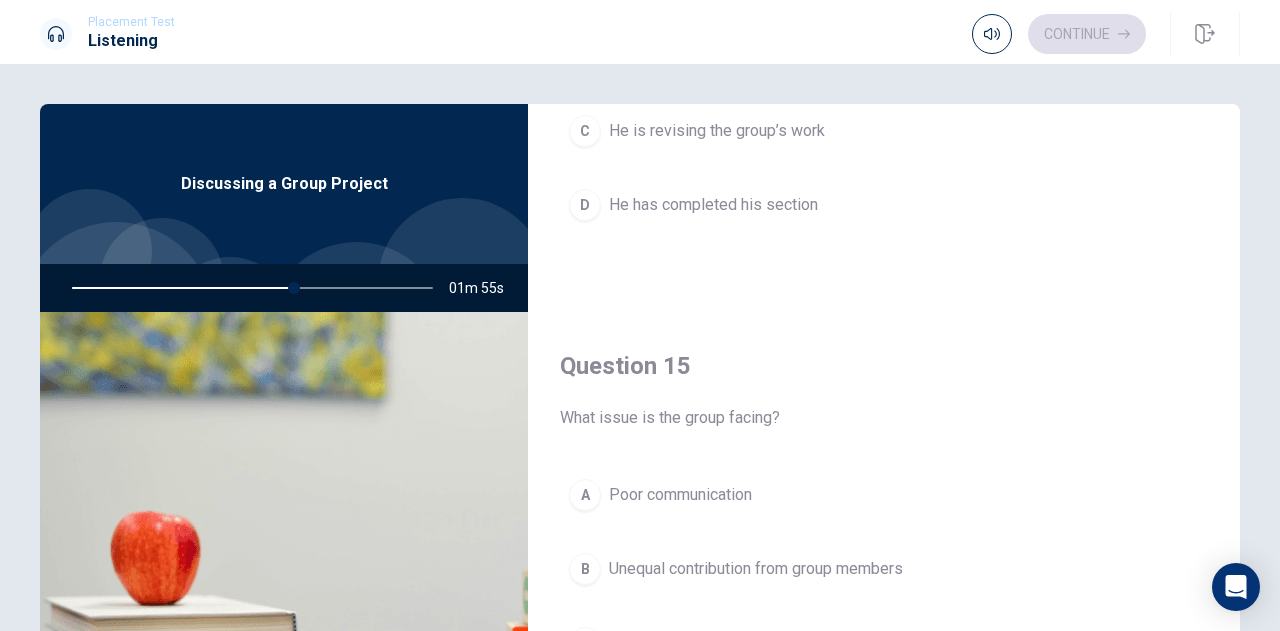 scroll, scrollTop: 1865, scrollLeft: 0, axis: vertical 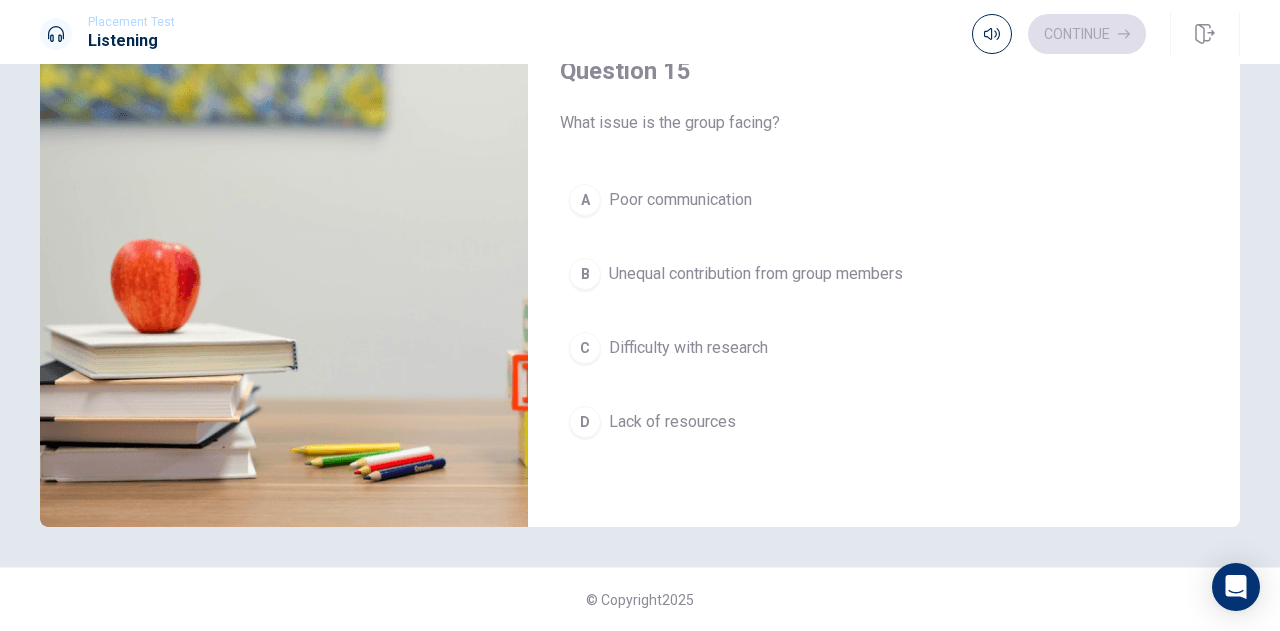 click on "Unequal contribution from group members" at bounding box center (756, 274) 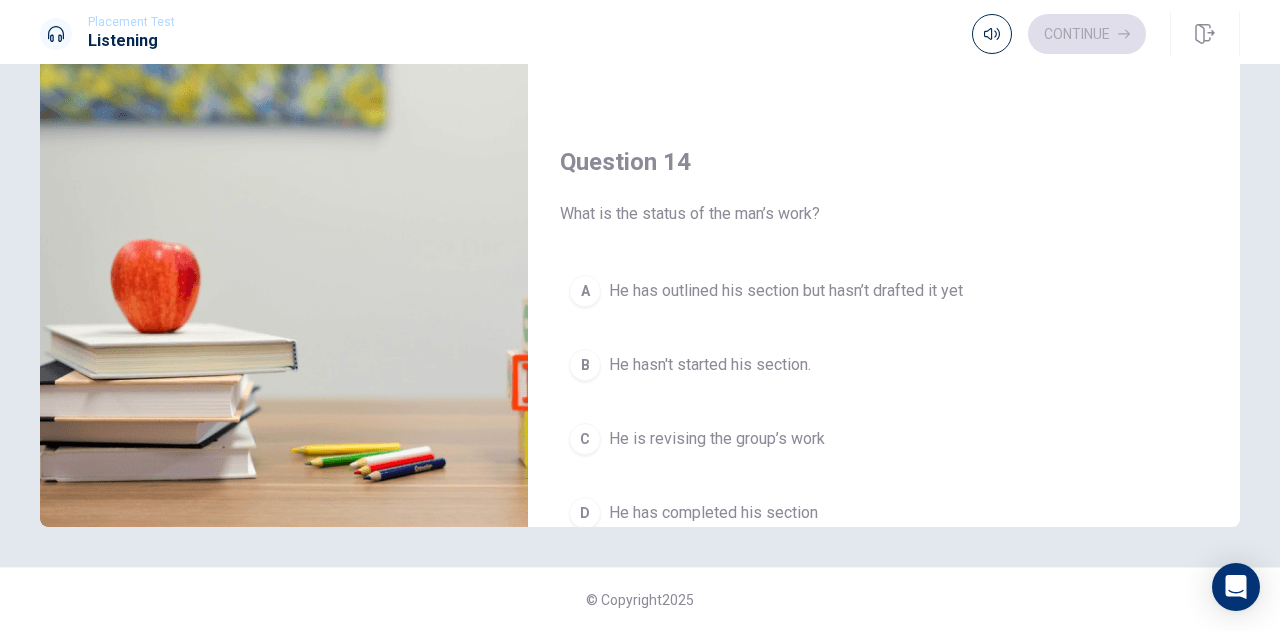 scroll, scrollTop: 1165, scrollLeft: 0, axis: vertical 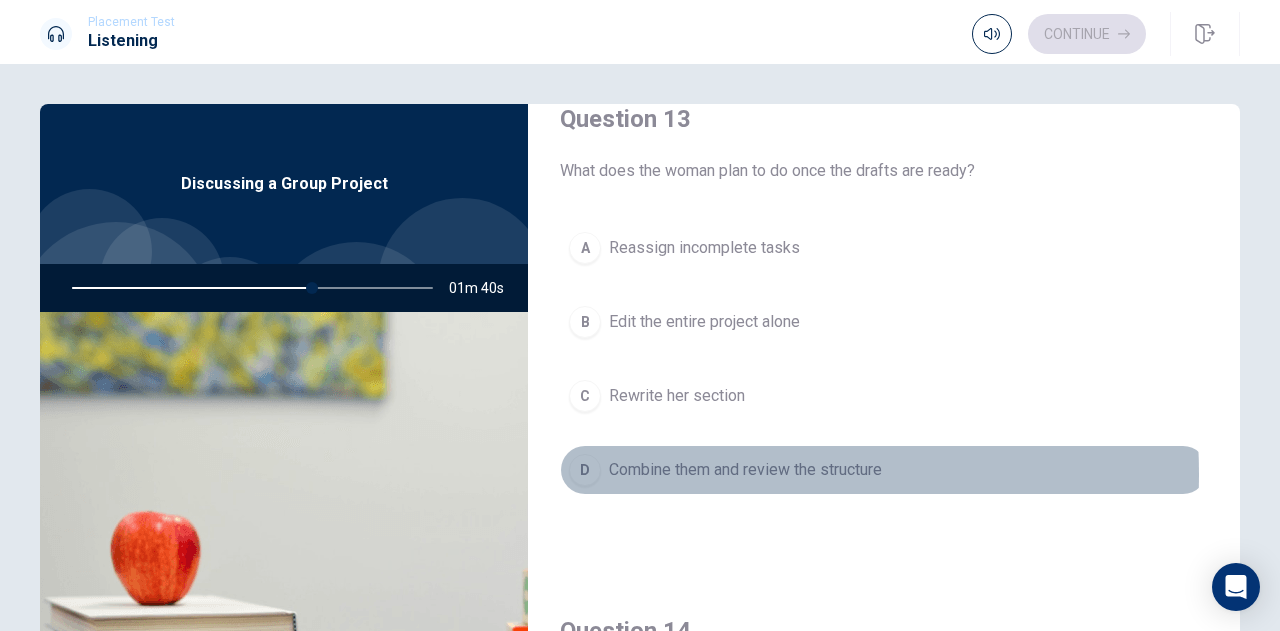click on "Combine them and review the structure" at bounding box center [745, 470] 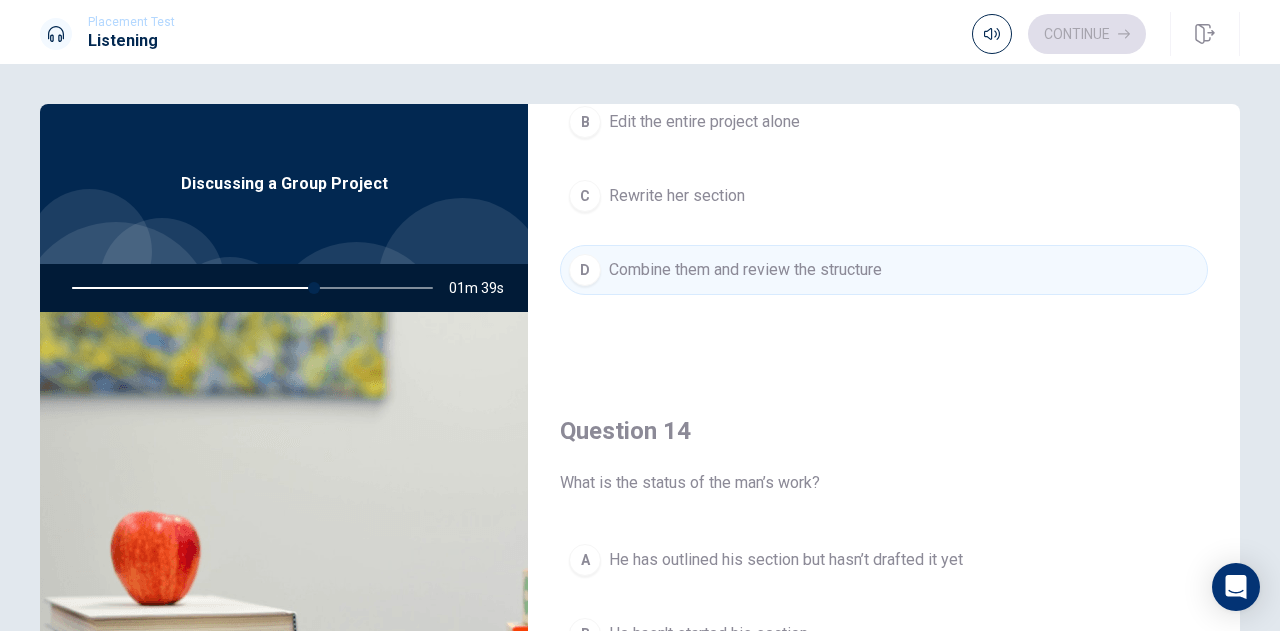 scroll, scrollTop: 1565, scrollLeft: 0, axis: vertical 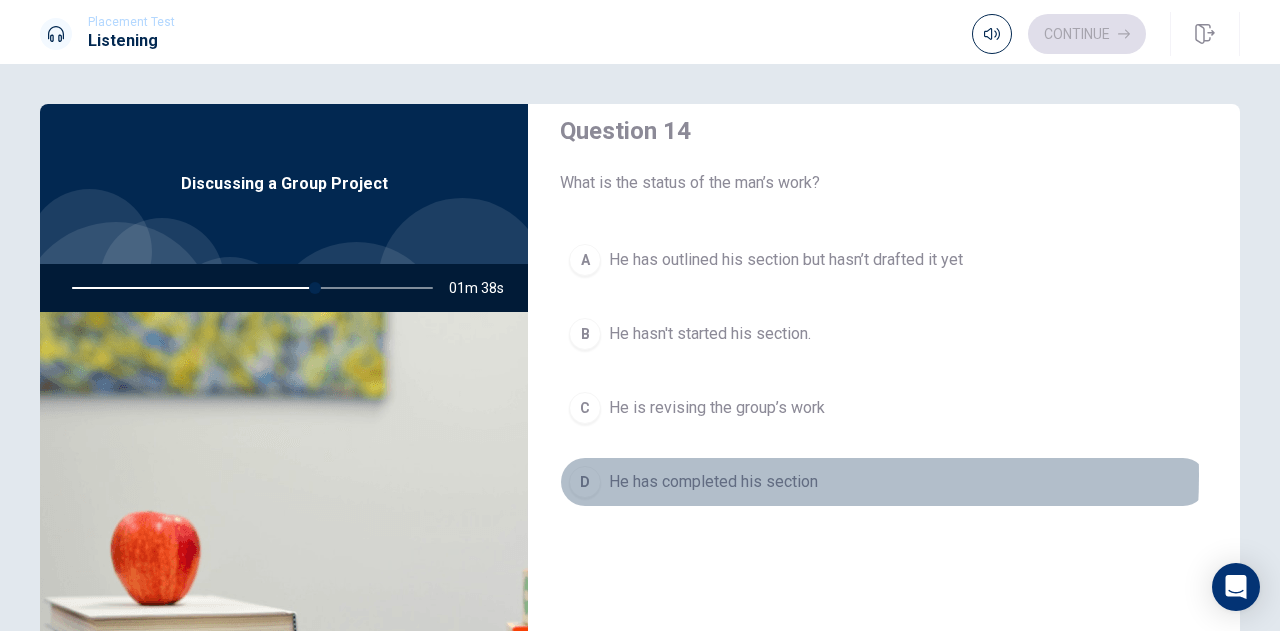 click on "He has completed his section" at bounding box center (713, 482) 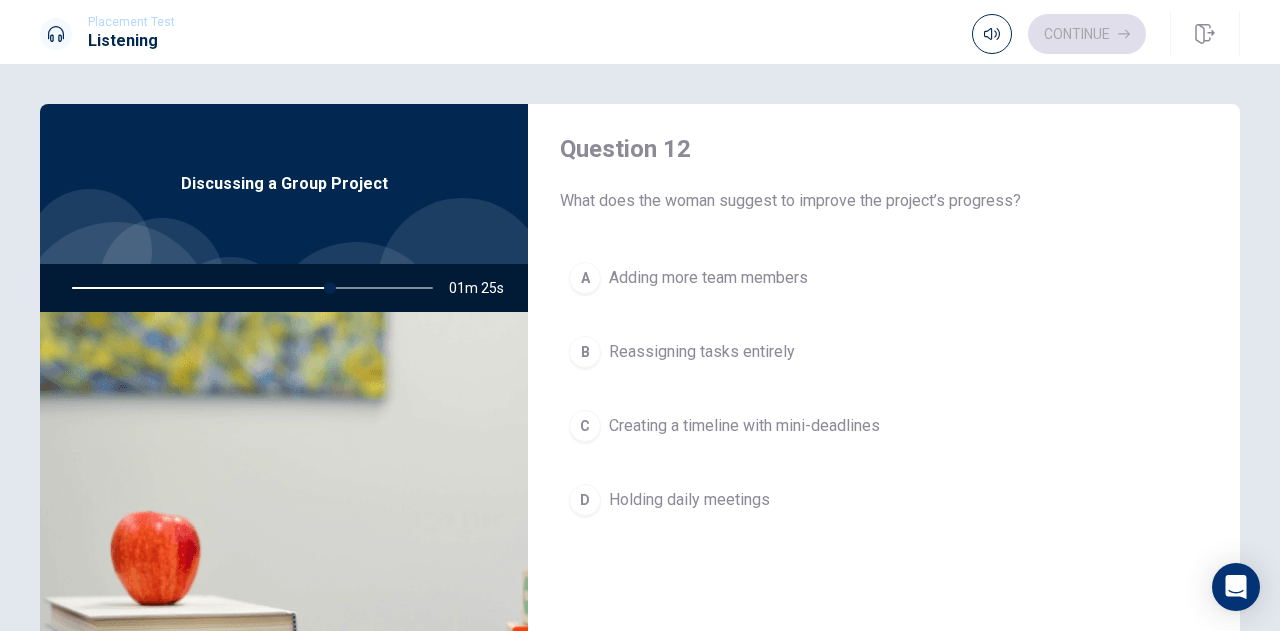 scroll, scrollTop: 500, scrollLeft: 0, axis: vertical 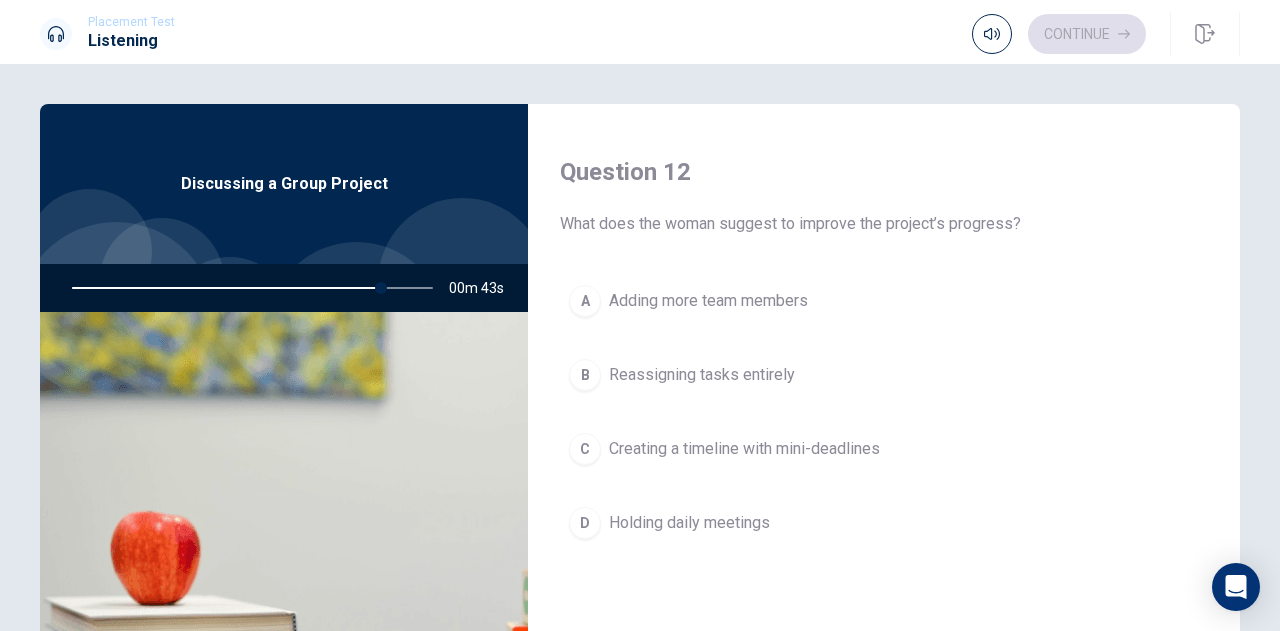 click on "C Creating a timeline with mini-deadlines" at bounding box center [884, 449] 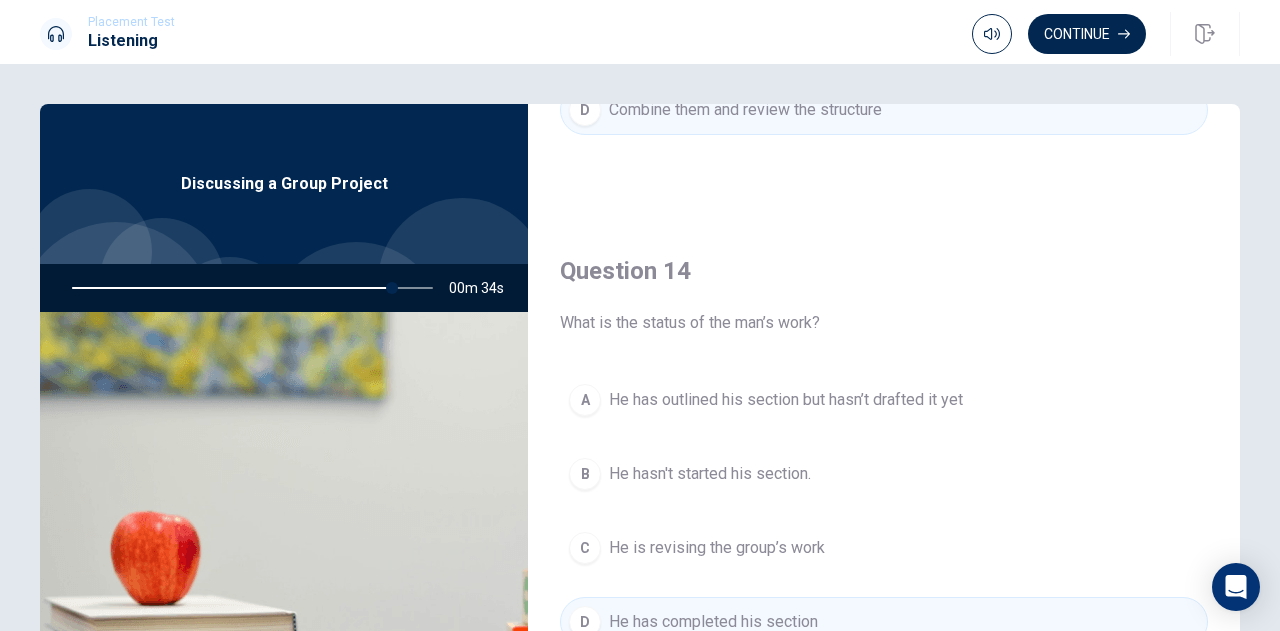 scroll, scrollTop: 1500, scrollLeft: 0, axis: vertical 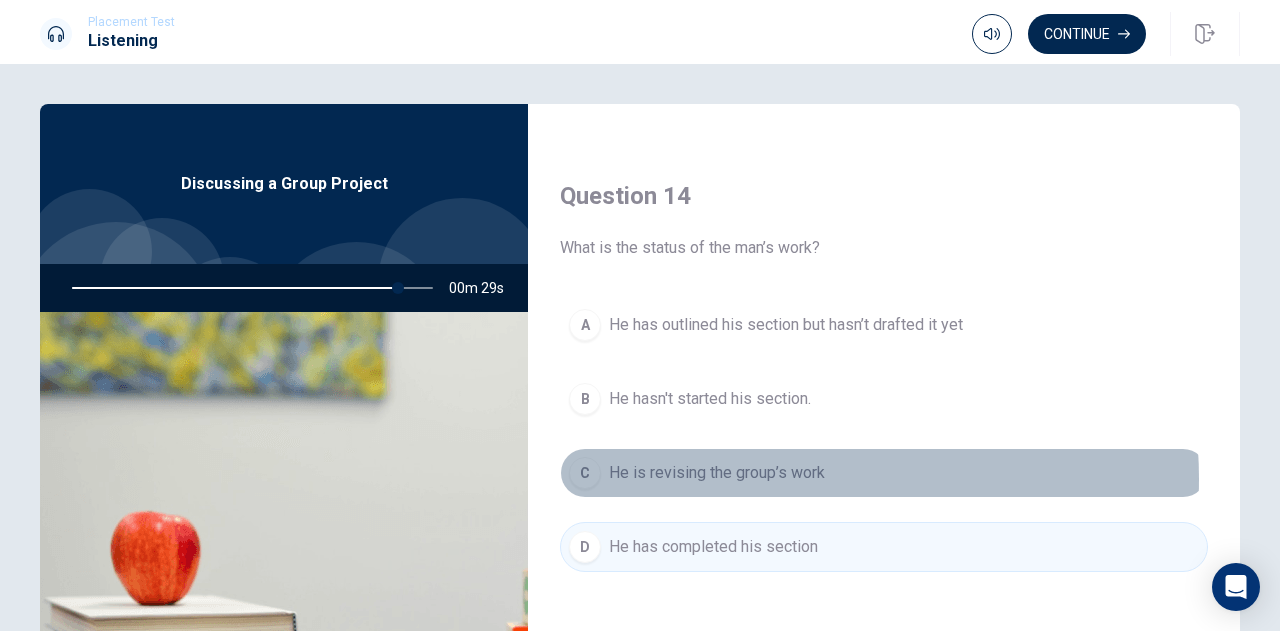 click on "He is revising the group’s work" at bounding box center [717, 473] 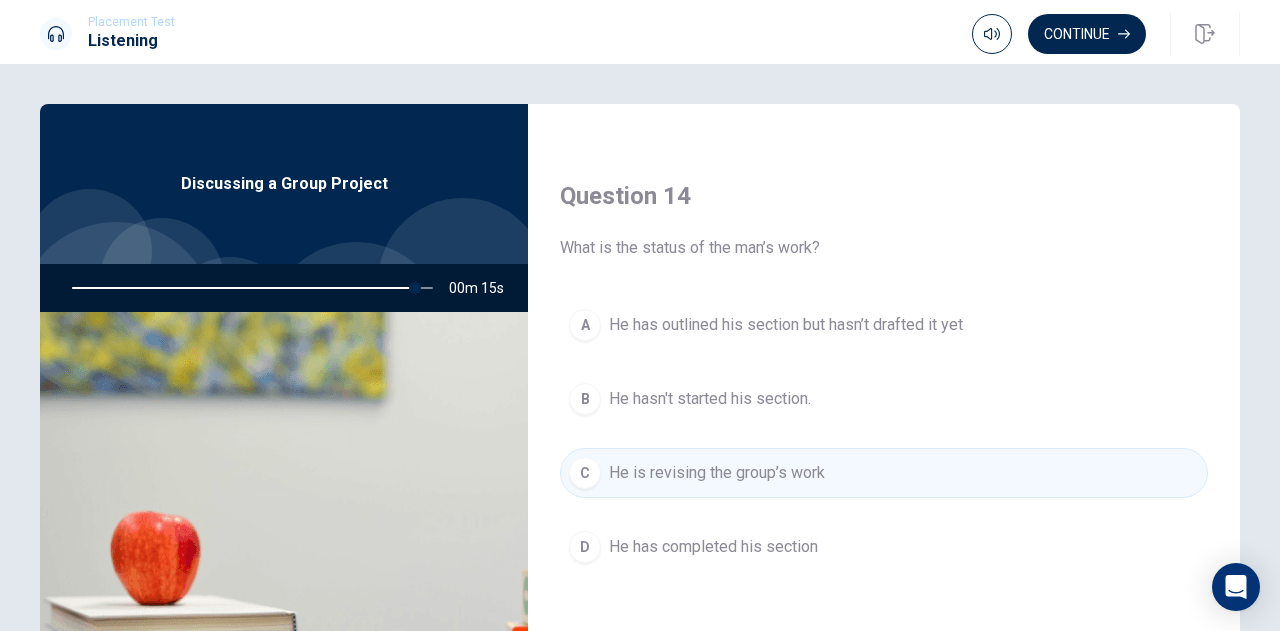 scroll, scrollTop: 1700, scrollLeft: 0, axis: vertical 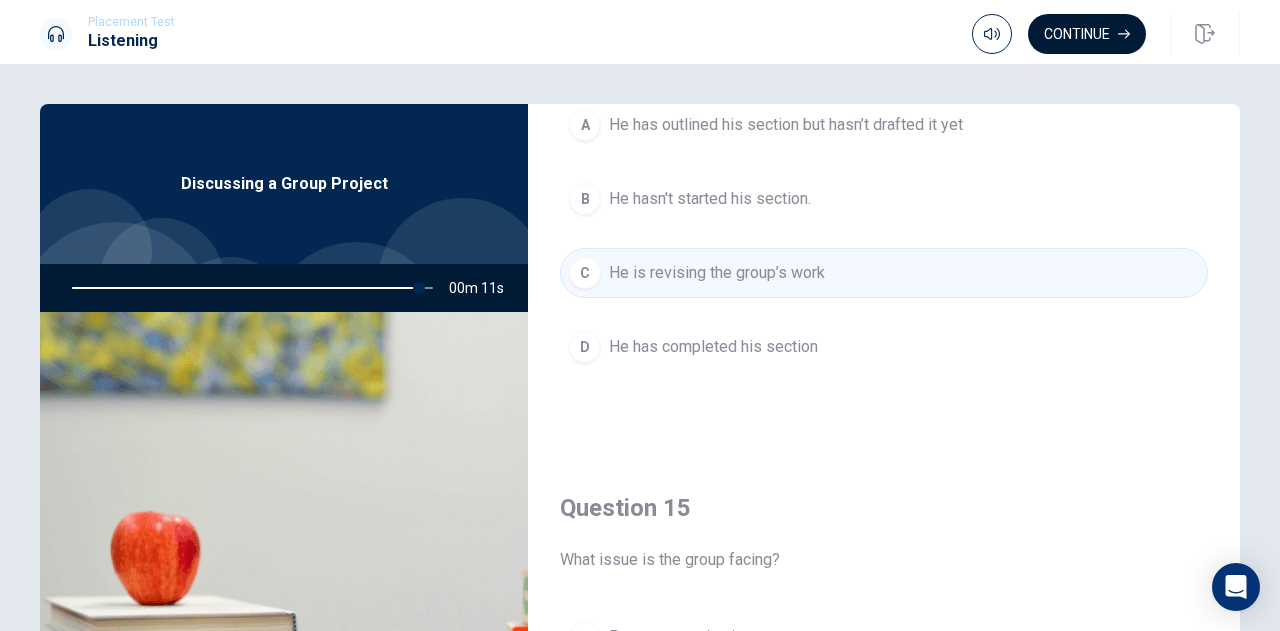 click on "Continue" at bounding box center [1087, 34] 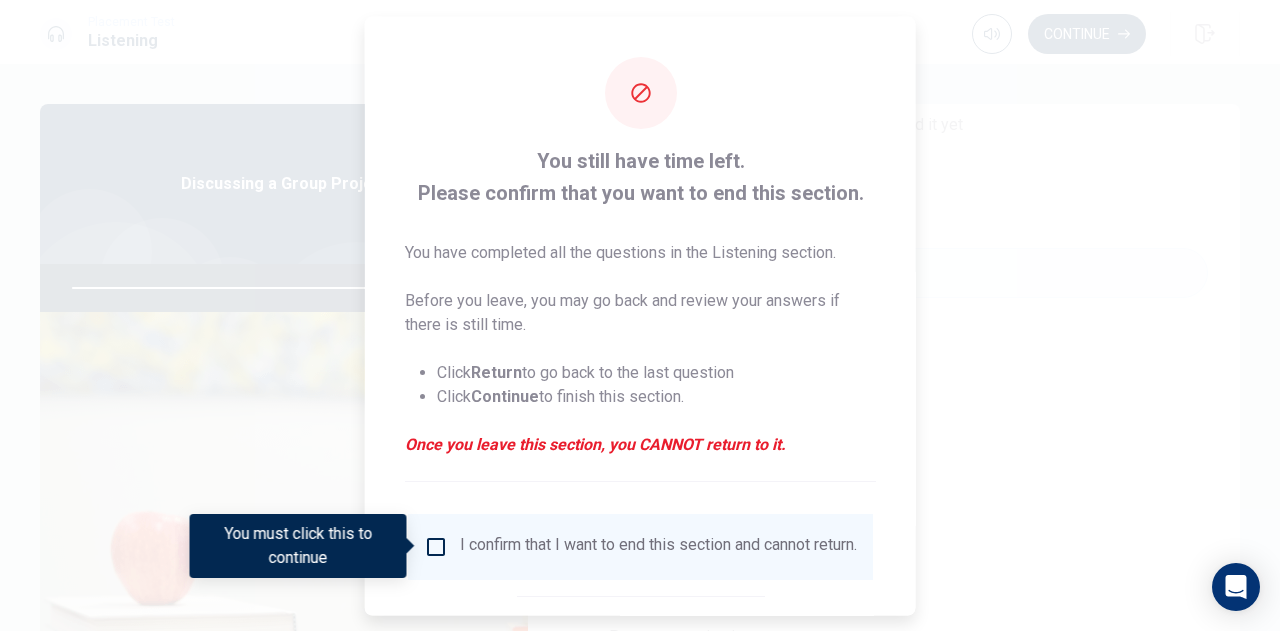 click on "I confirm that I want to end this section and cannot return." at bounding box center [658, 546] 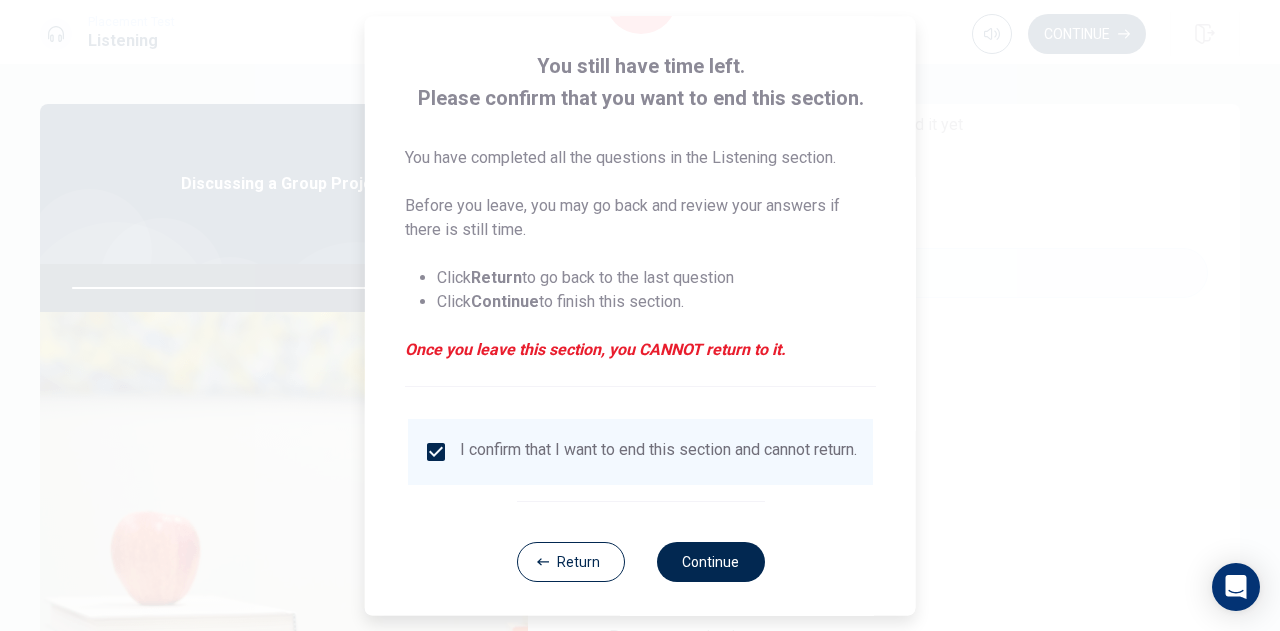 scroll, scrollTop: 115, scrollLeft: 0, axis: vertical 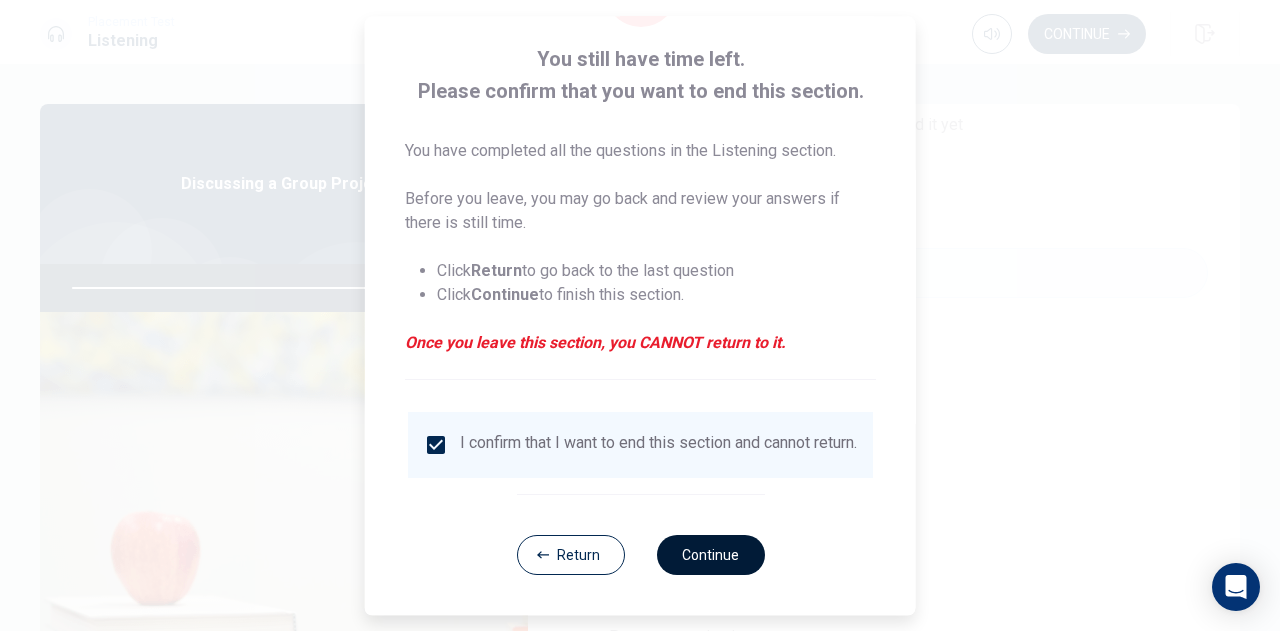 click on "Continue" at bounding box center [710, 555] 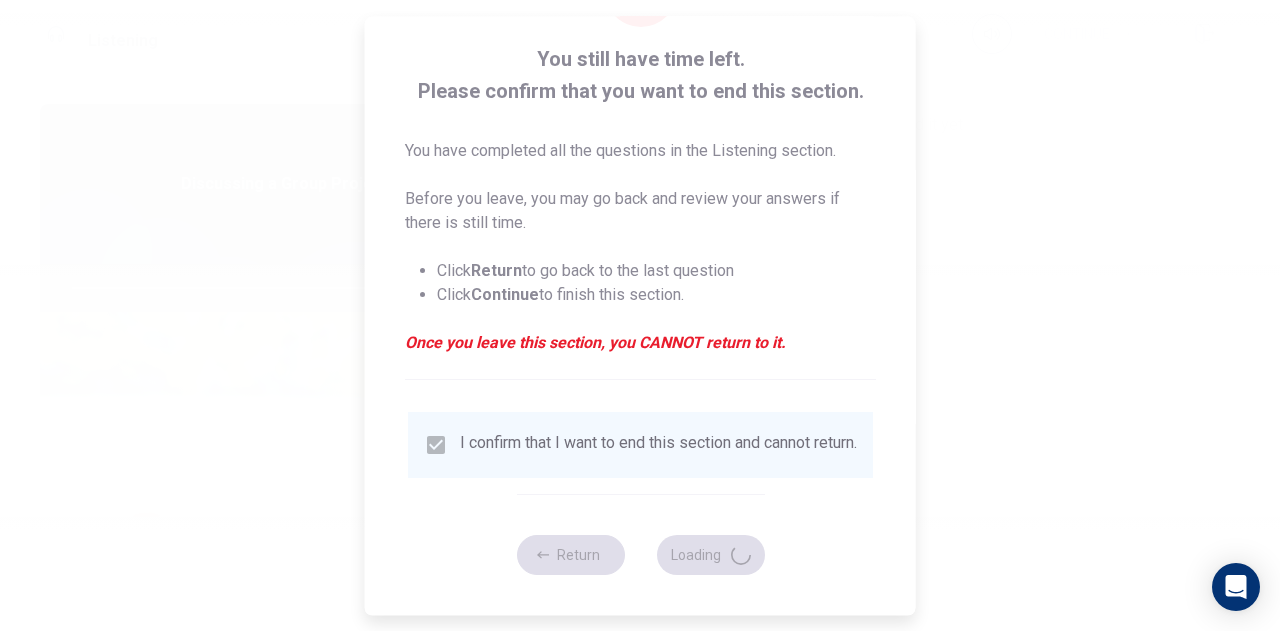 type on "99" 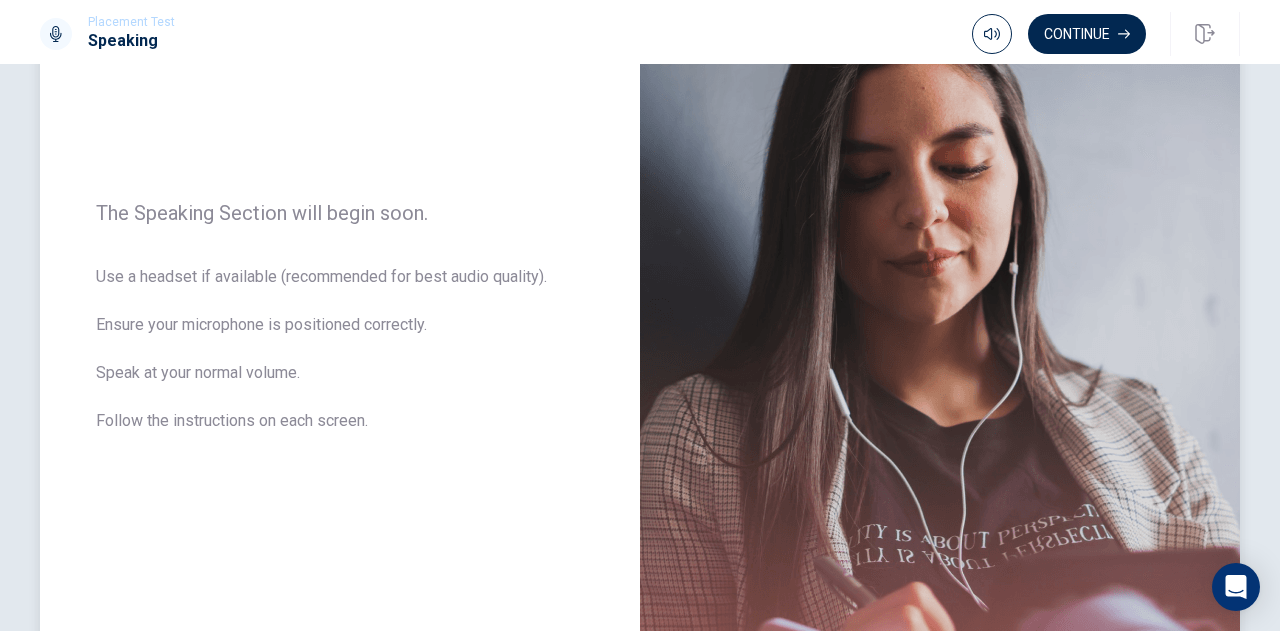 scroll, scrollTop: 200, scrollLeft: 0, axis: vertical 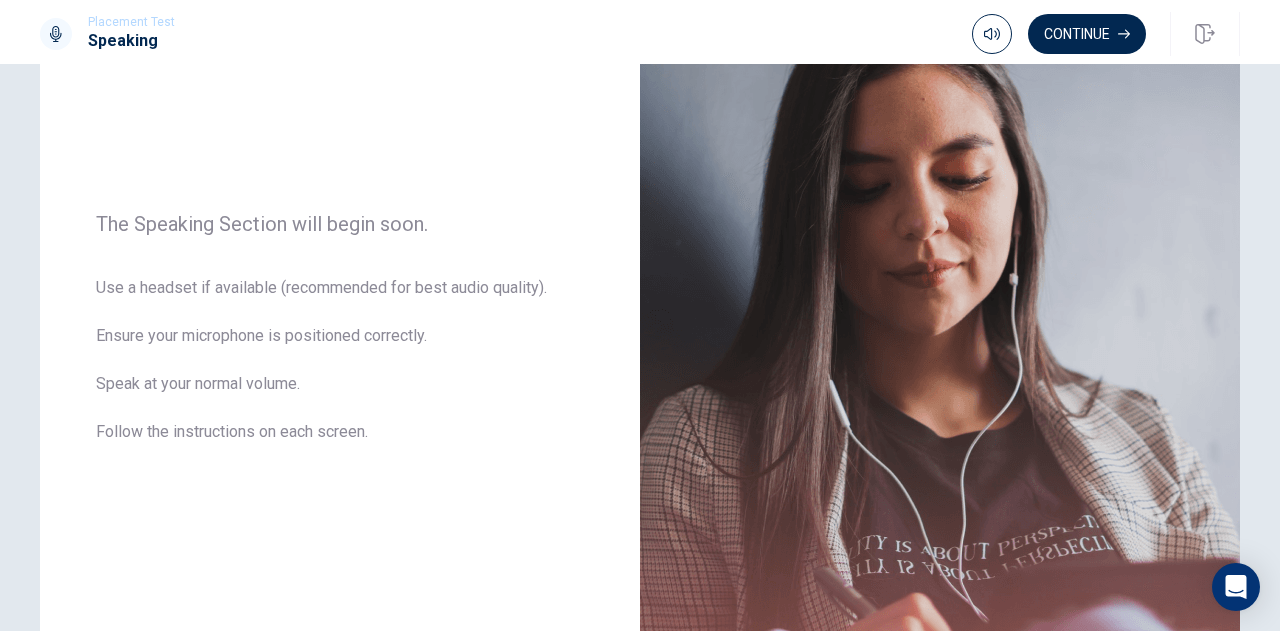 click on "Continue" at bounding box center [1087, 34] 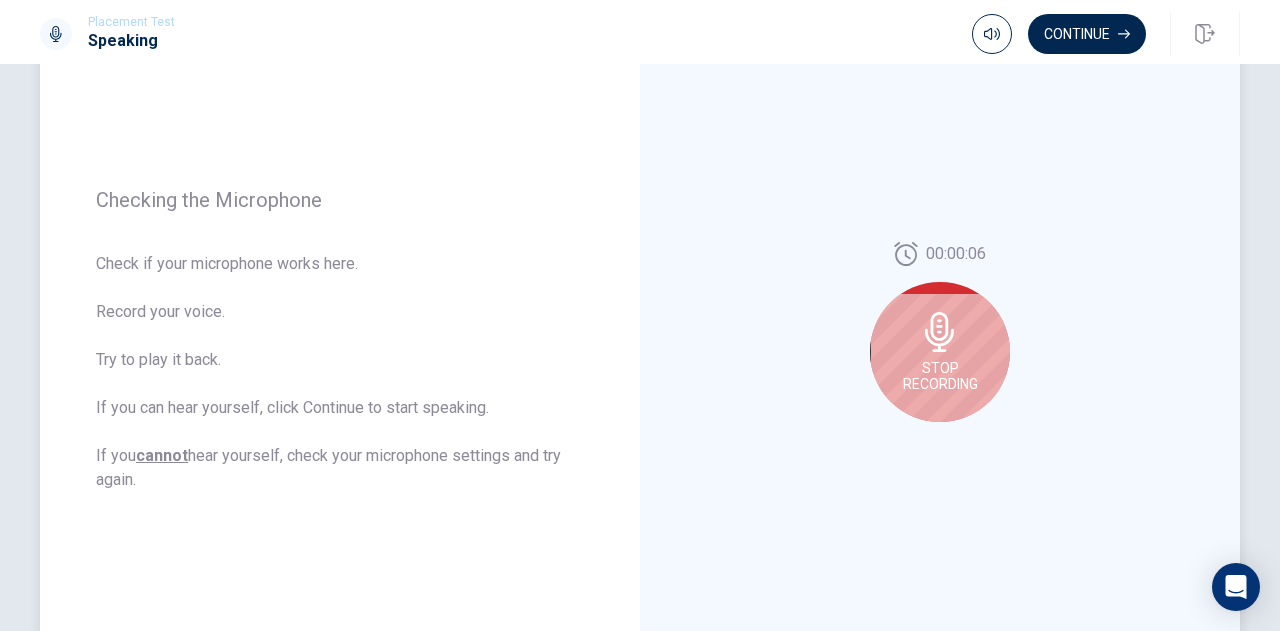 click on "Stop   Recording" at bounding box center (940, 352) 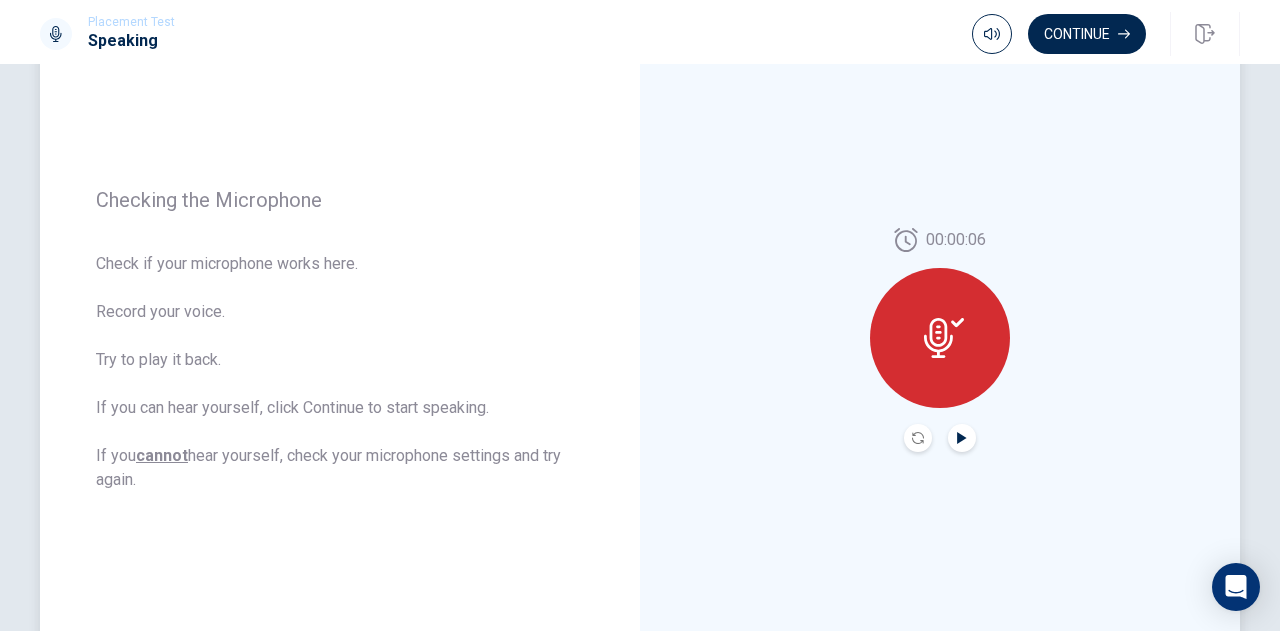 click 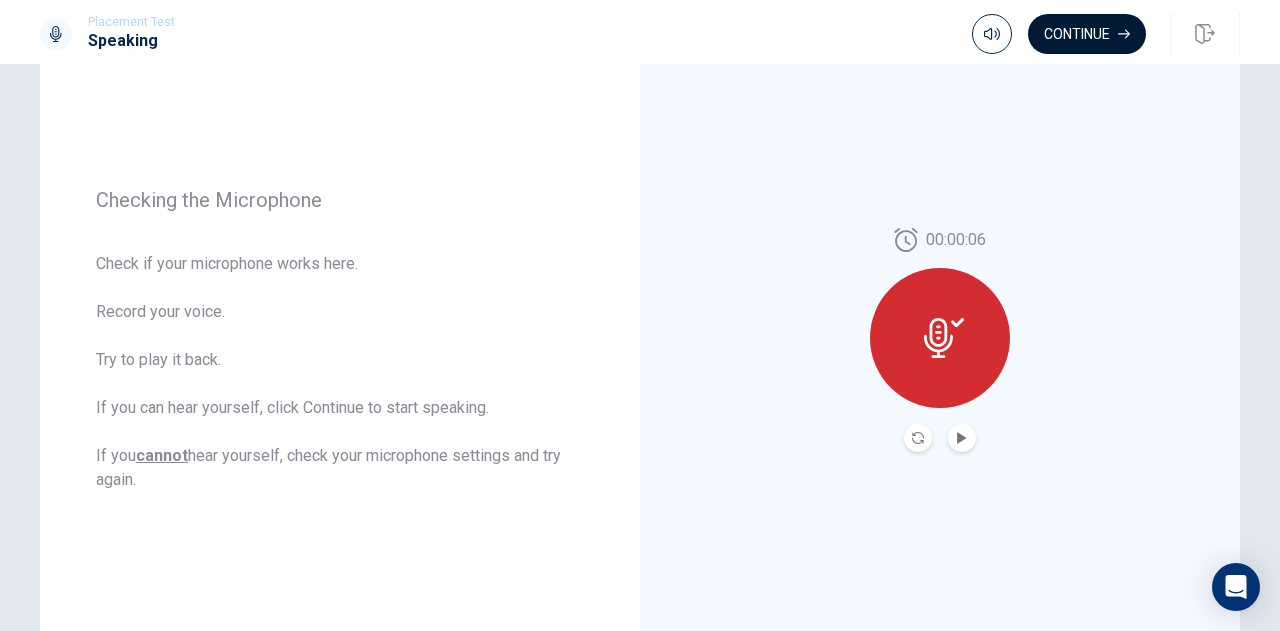 click on "Continue" at bounding box center [1087, 34] 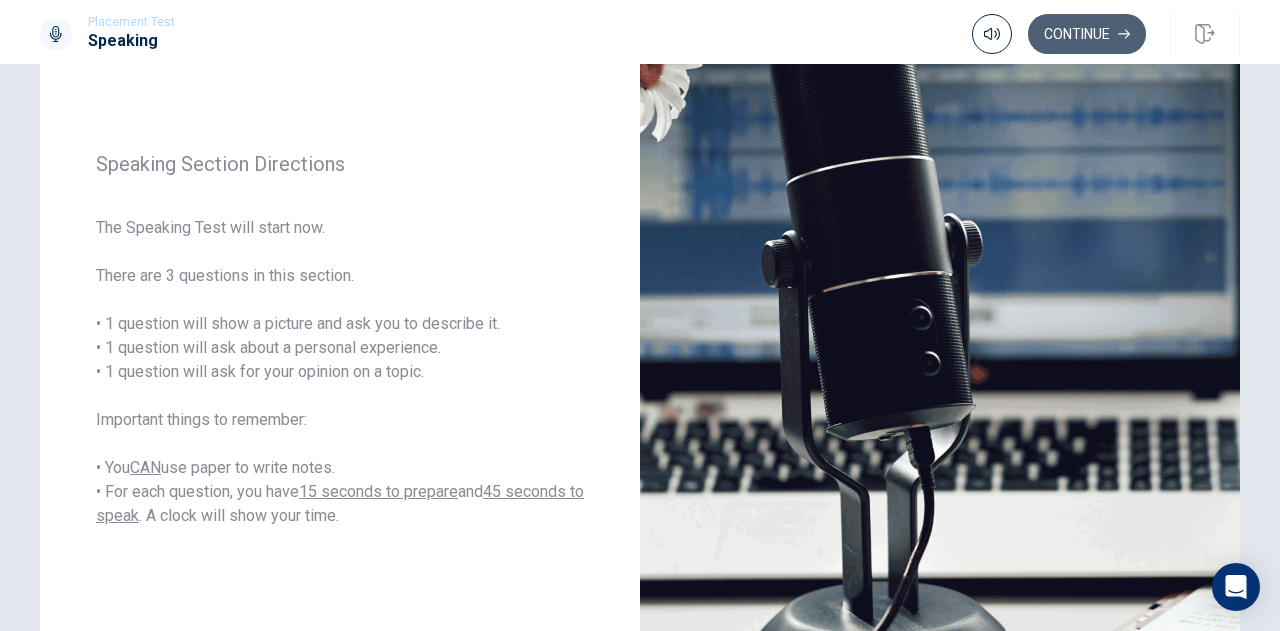 click on "Continue" at bounding box center [1087, 34] 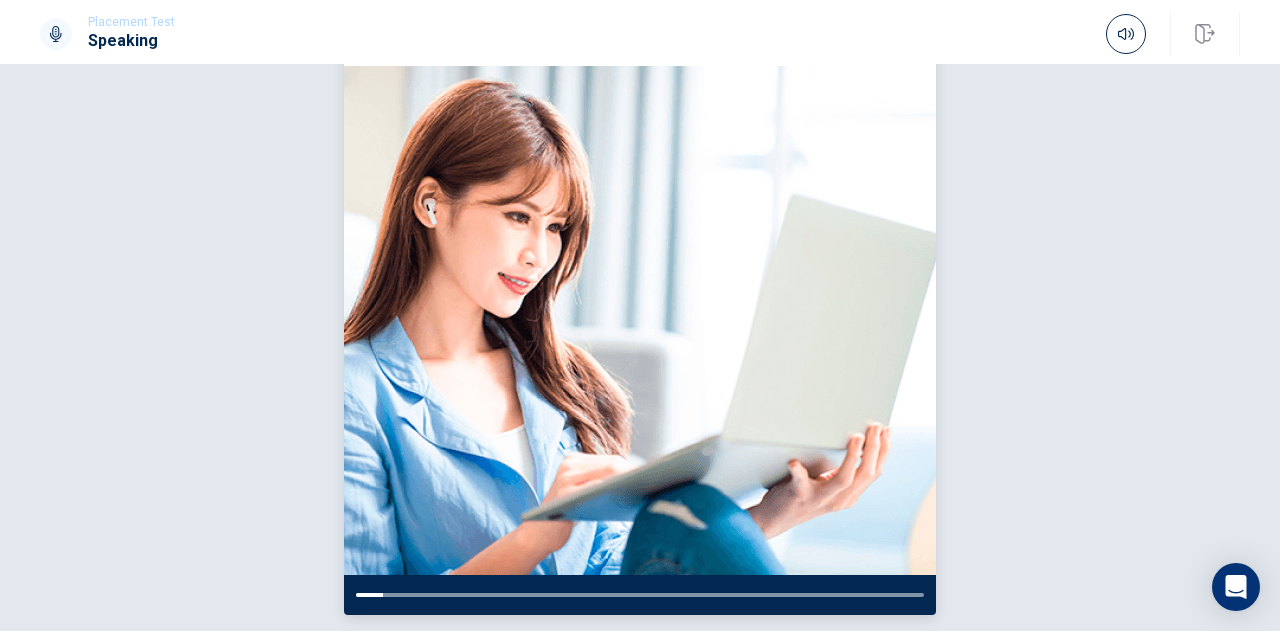 scroll, scrollTop: 146, scrollLeft: 0, axis: vertical 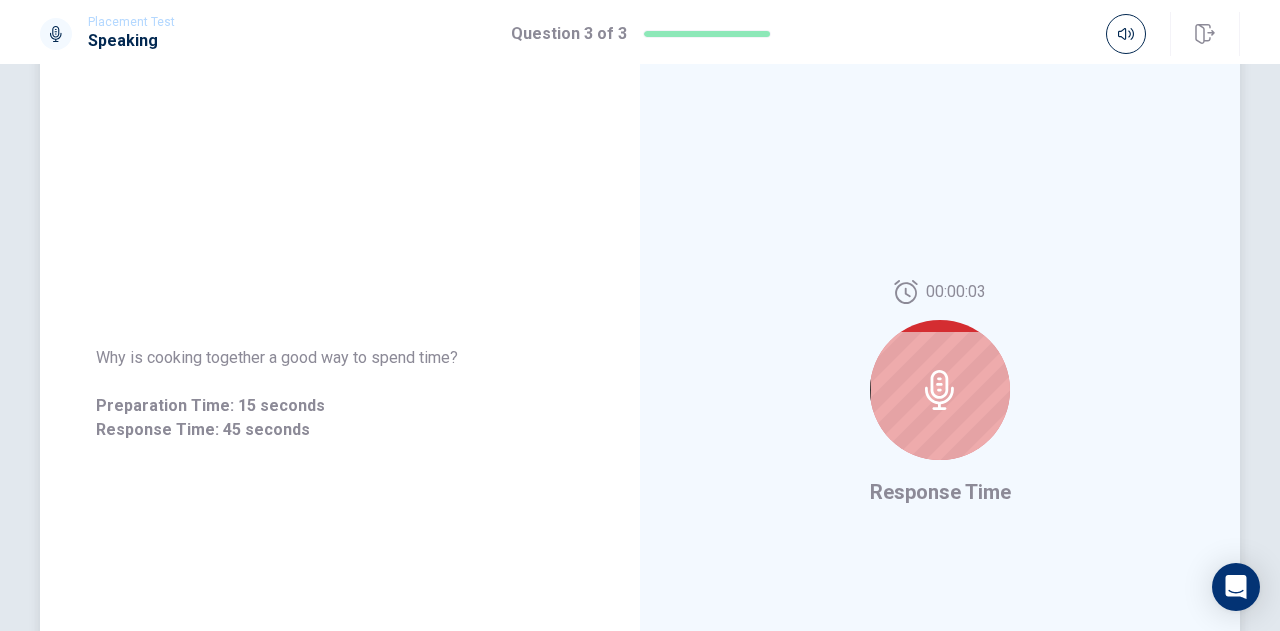 click at bounding box center [940, 390] 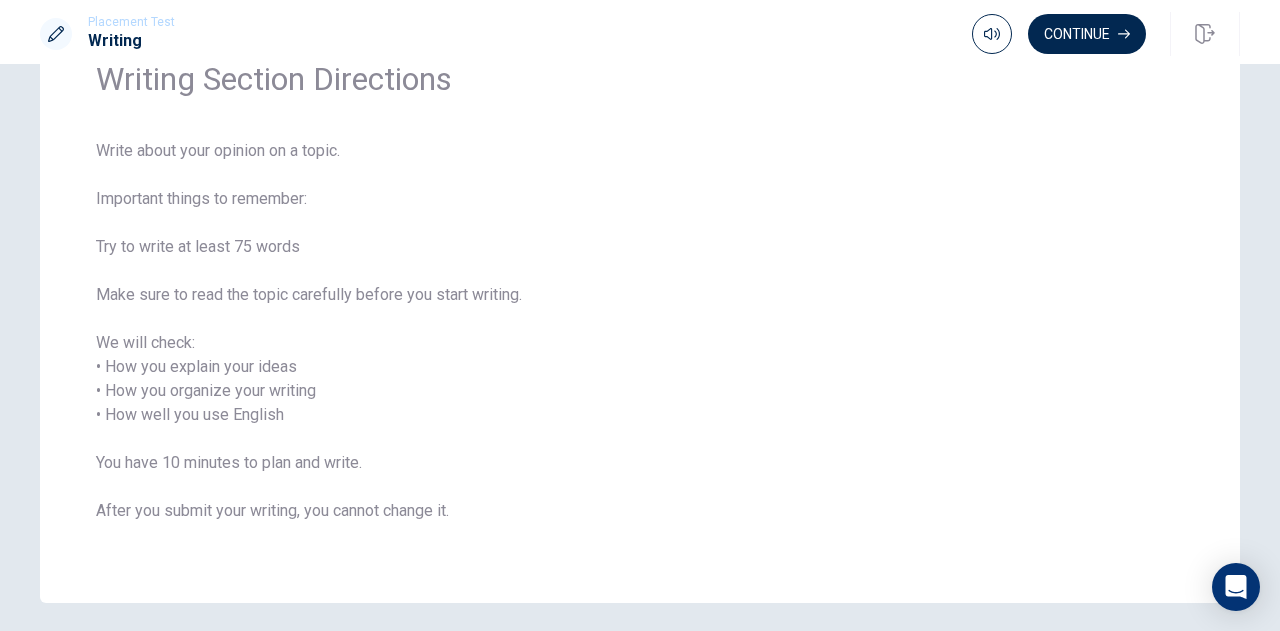 scroll, scrollTop: 77, scrollLeft: 0, axis: vertical 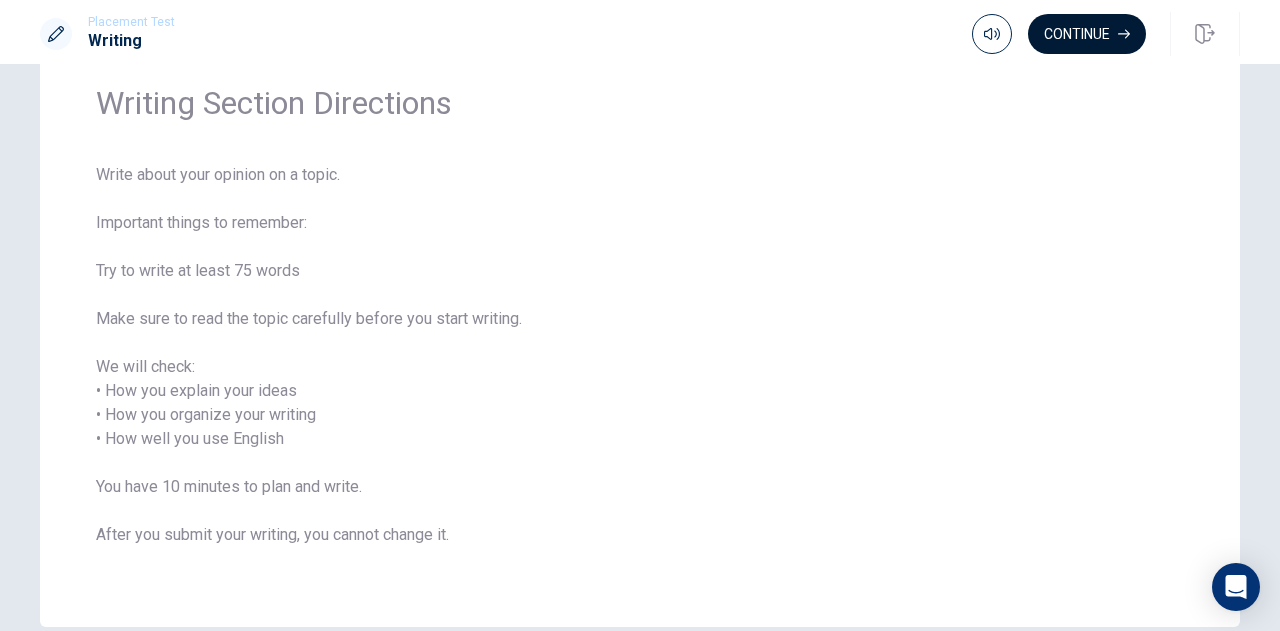 click 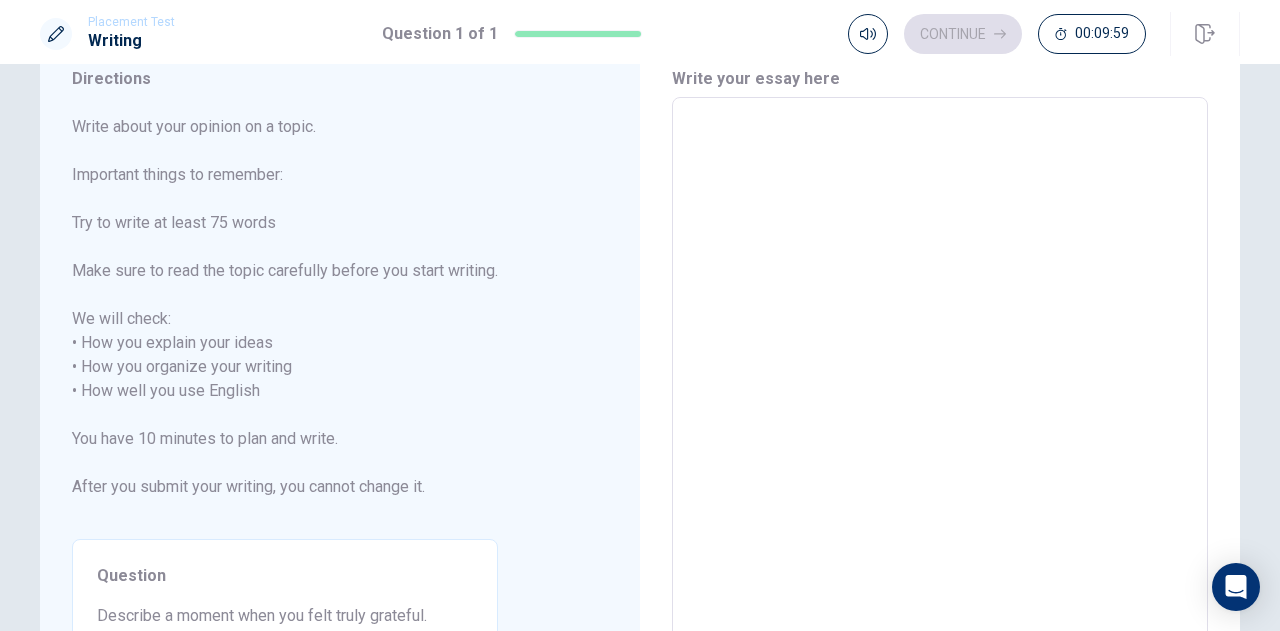 click at bounding box center [940, 379] 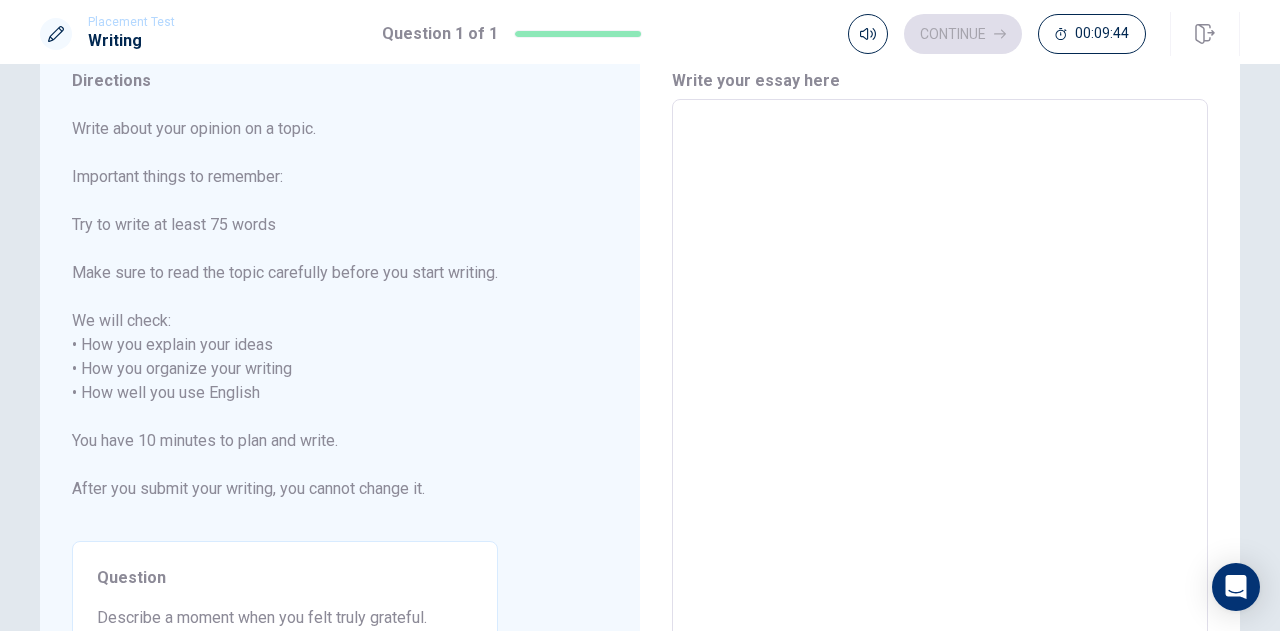 scroll, scrollTop: 100, scrollLeft: 0, axis: vertical 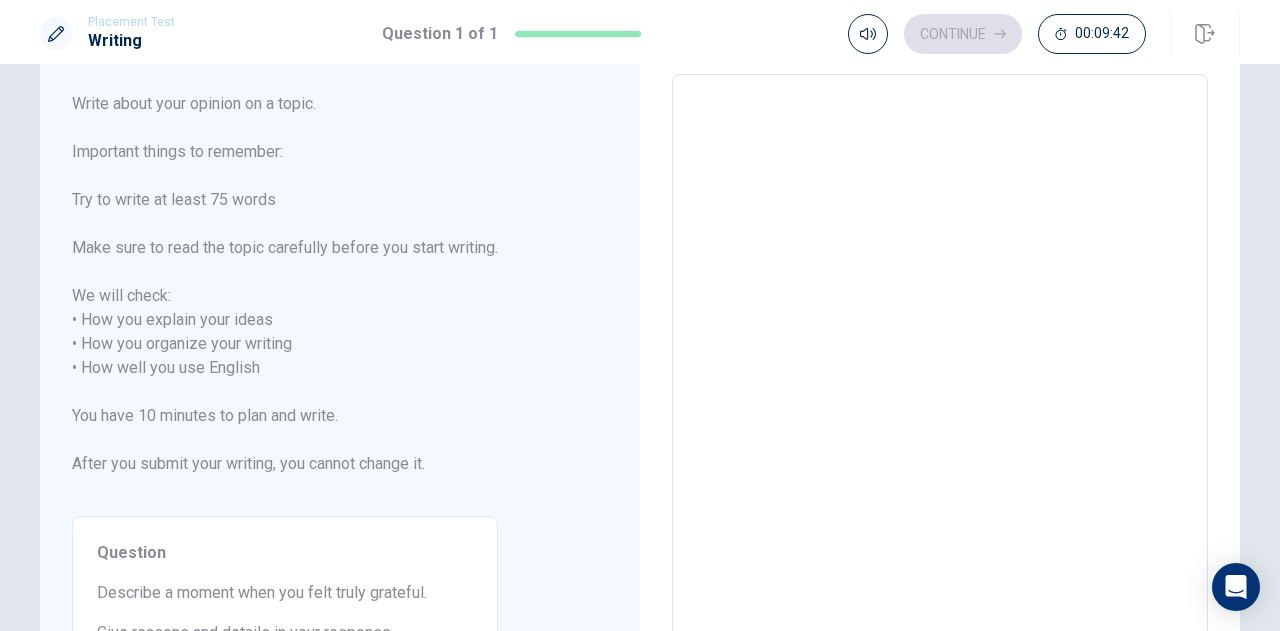 type on "I" 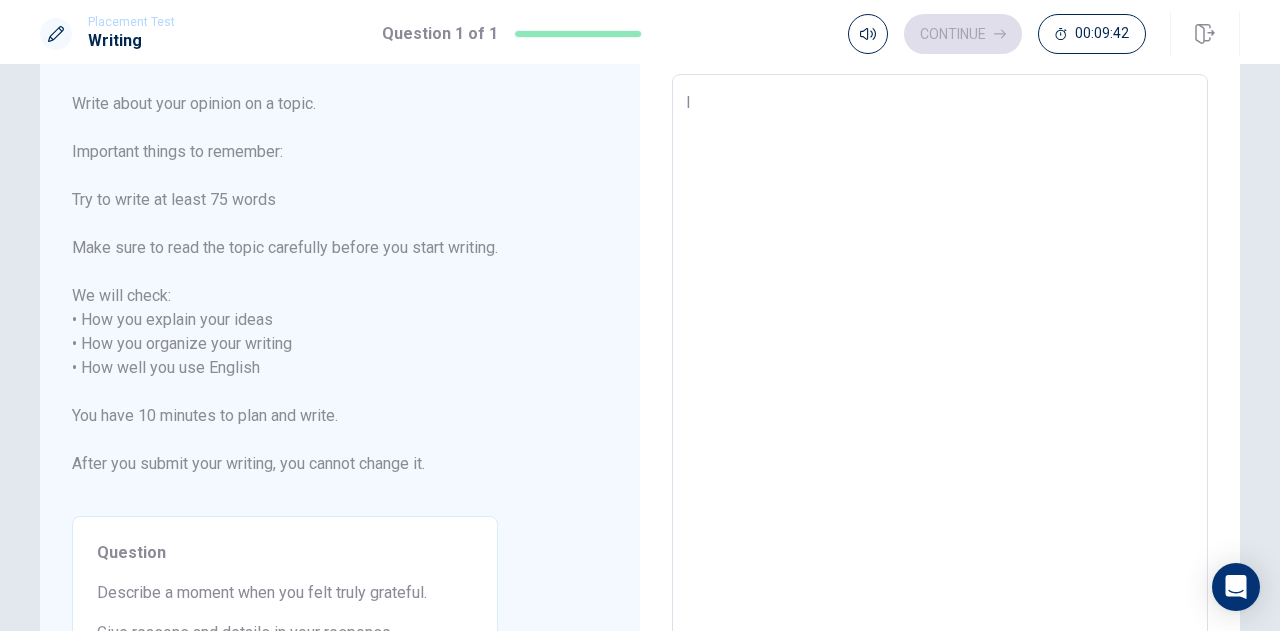 type on "x" 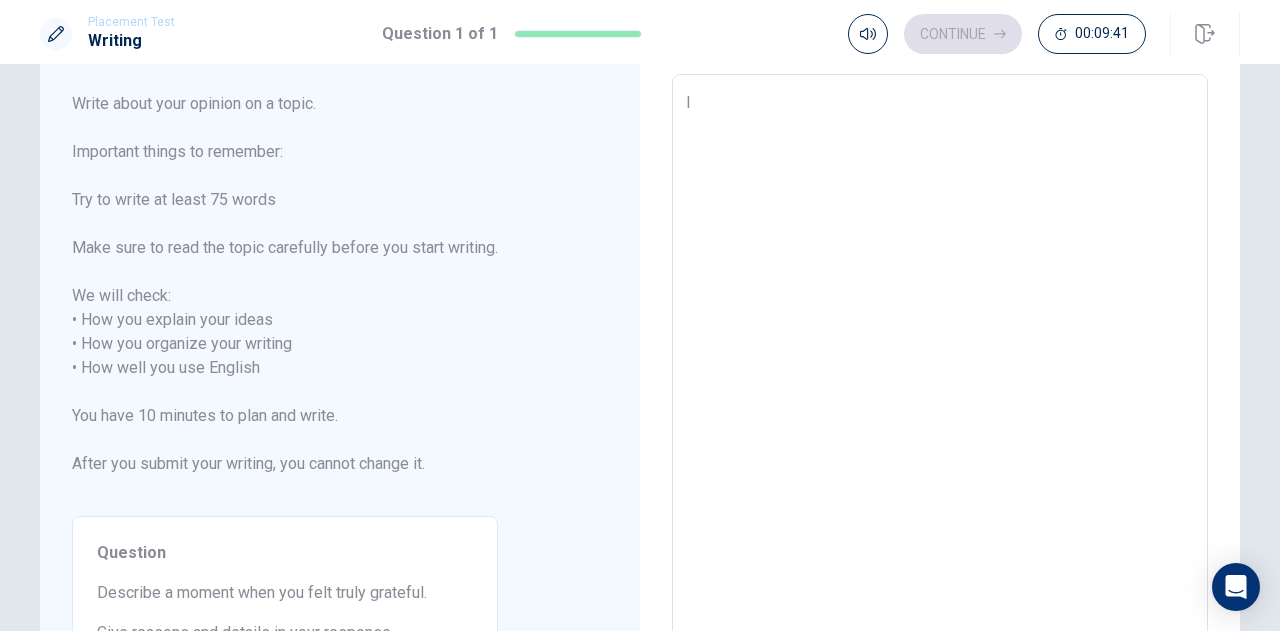 type on "I t" 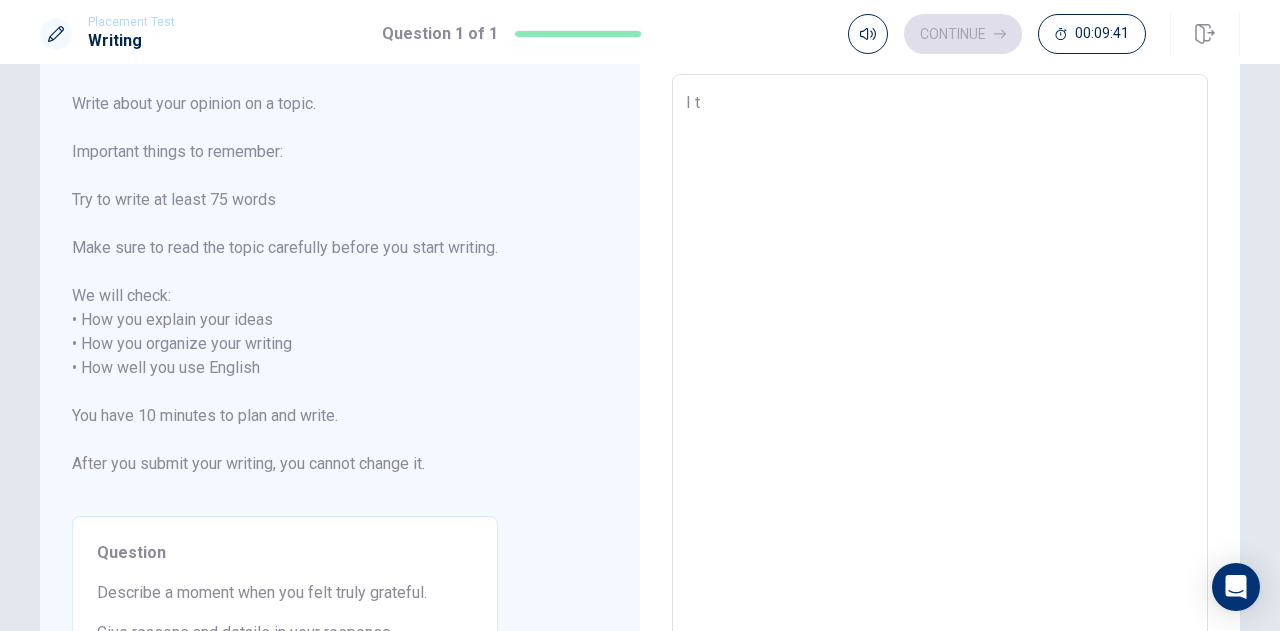 type on "x" 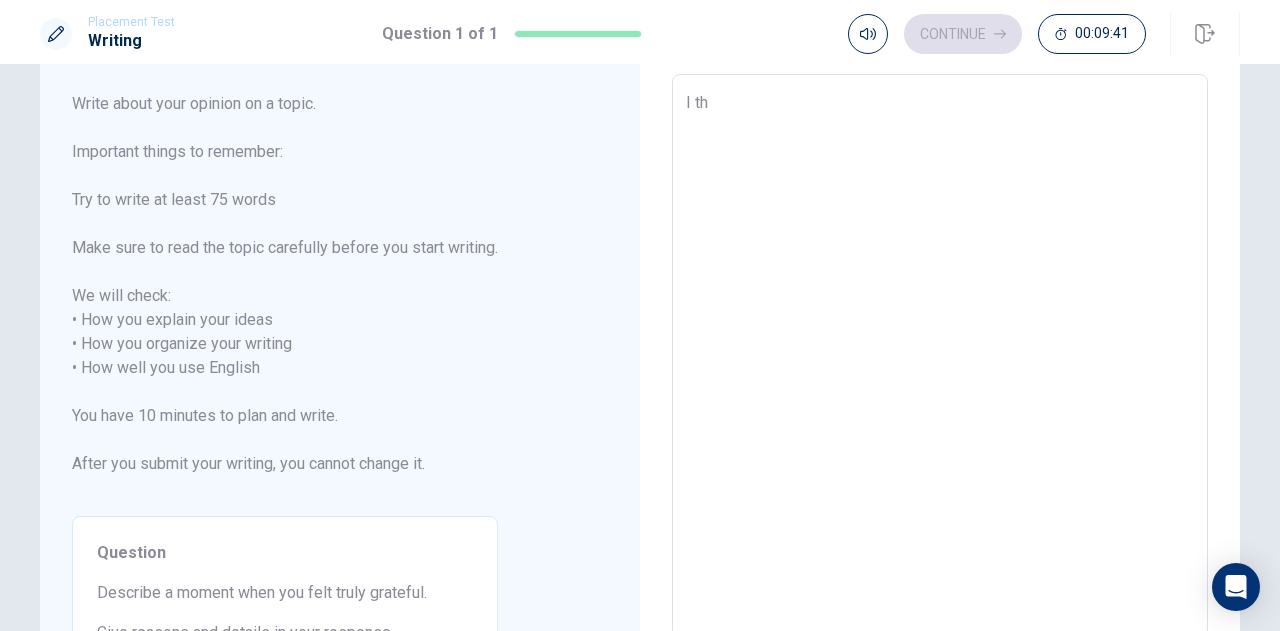 type on "x" 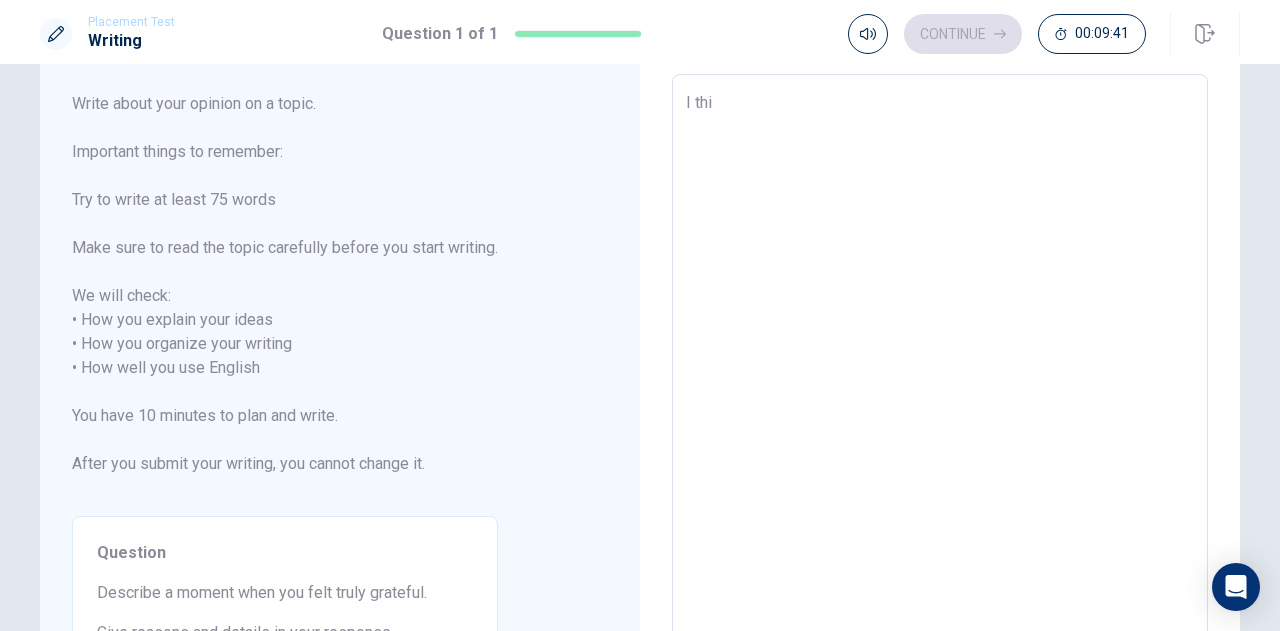 type on "x" 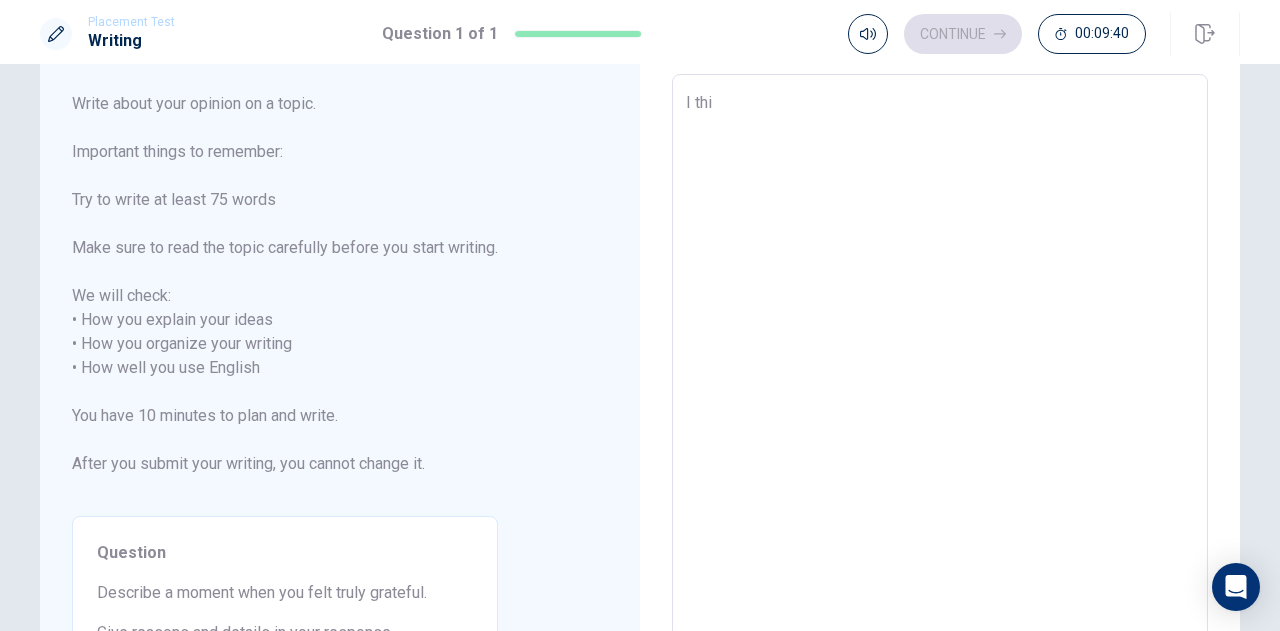 type on "I thin" 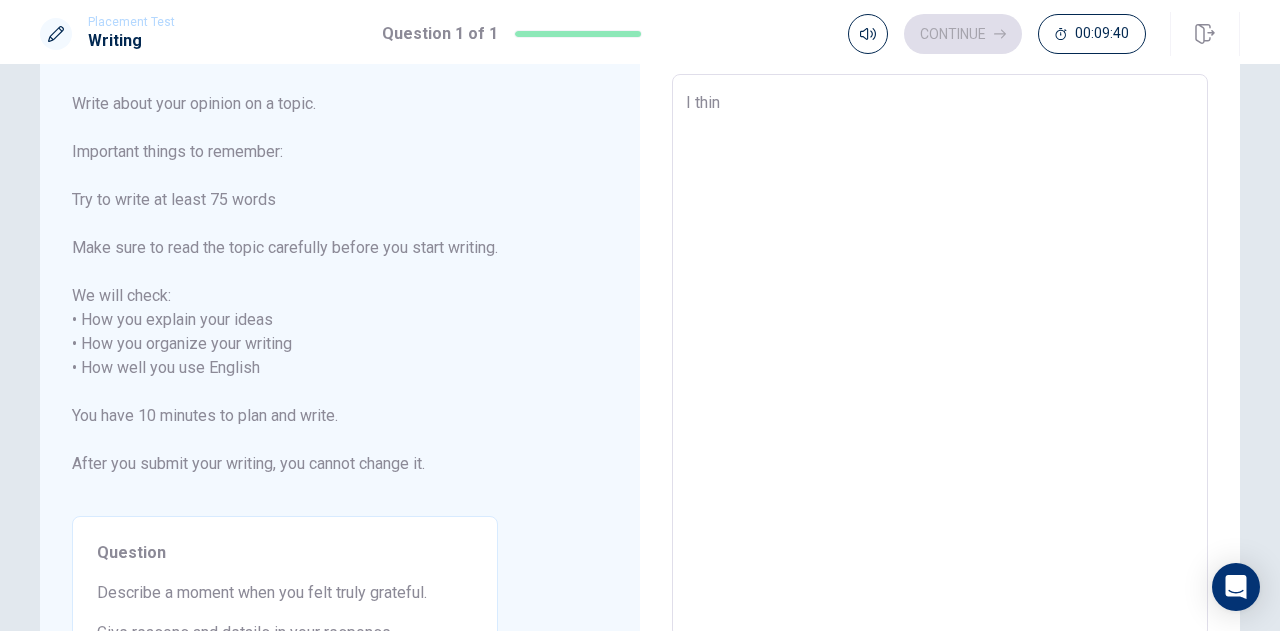 type on "x" 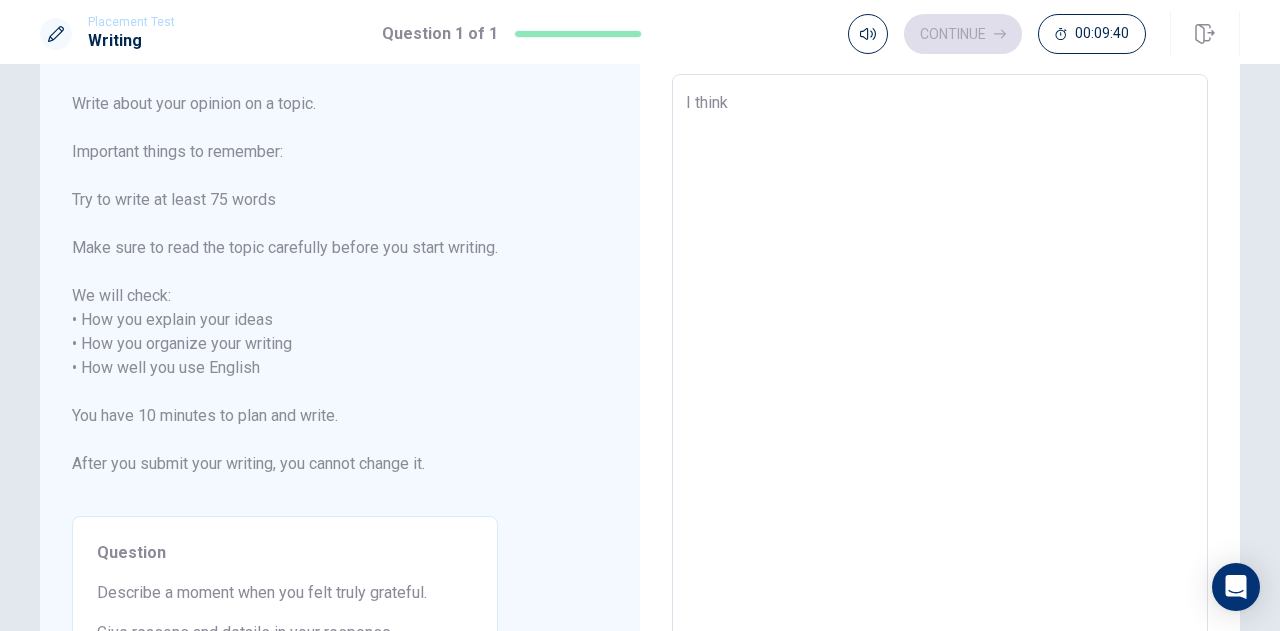 type on "x" 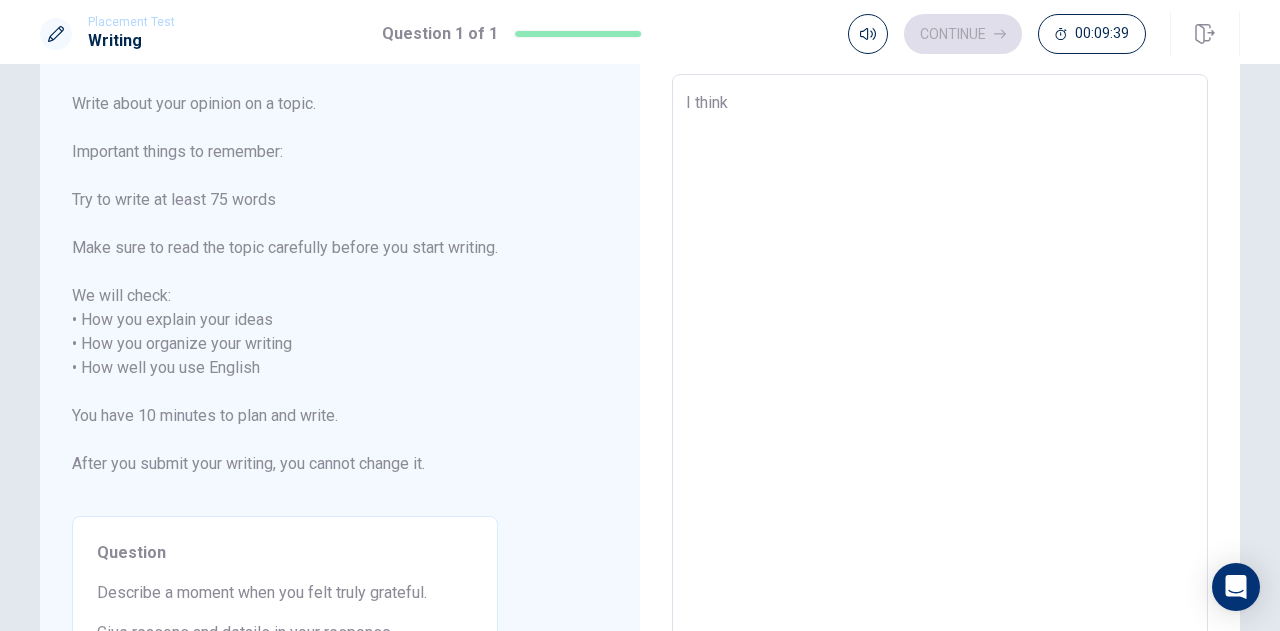 type on "I think t" 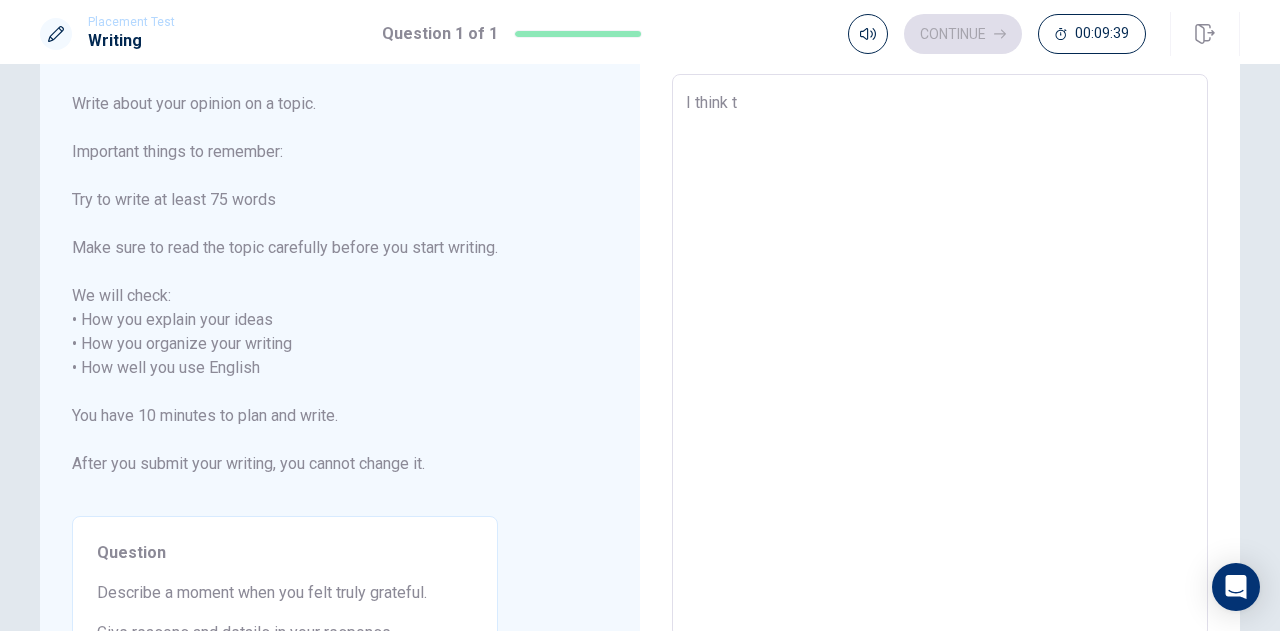 type on "x" 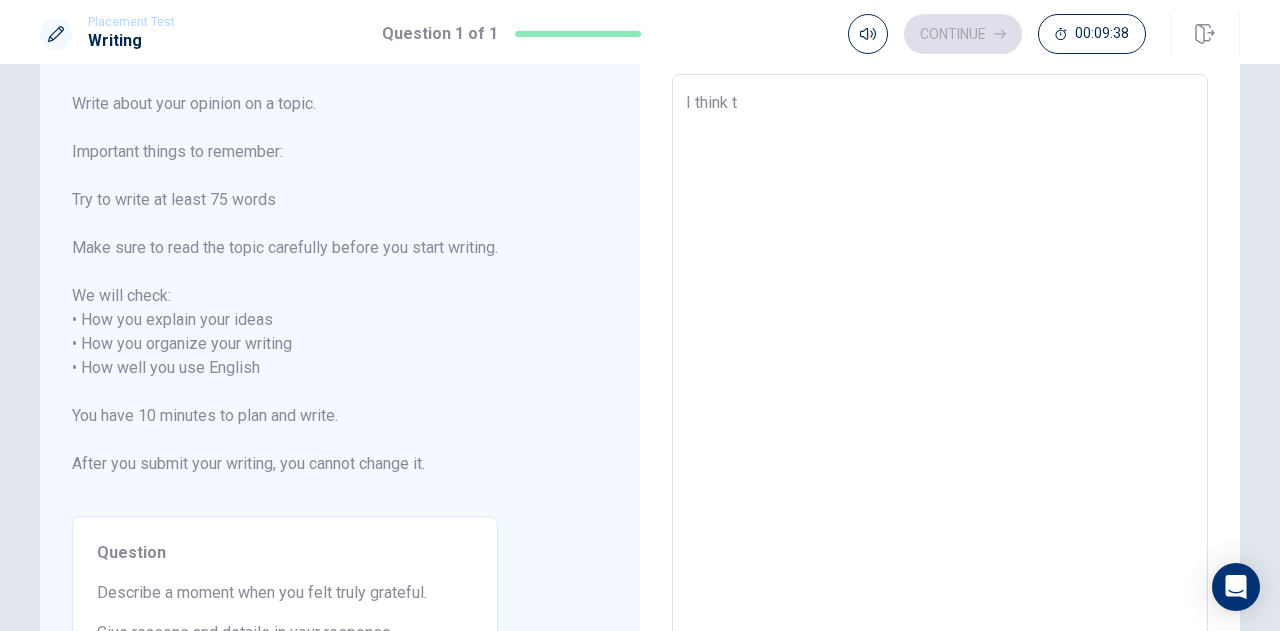 type on "I think th" 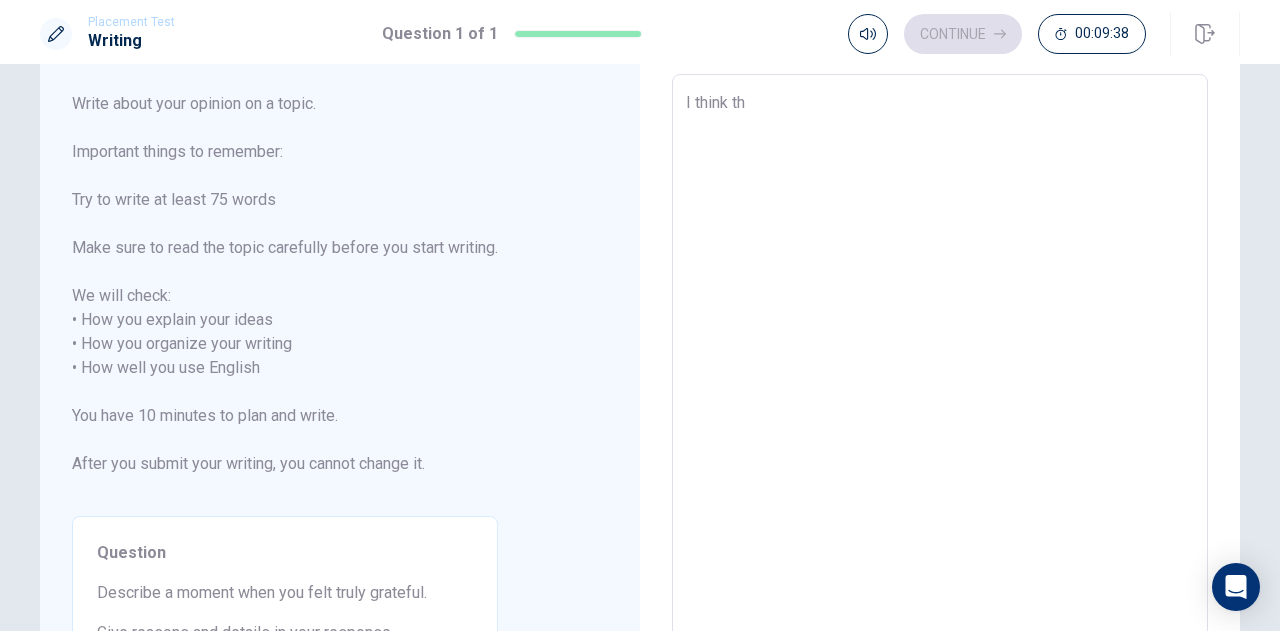 type on "x" 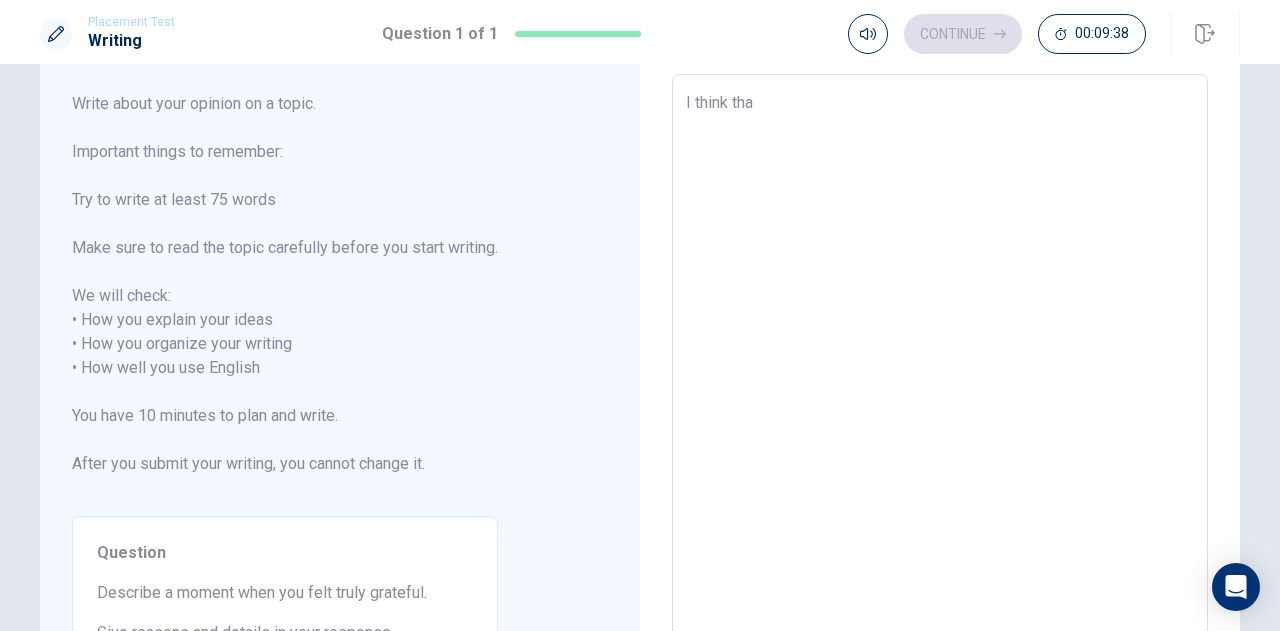 type on "x" 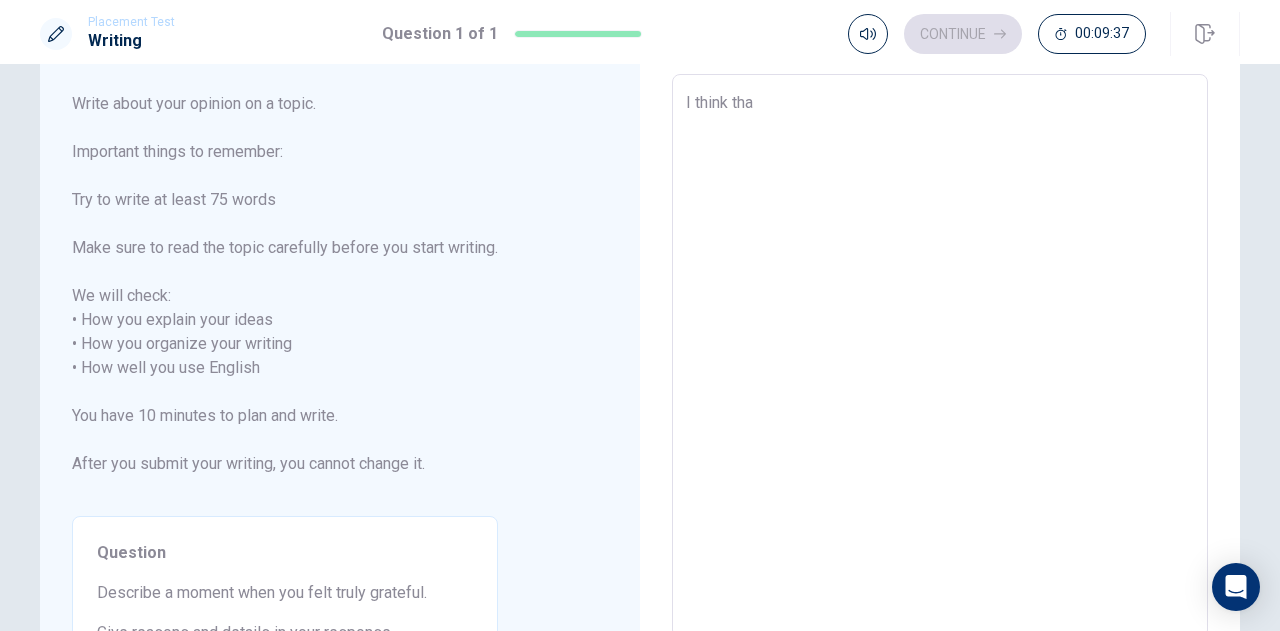 type on "I think that" 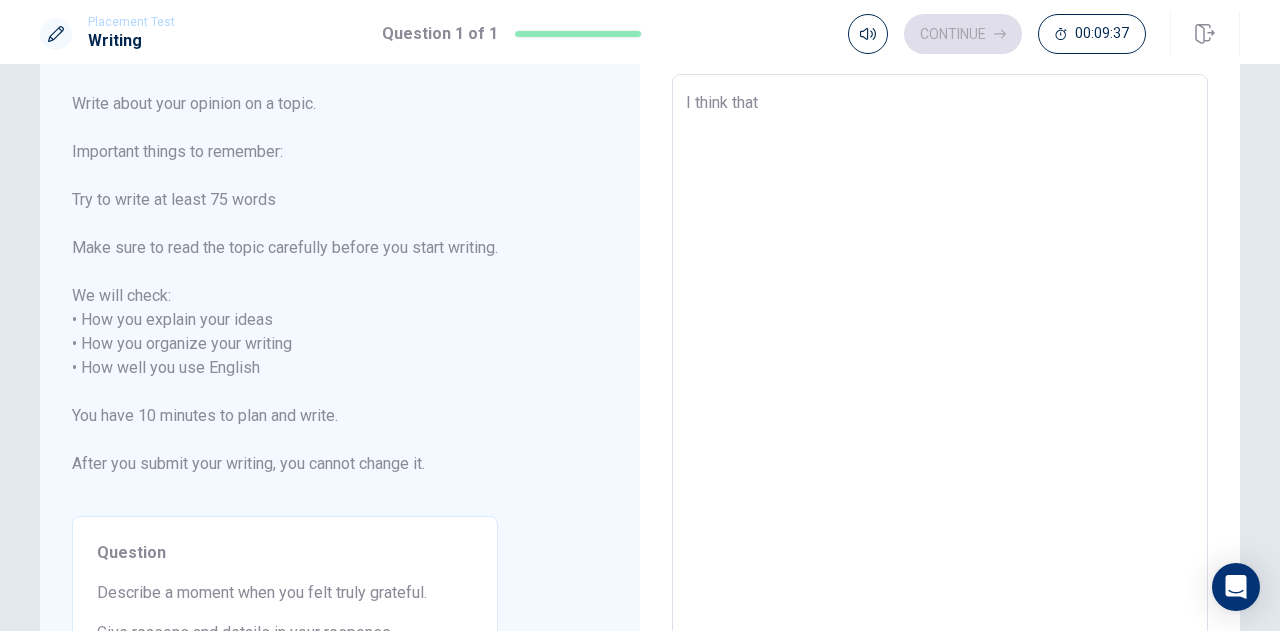 type on "x" 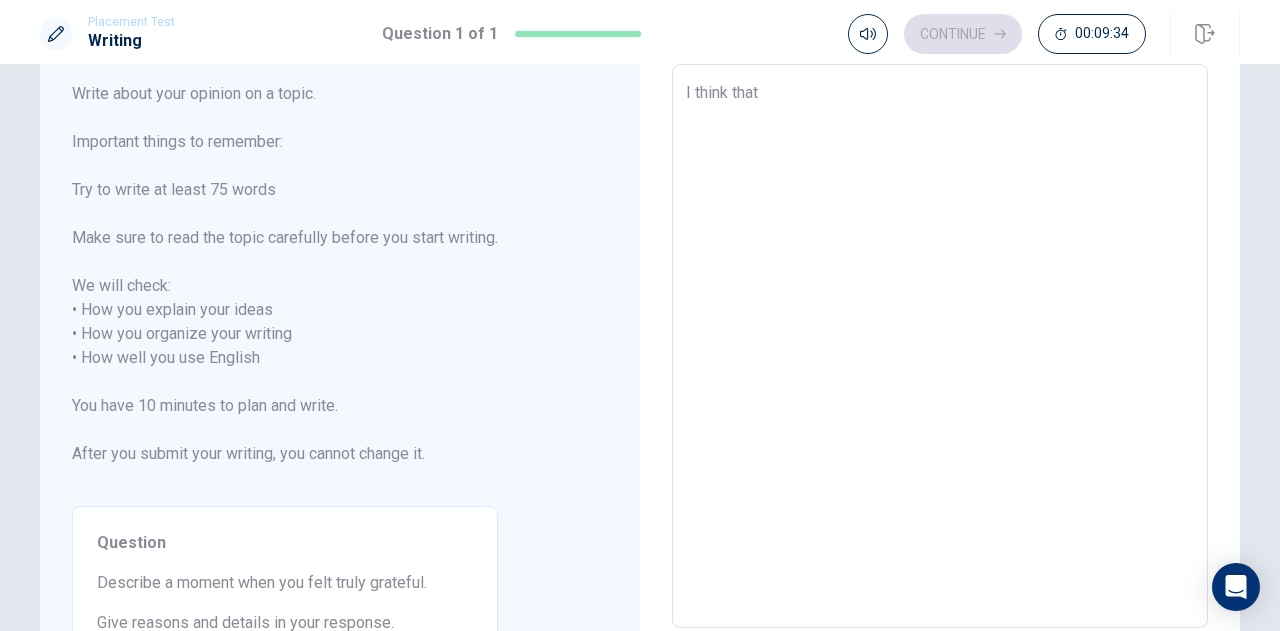 scroll, scrollTop: 109, scrollLeft: 0, axis: vertical 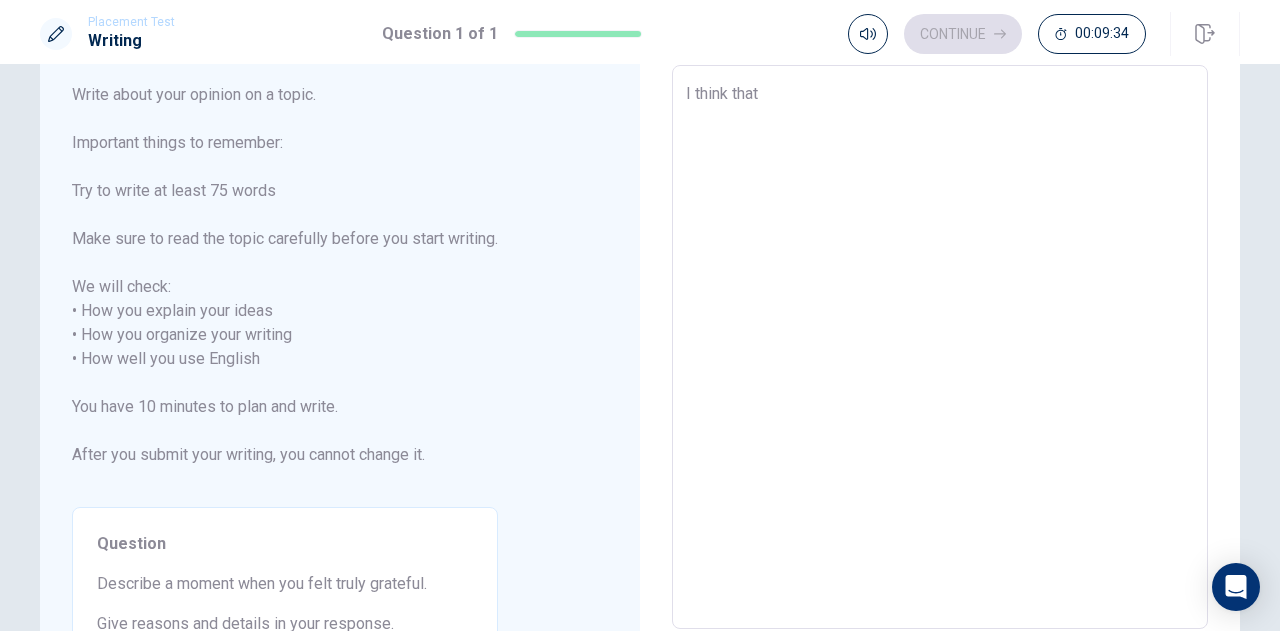 type on "x" 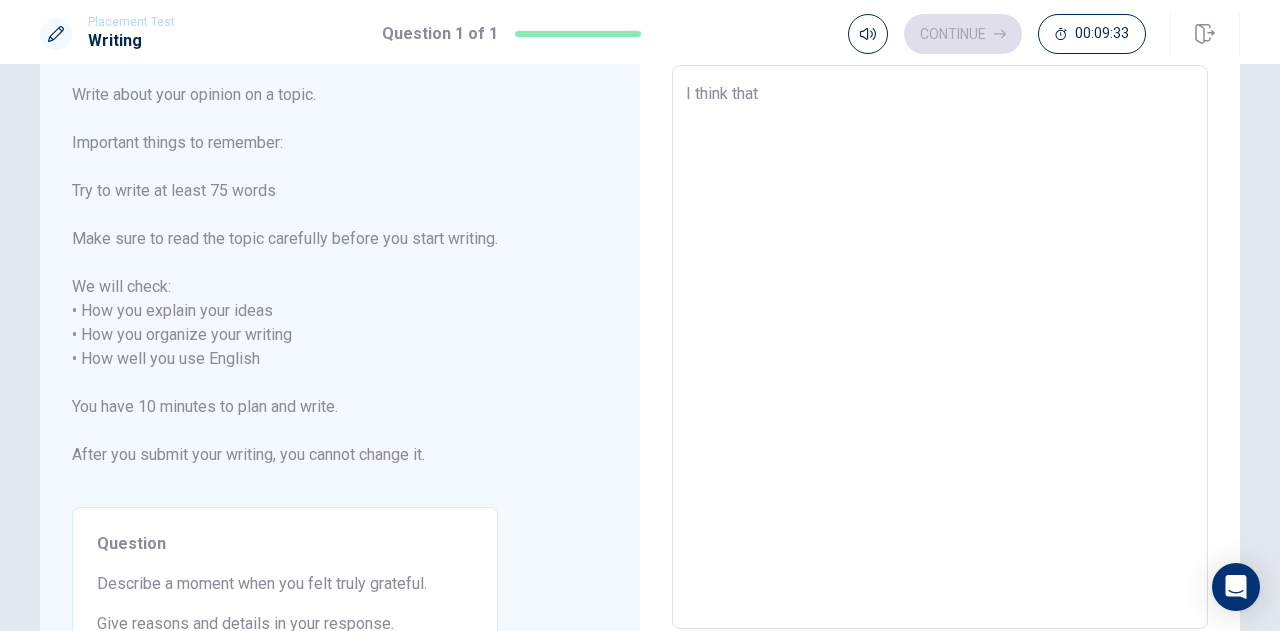 type on "I think that a" 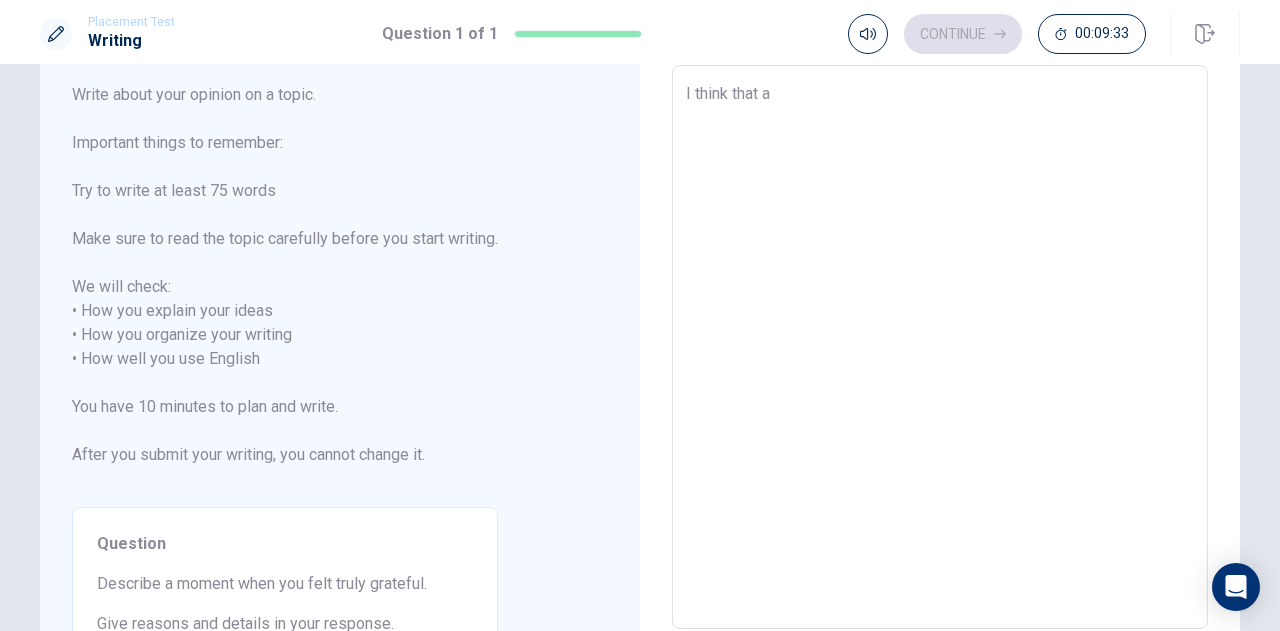 type on "x" 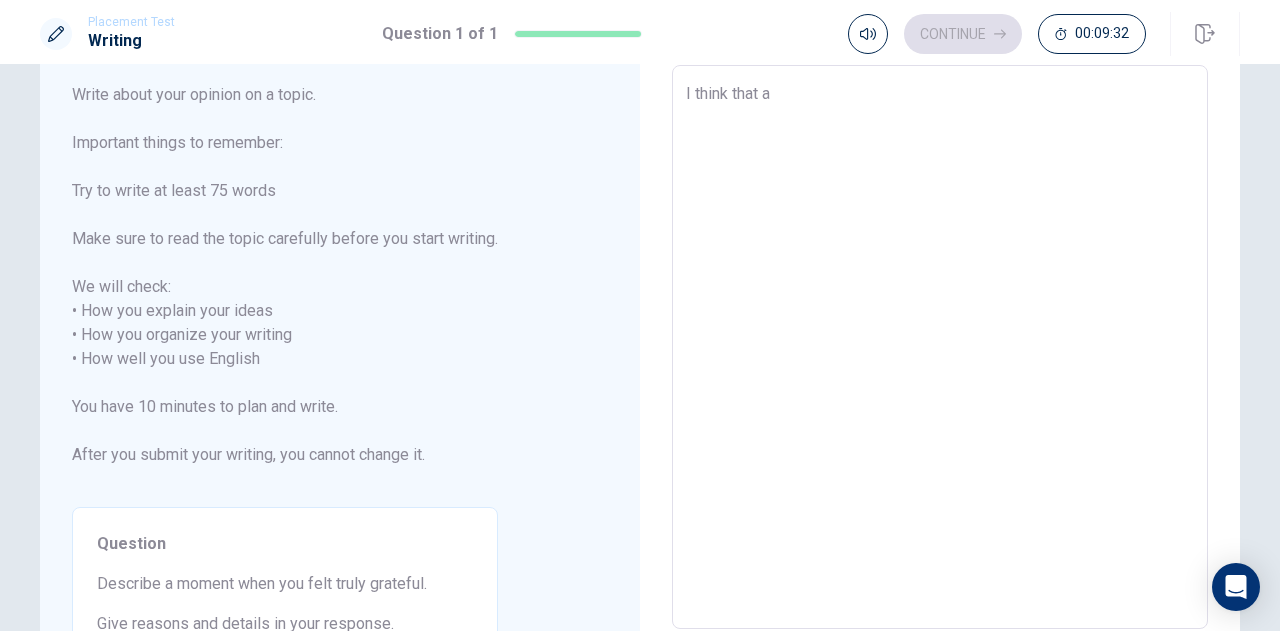 type on "I think that a m" 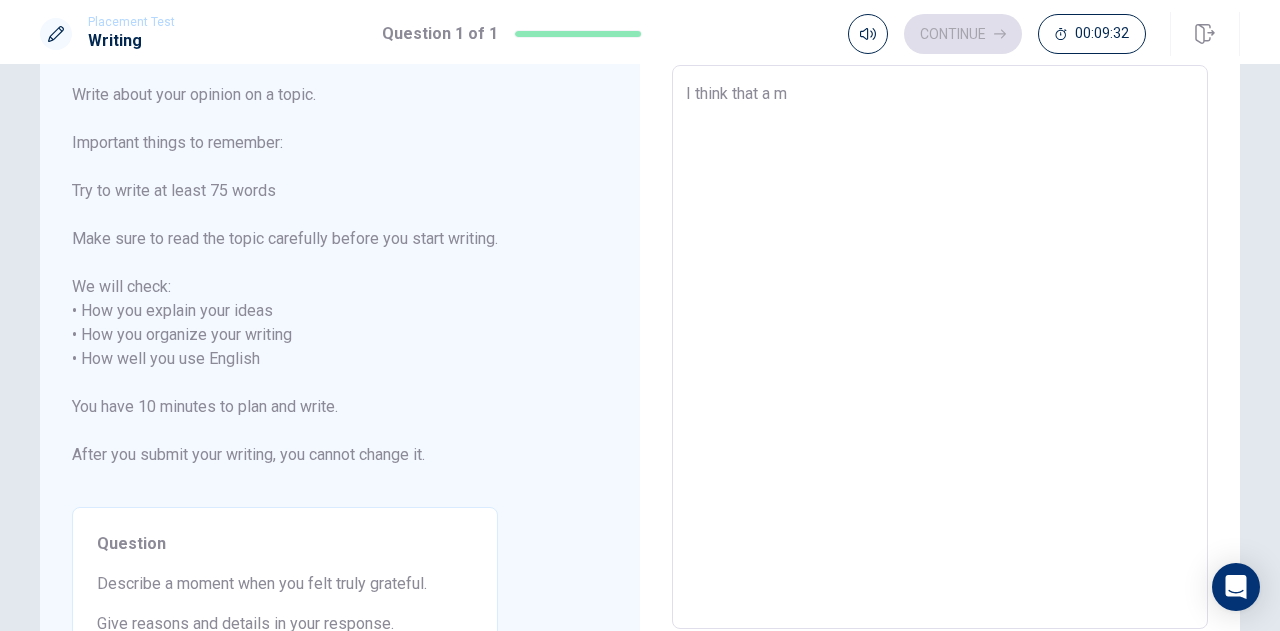 type on "x" 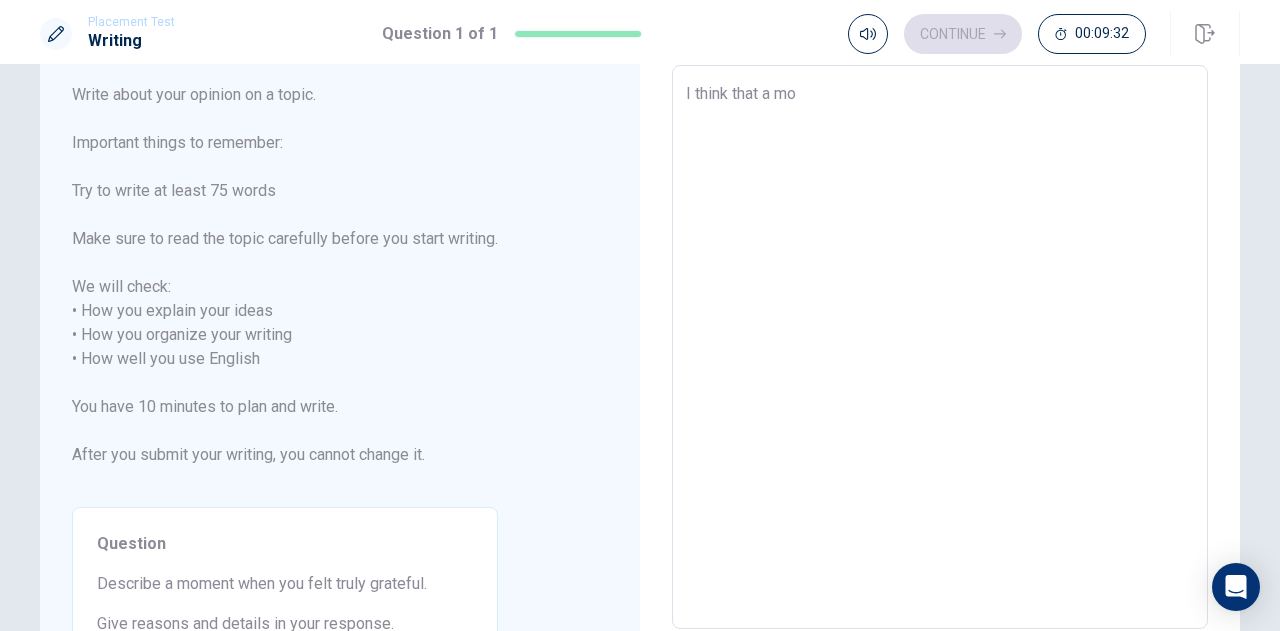 type on "x" 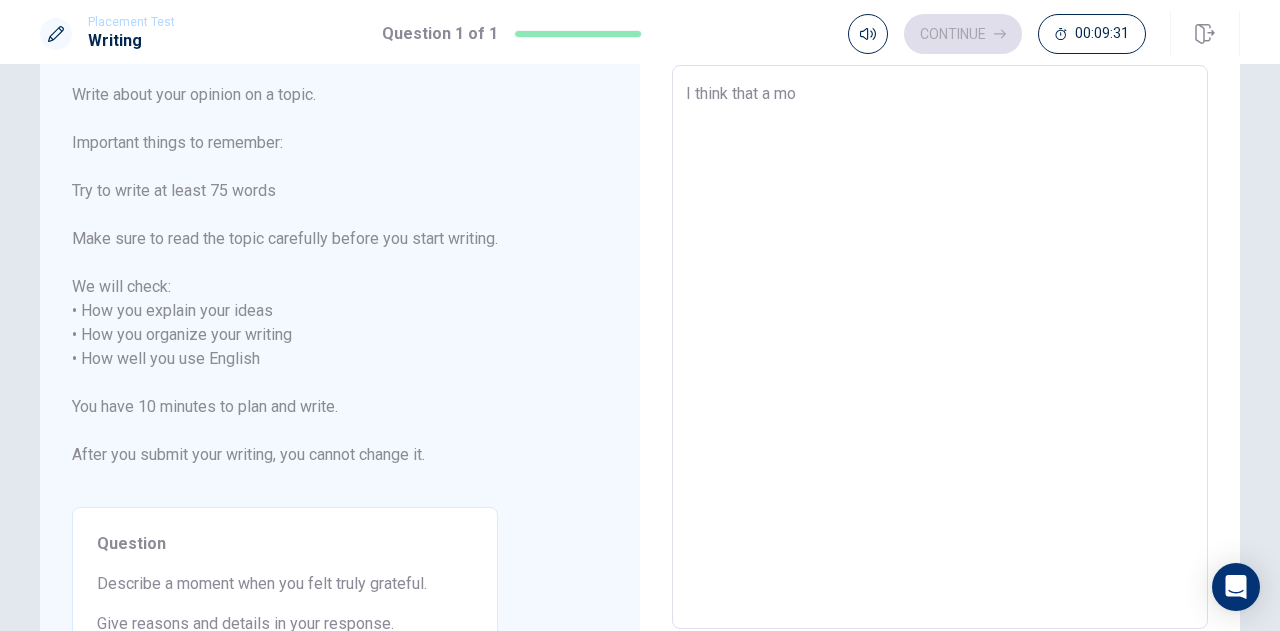 type on "I think that a mom" 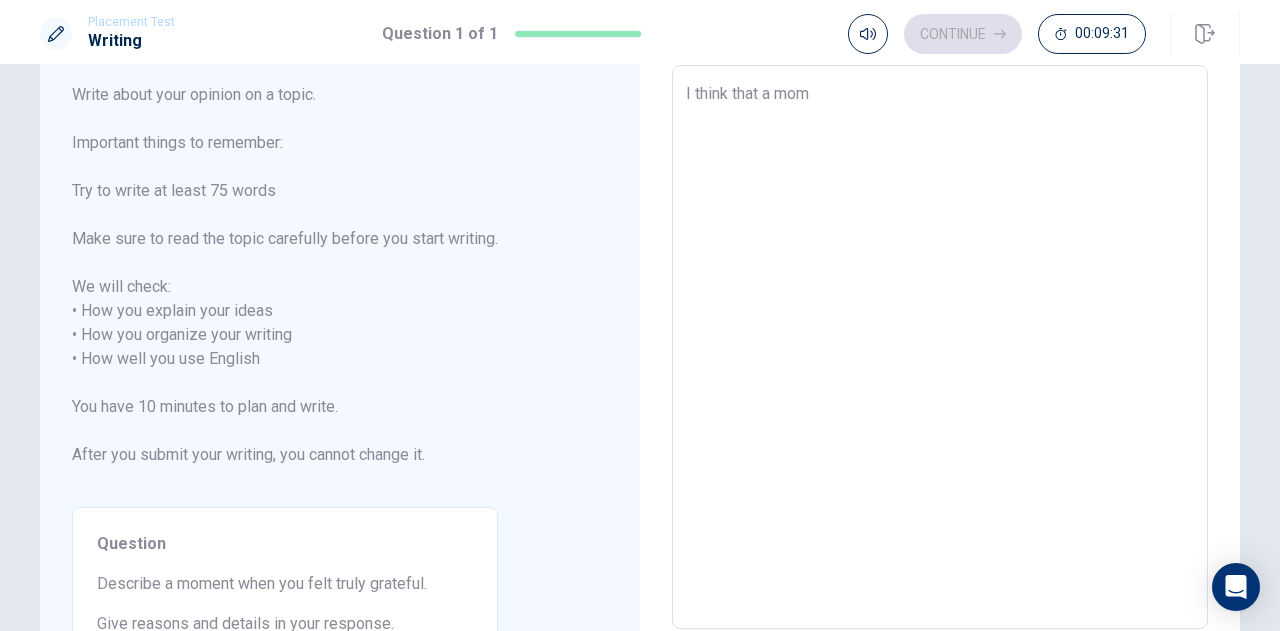 type on "x" 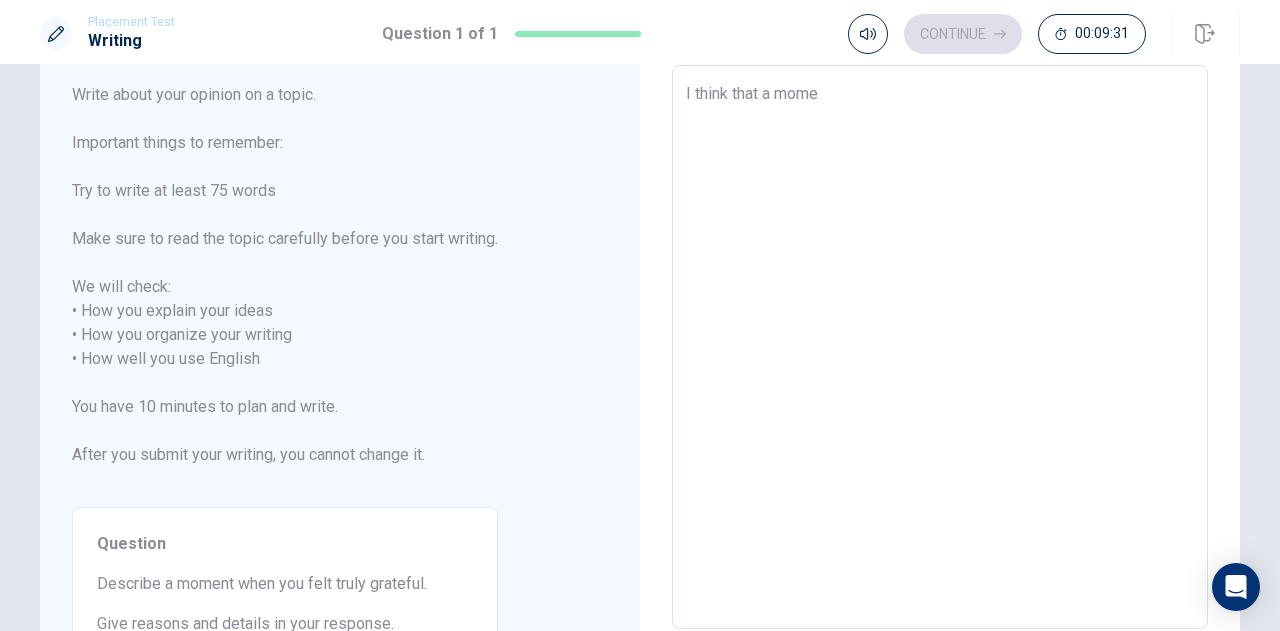 type on "x" 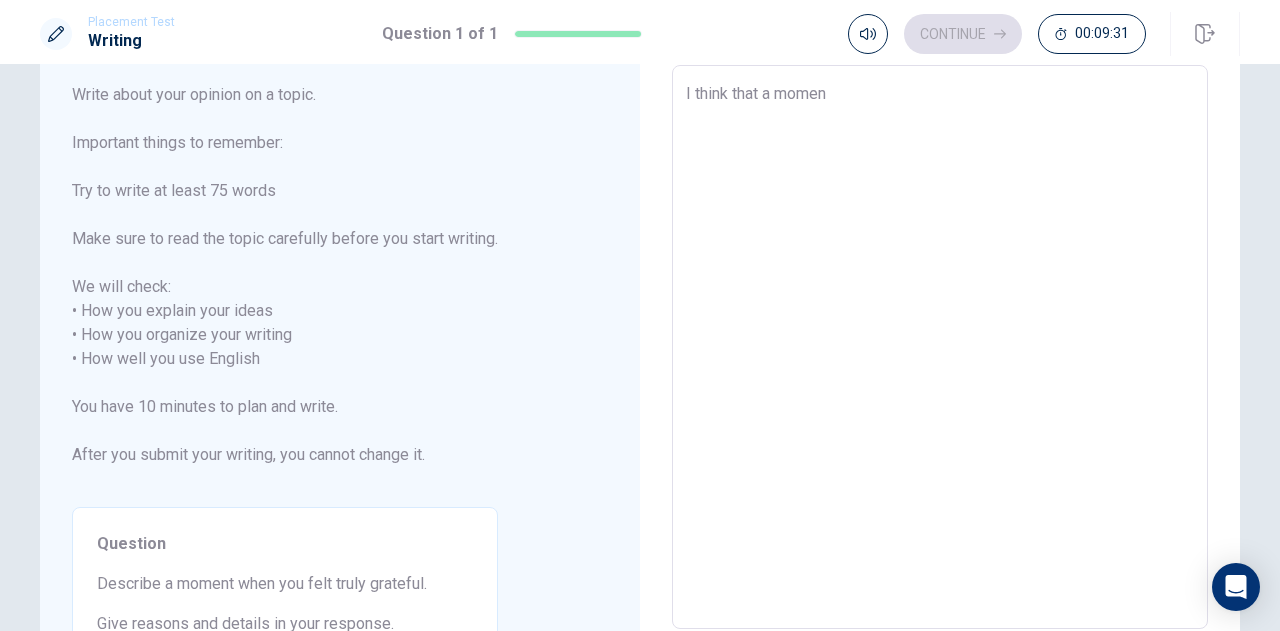 type on "x" 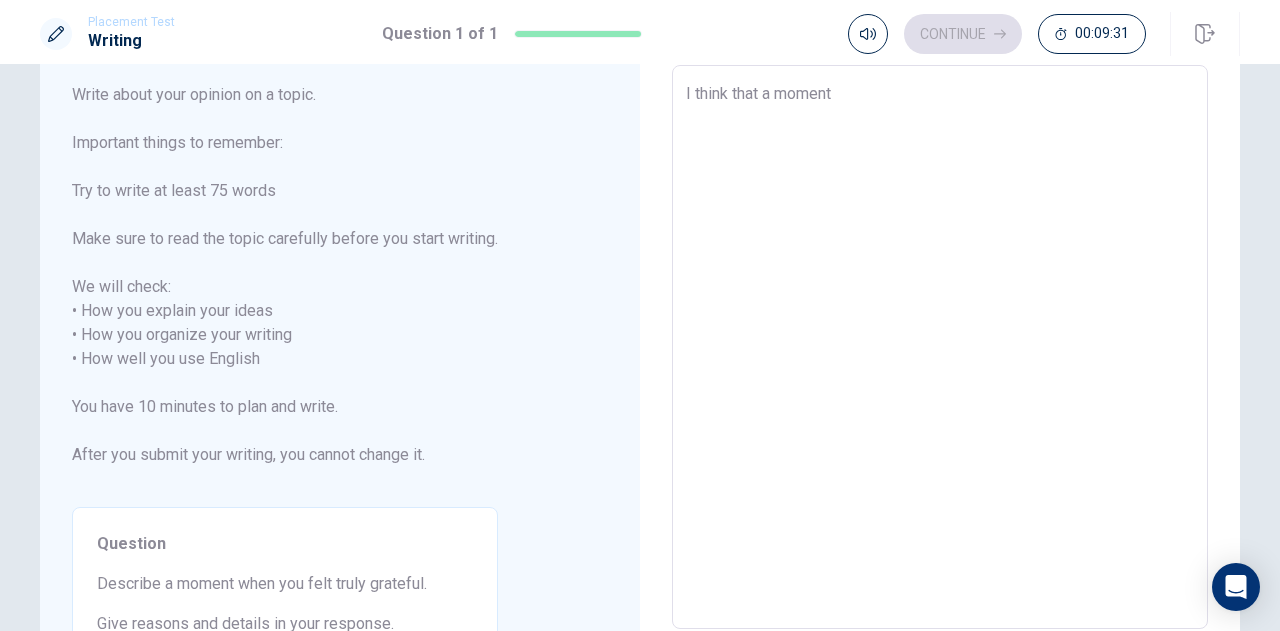 type on "x" 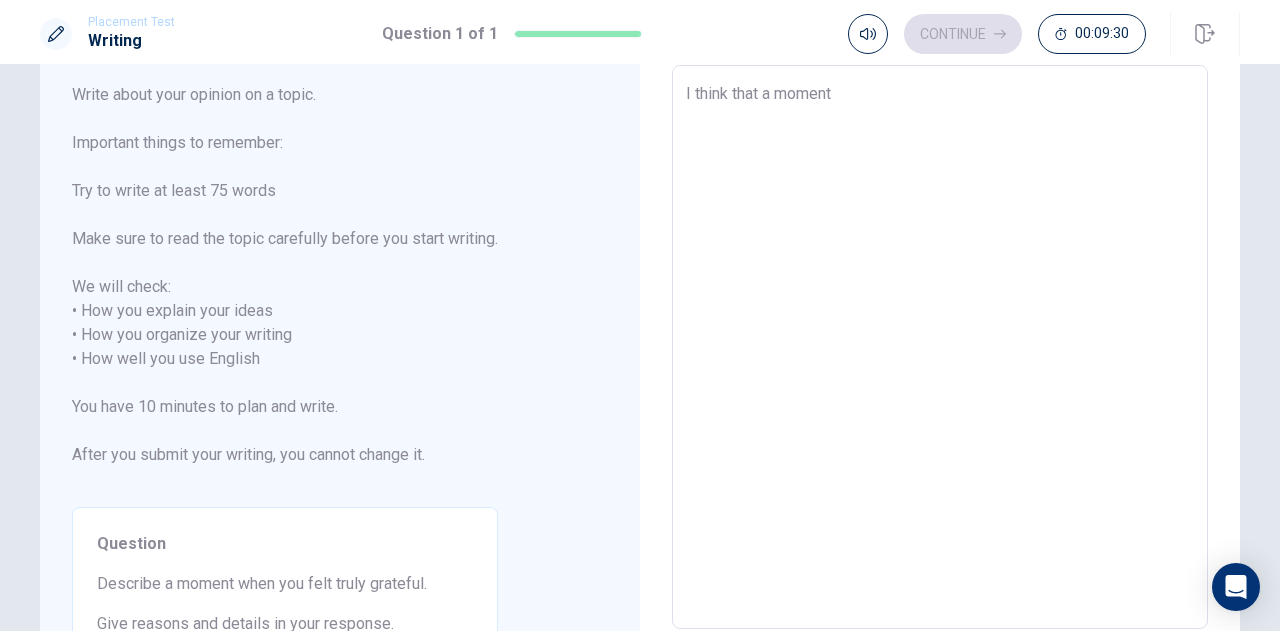 type on "I think that a moment" 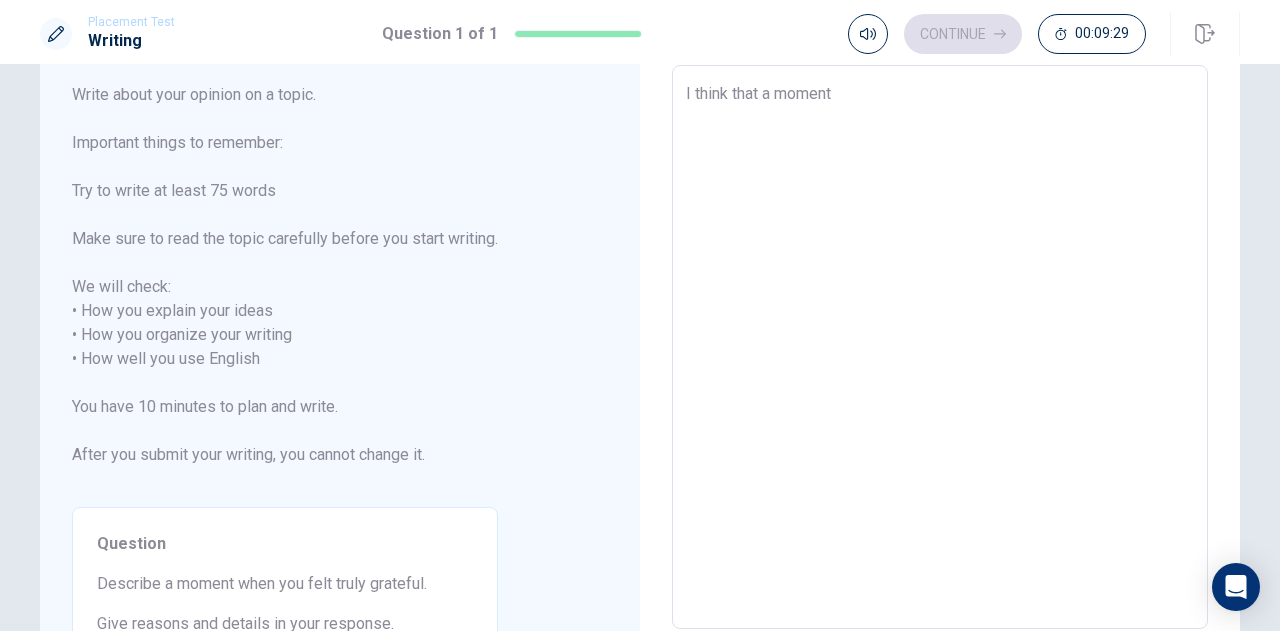 type on "x" 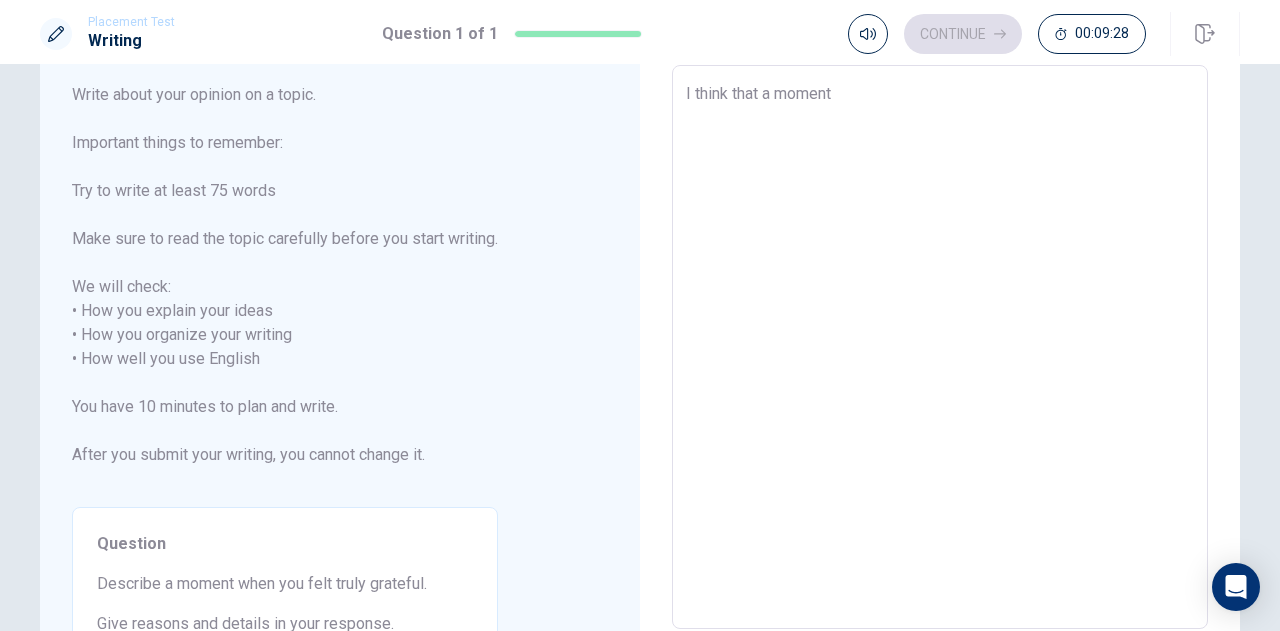 type on "I think that a moment w" 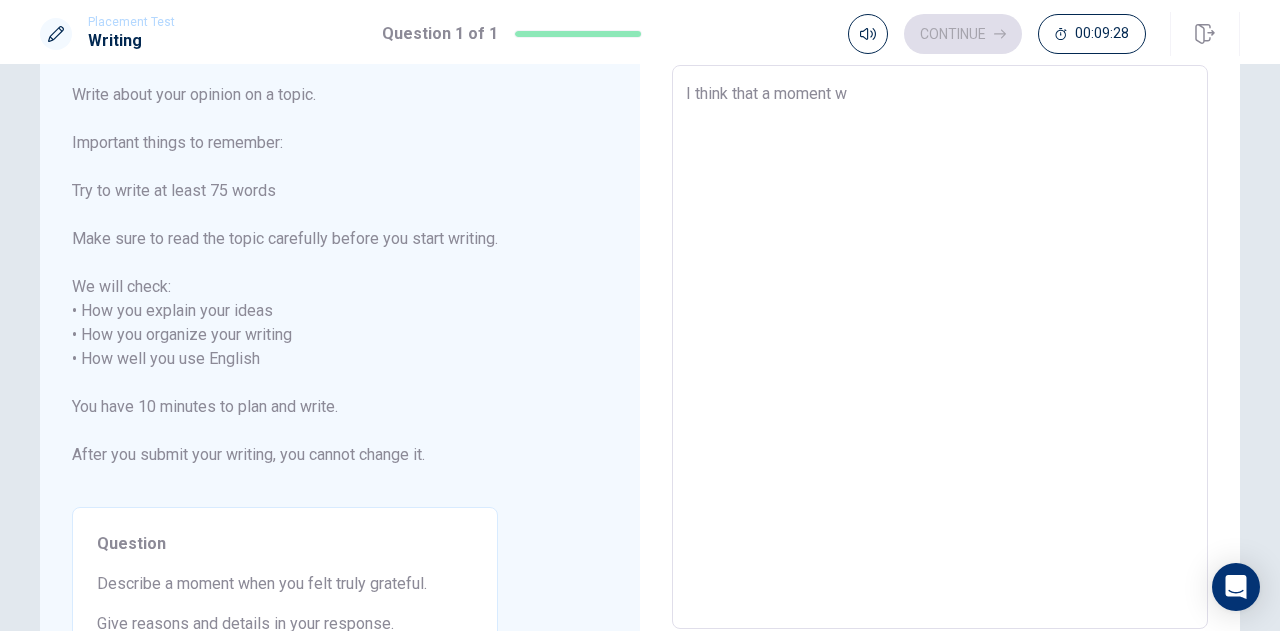 type on "x" 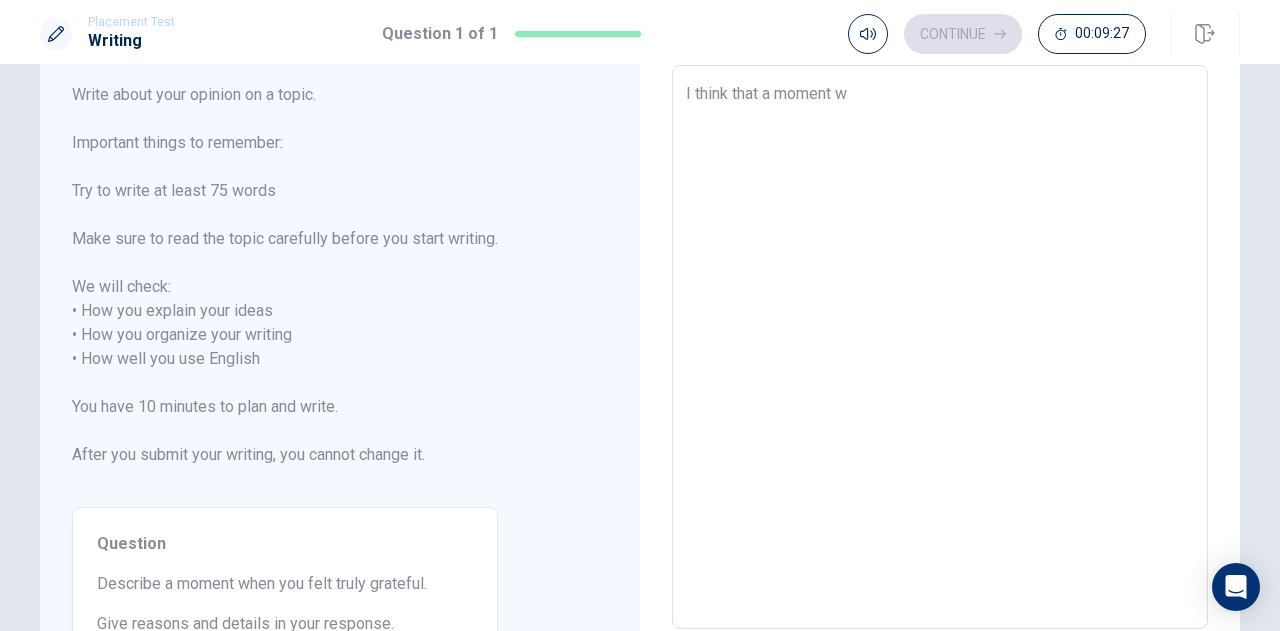 type on "I think that a moment wh" 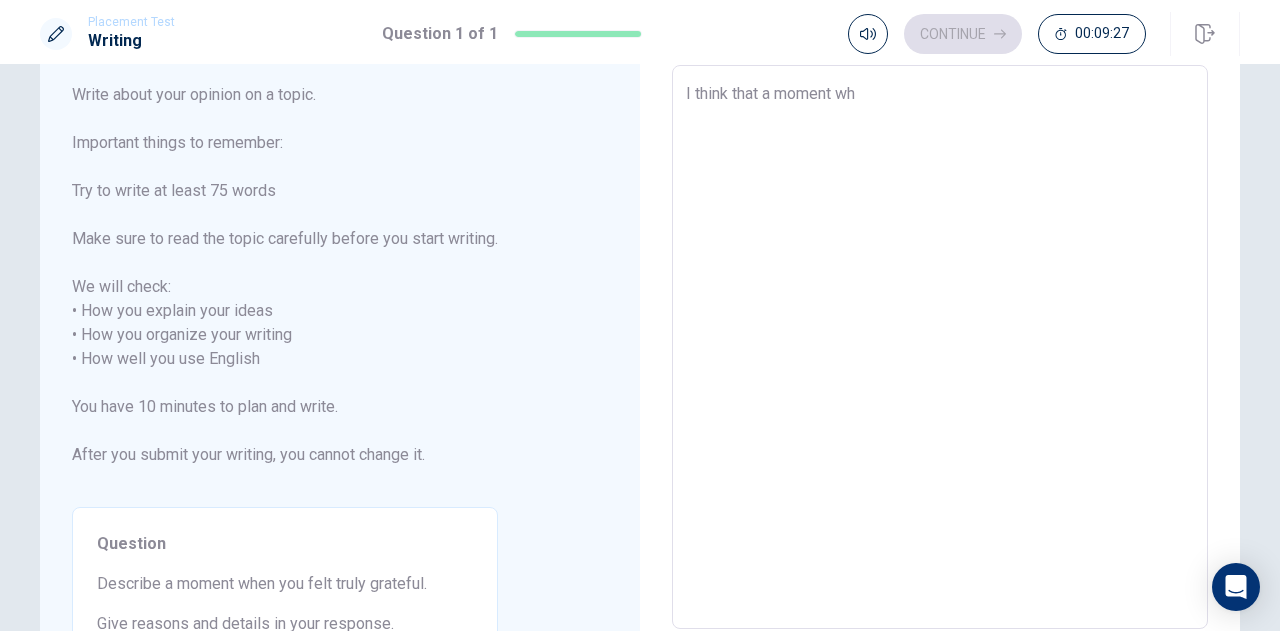 type on "x" 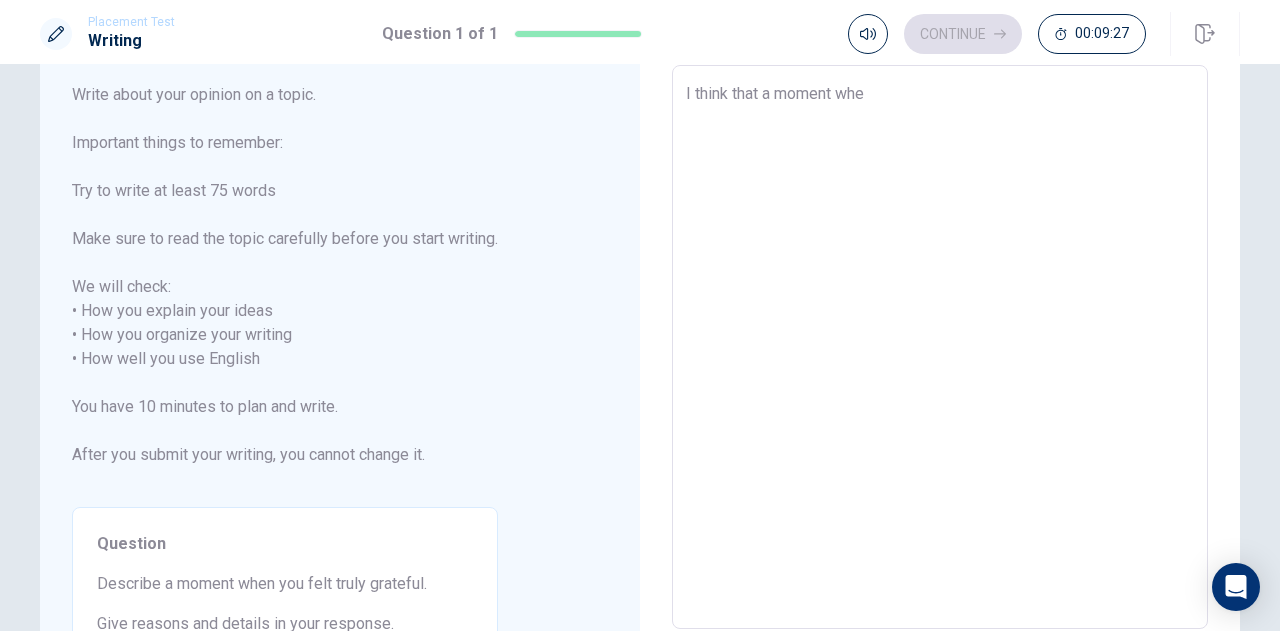 type on "x" 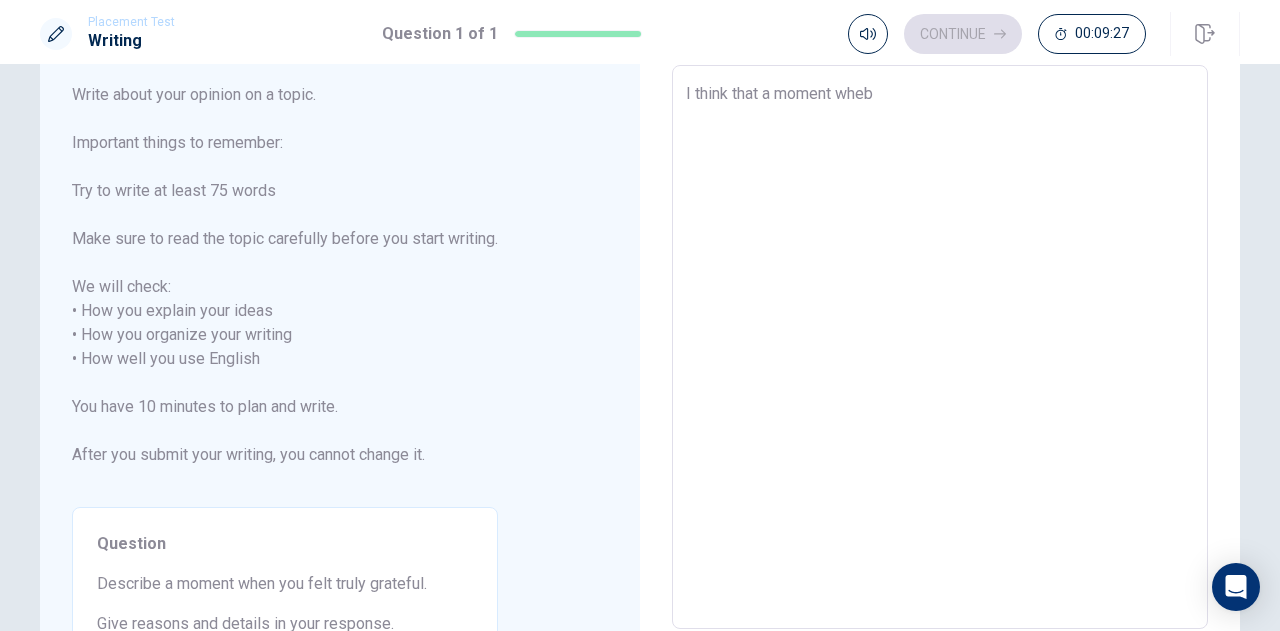 type on "x" 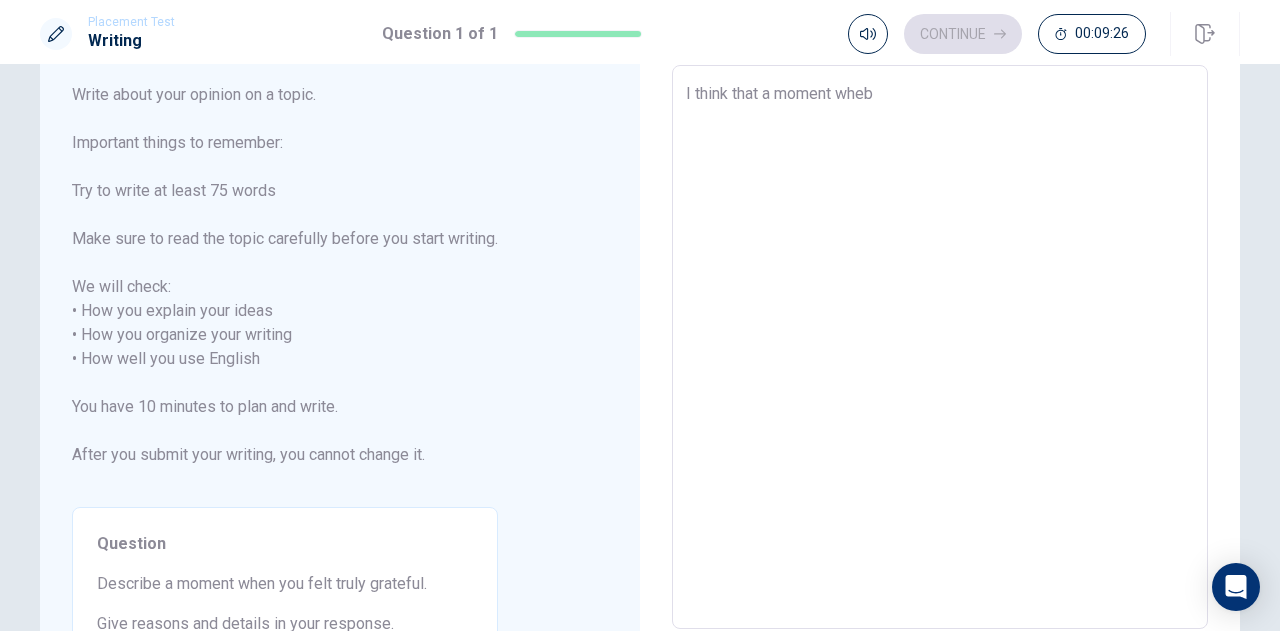 type on "I think that a moment wheb" 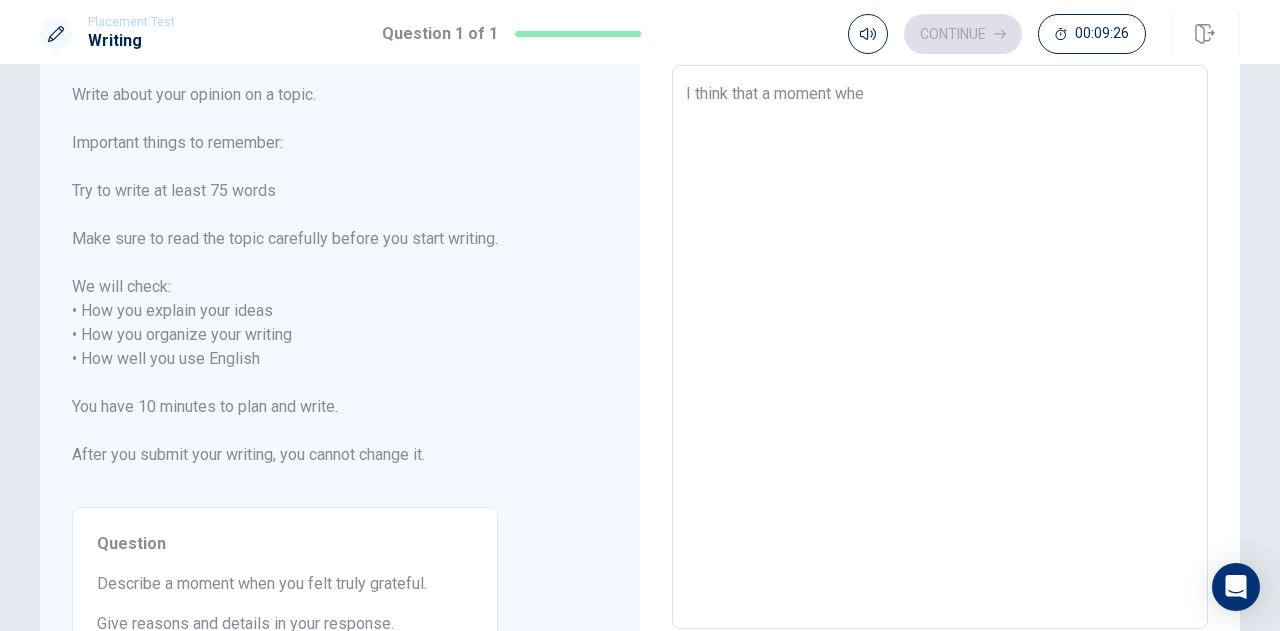 type on "x" 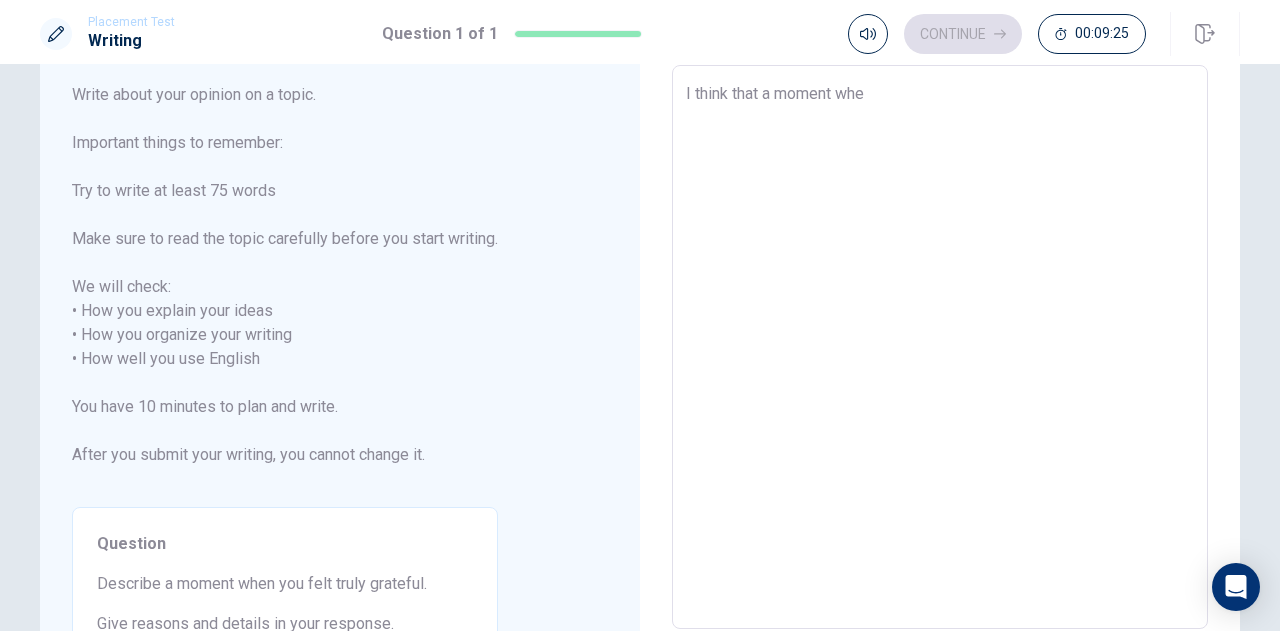 type on "I think that a moment when" 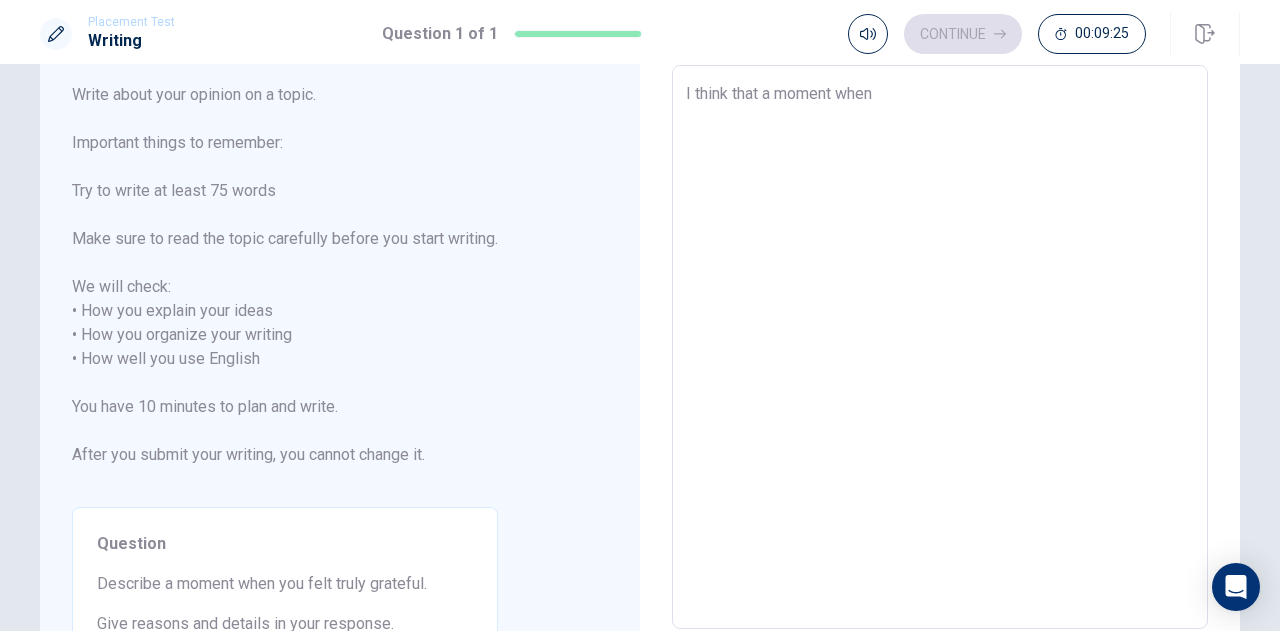 type on "x" 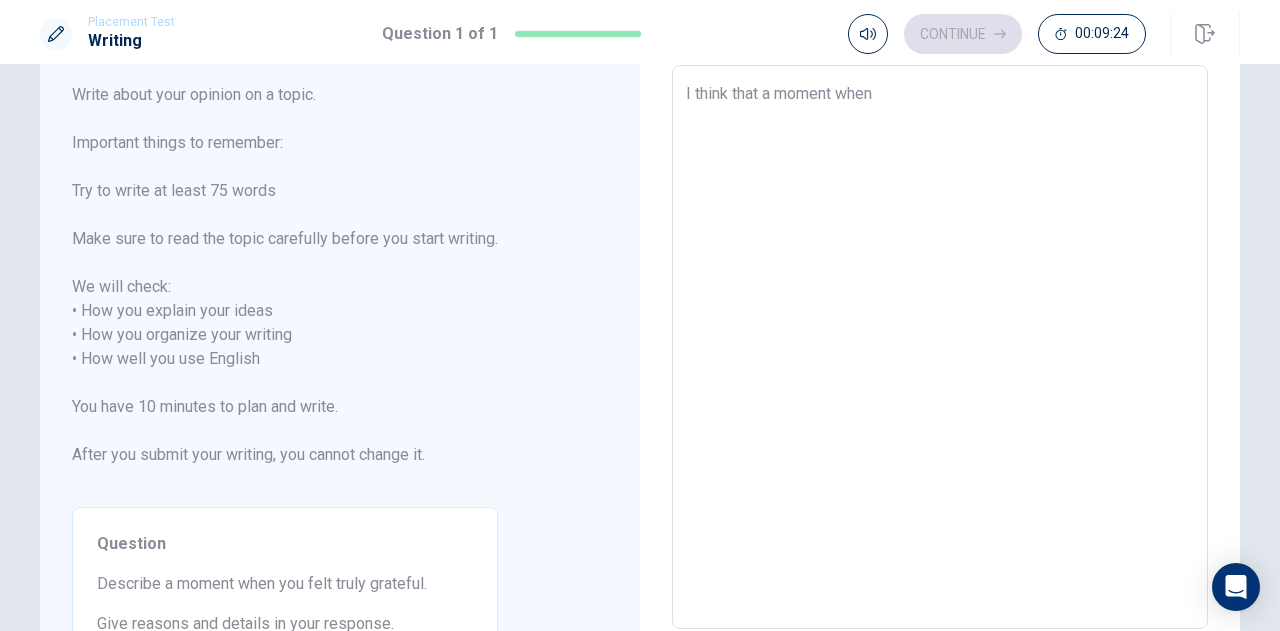 type on "x" 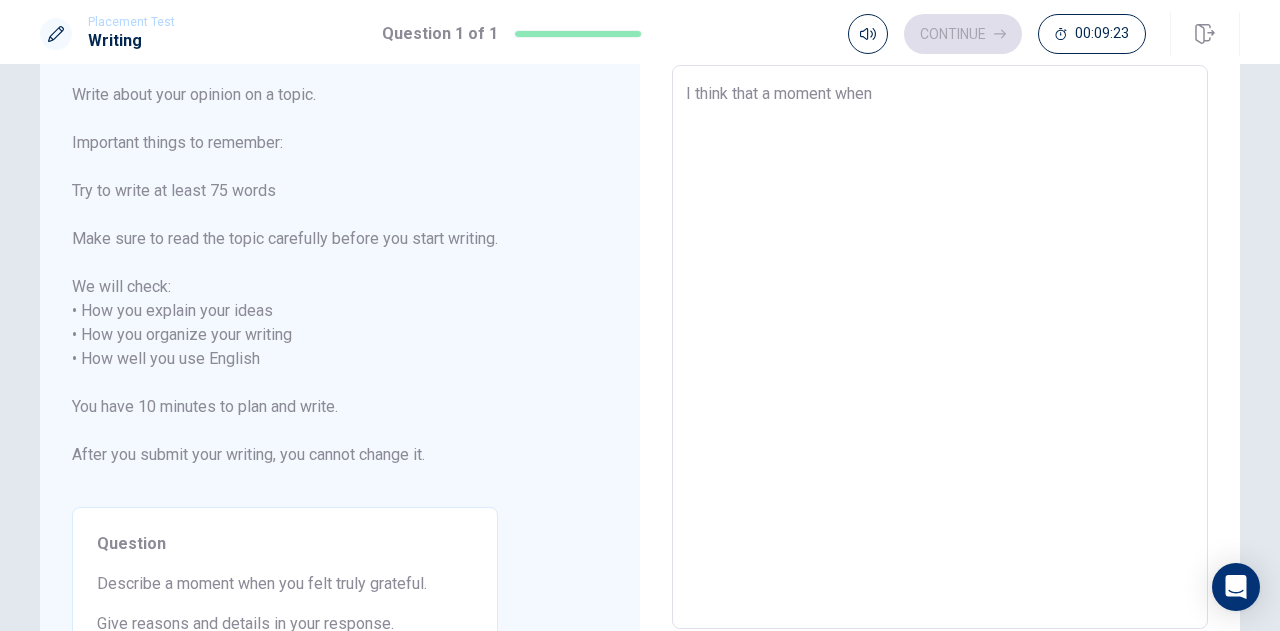 type on "I think that a moment when i" 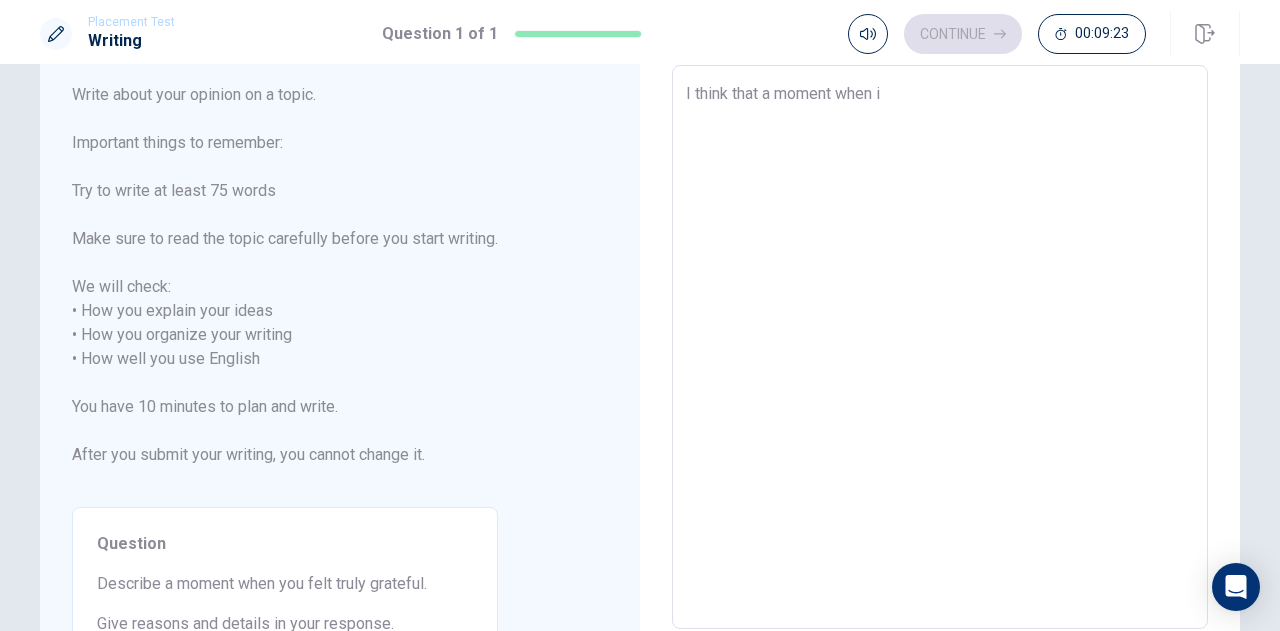 type on "x" 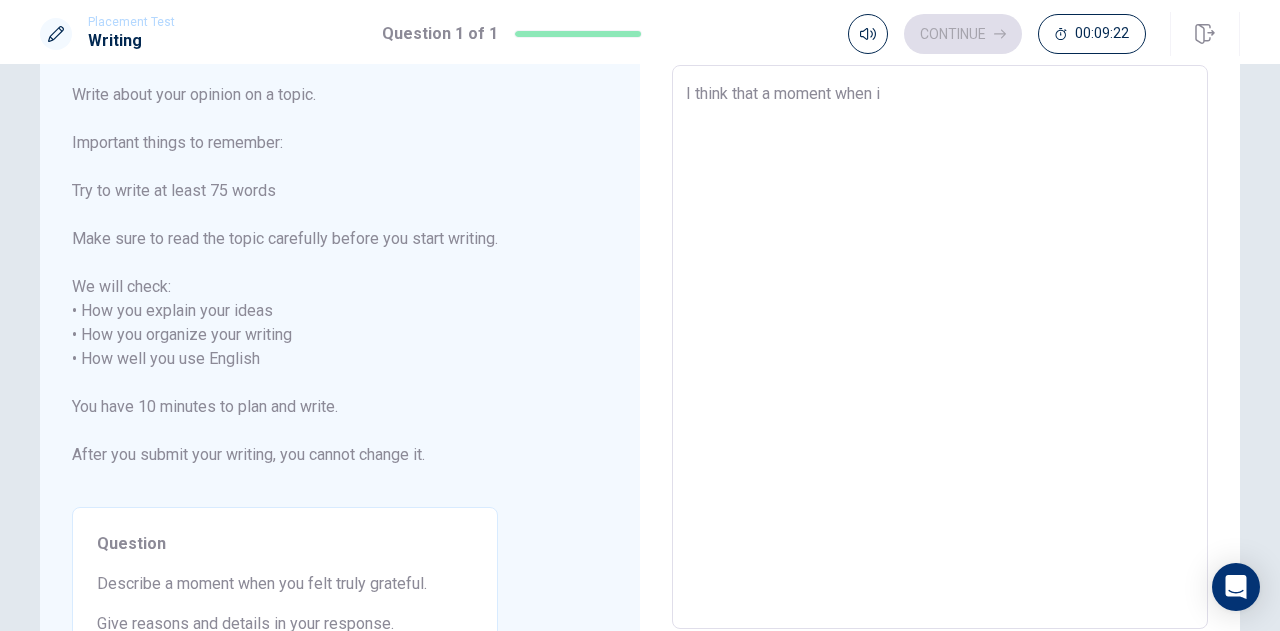 type on "I think that a moment when" 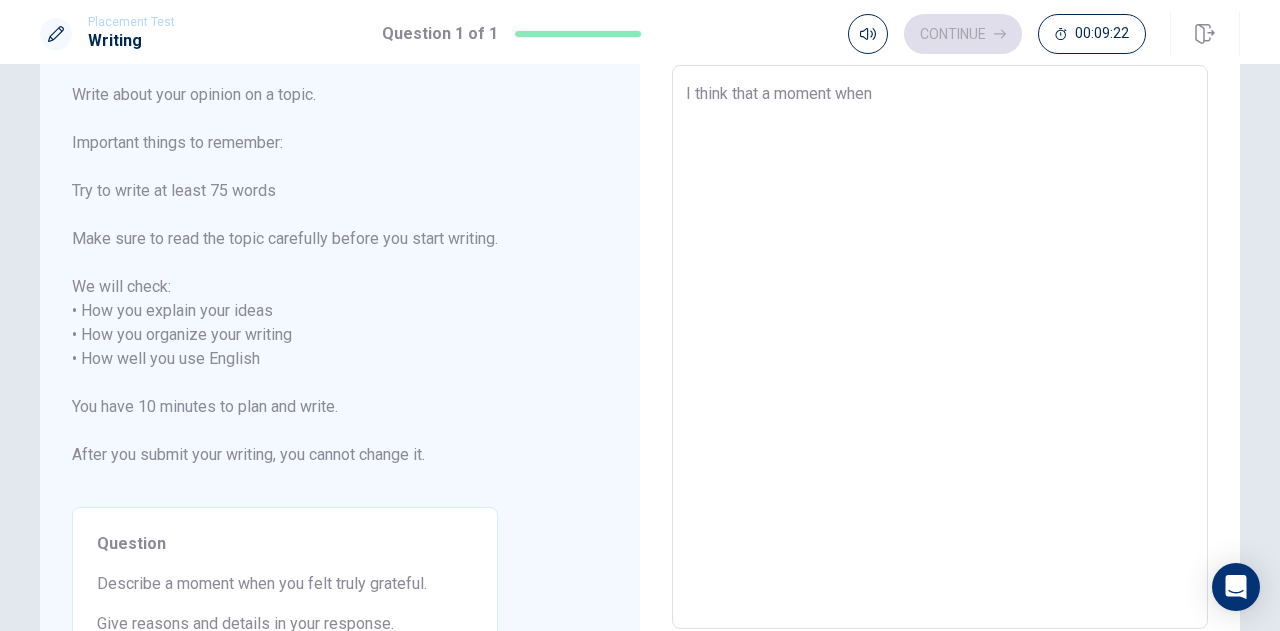 type on "x" 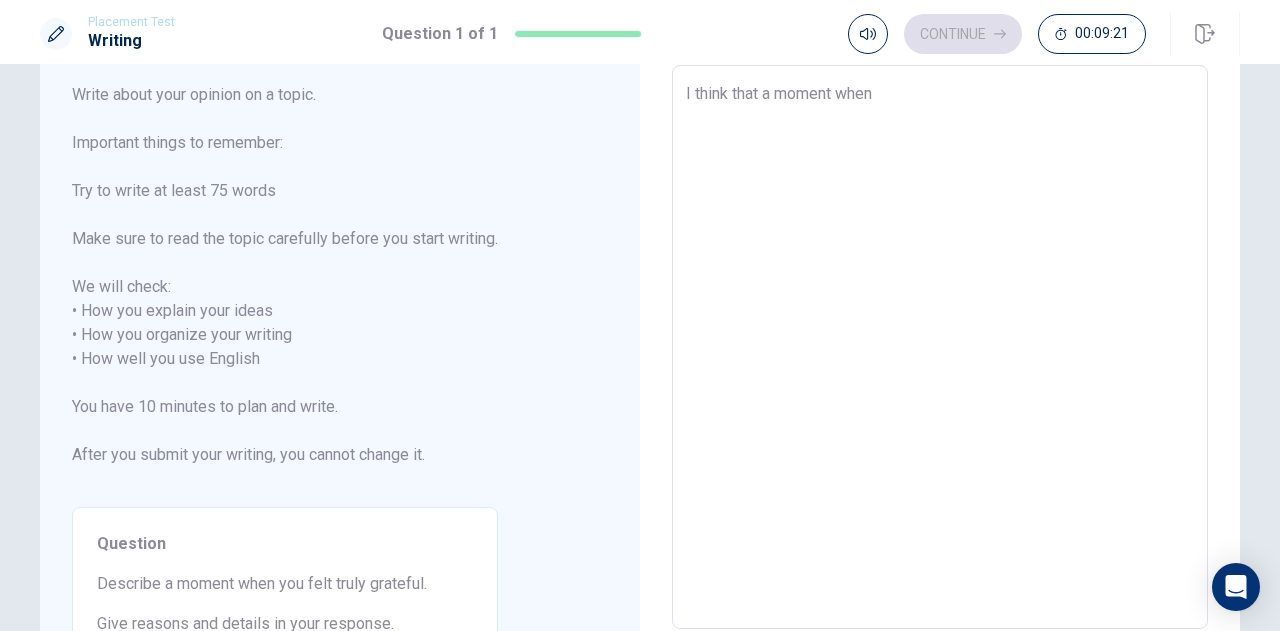 type on "I think that a moment when I" 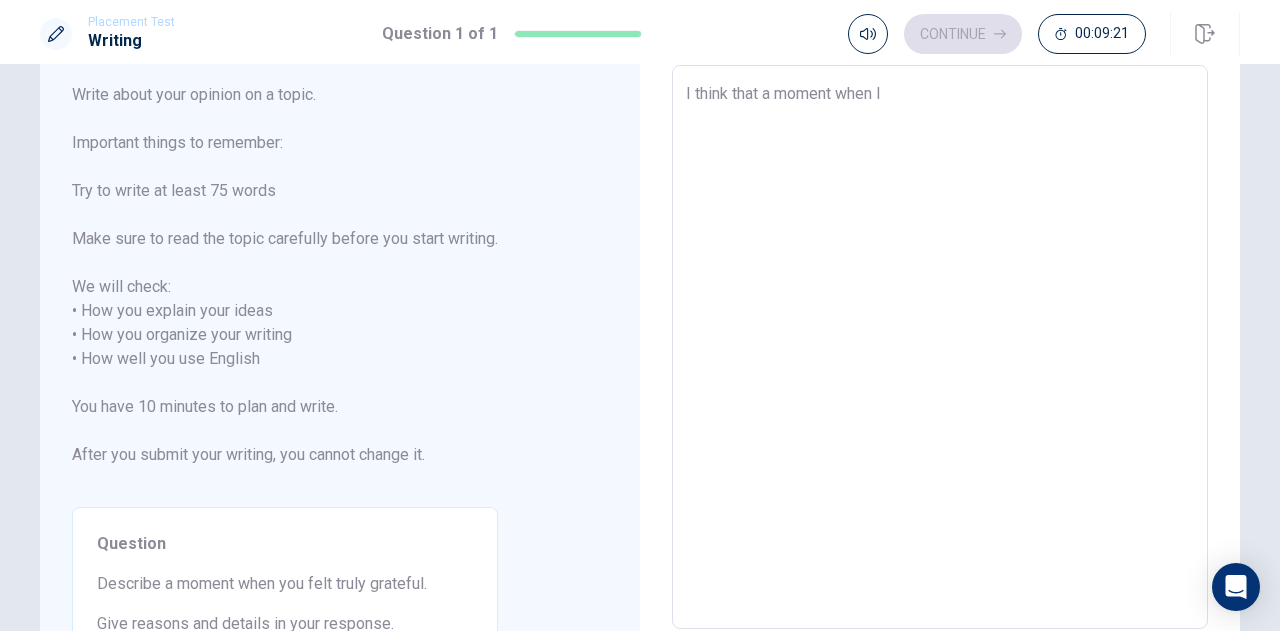 type on "x" 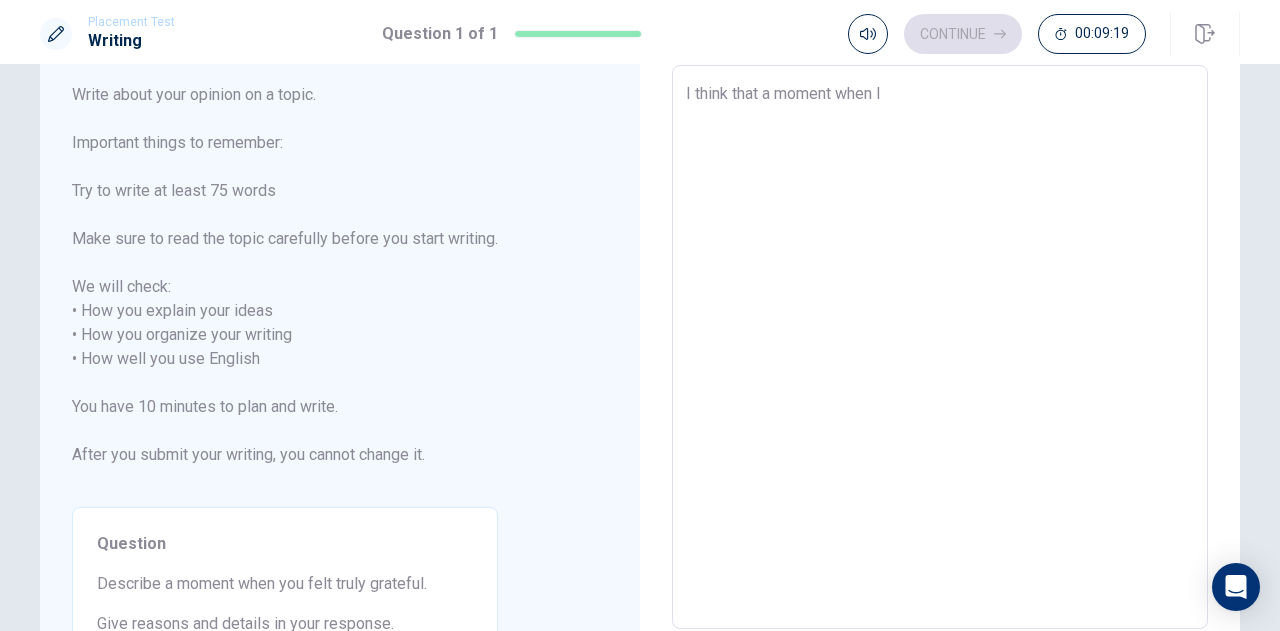 type on "x" 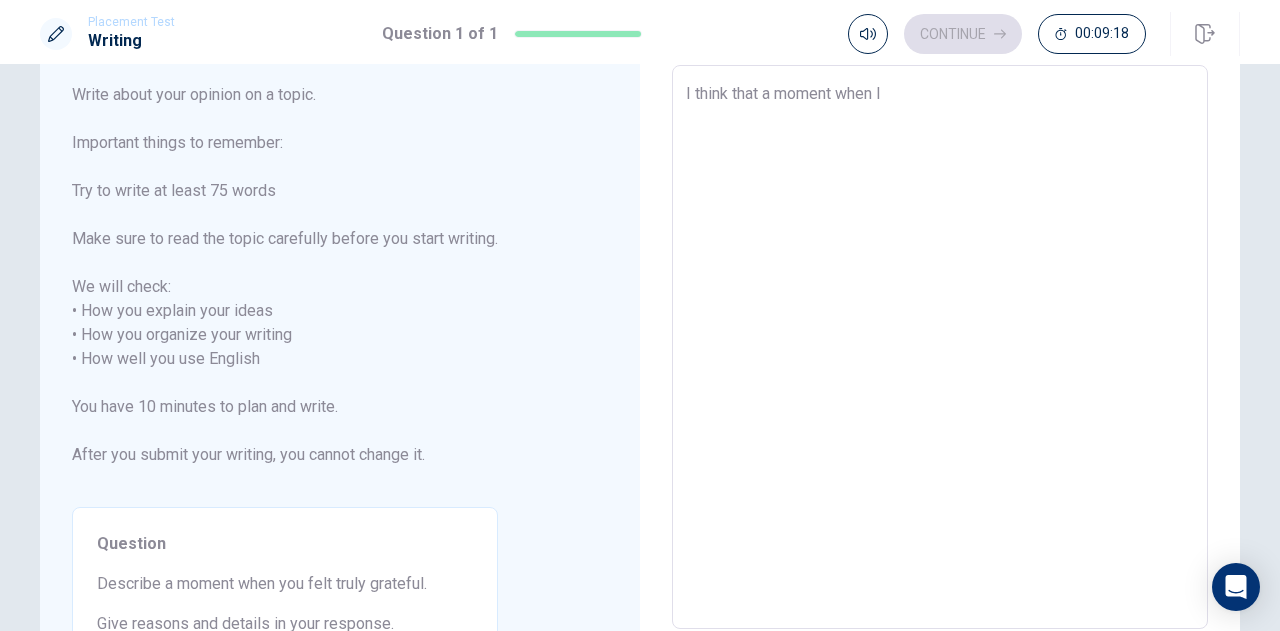 type on "I think that a moment when I f" 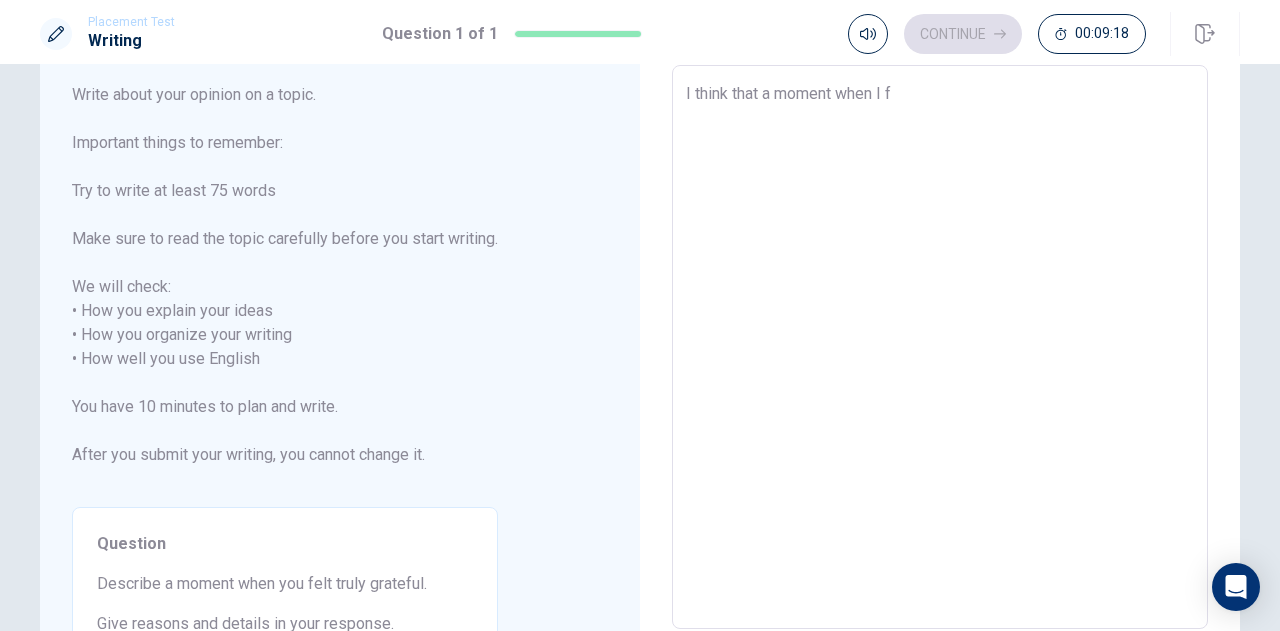 type on "x" 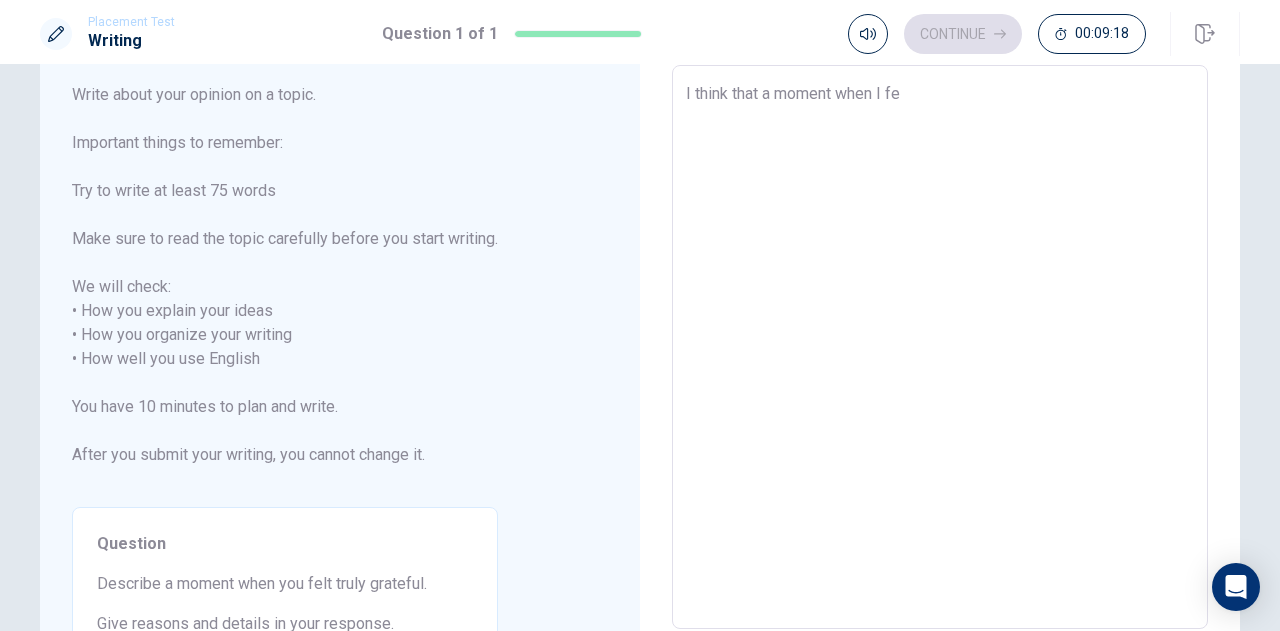 type on "x" 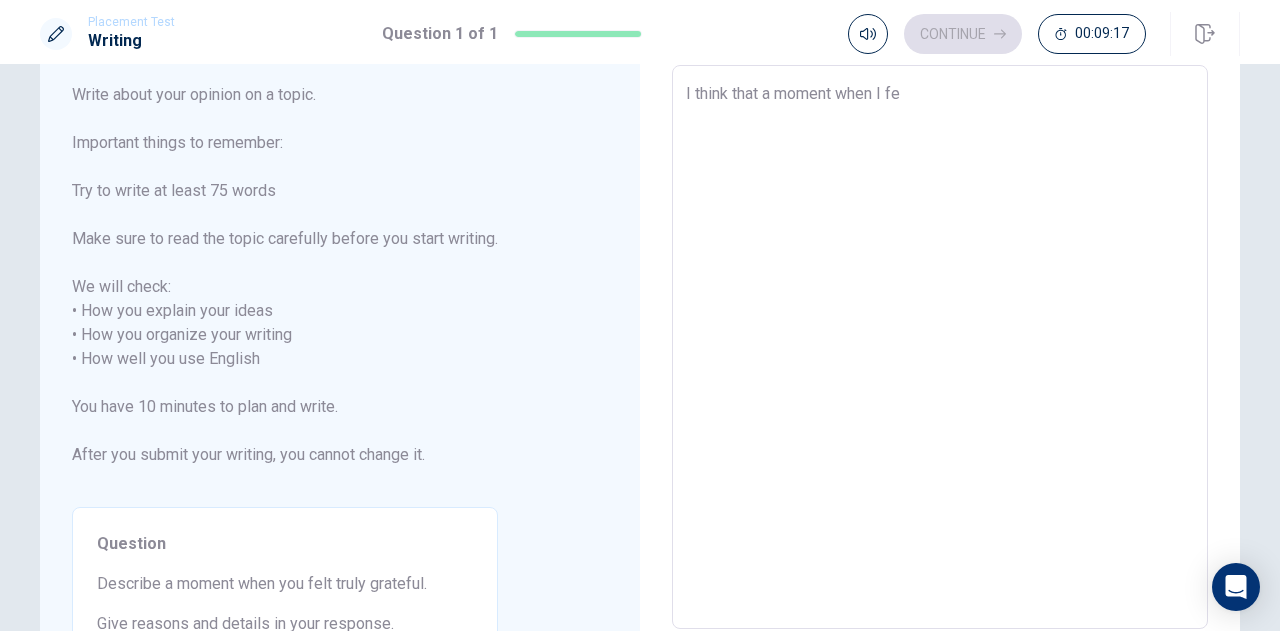 type on "I think that a moment when I fel" 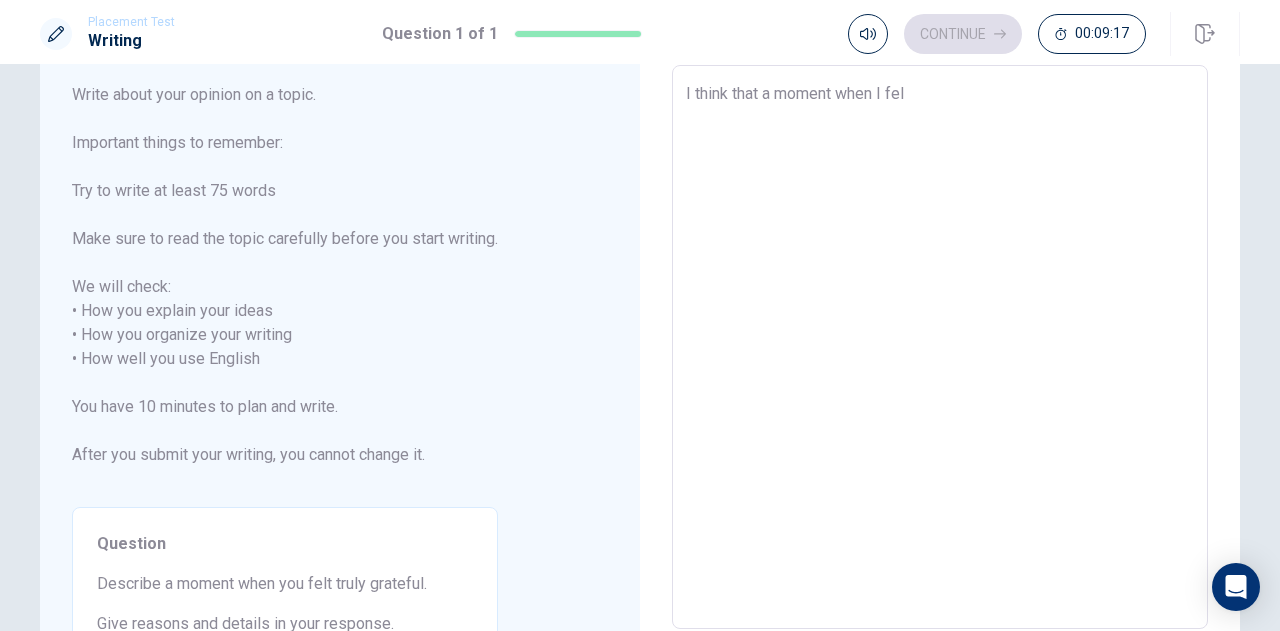 type on "x" 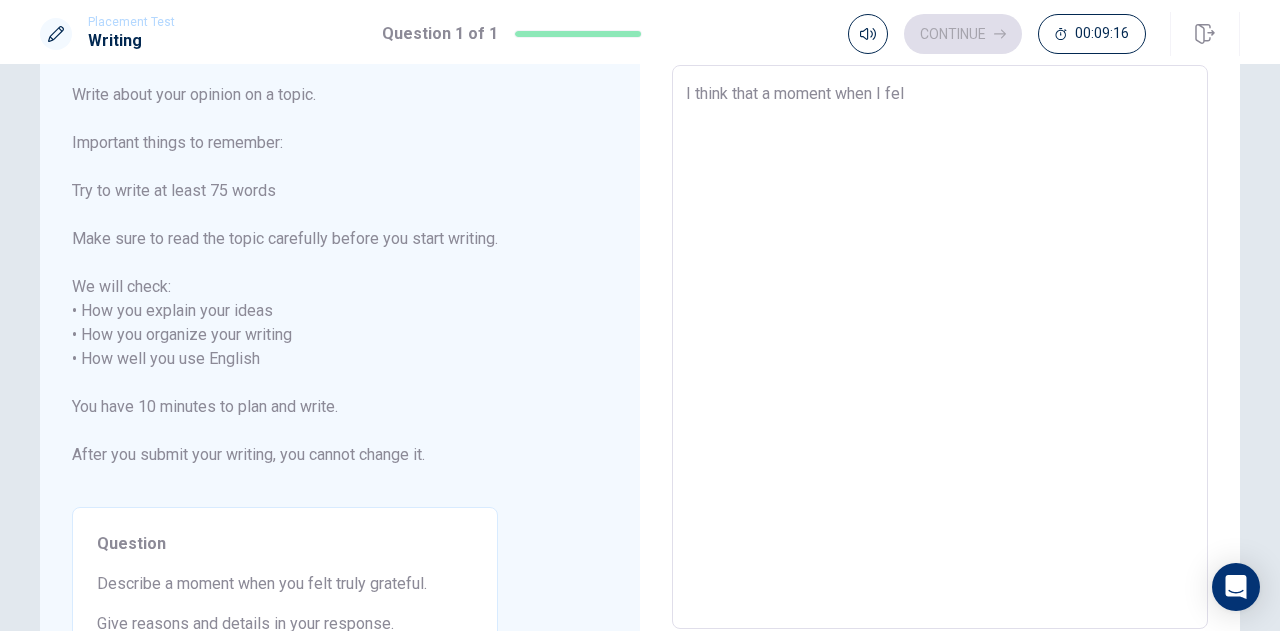 type on "I think that a moment when I felt" 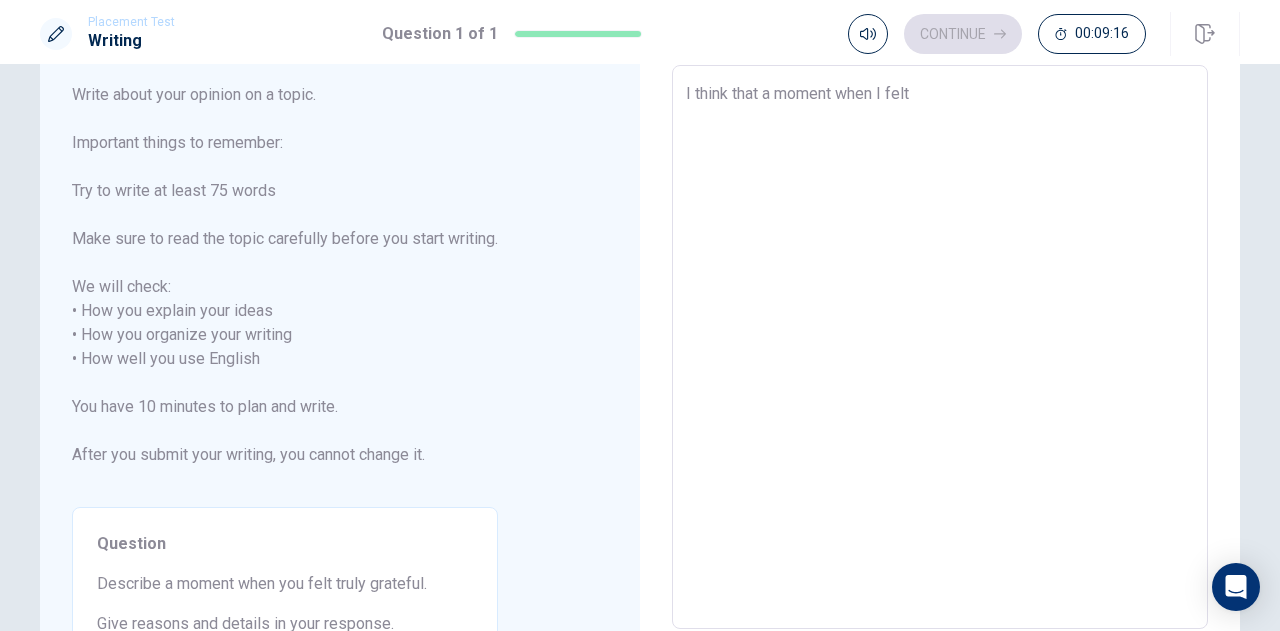type on "x" 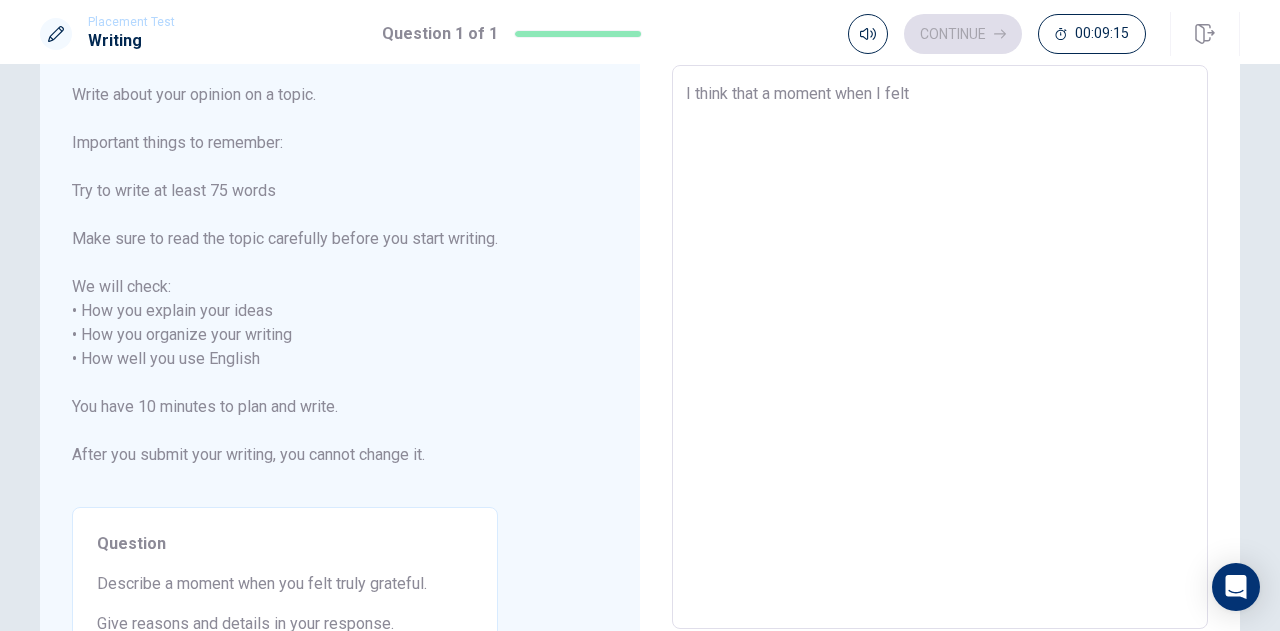 type on "I think that a moment when I felt" 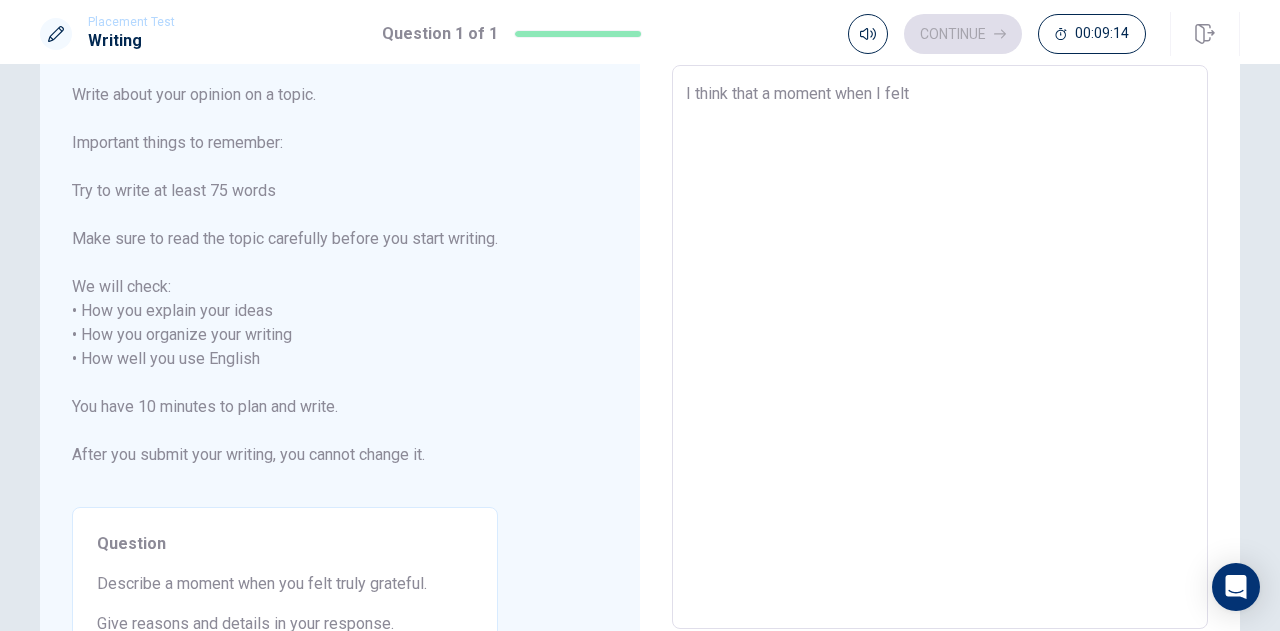 type on "x" 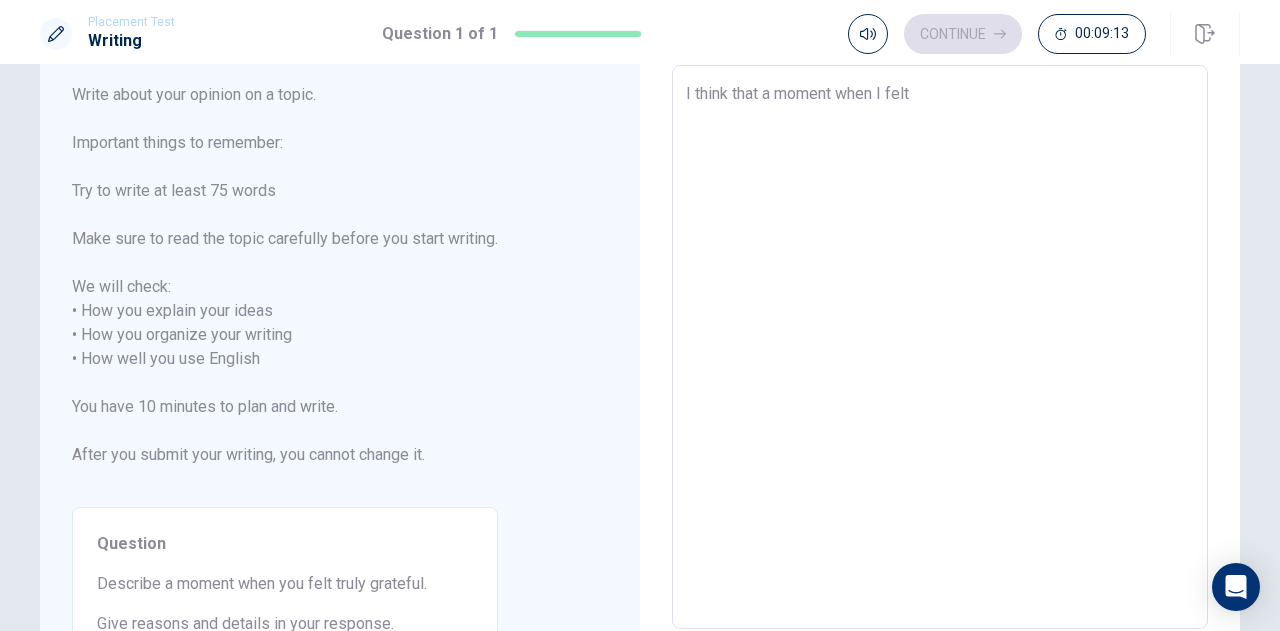 type on "I think that a moment when I felt t" 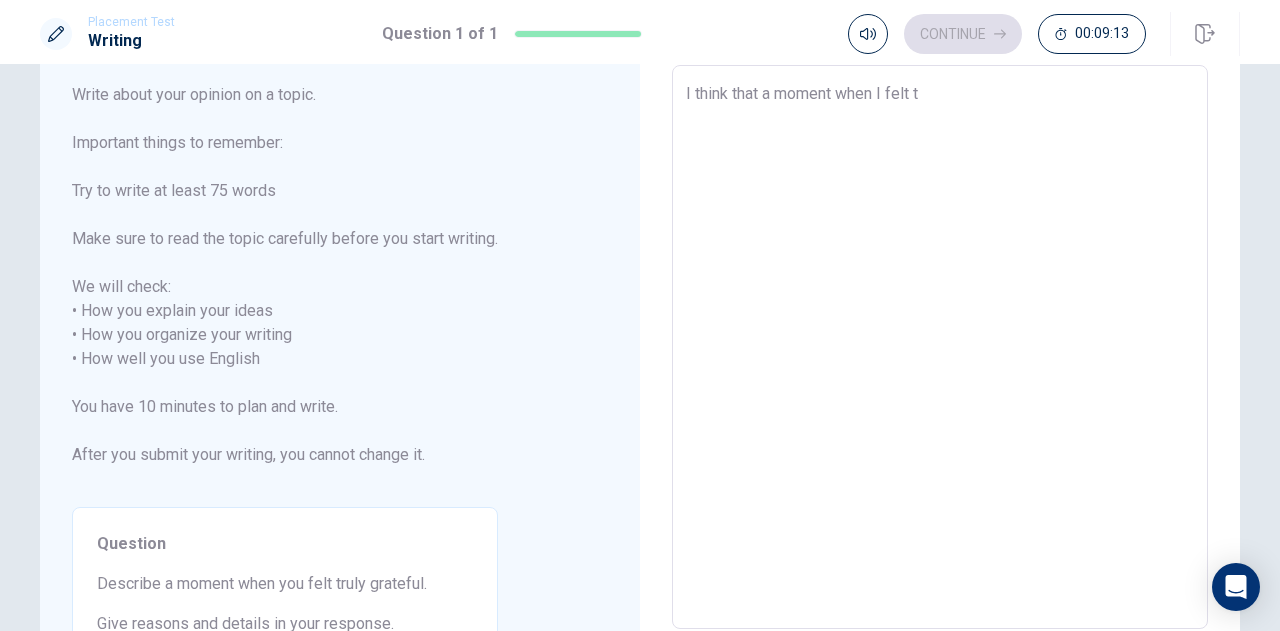 type on "x" 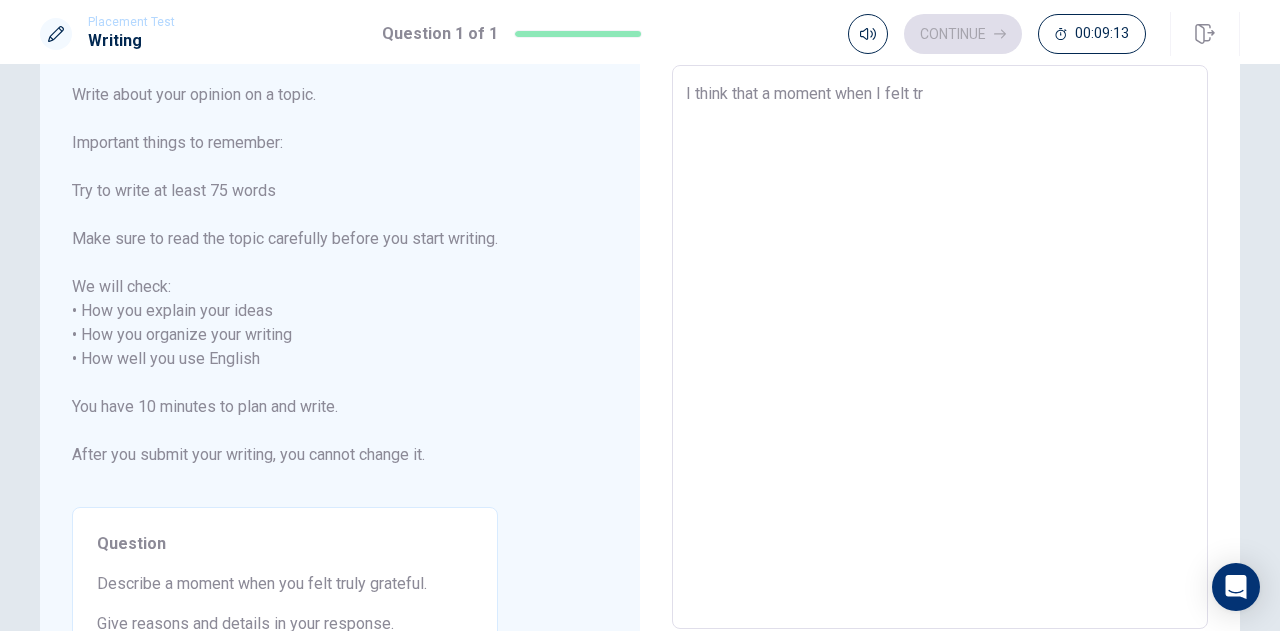 type on "x" 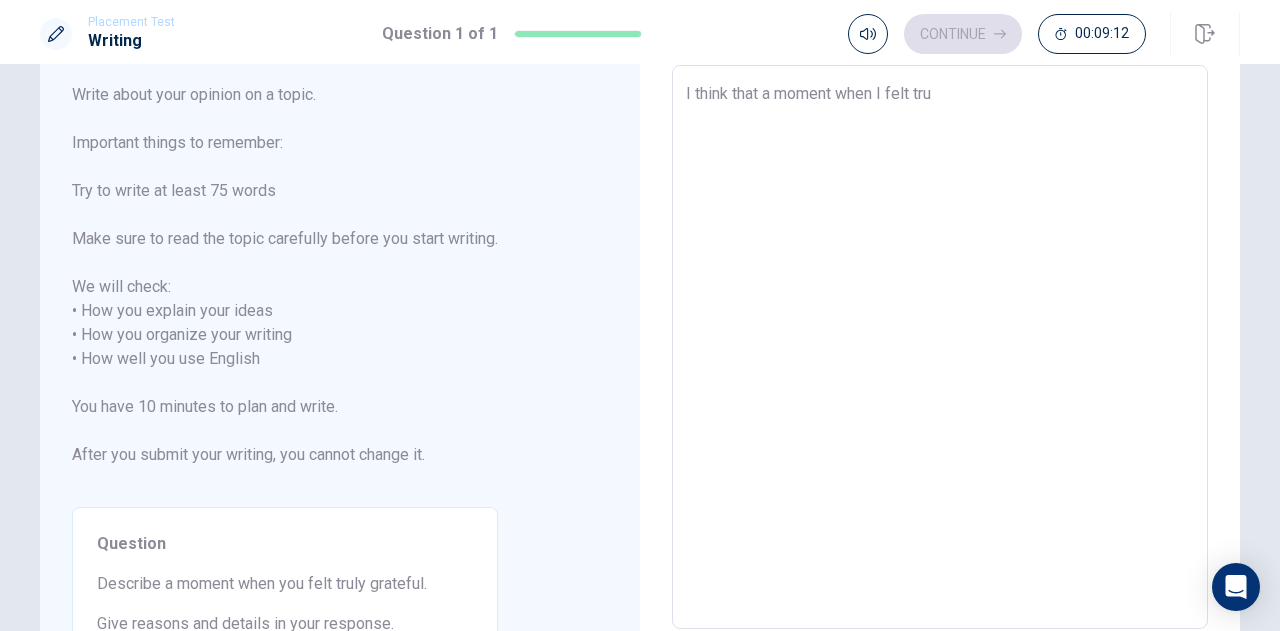 type on "x" 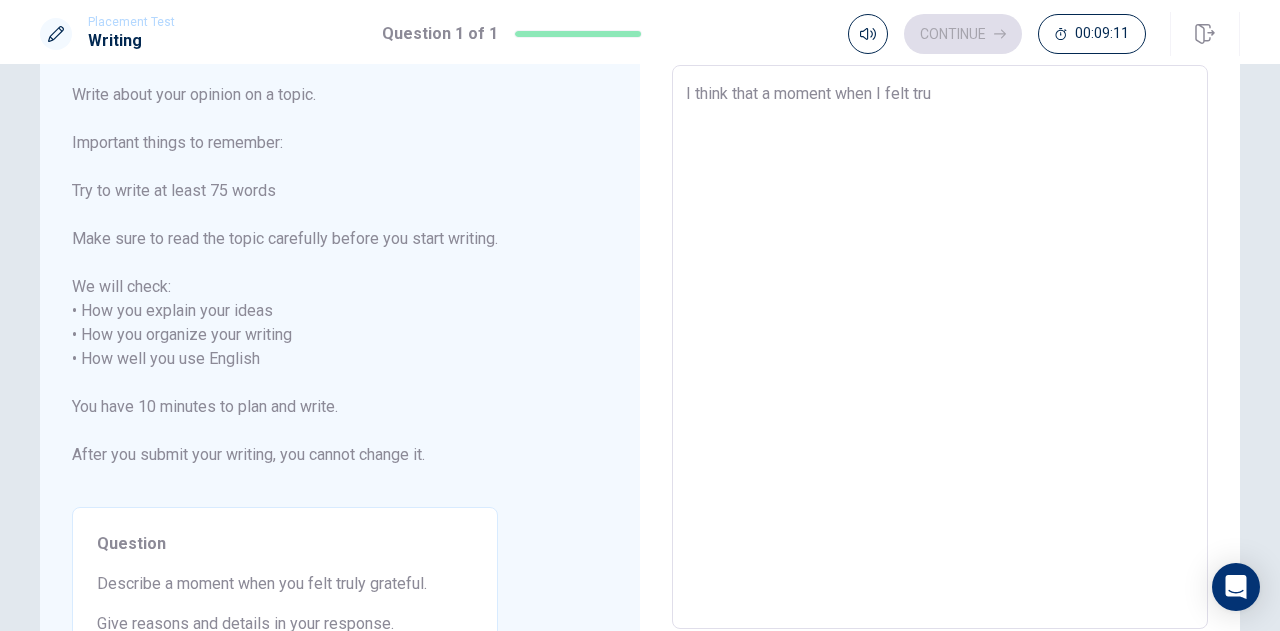 type on "I think that a moment when I felt trul" 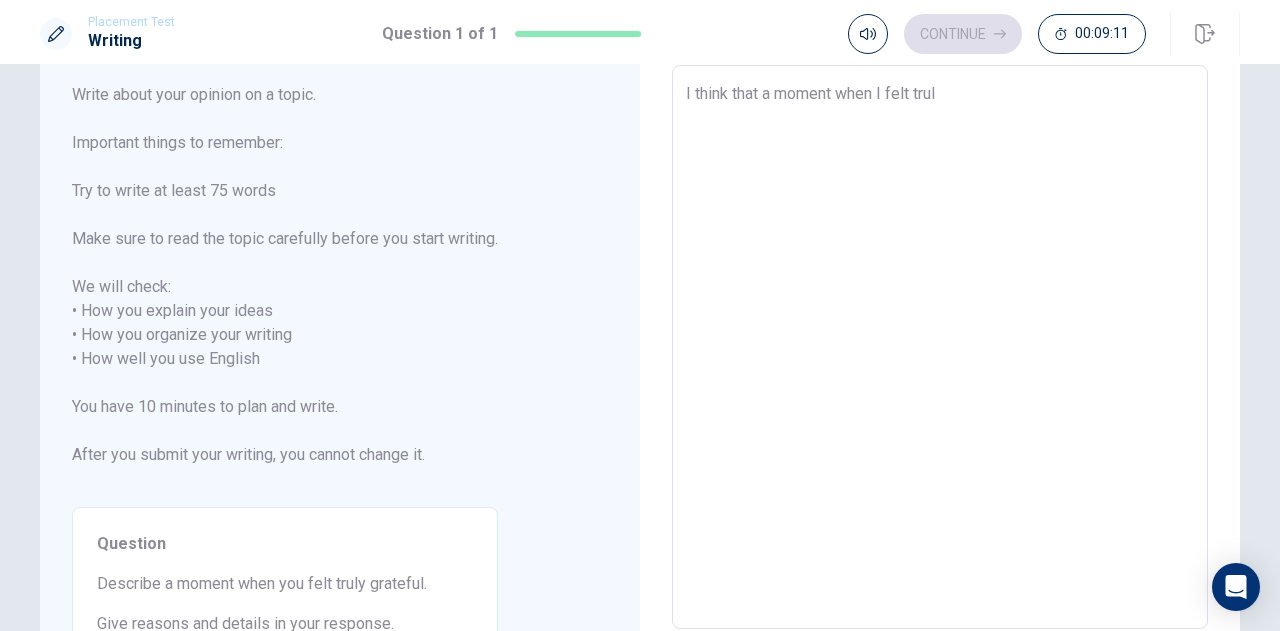type on "x" 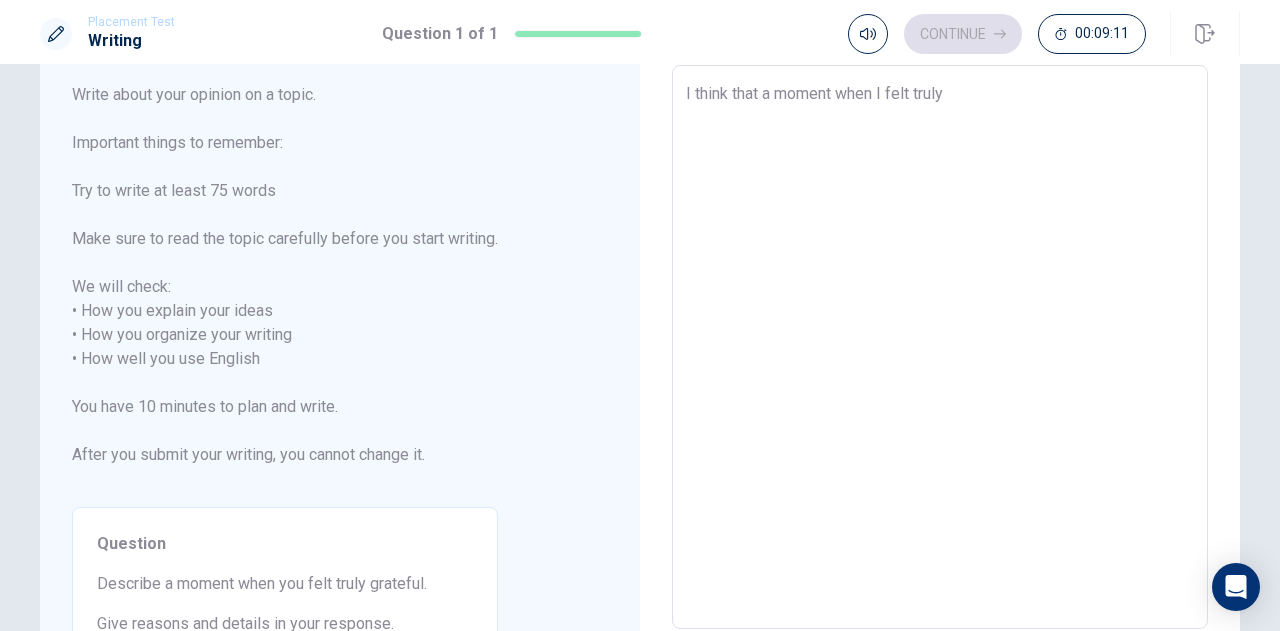 type on "x" 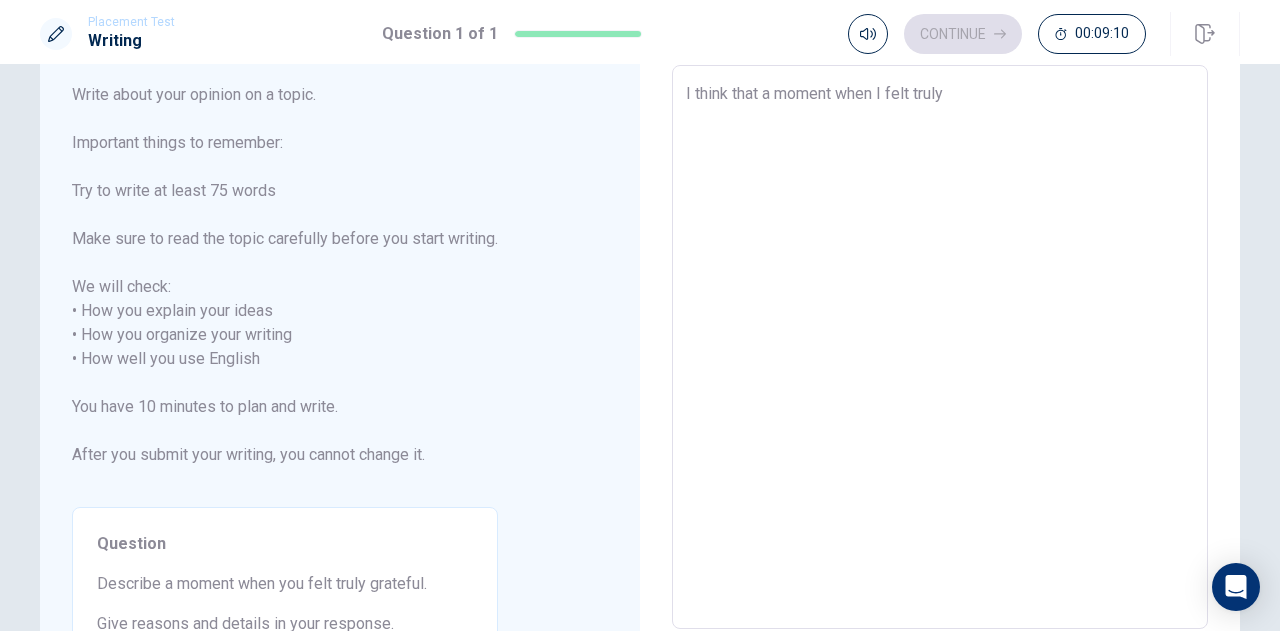 type on "I think that a moment when I felt truly" 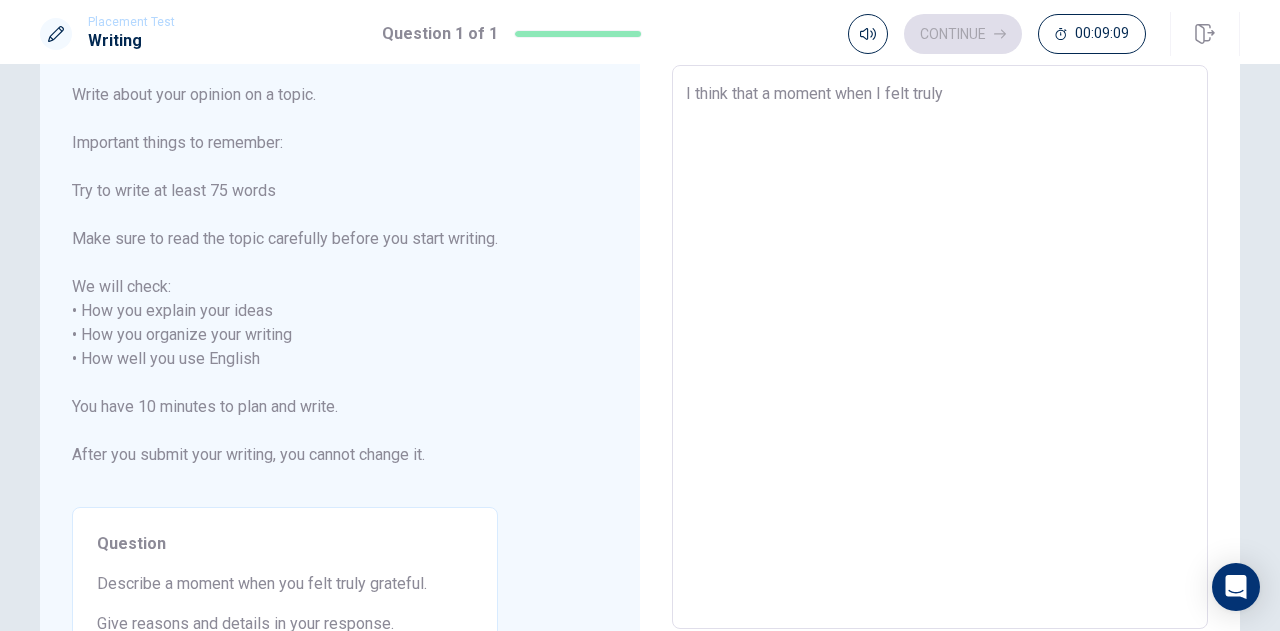 type on "I think that a moment when I felt truly g" 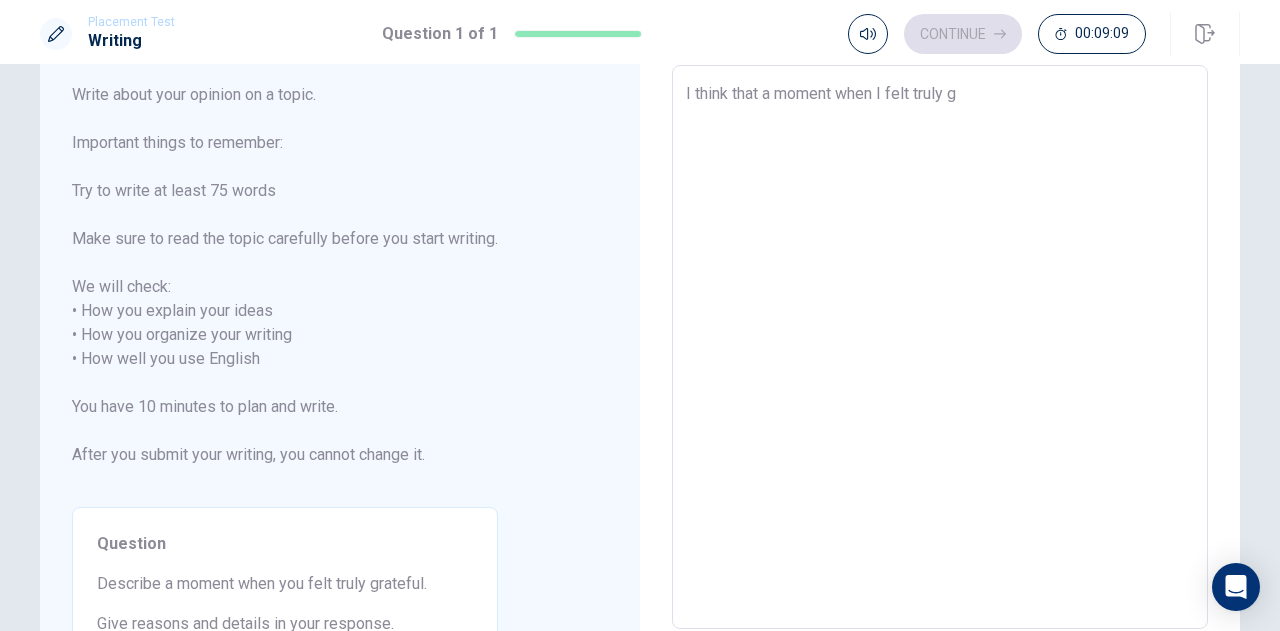 type on "x" 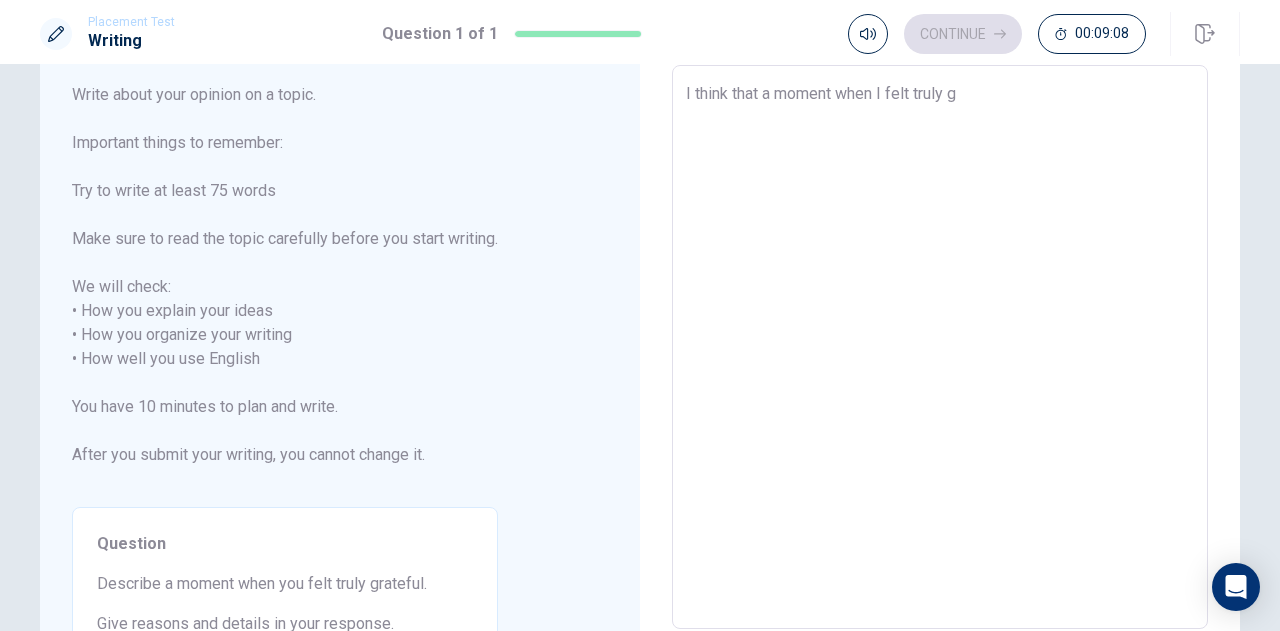 type on "I think that a moment when I felt truly gr" 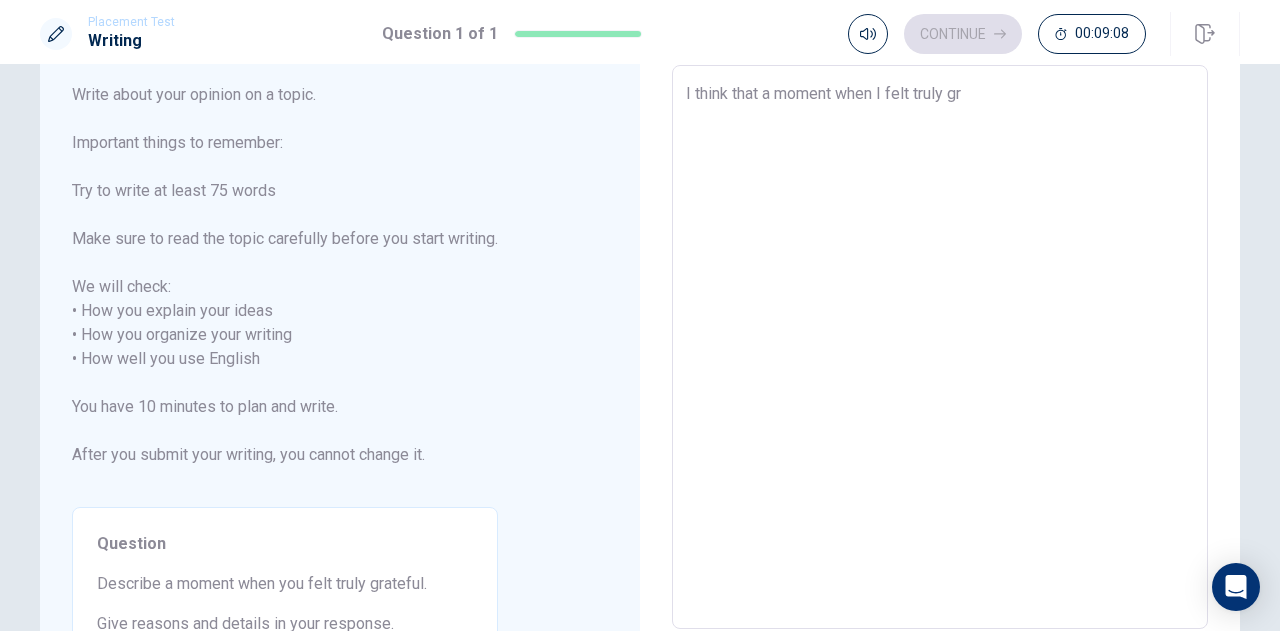 type on "x" 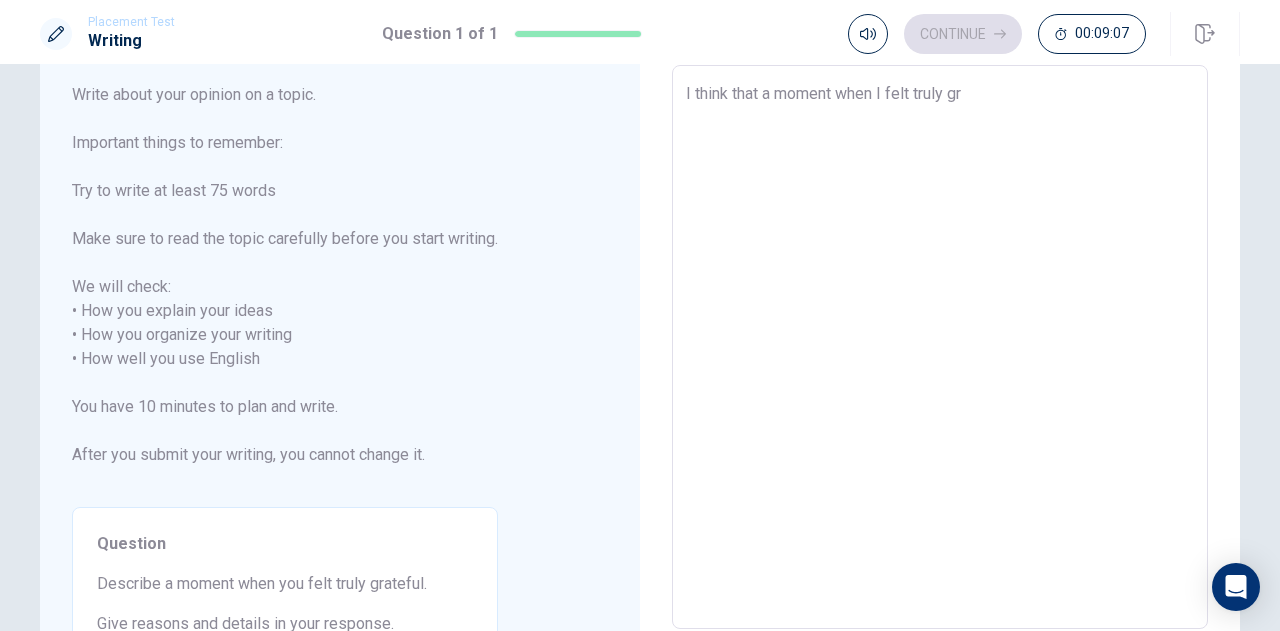 type on "I think that a moment when I felt truly gra" 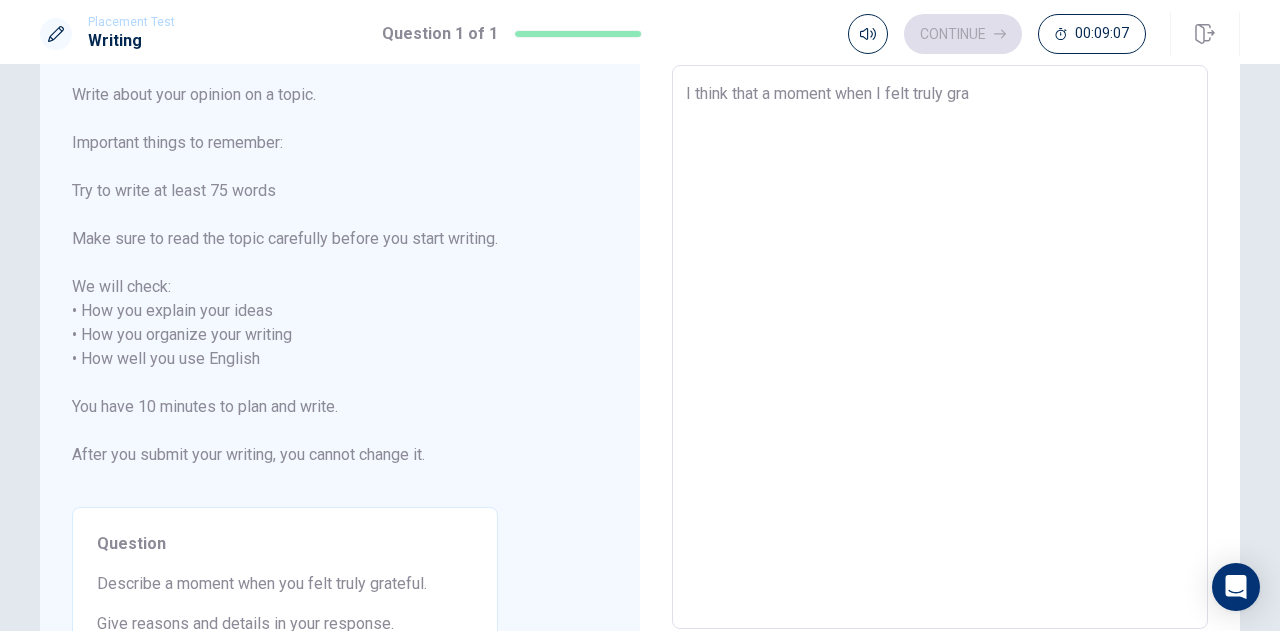 type on "x" 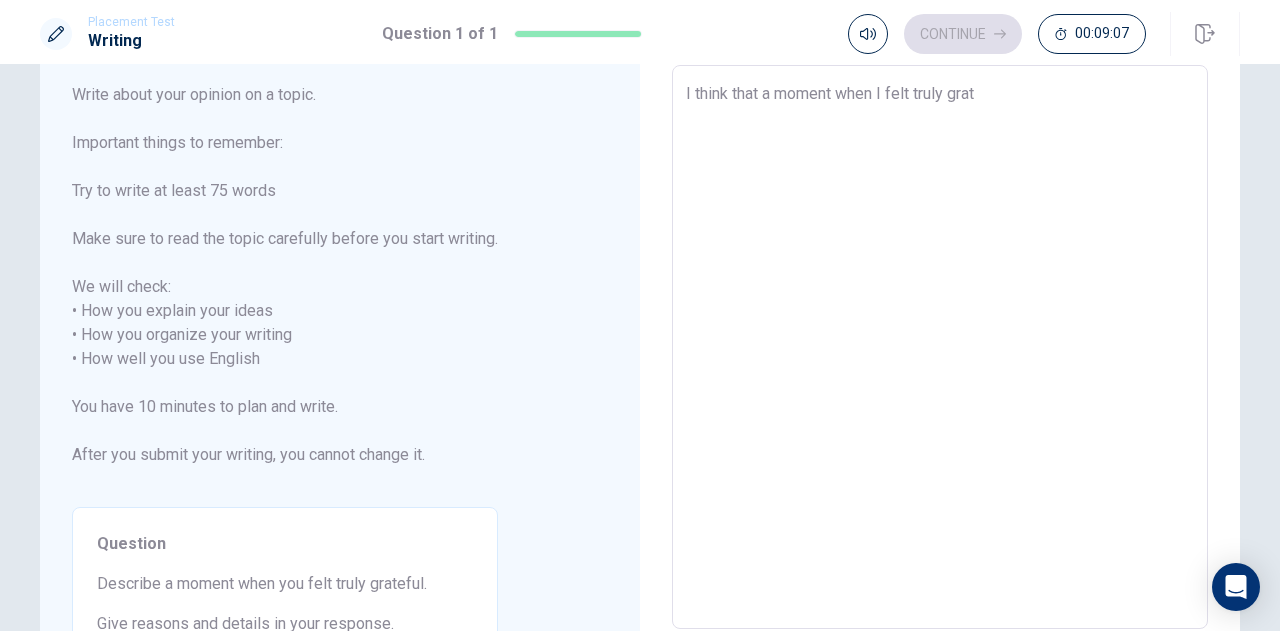 type on "x" 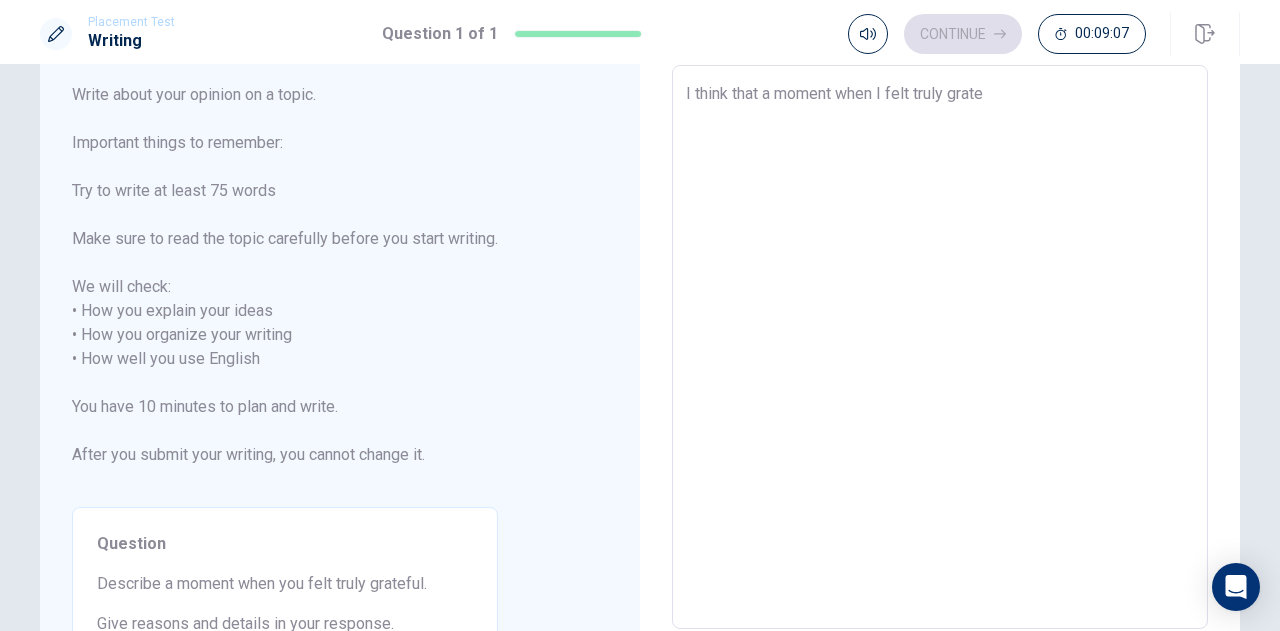 type on "x" 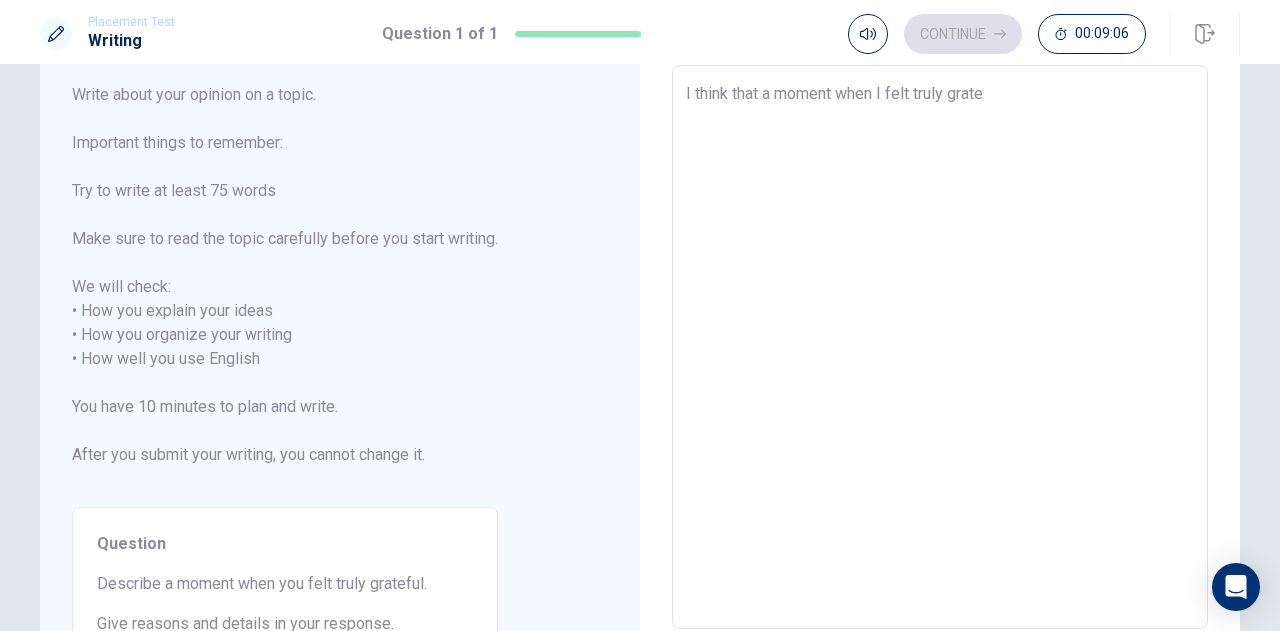 type on "I think that a moment when I felt truly grateh" 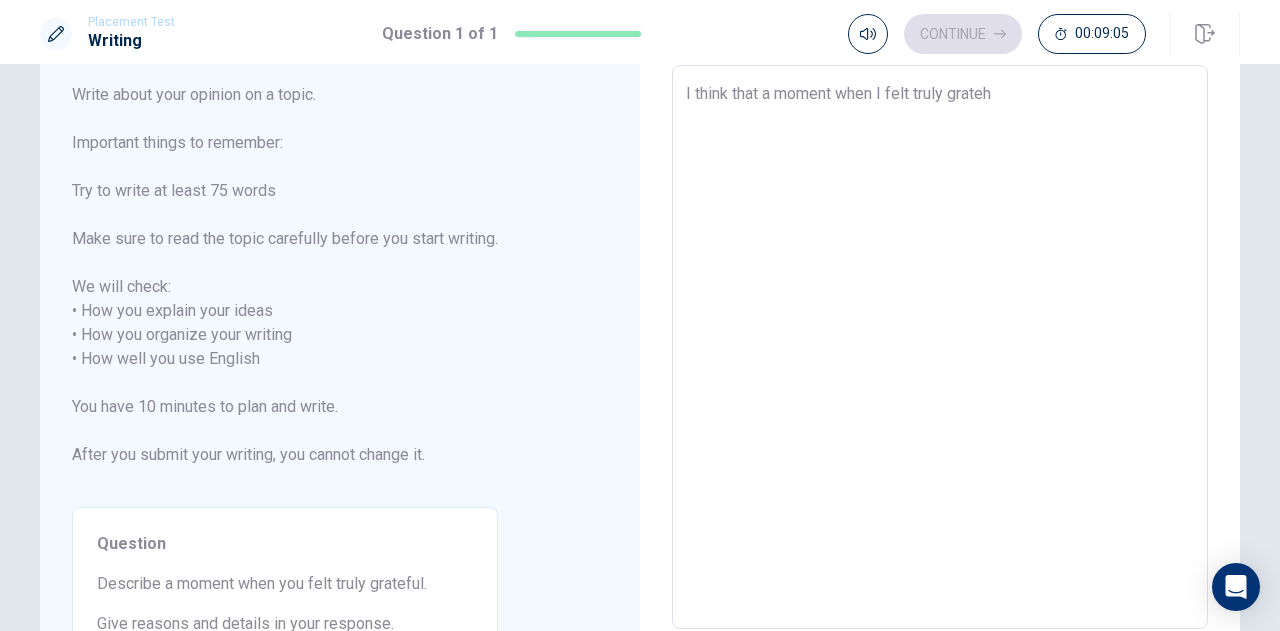 type on "x" 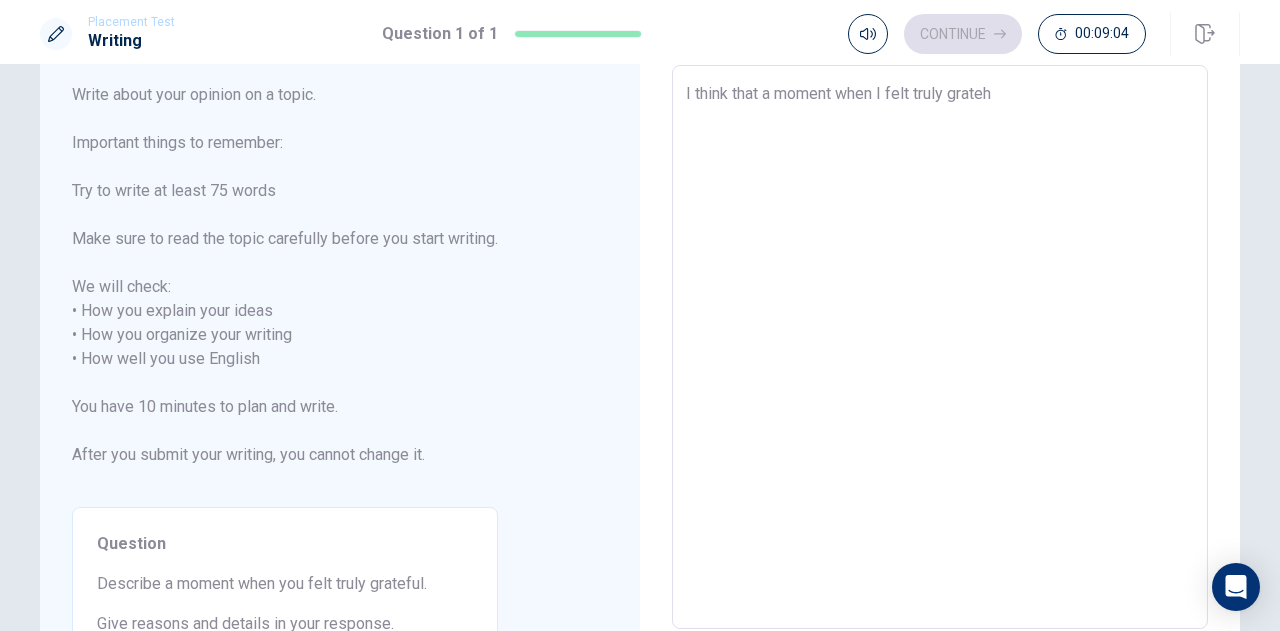 type on "I think that a moment when I felt truly grate" 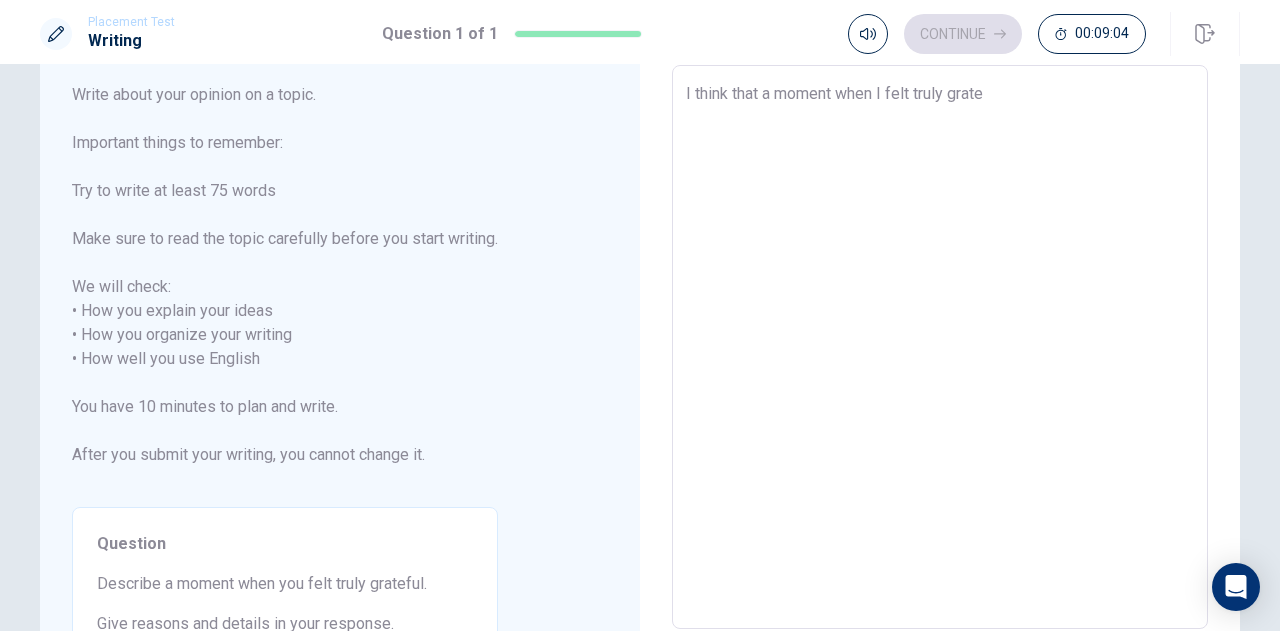 type on "x" 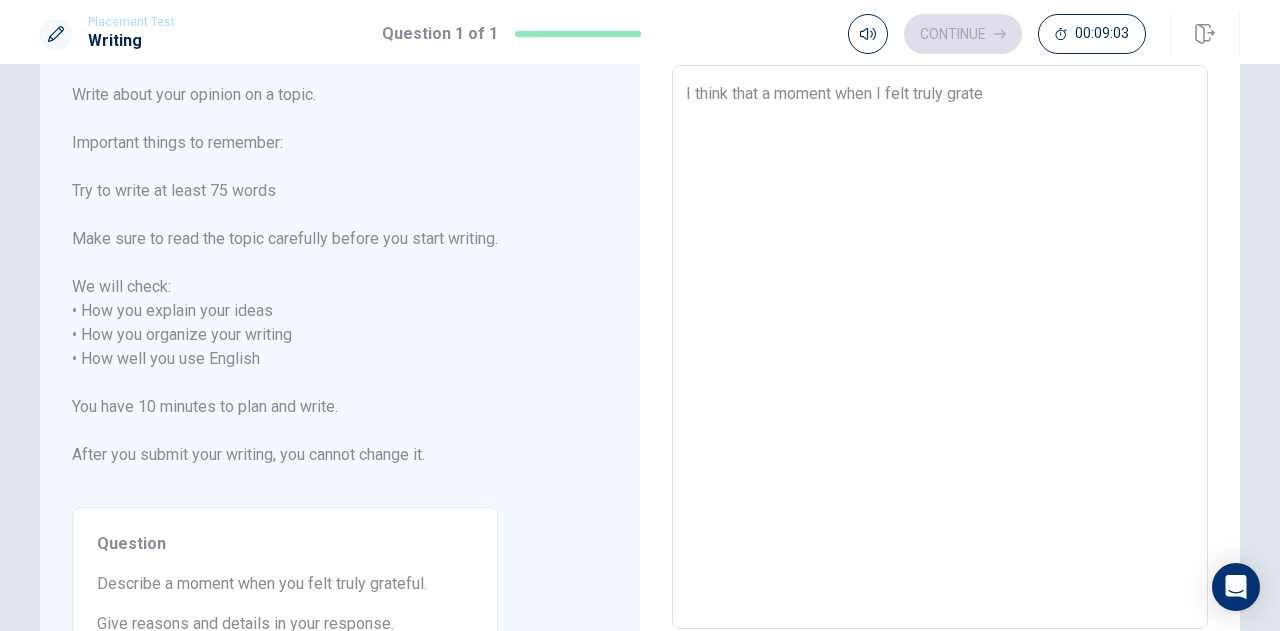 type on "I think that a moment when I felt truly gratef" 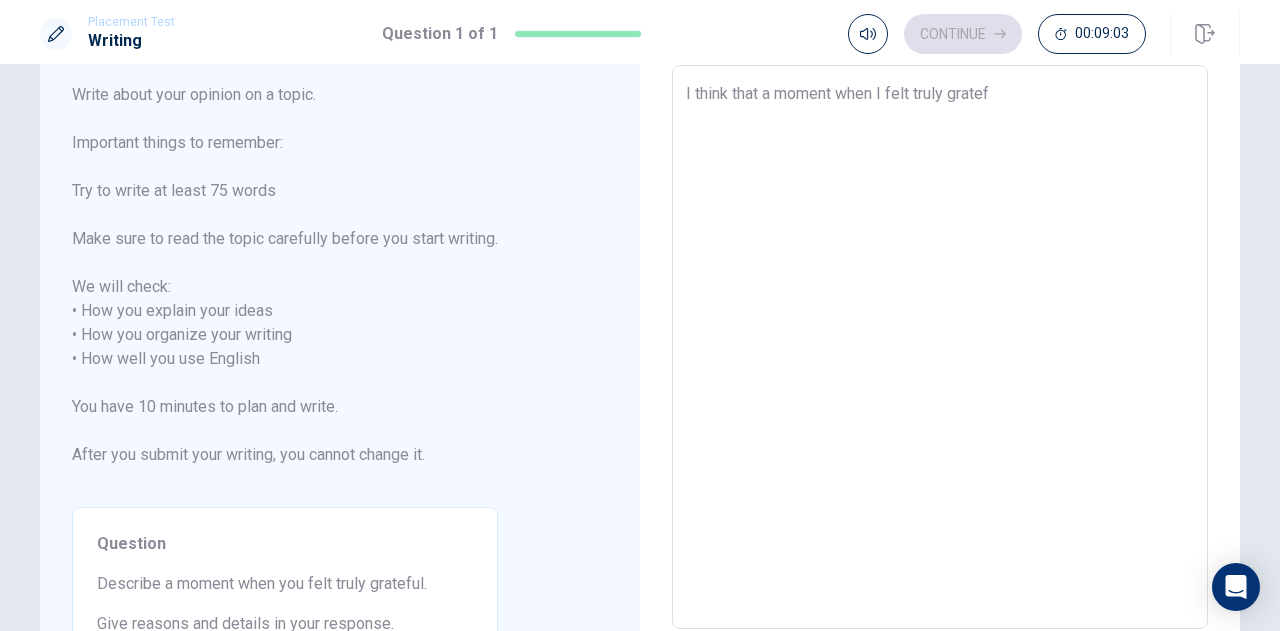type on "x" 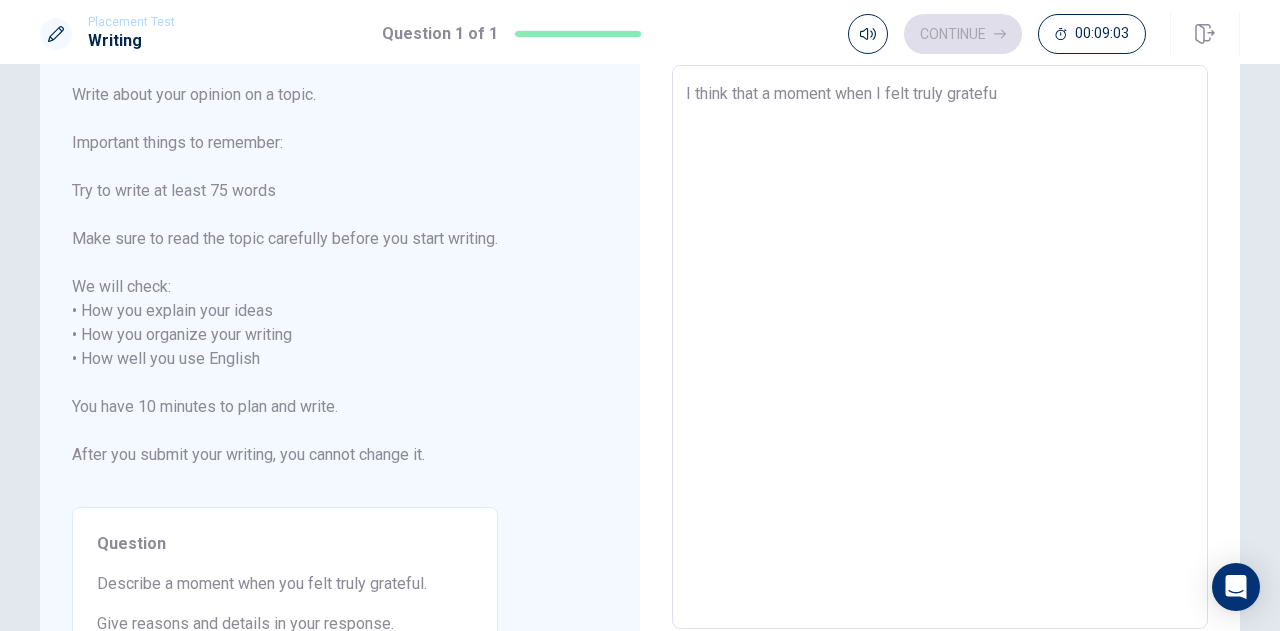type on "x" 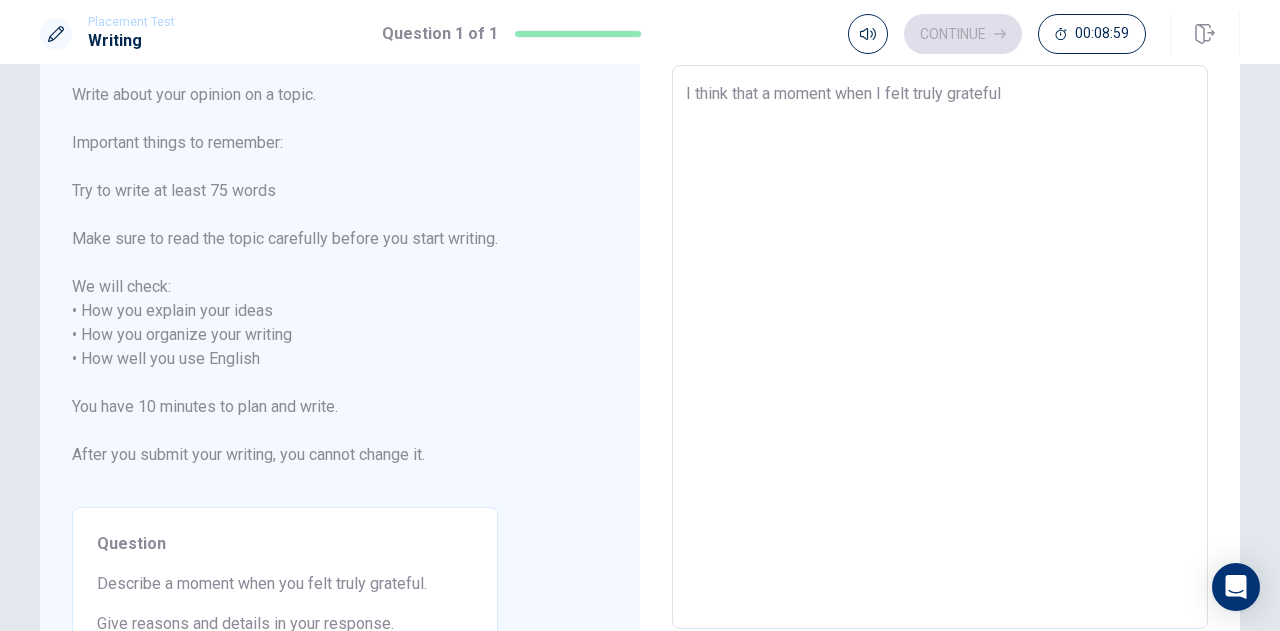 type on "x" 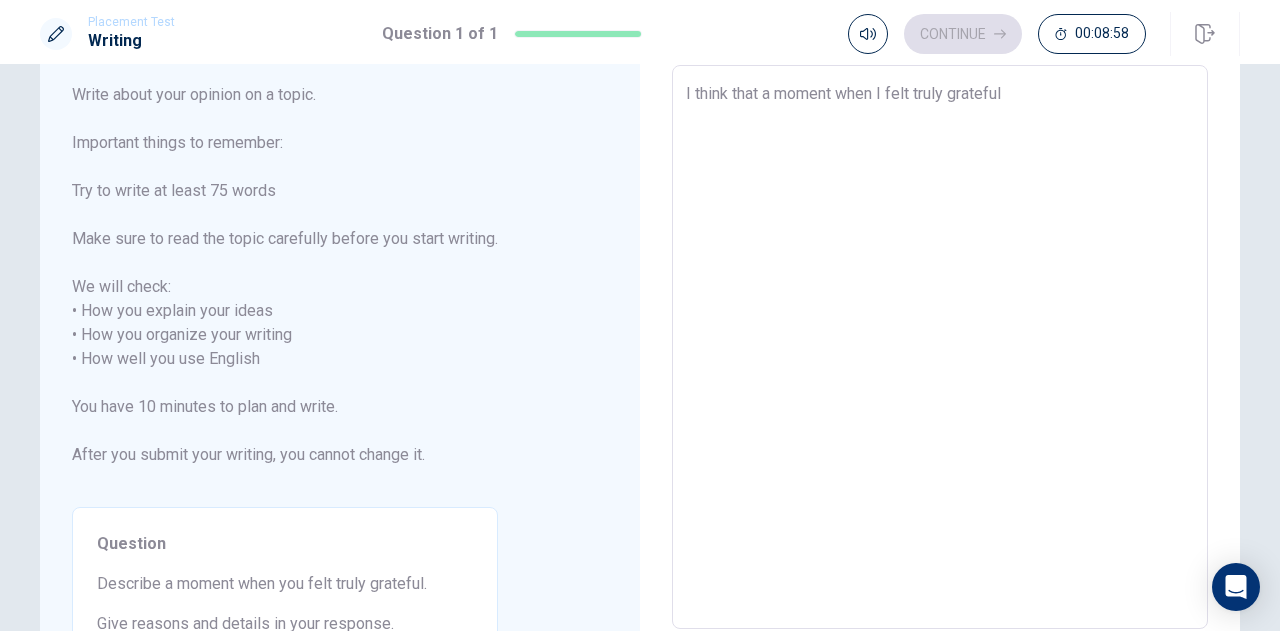 type on "I think that a moment when I felt truly grateful" 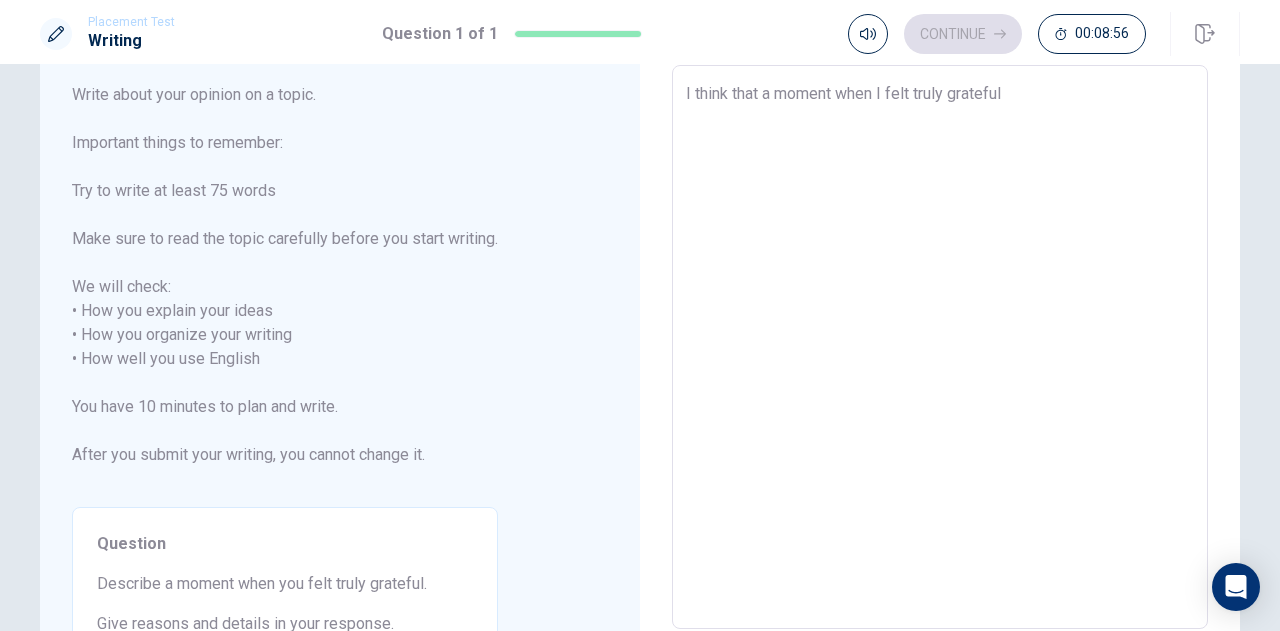 type on "x" 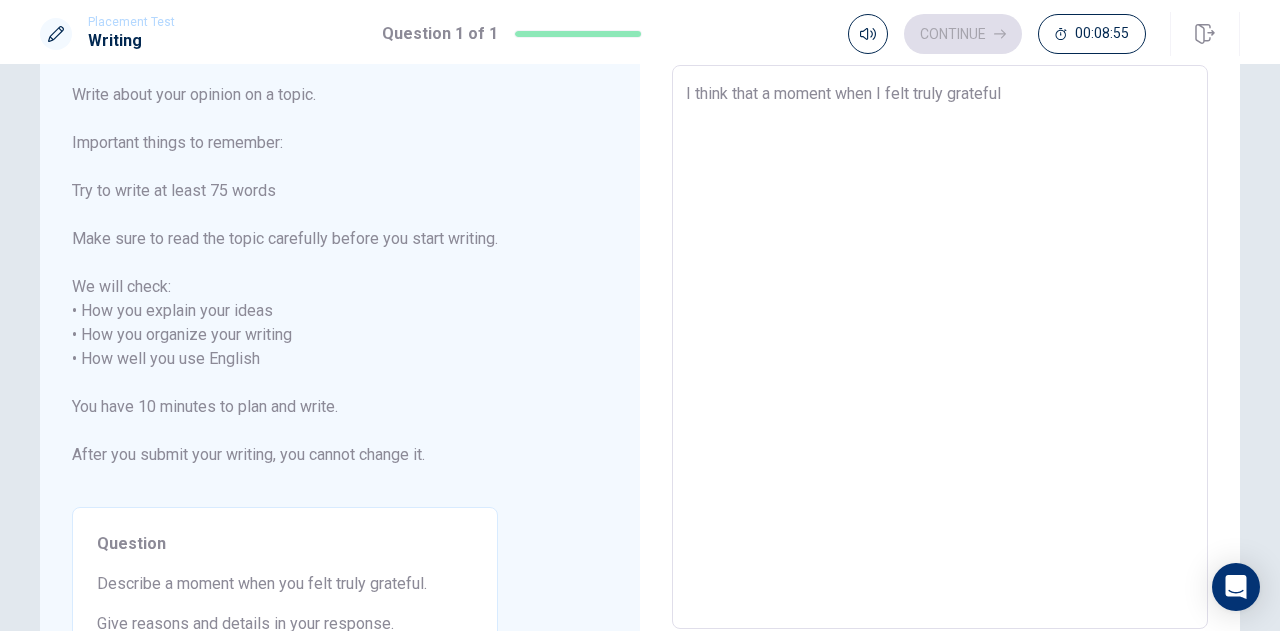 type on "I think that a moment when I felt truly grateful i" 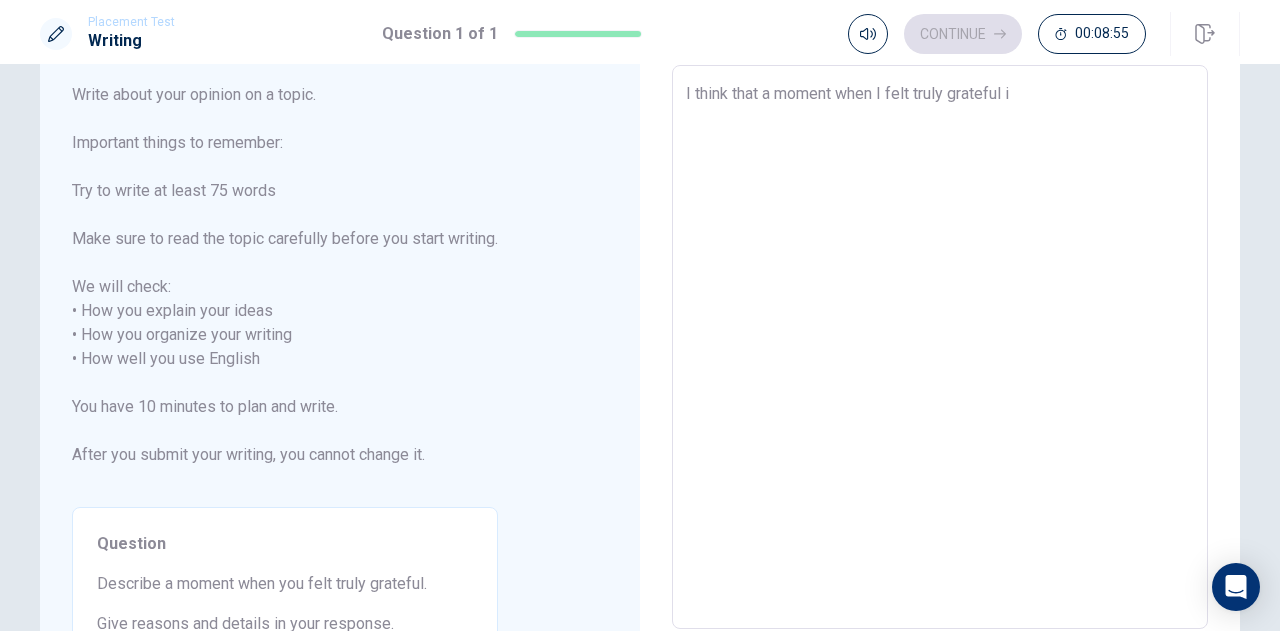 type on "x" 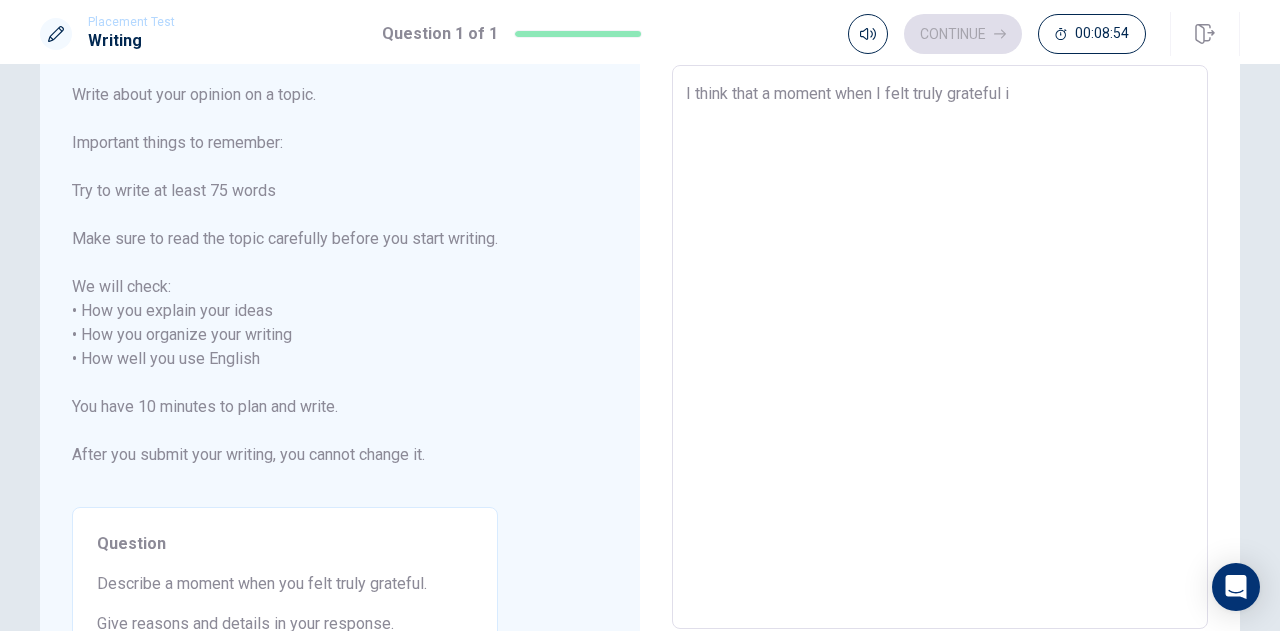 type on "I think that a moment when I felt truly grateful is" 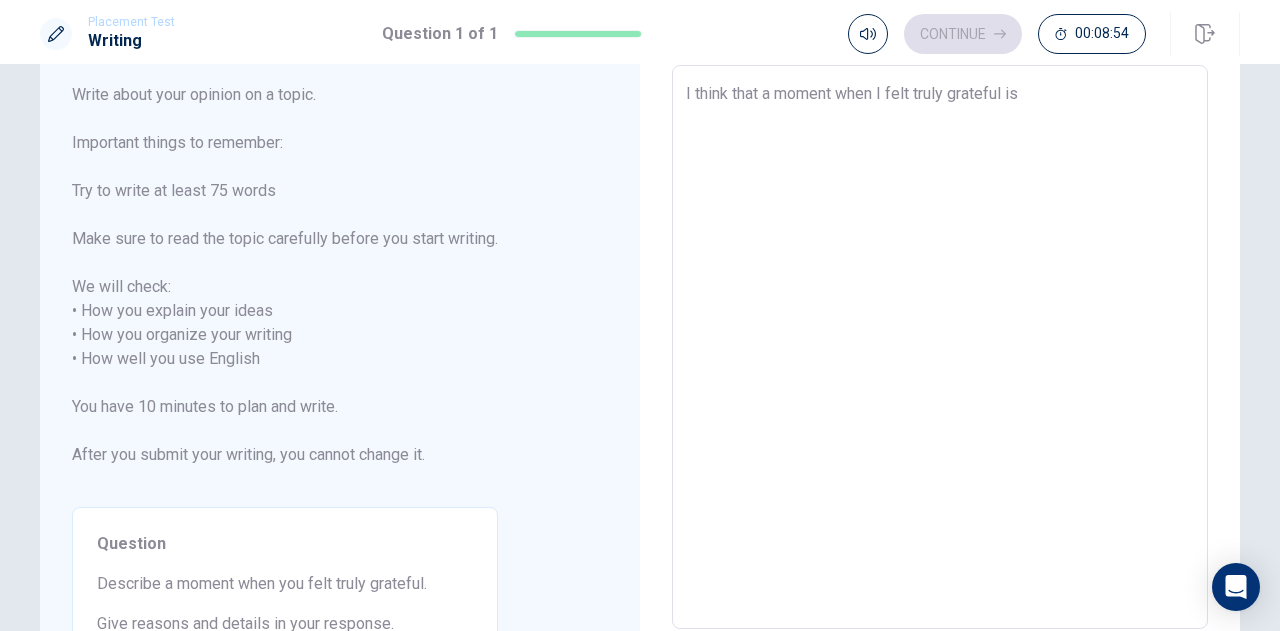 type on "x" 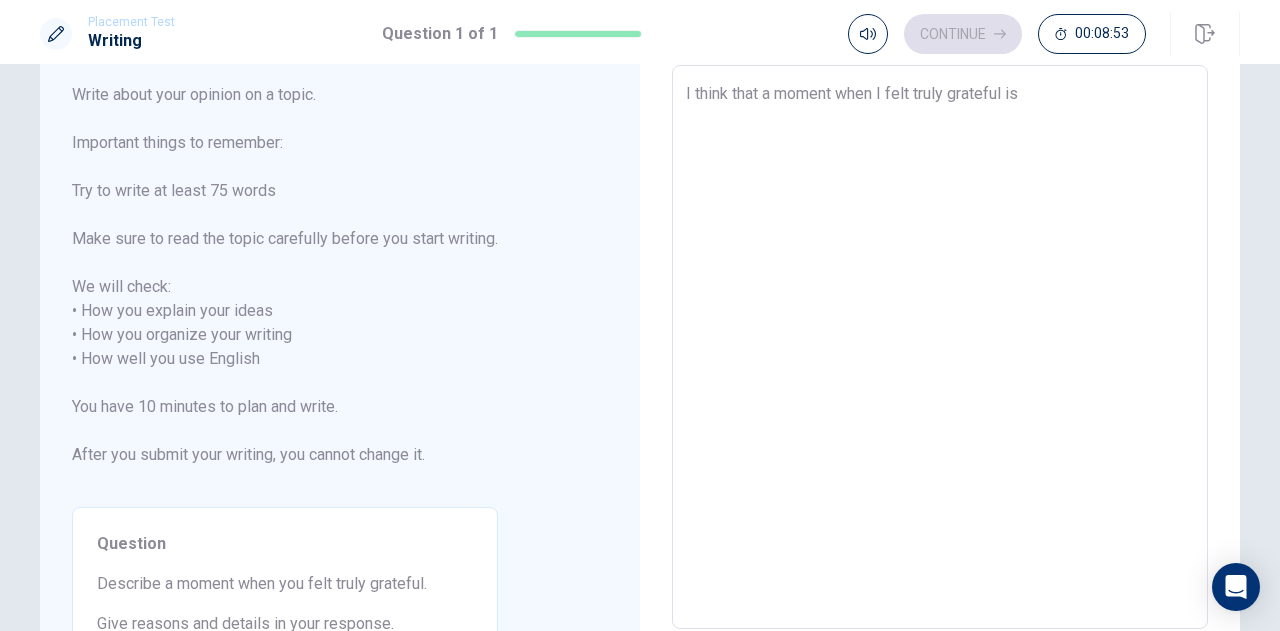 type on "I think that a moment when I felt truly grateful is" 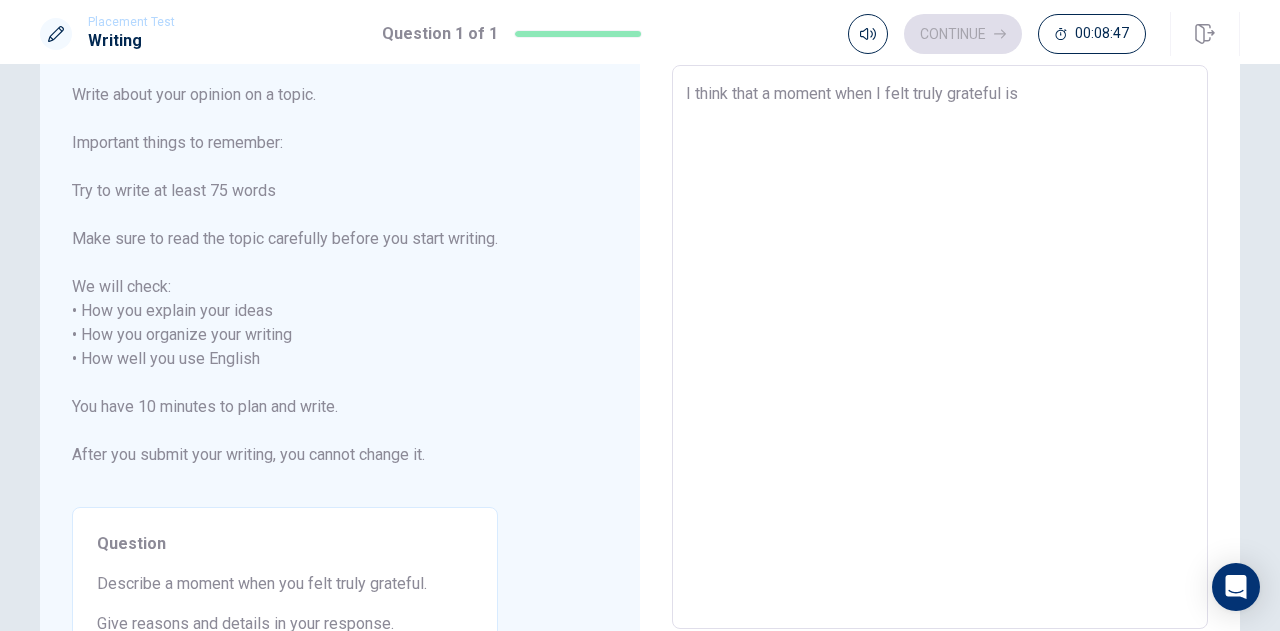 type on "x" 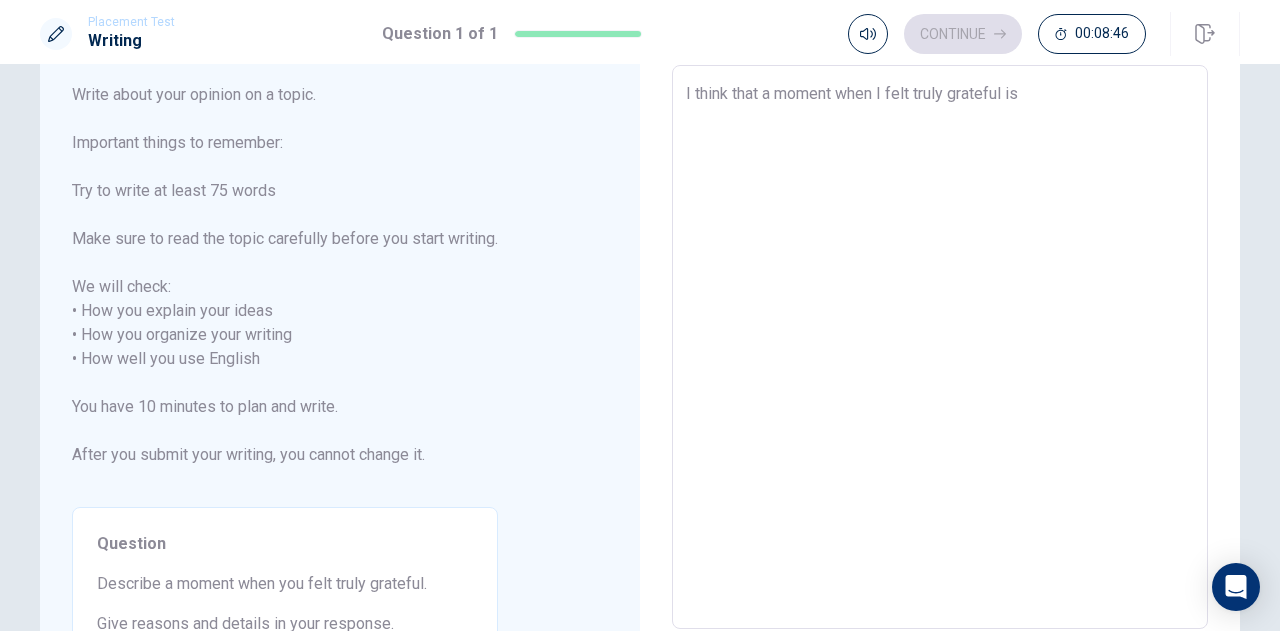 type on "I think that a moment when I felt truly grateful is p" 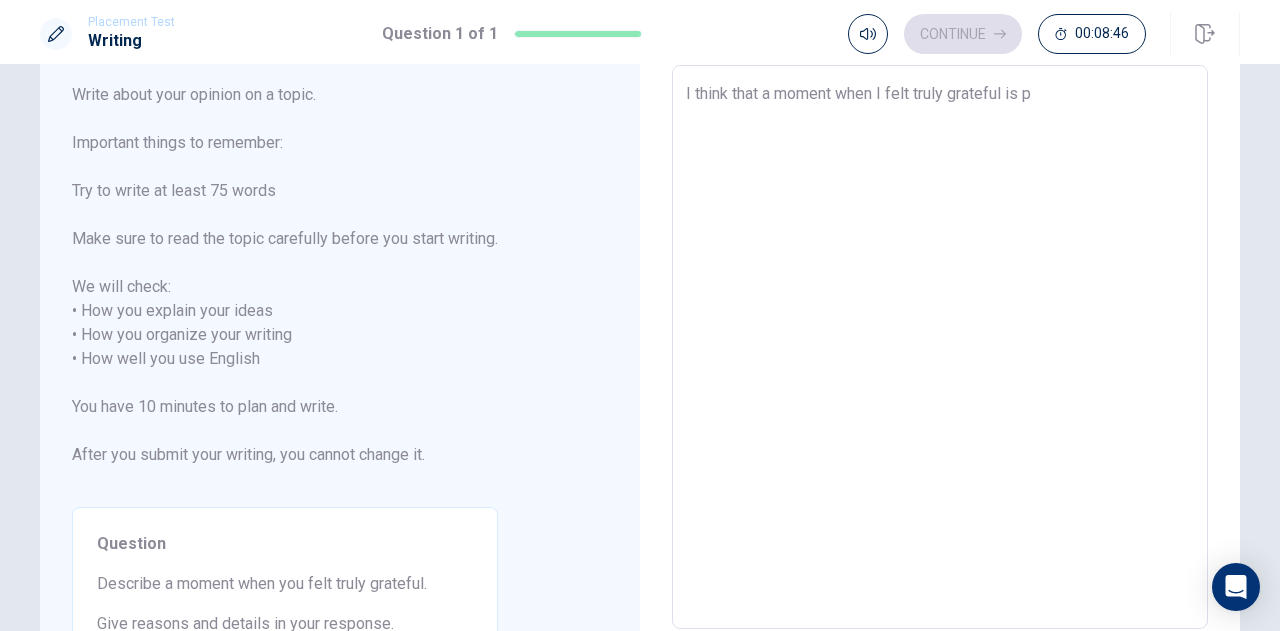 type on "x" 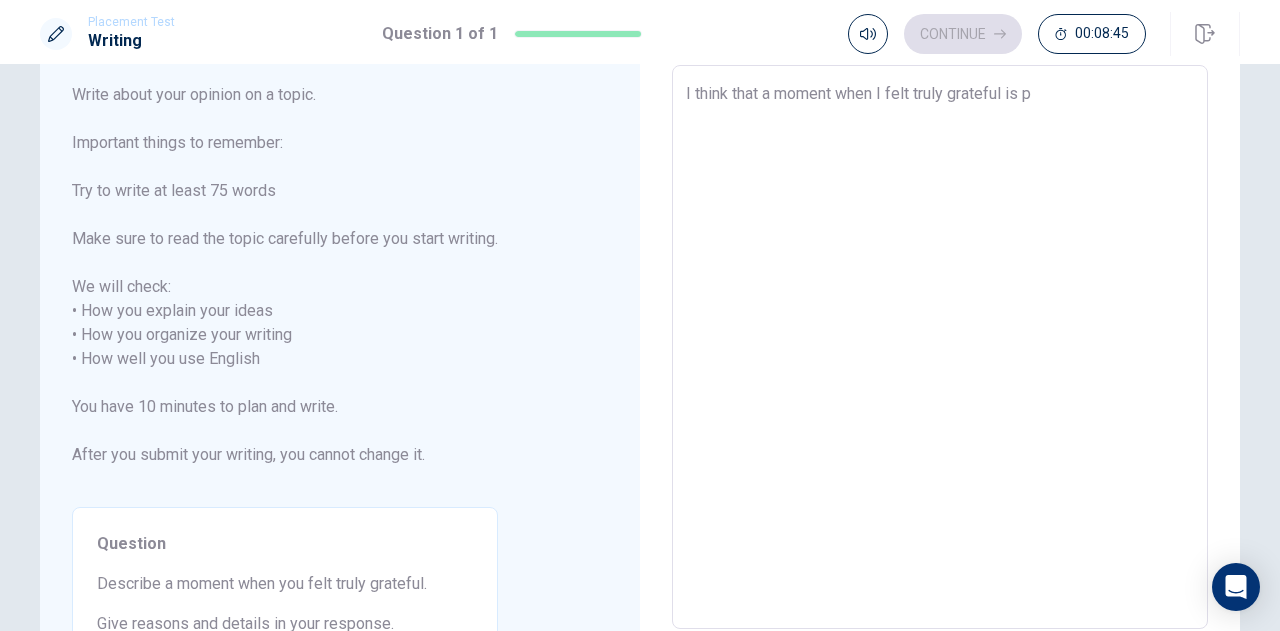 type on "I think that a moment when I felt truly grateful is pl" 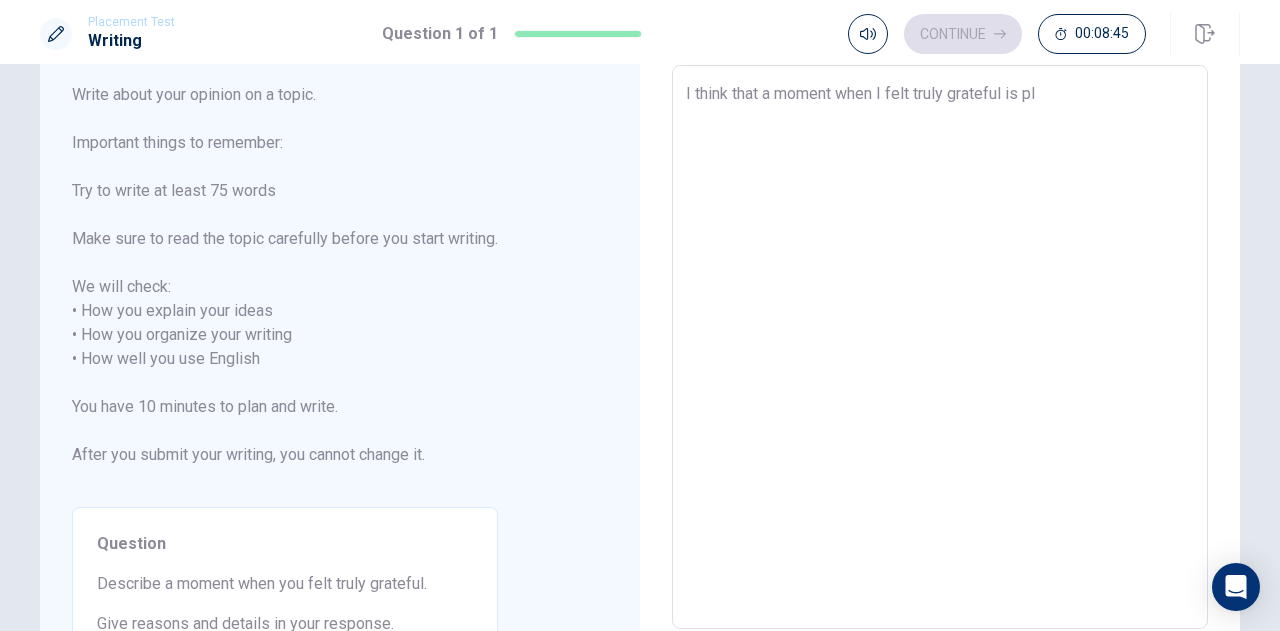 type on "x" 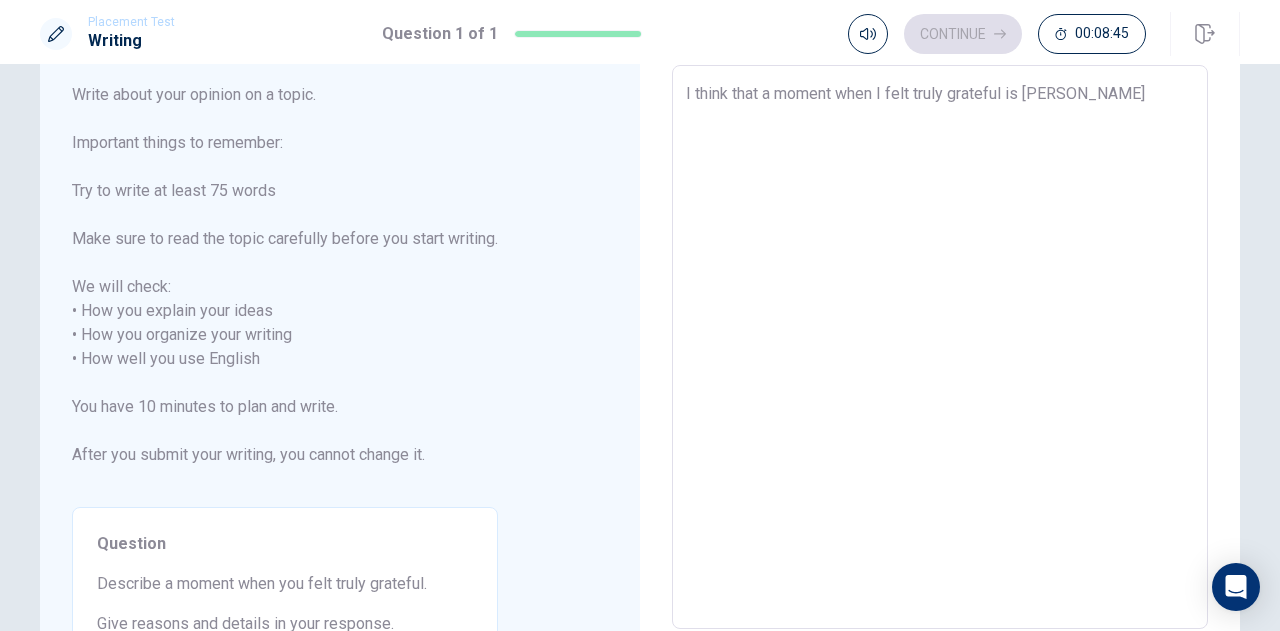 type on "x" 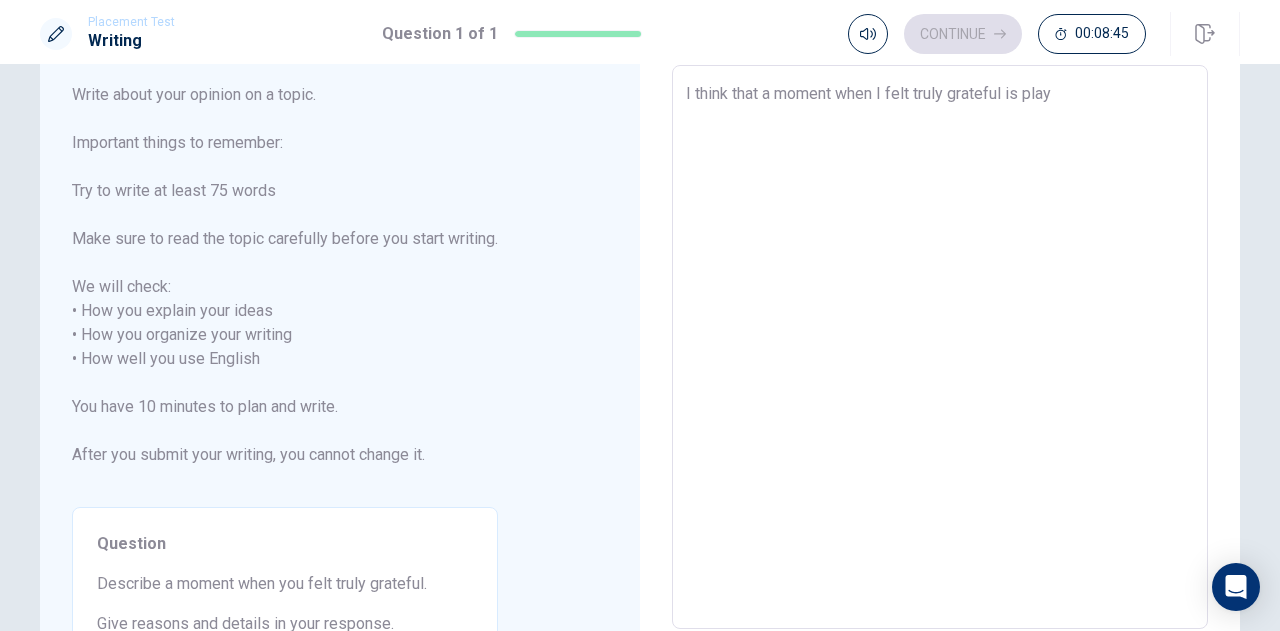 type on "x" 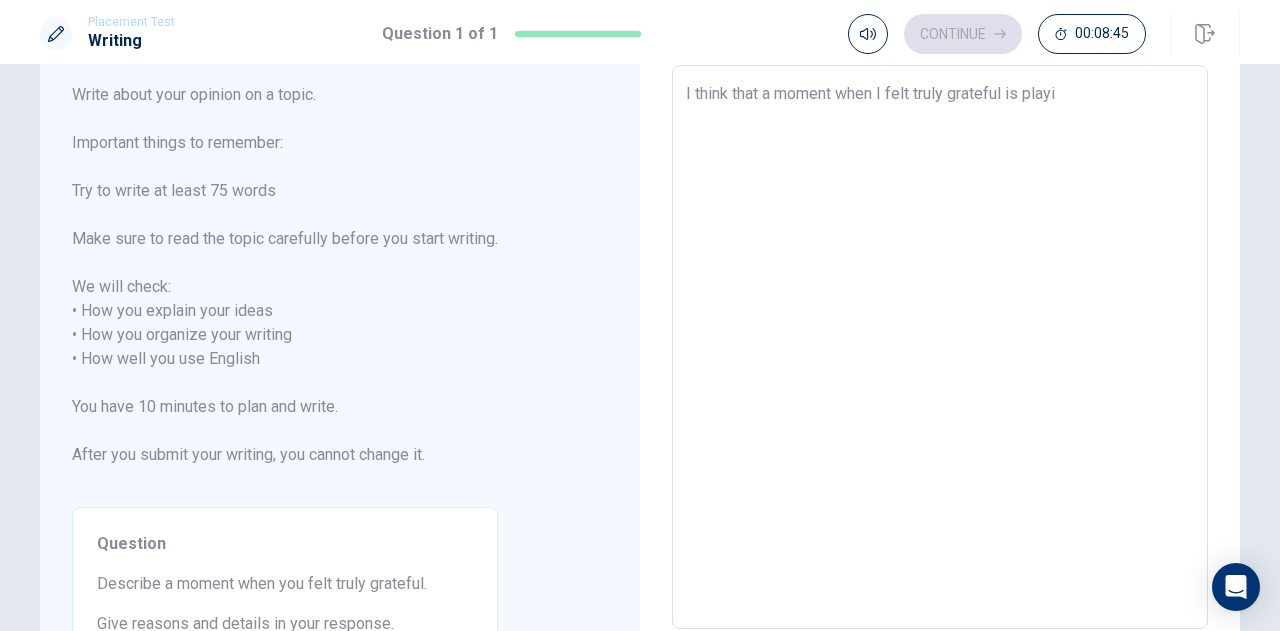 type on "x" 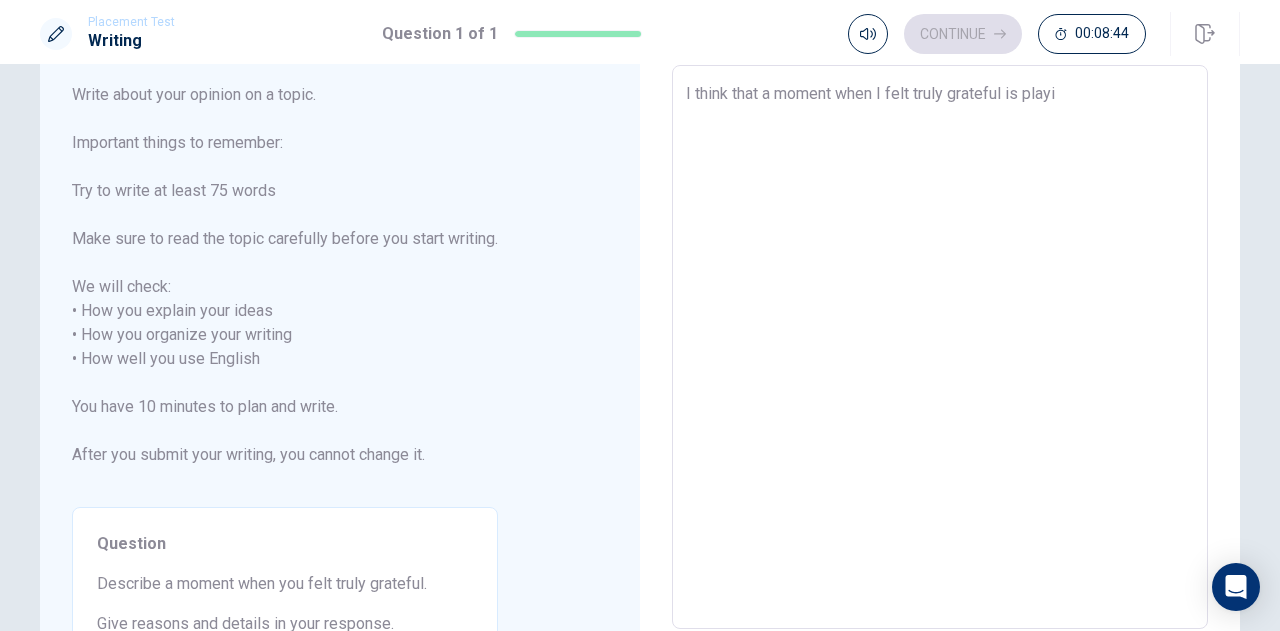 type on "I think that a moment when I felt truly grateful is playin" 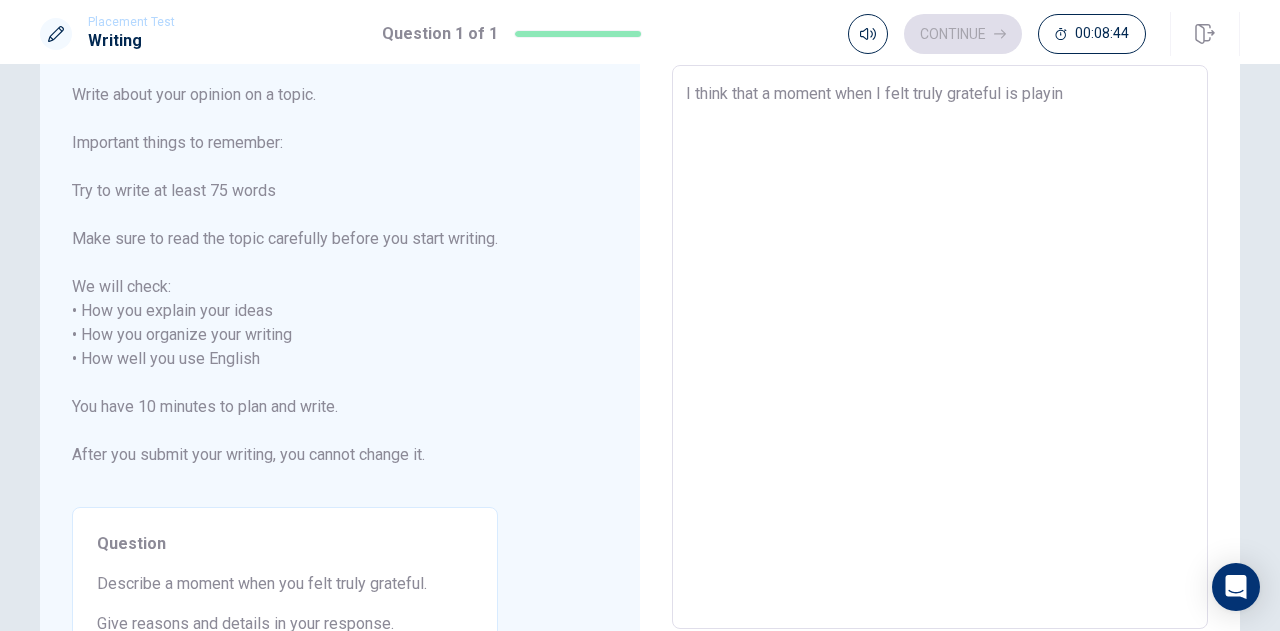 type on "x" 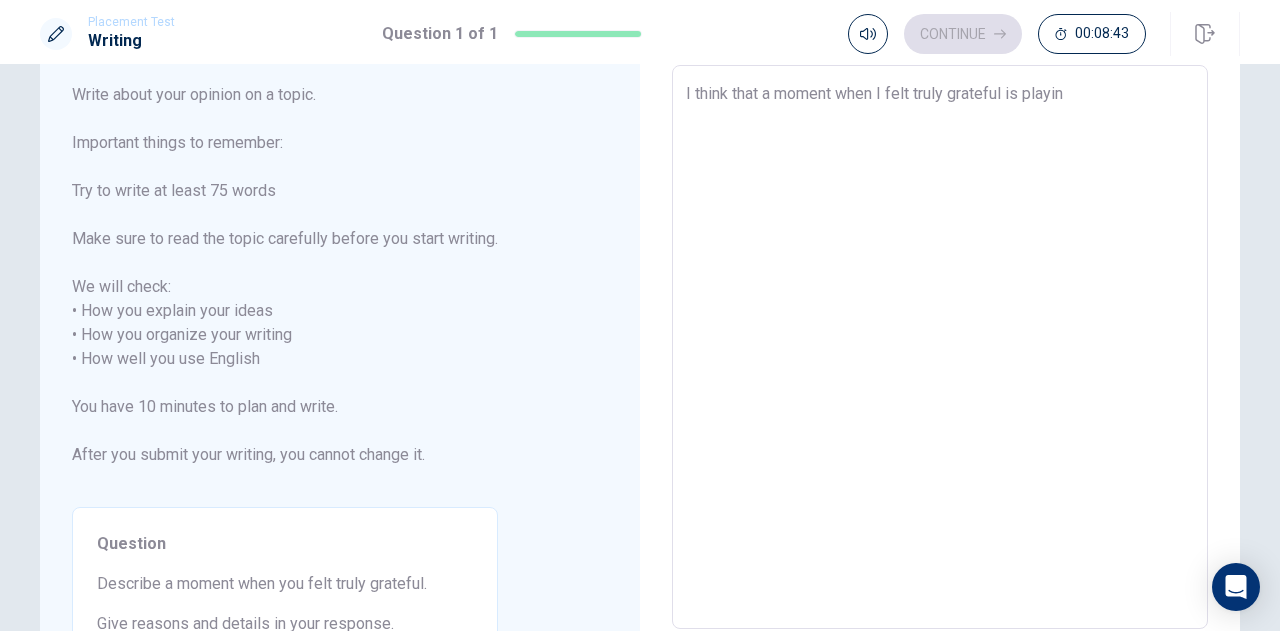 type on "I think that a moment when I felt truly grateful is playing" 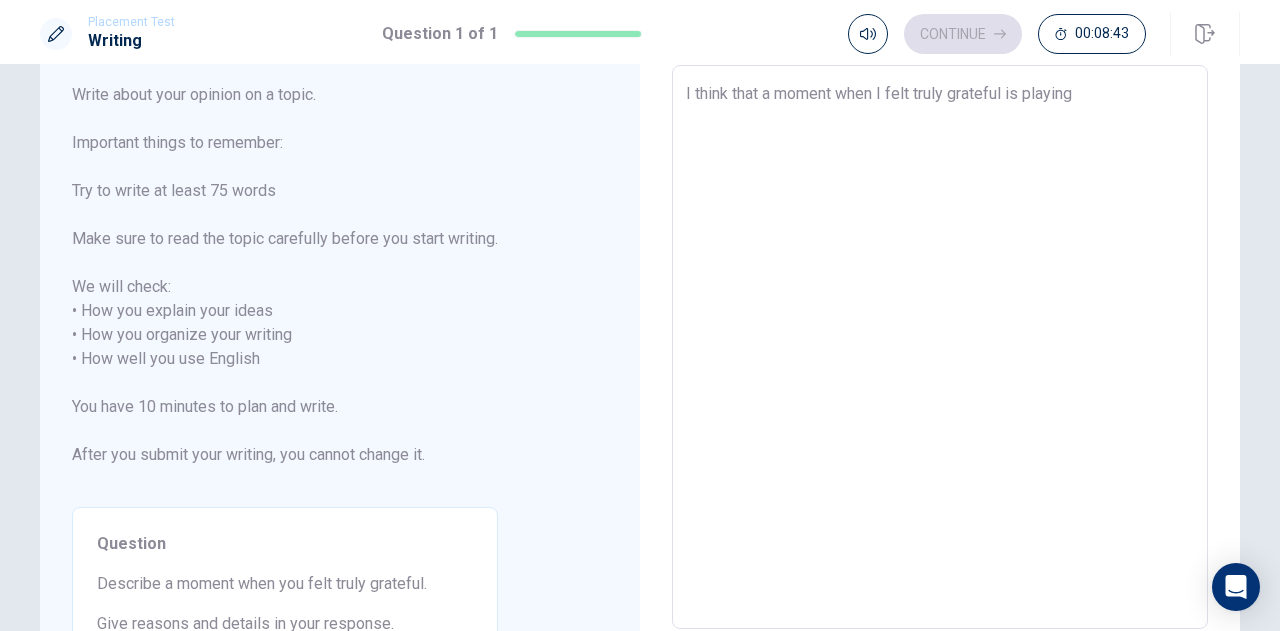 type on "x" 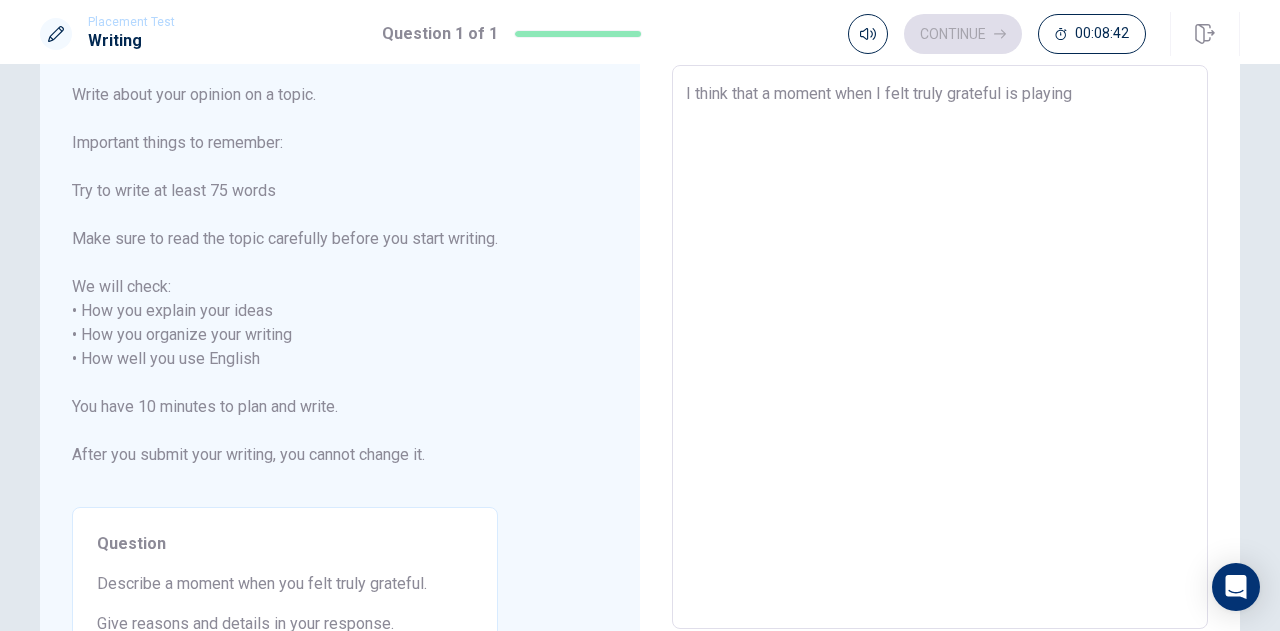type on "x" 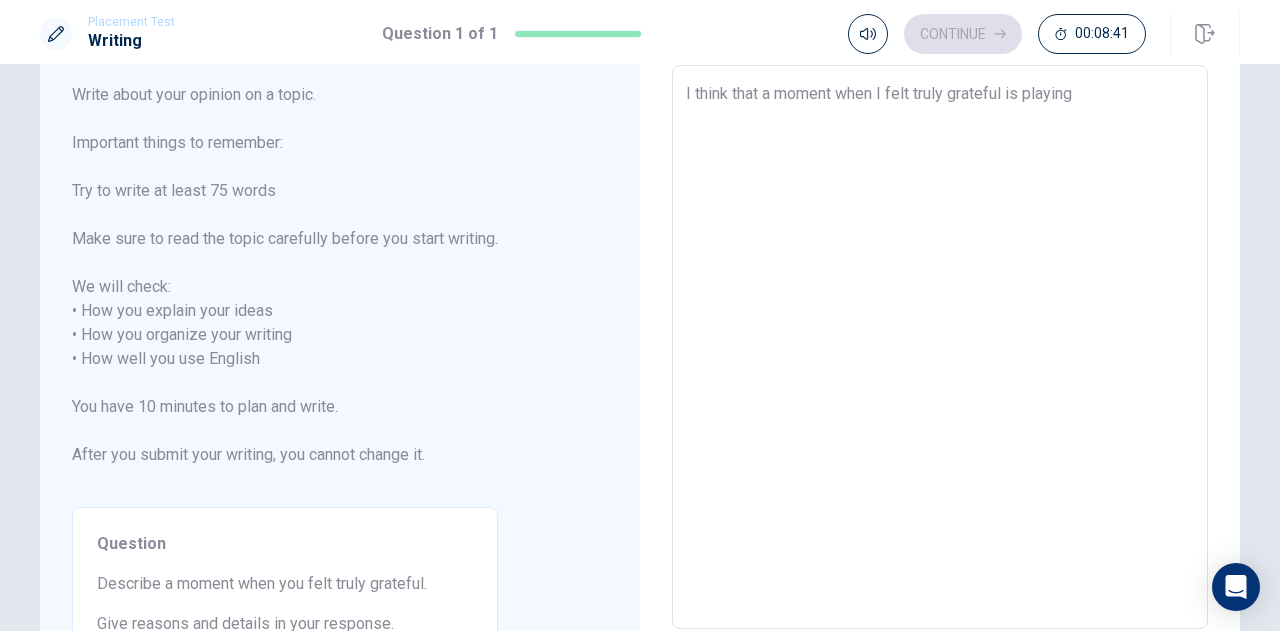 type on "I think that a moment when I felt truly grateful is playing b" 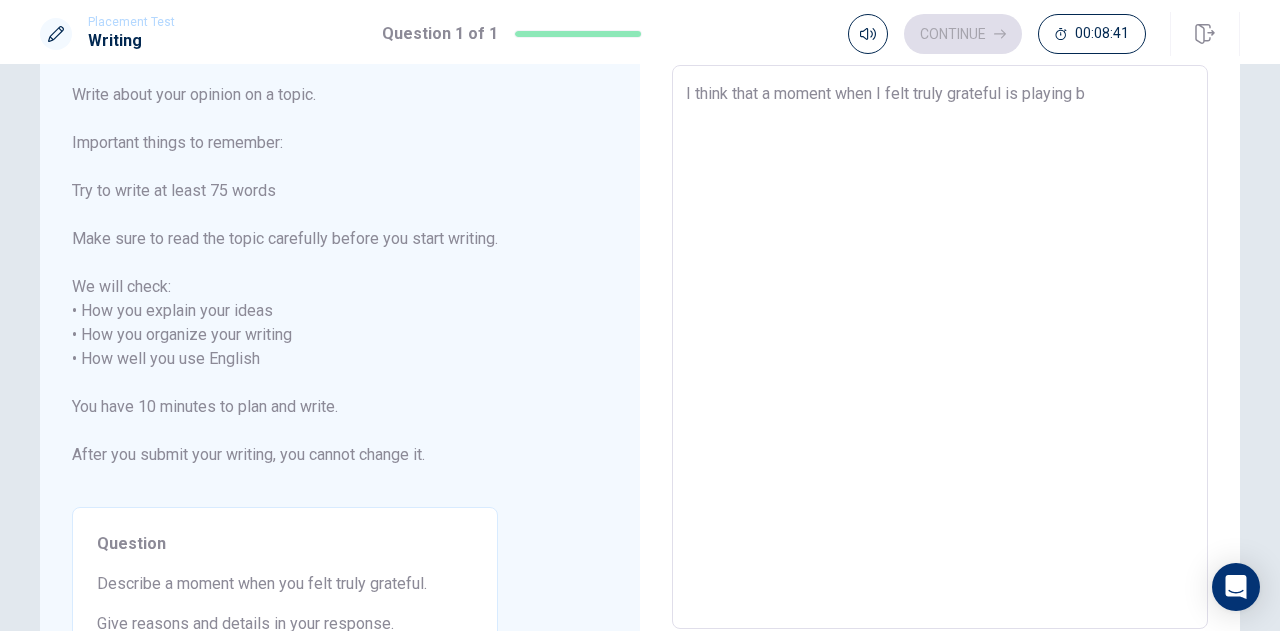 type on "x" 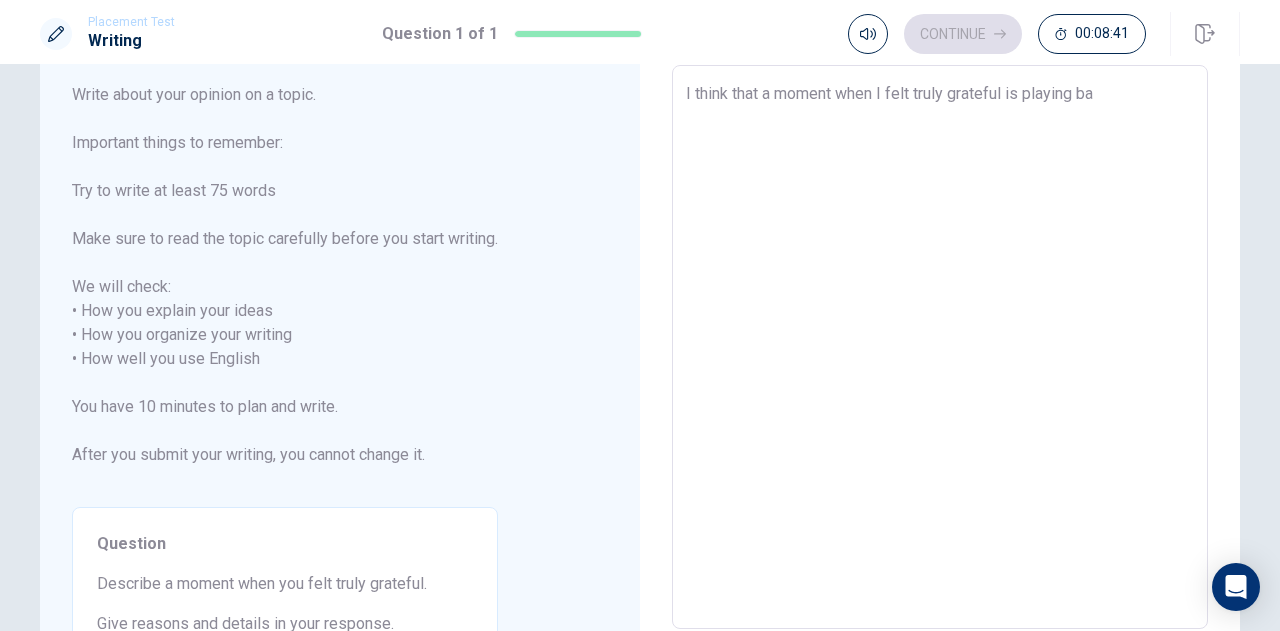 type on "x" 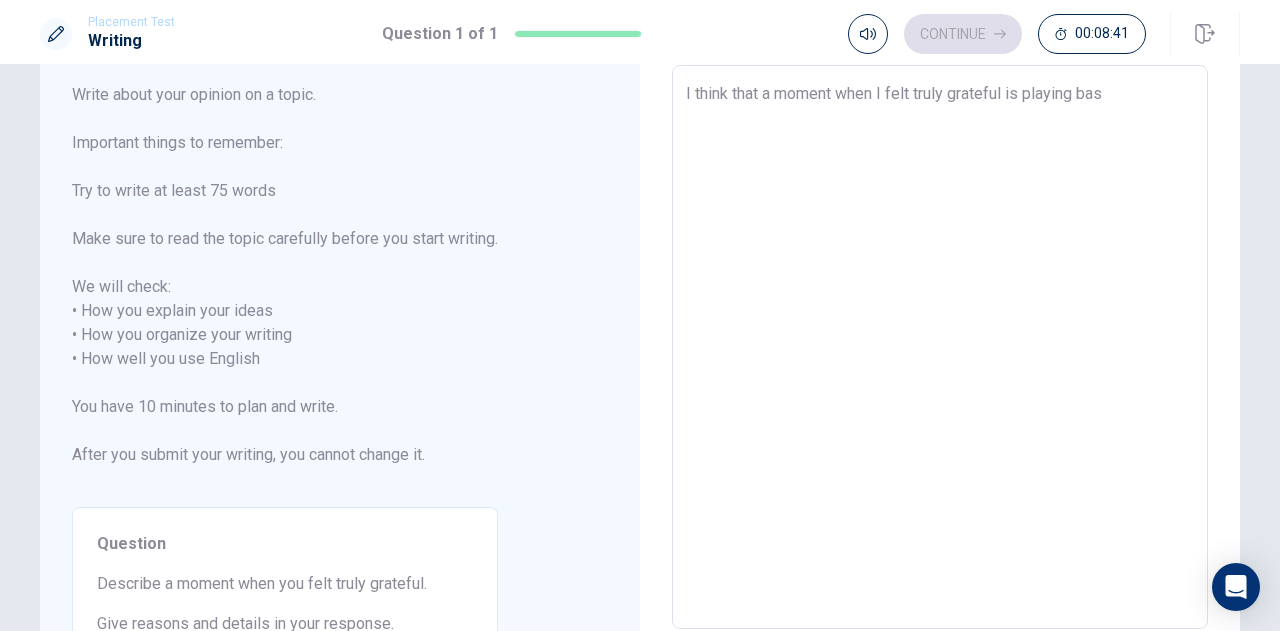 type on "x" 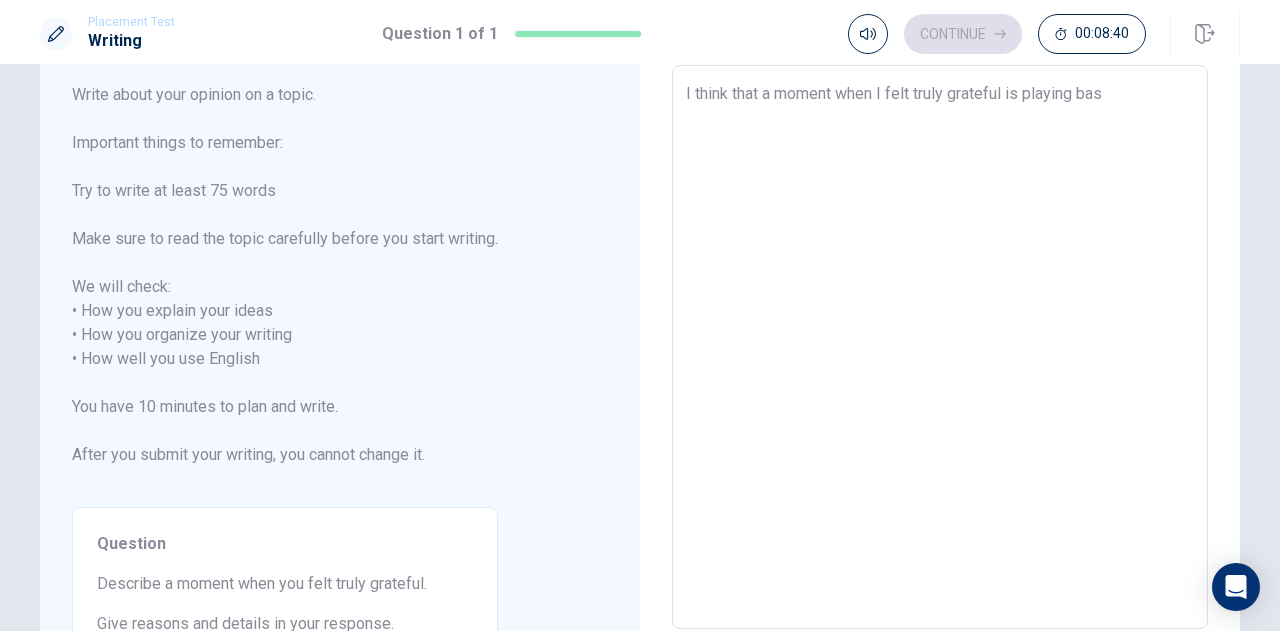 type on "I think that a moment when I felt truly grateful is playing bask" 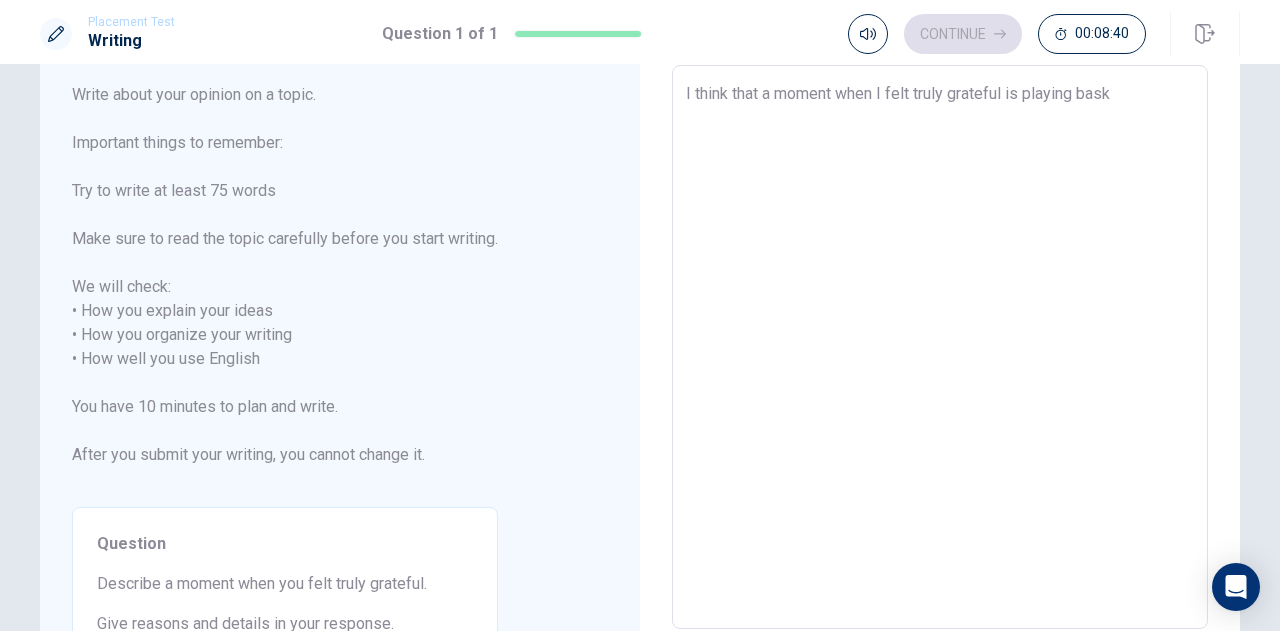 type on "x" 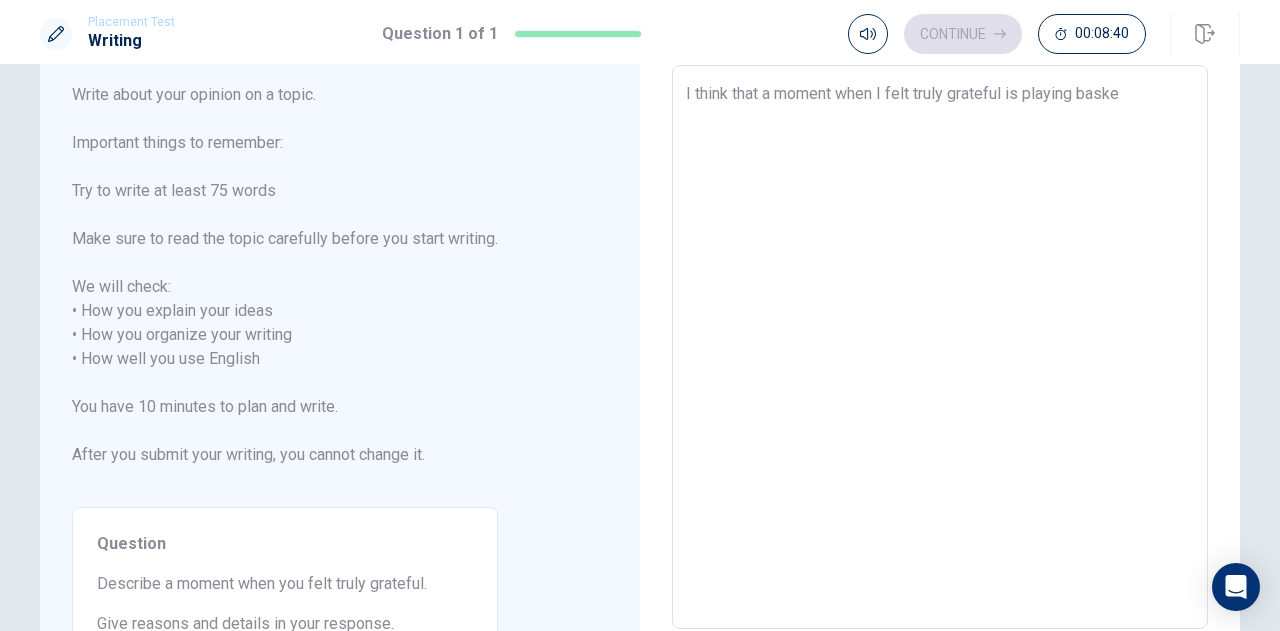 type on "x" 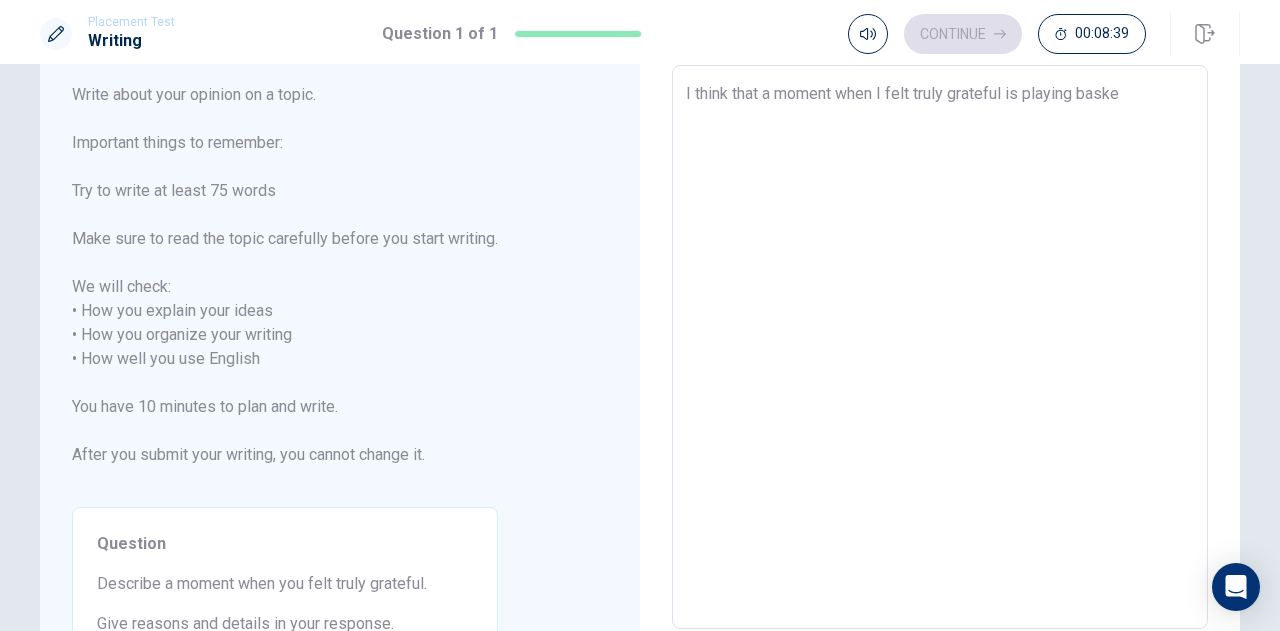 type on "I think that a moment when I felt truly grateful is playing basket" 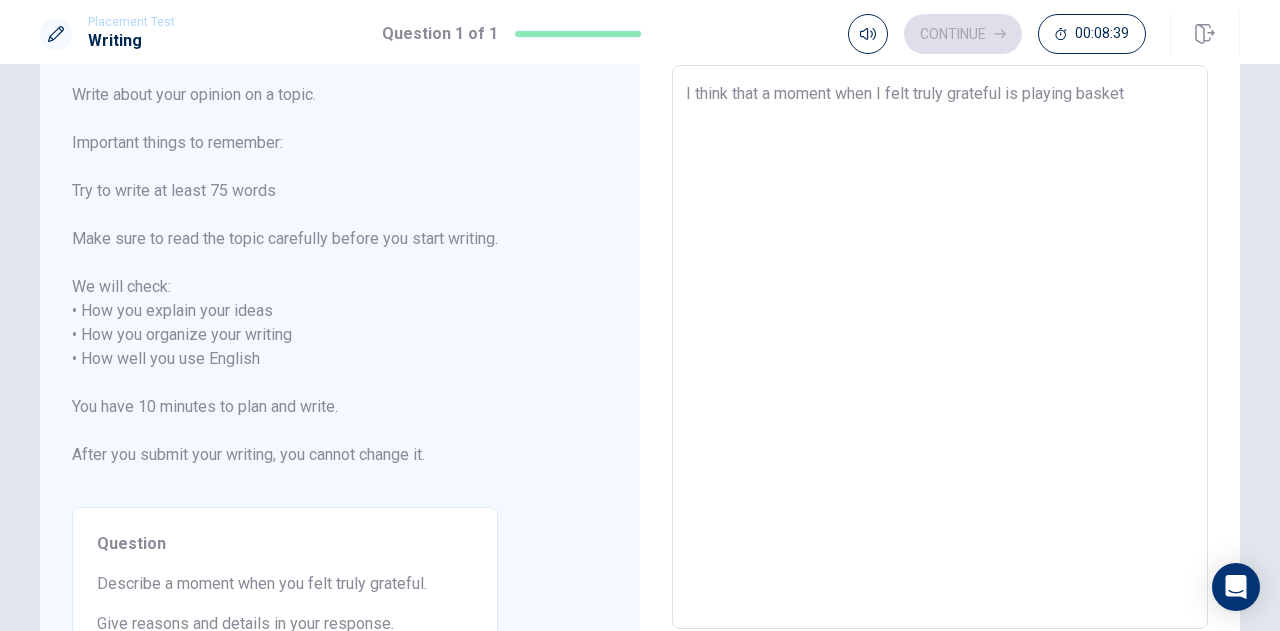 type on "x" 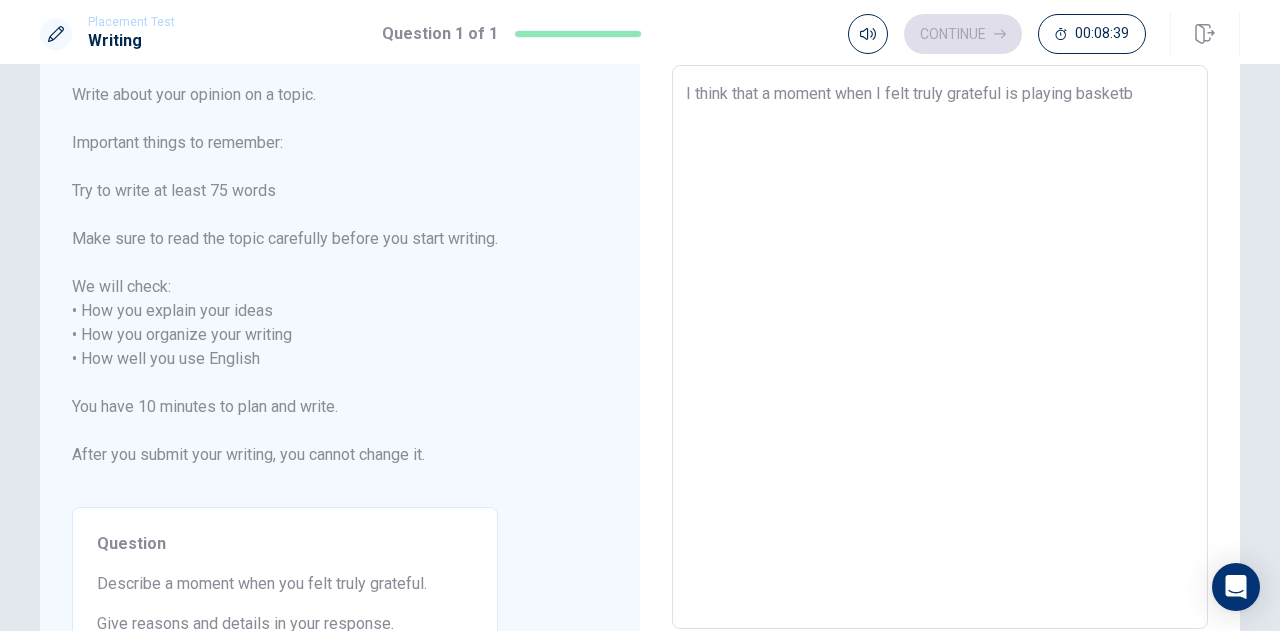 type on "x" 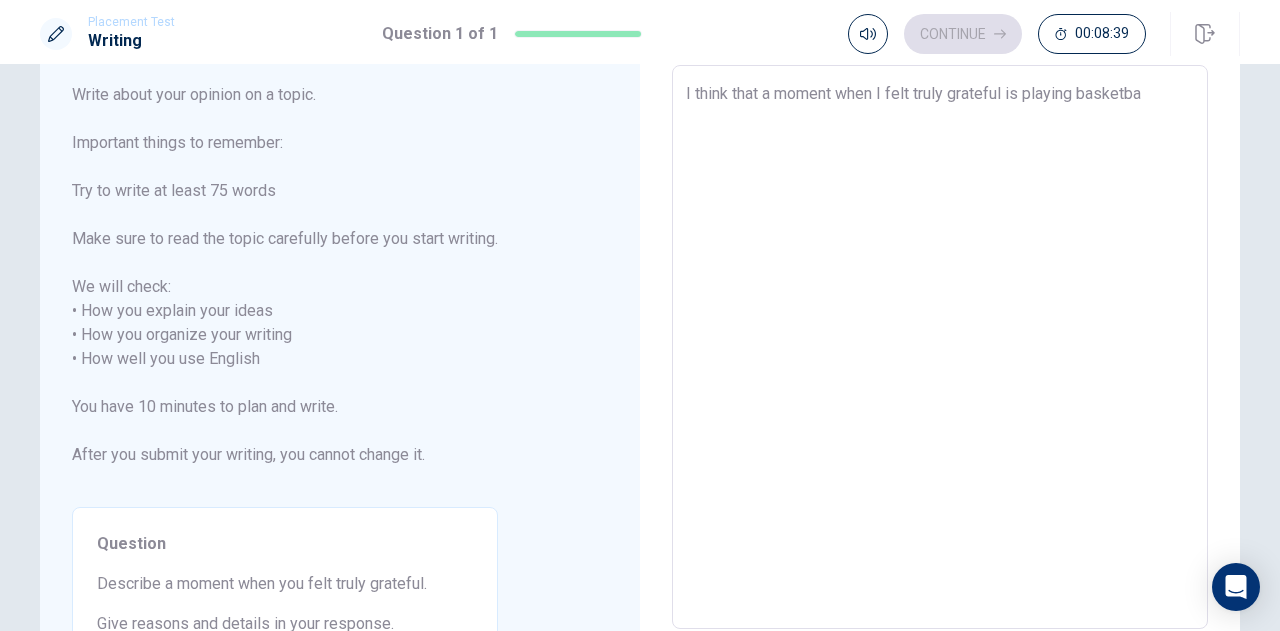 type on "x" 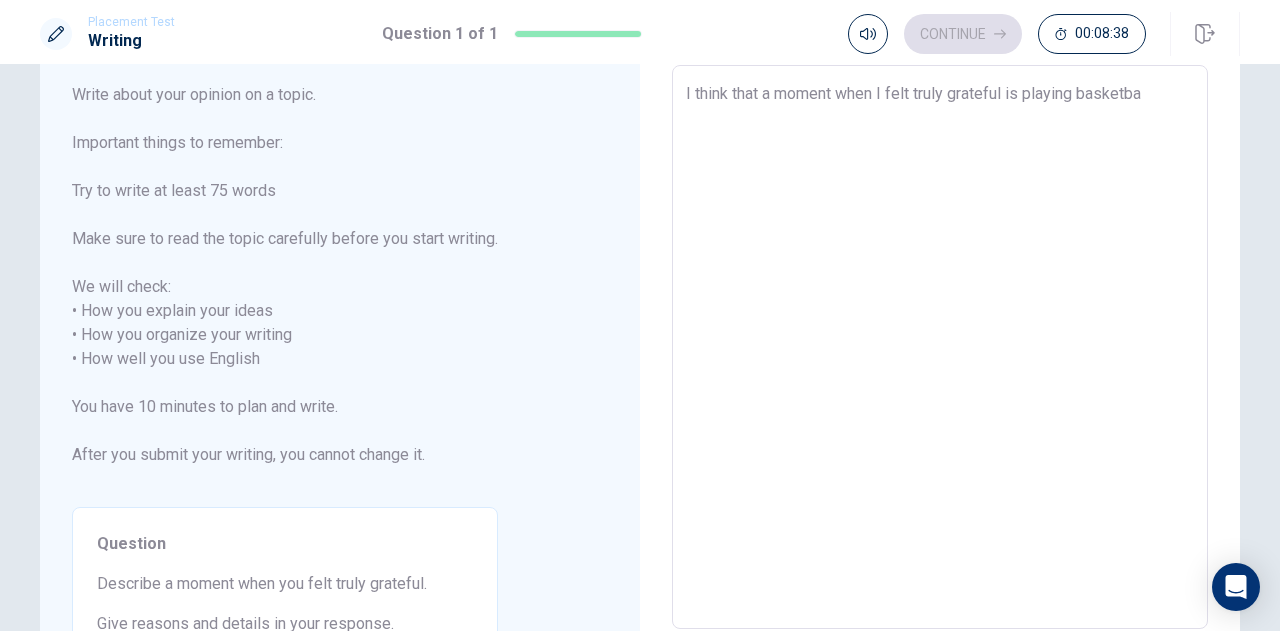 type on "I think that a moment when I felt truly grateful is playing basketbal" 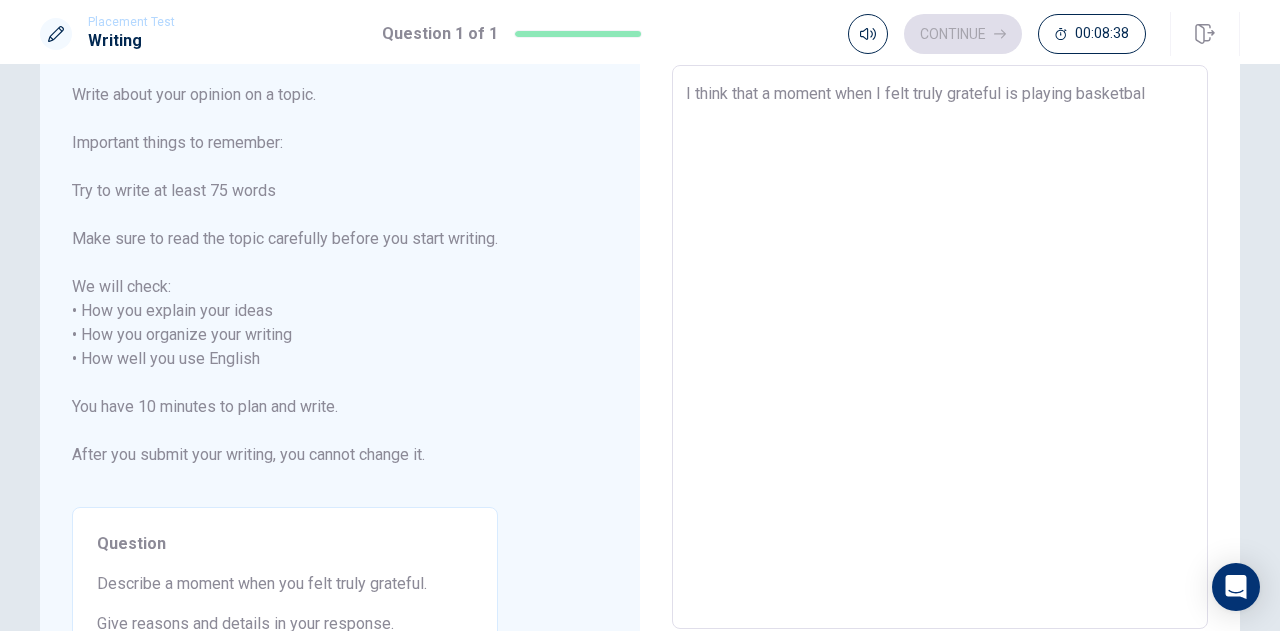 type on "x" 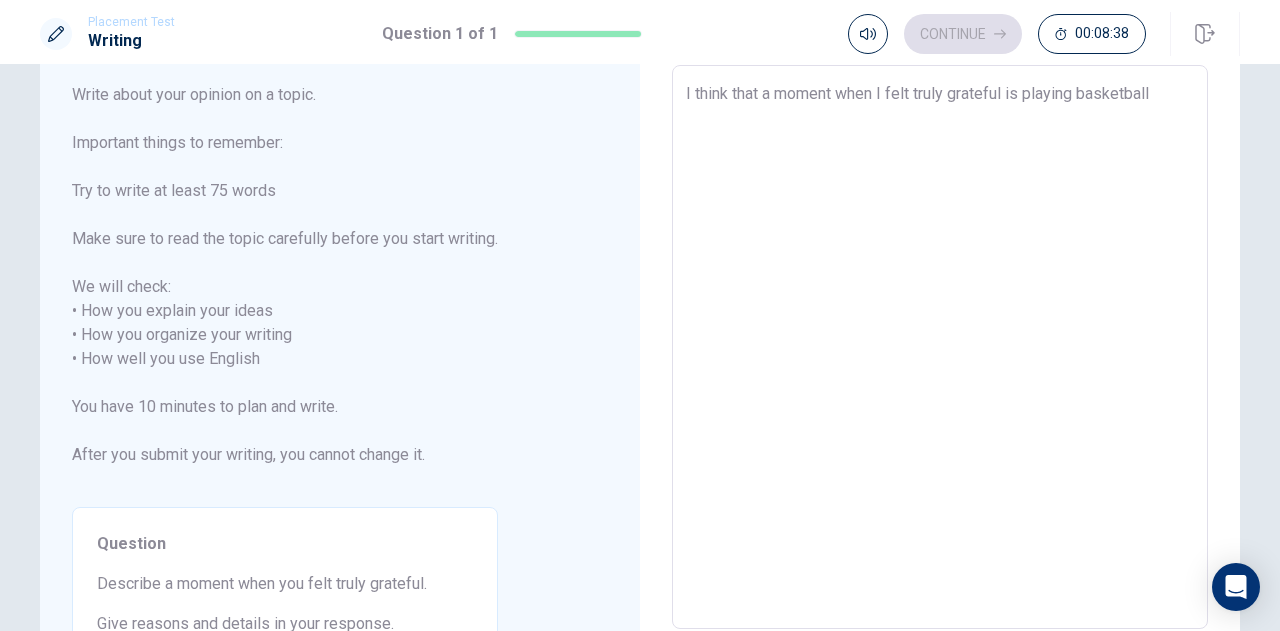 type on "x" 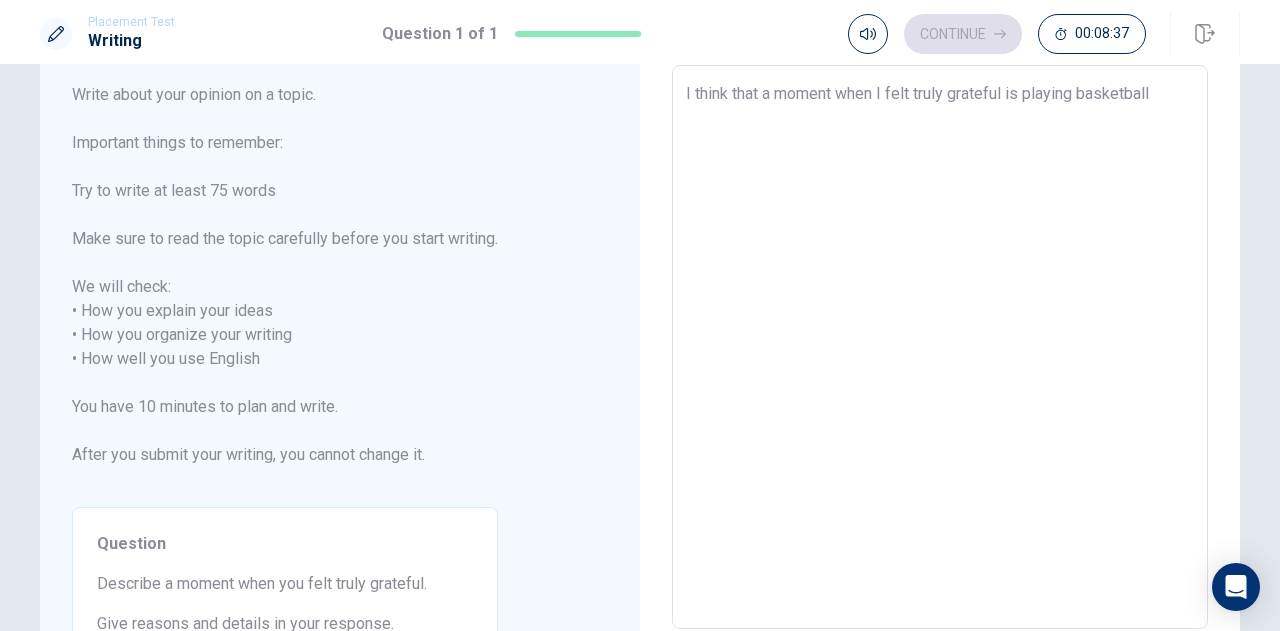 type on "x" 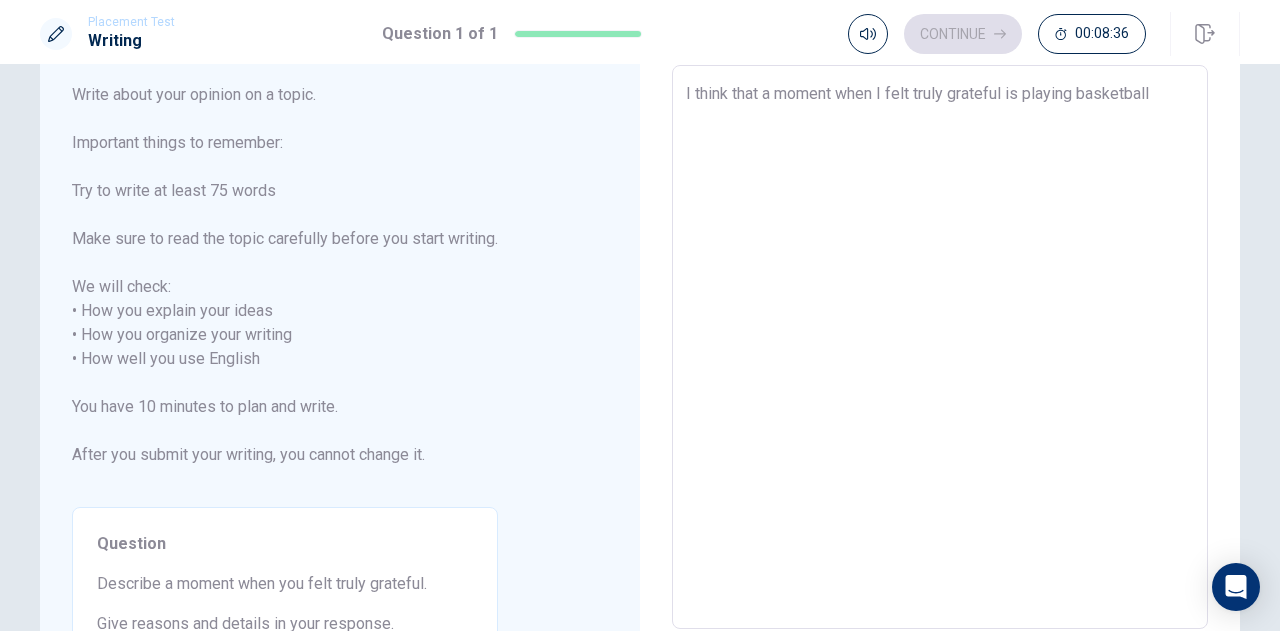 type on "I think that a moment when I felt truly grateful is playing basketball w" 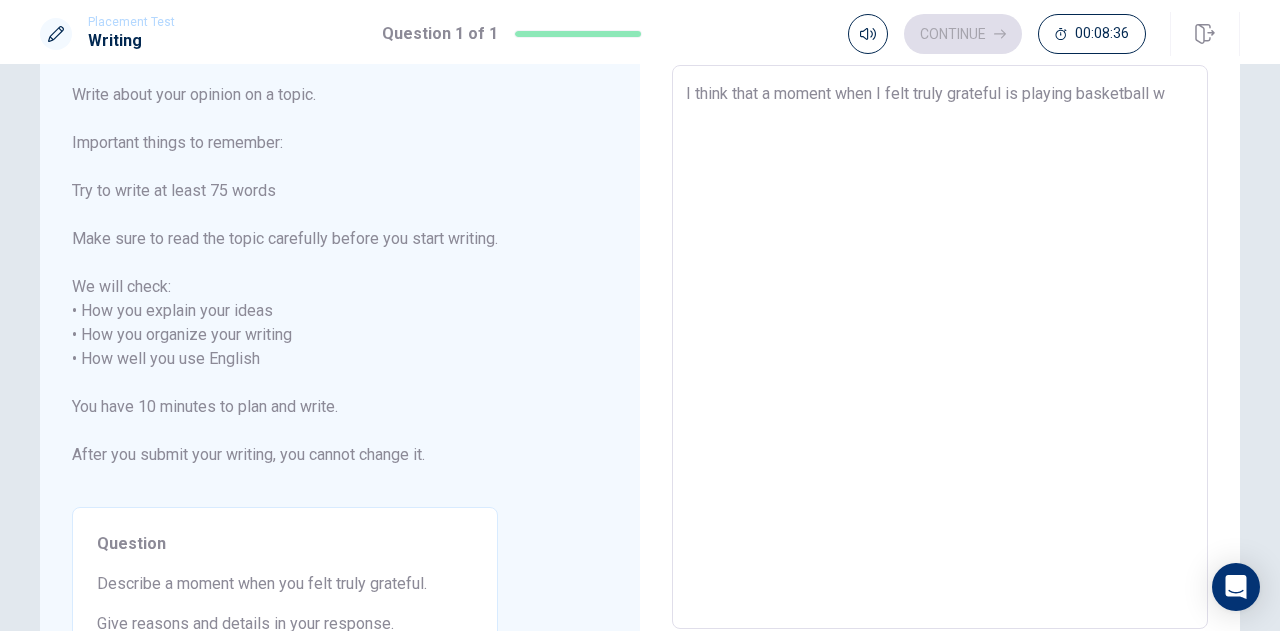 type on "x" 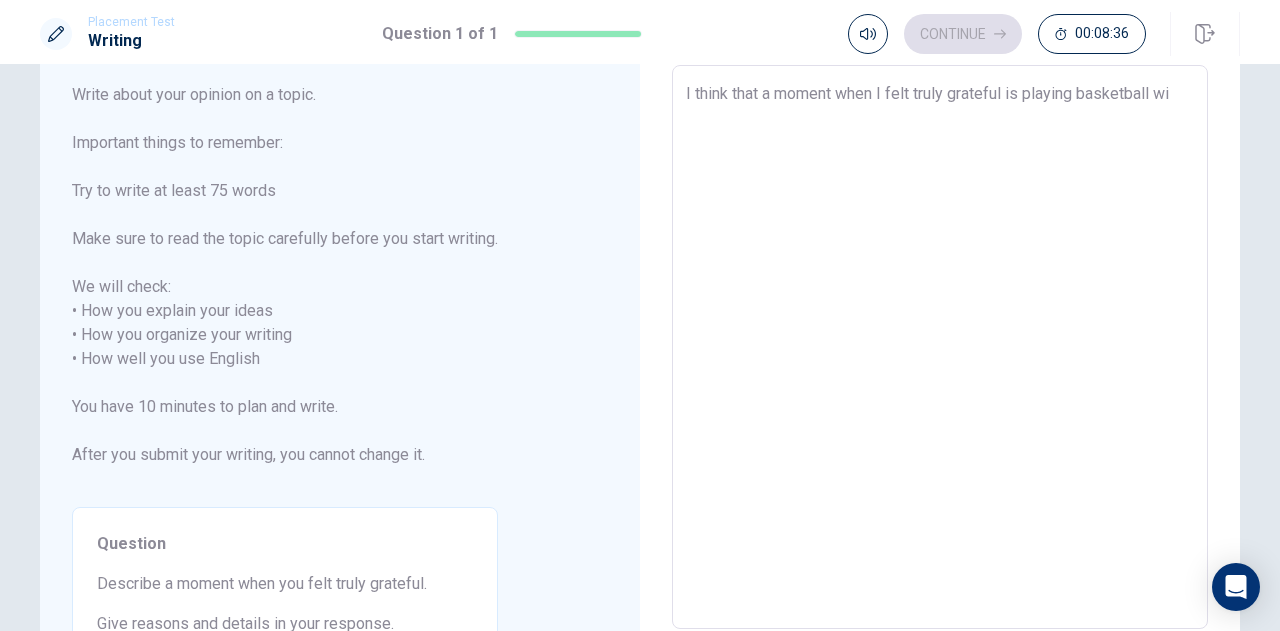 type on "x" 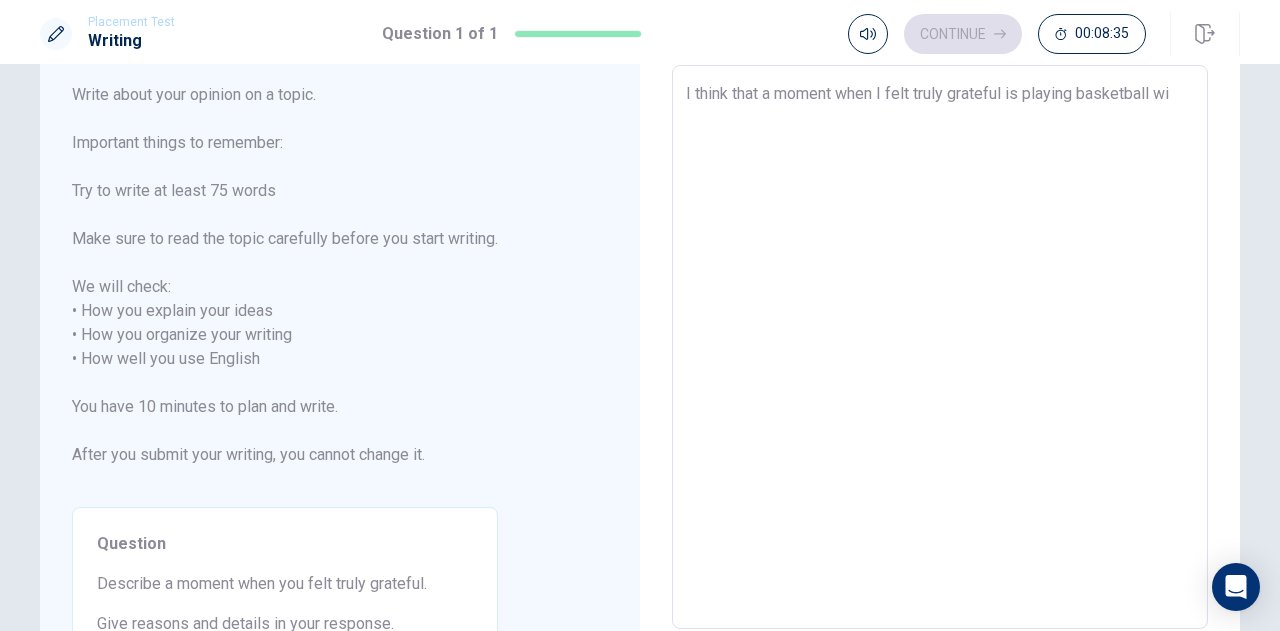 type on "I think that a moment when I felt truly grateful is playing basketball wit" 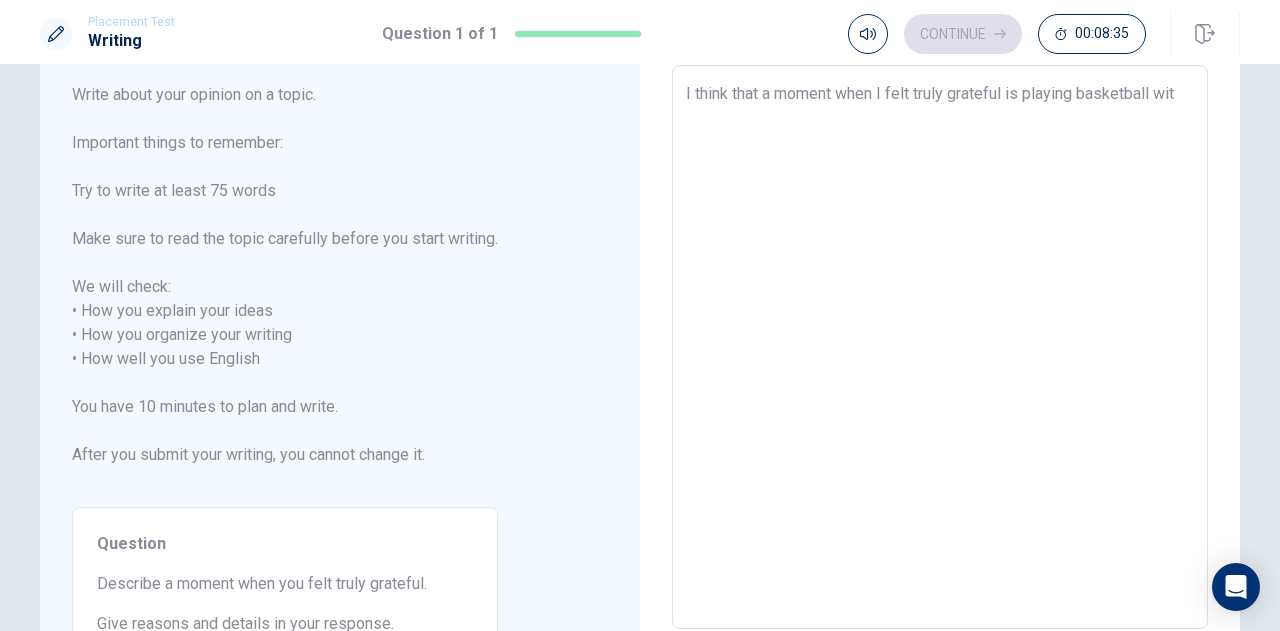 type on "x" 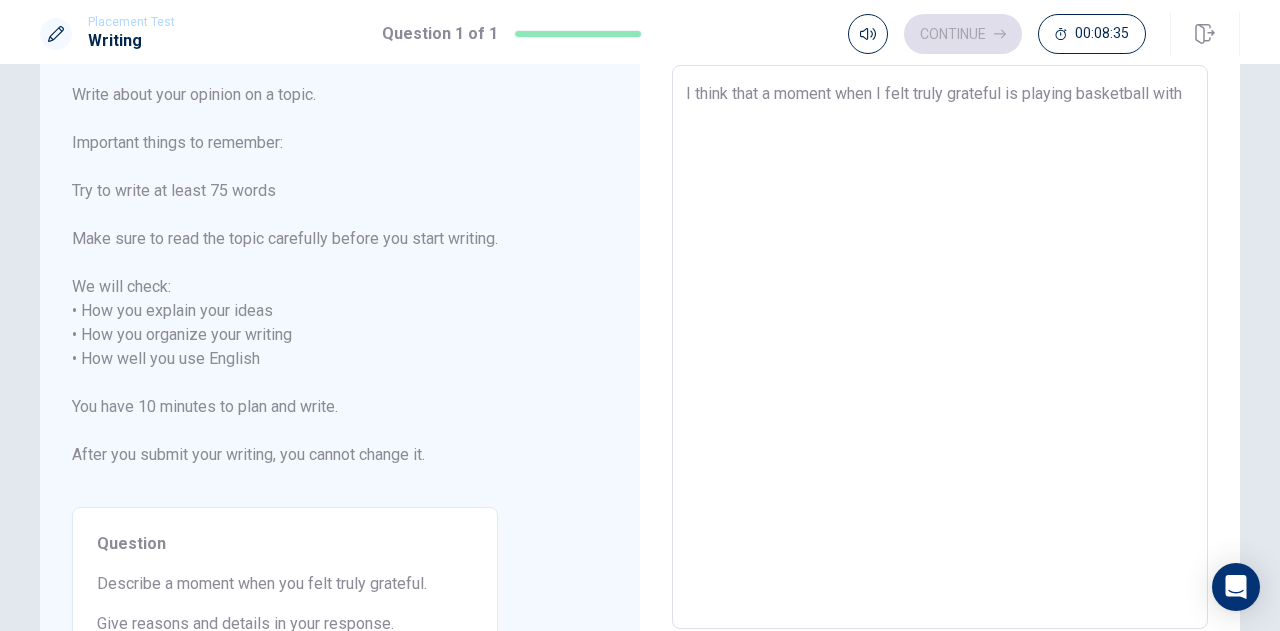 type on "x" 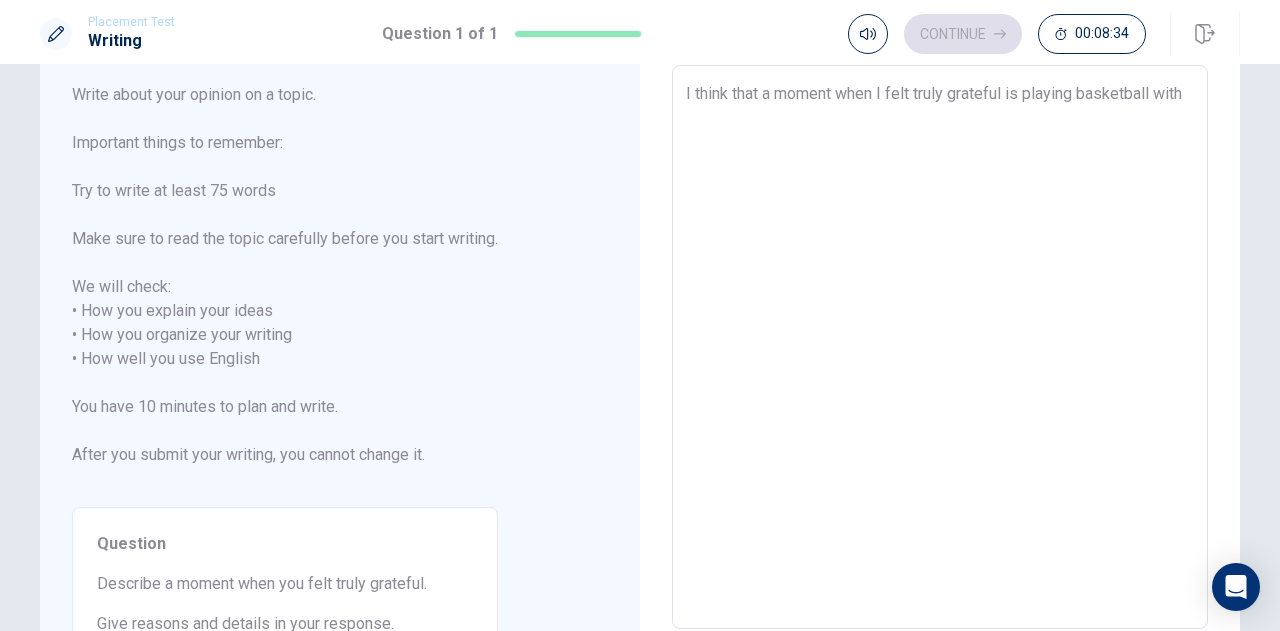 type on "I think that a moment when I felt truly grateful is playing basketball with" 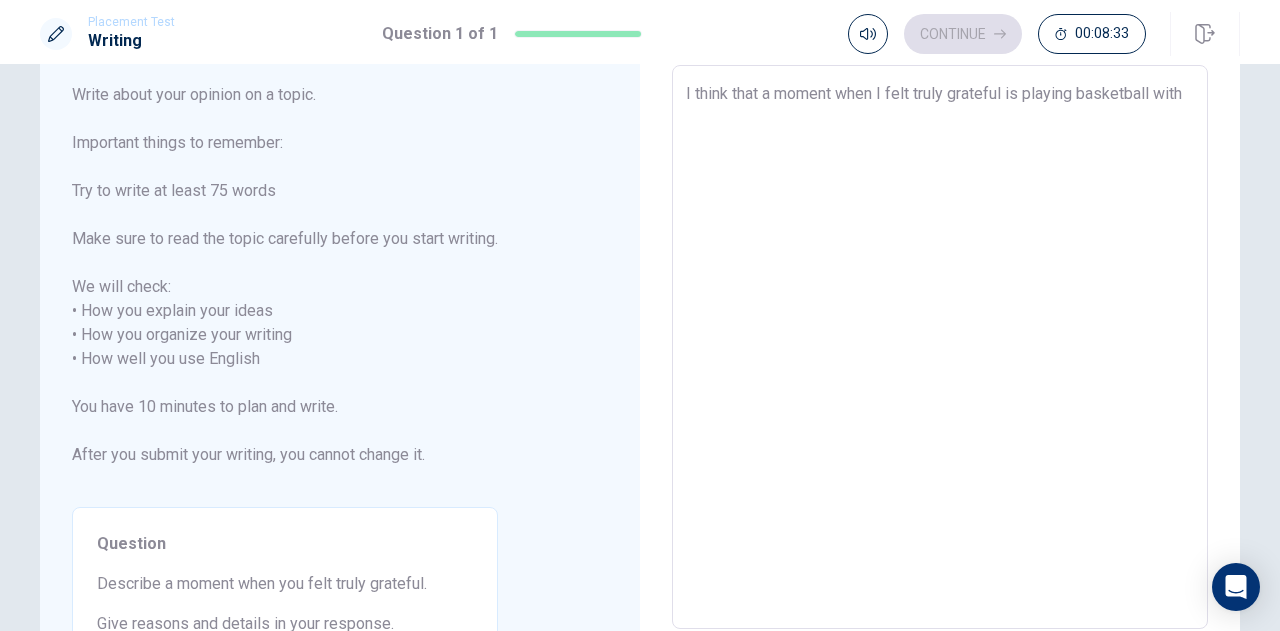type on "I think that a moment when I felt truly grateful is playing basketball with m" 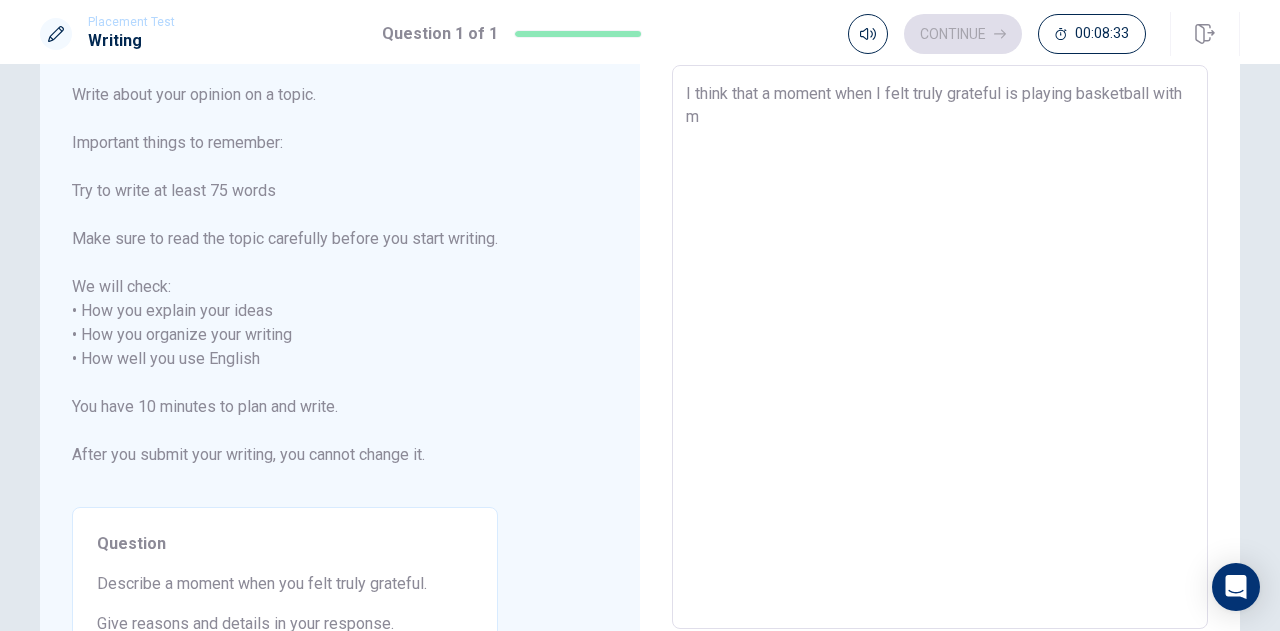 type on "x" 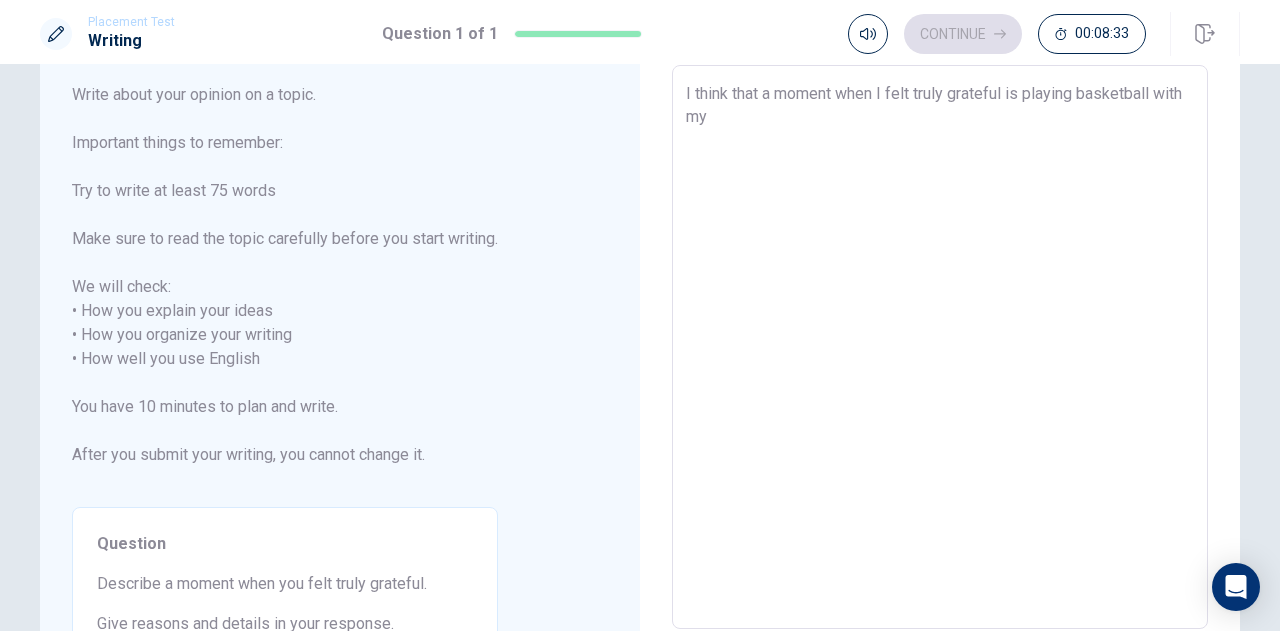 type on "x" 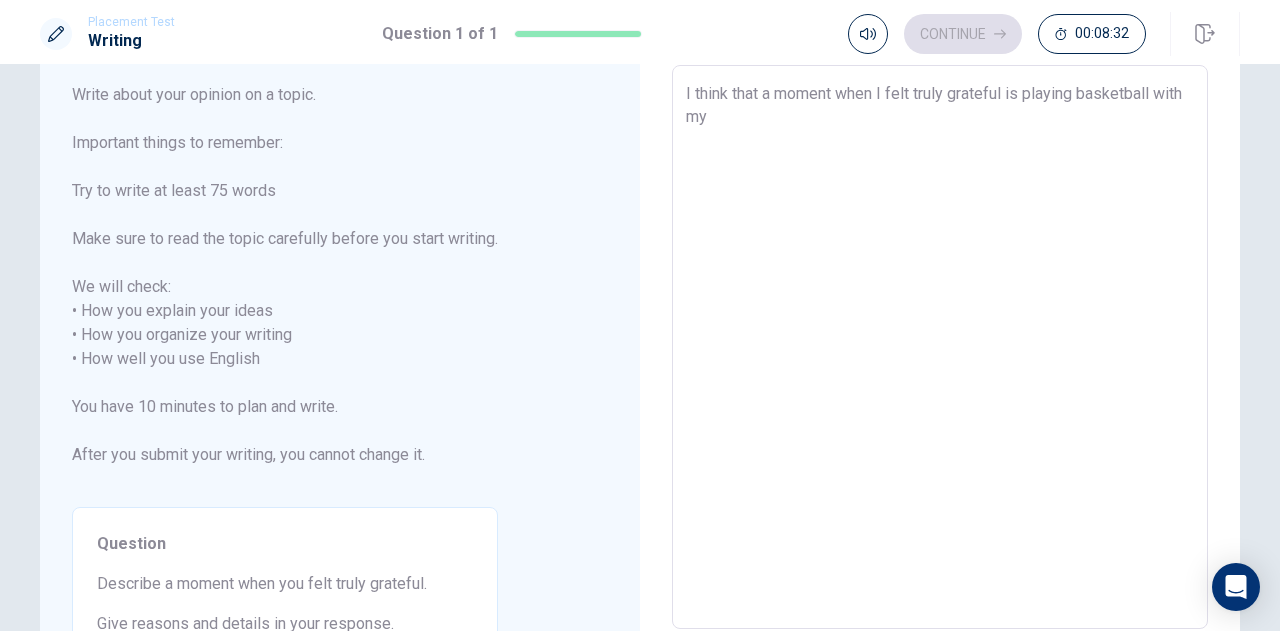 type on "x" 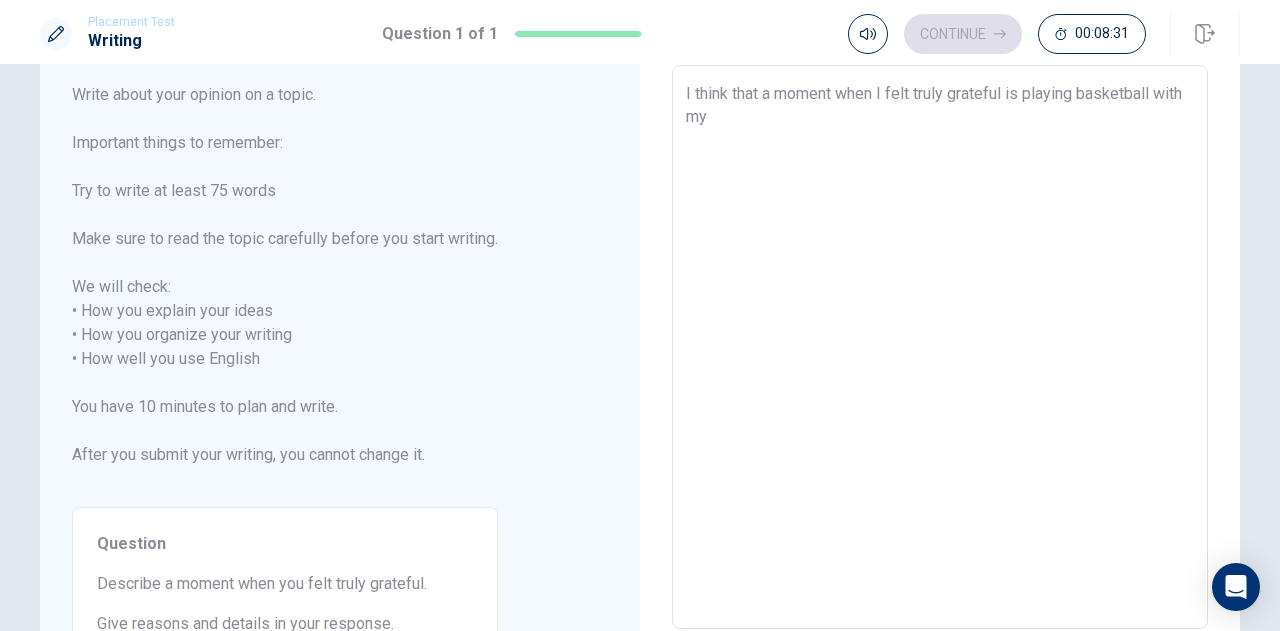 type on "I think that a moment when I felt truly grateful is playing basketball with my f" 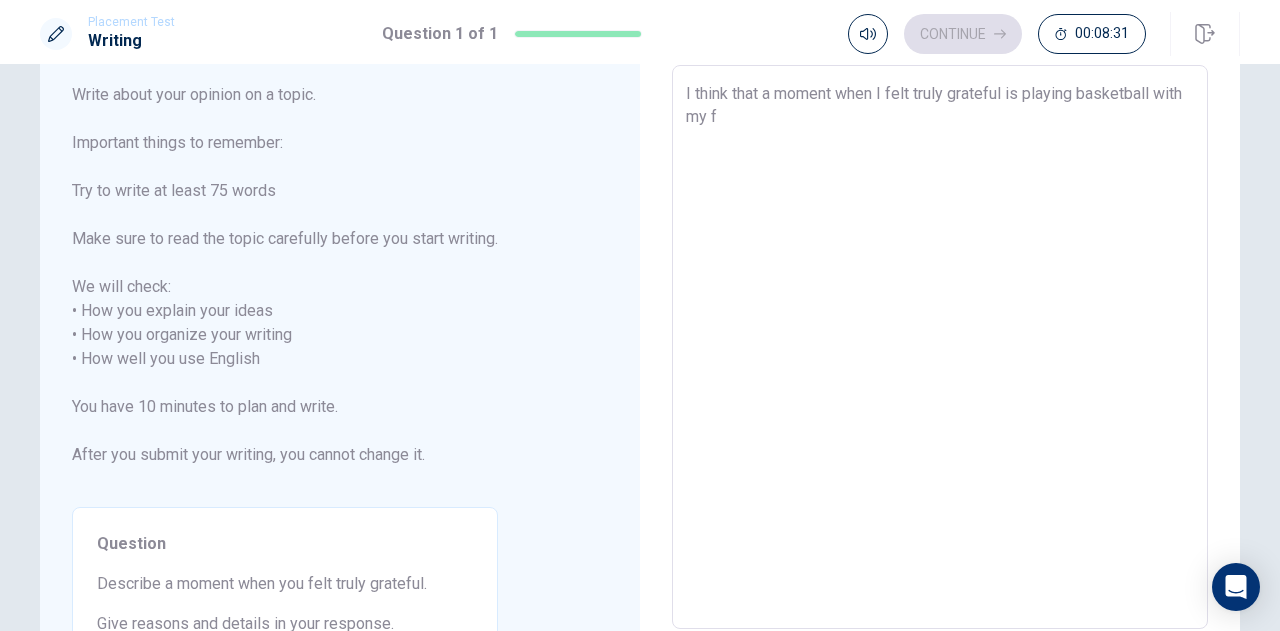 type on "x" 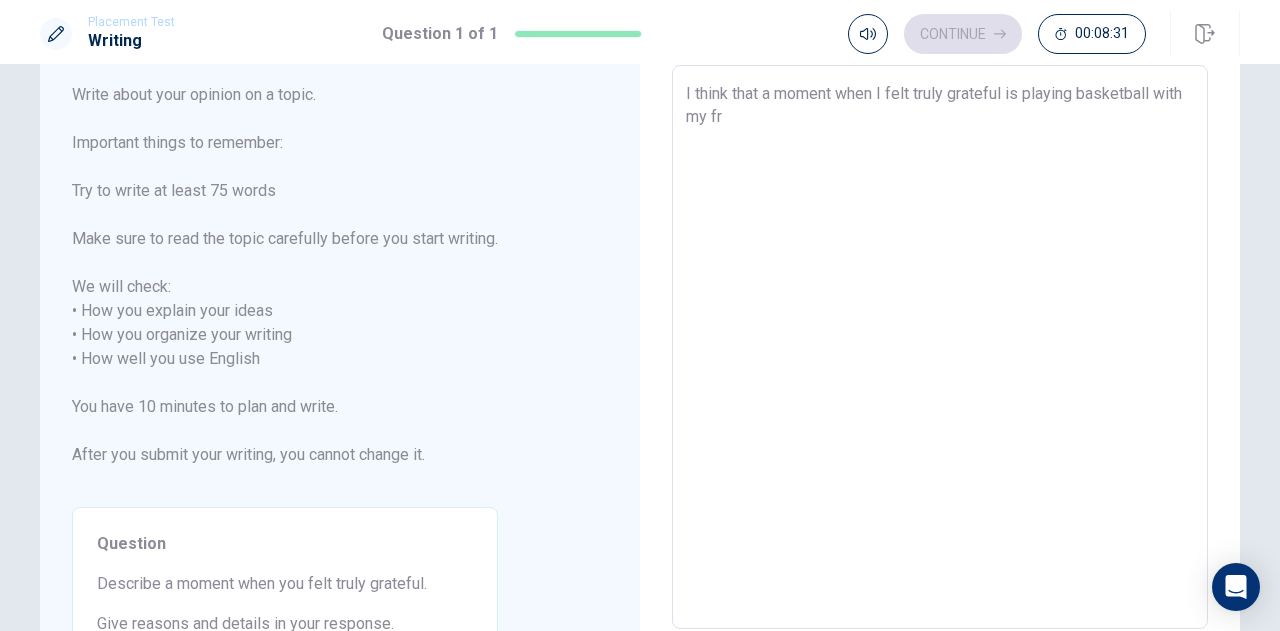 type on "x" 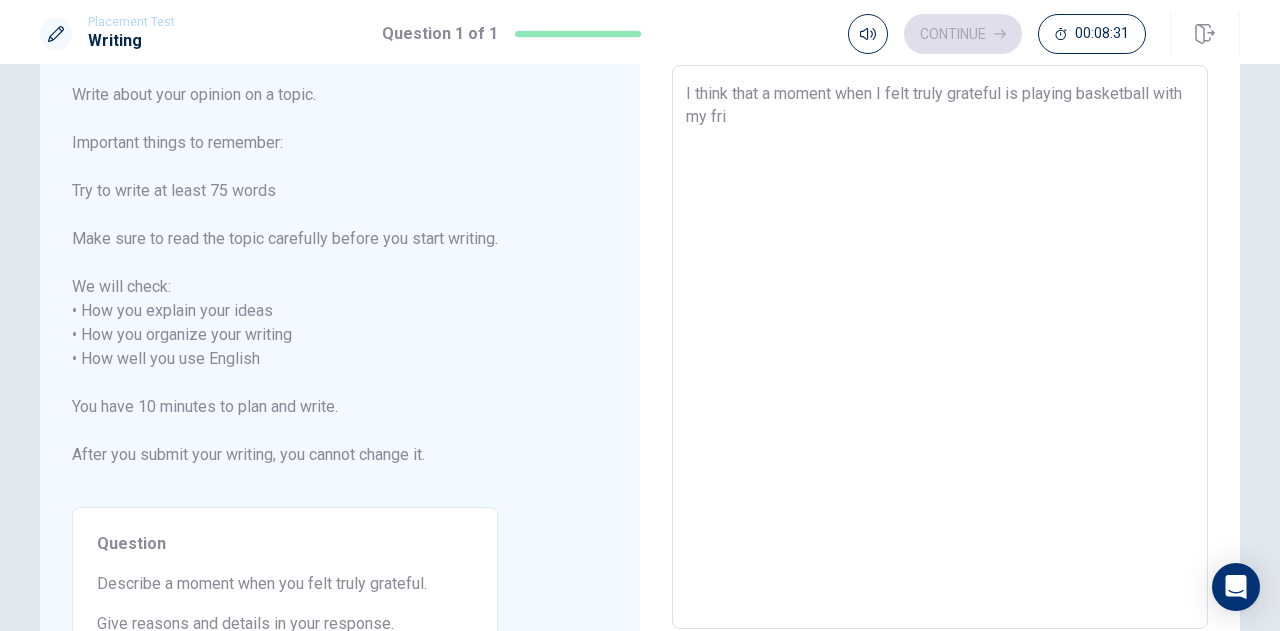 type on "x" 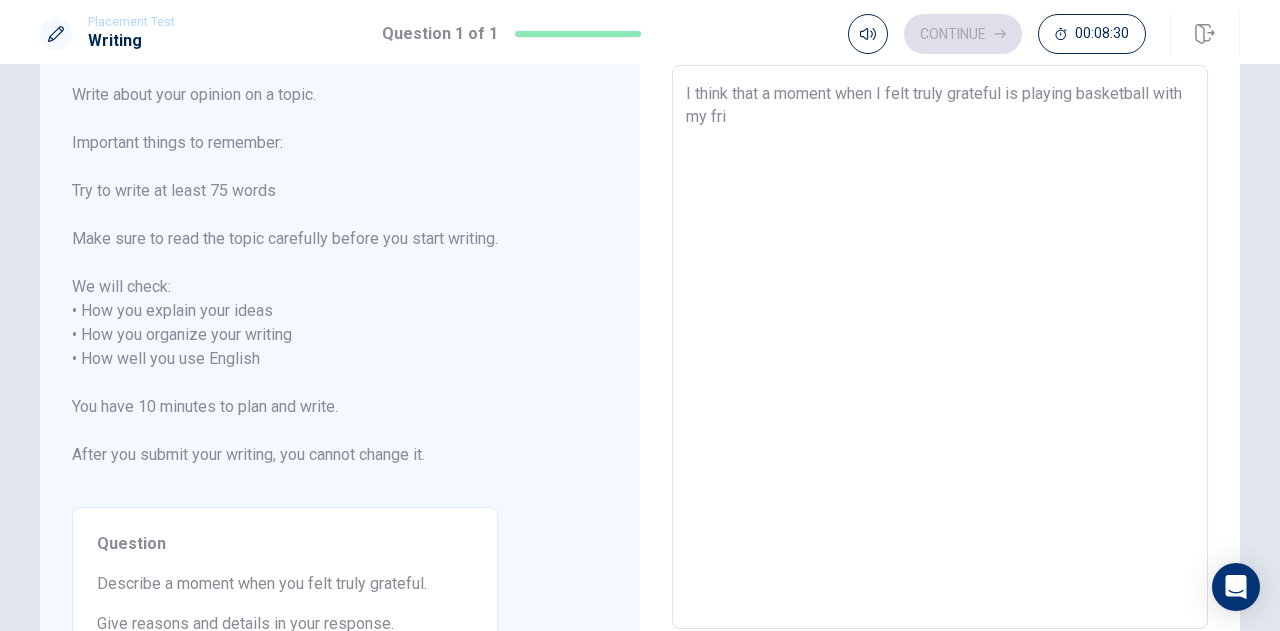 type on "I think that a moment when I felt truly grateful is playing basketball with my frie" 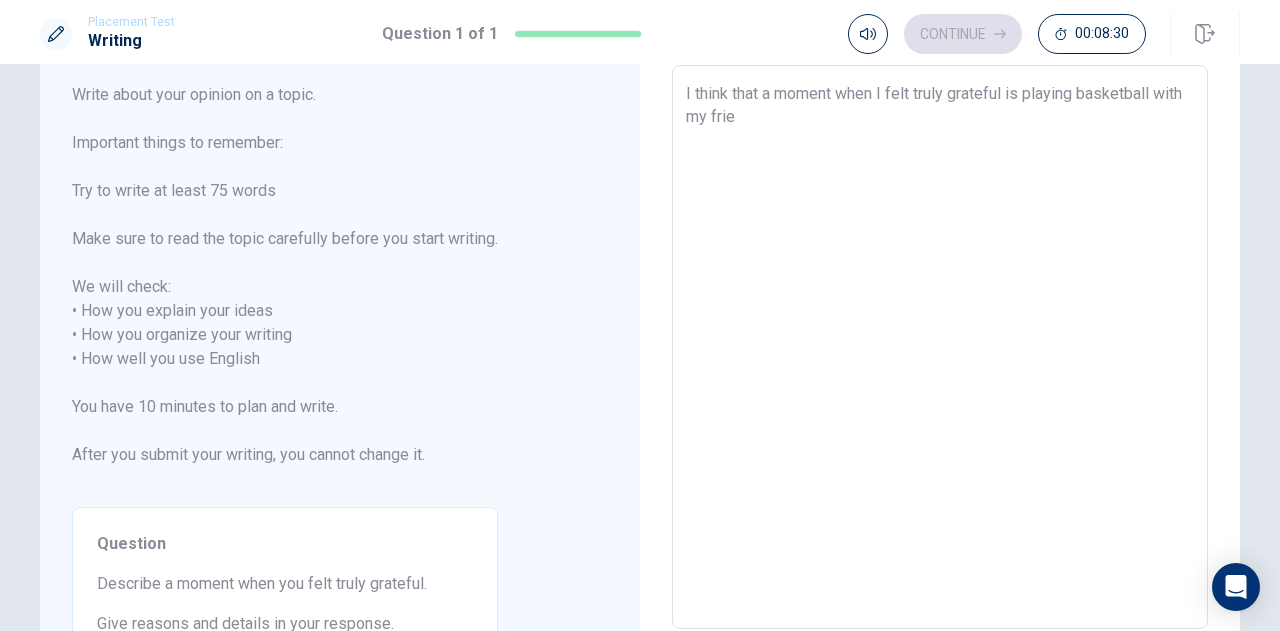 type on "x" 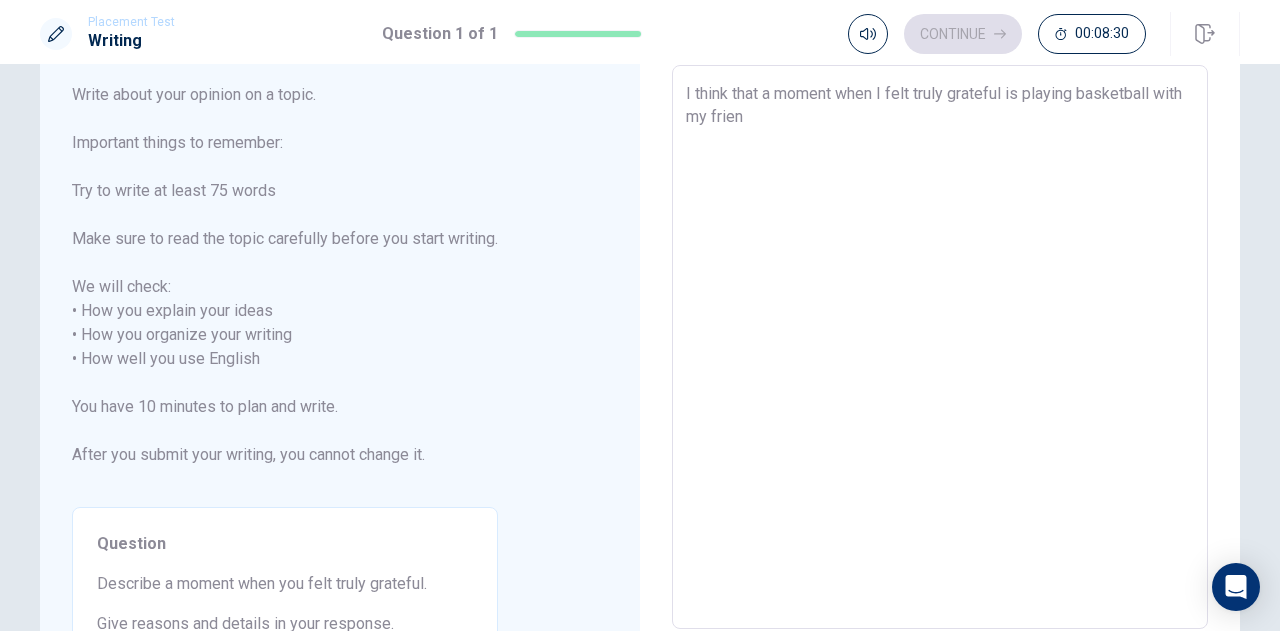 type on "x" 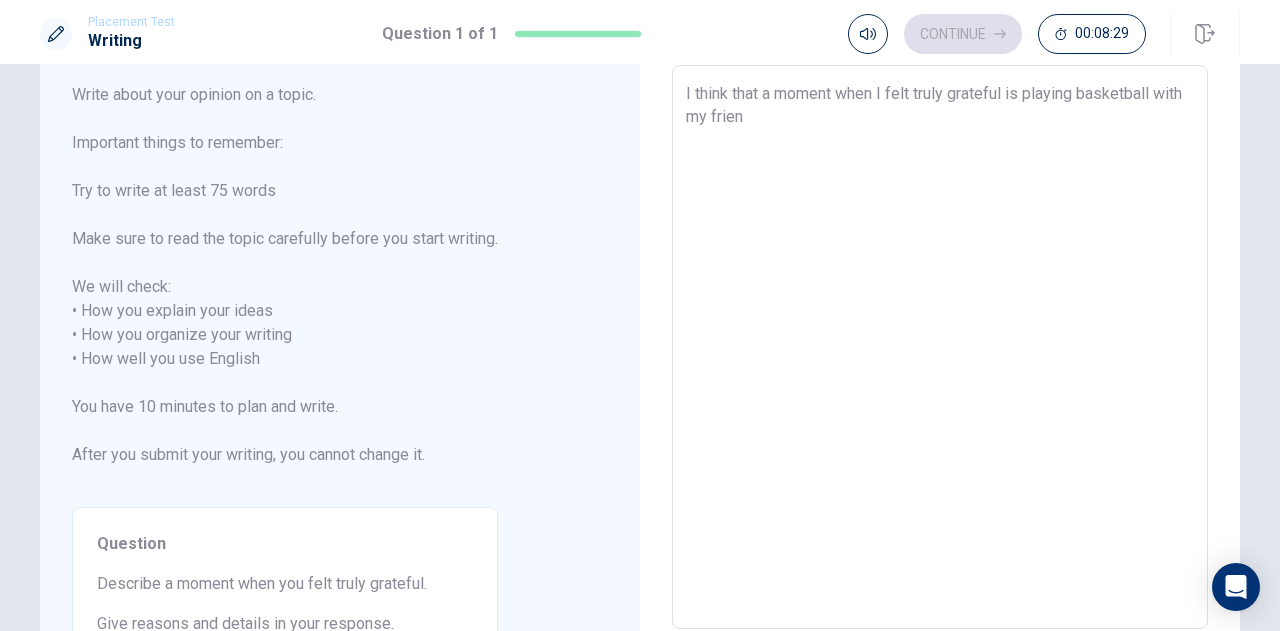 type on "I think that a moment when I felt truly grateful is playing basketball with my friend" 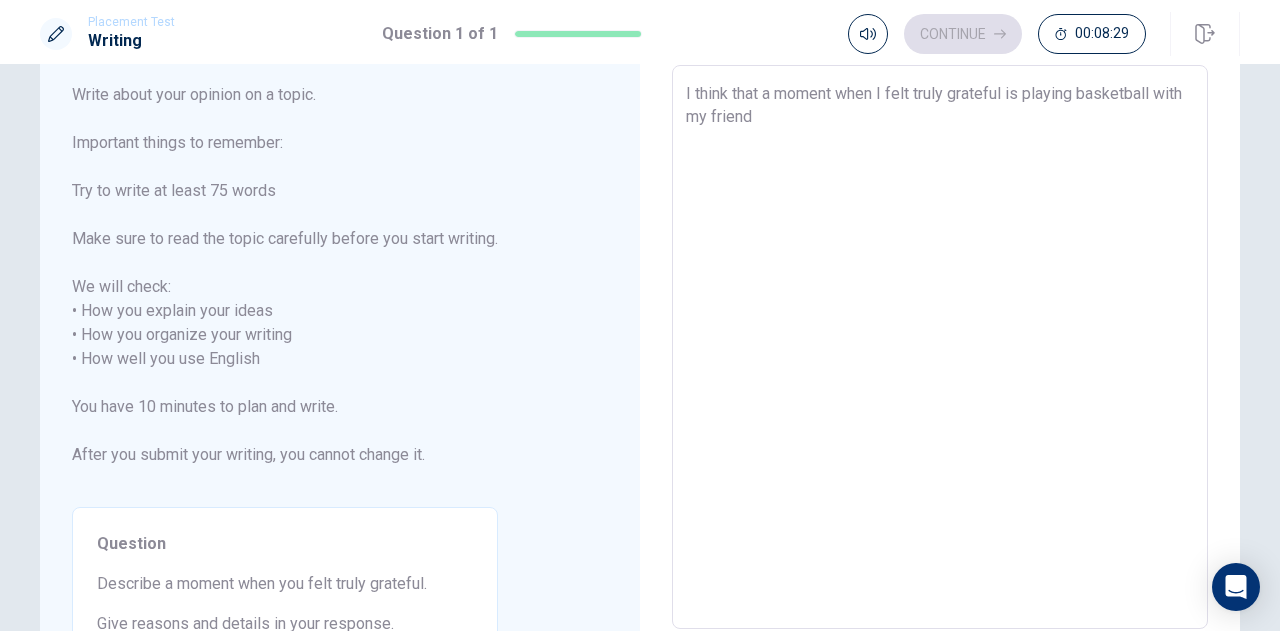 type on "x" 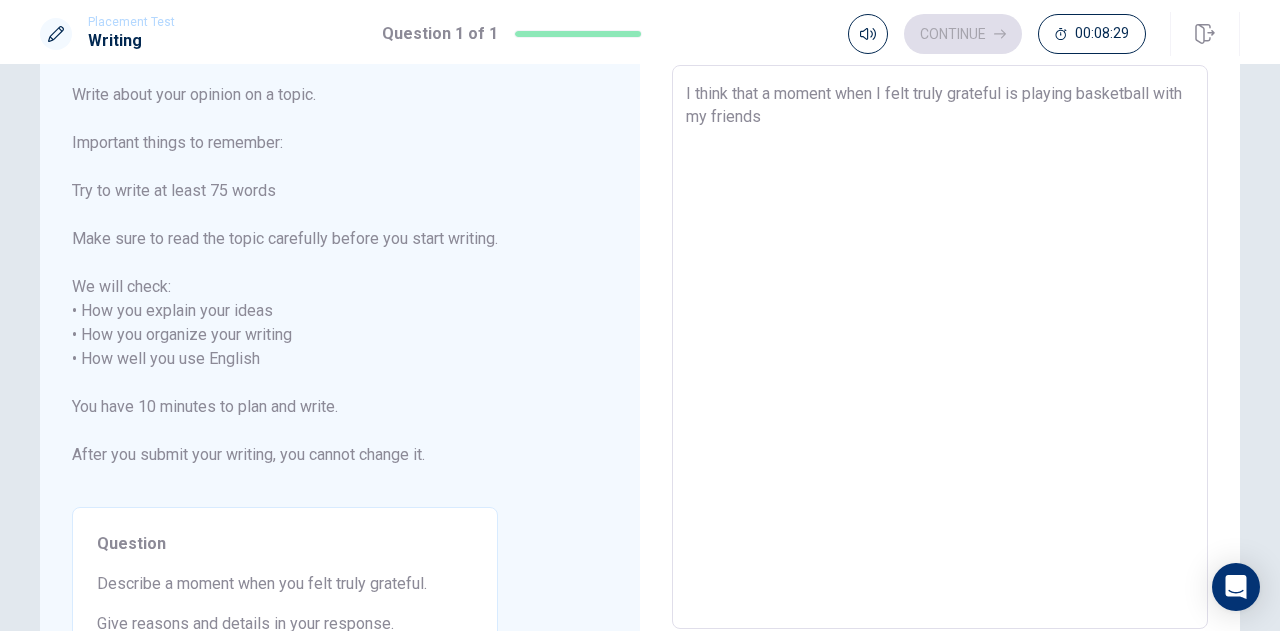 type on "x" 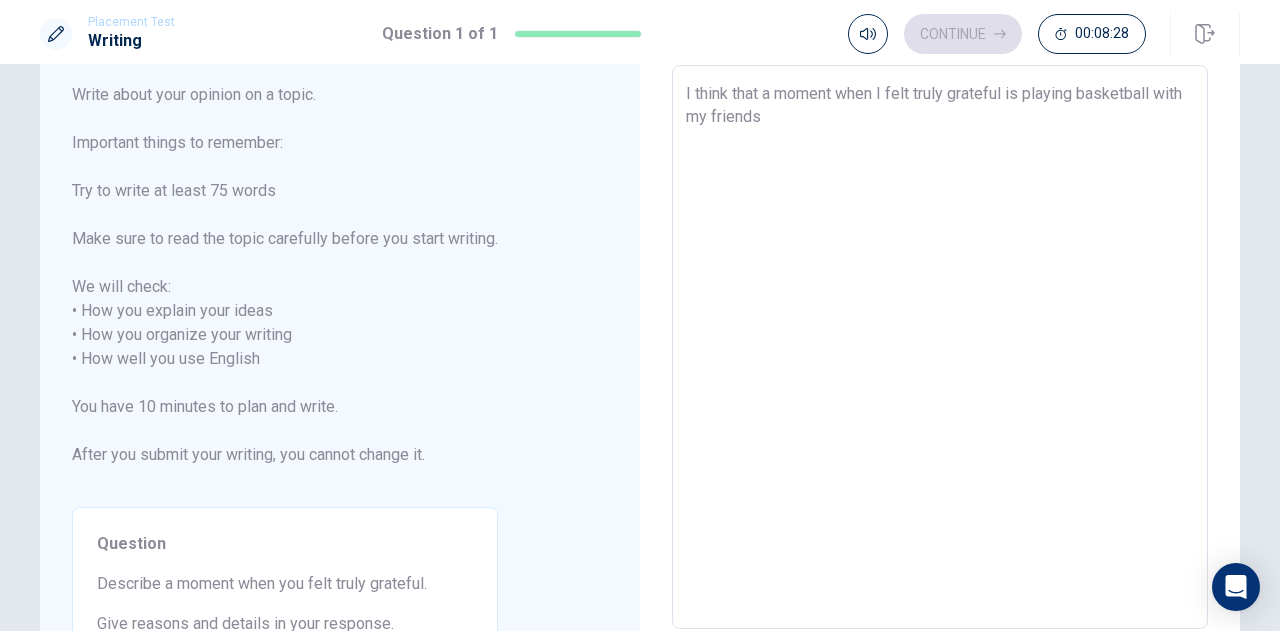 type on "I think that a moment when I felt truly grateful is playing basketball with my friends." 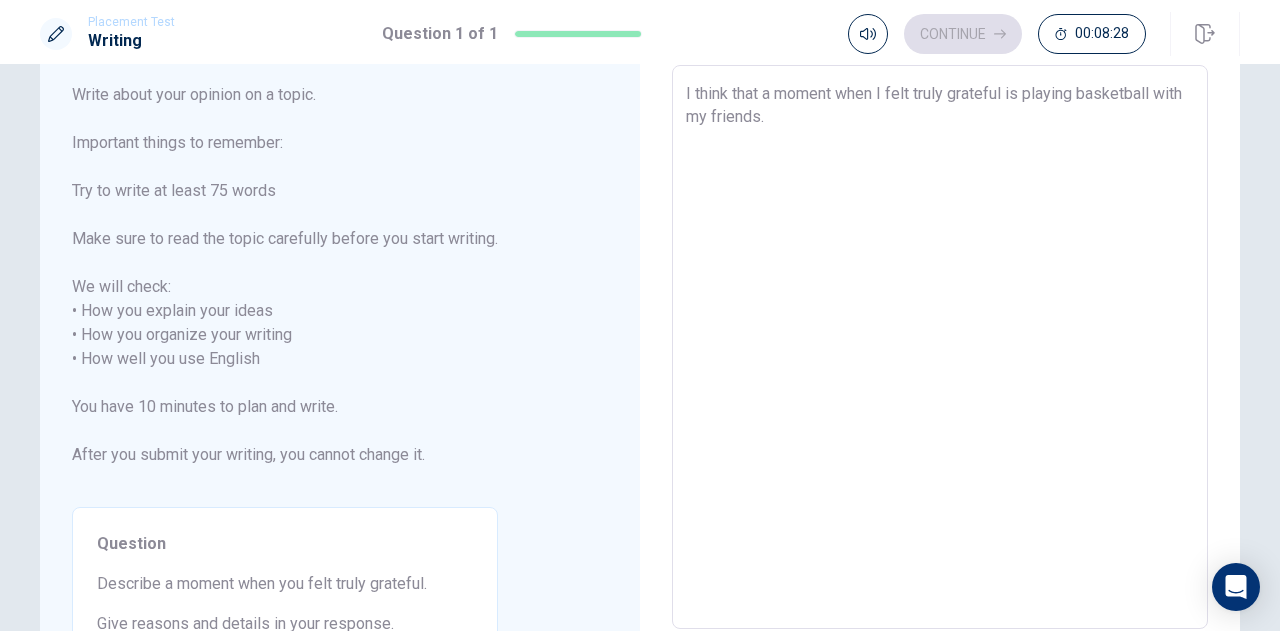 type on "x" 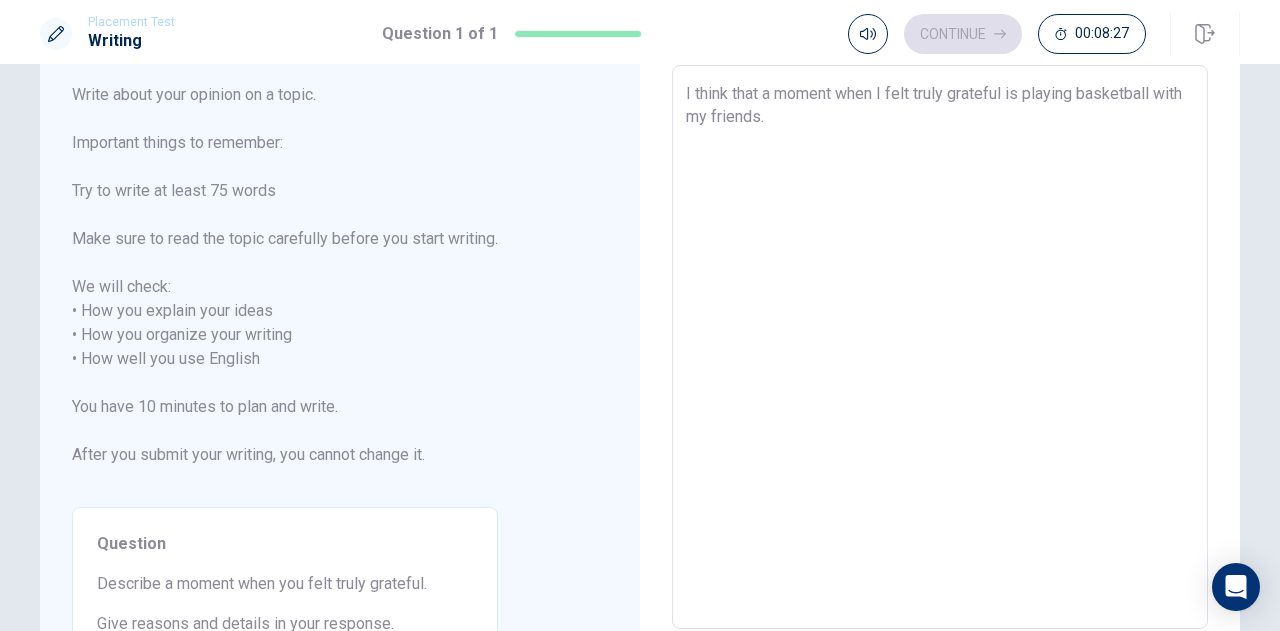 type on "I think that a moment when I felt truly grateful is playing basketball with my friends." 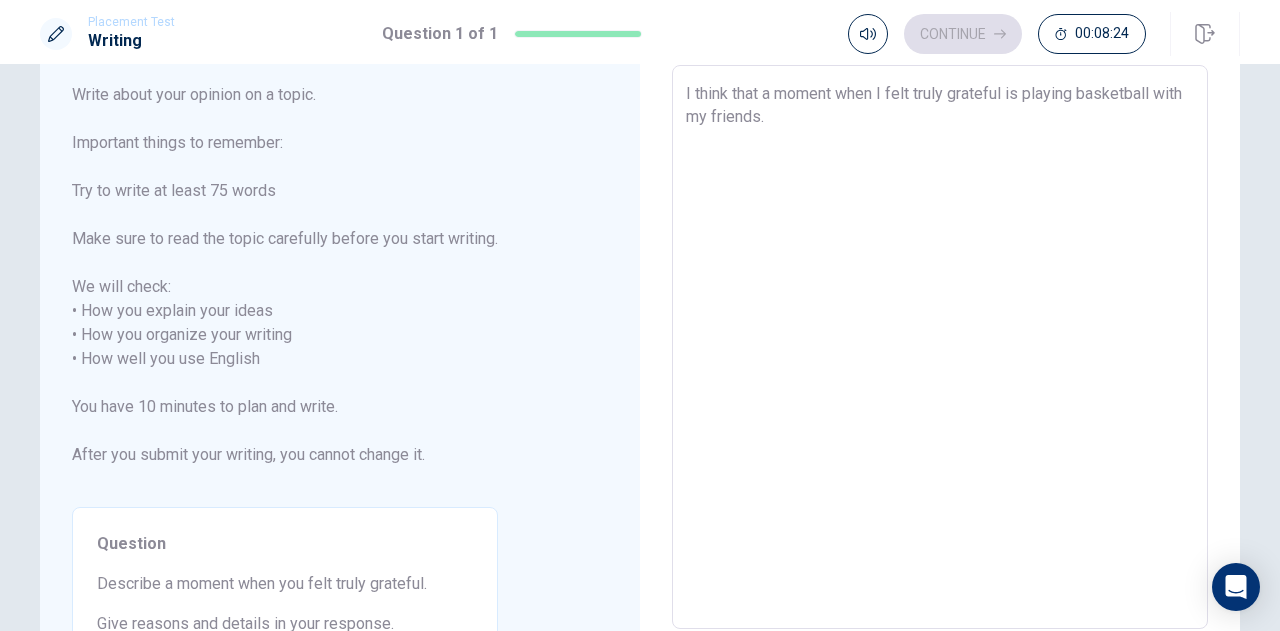 type on "x" 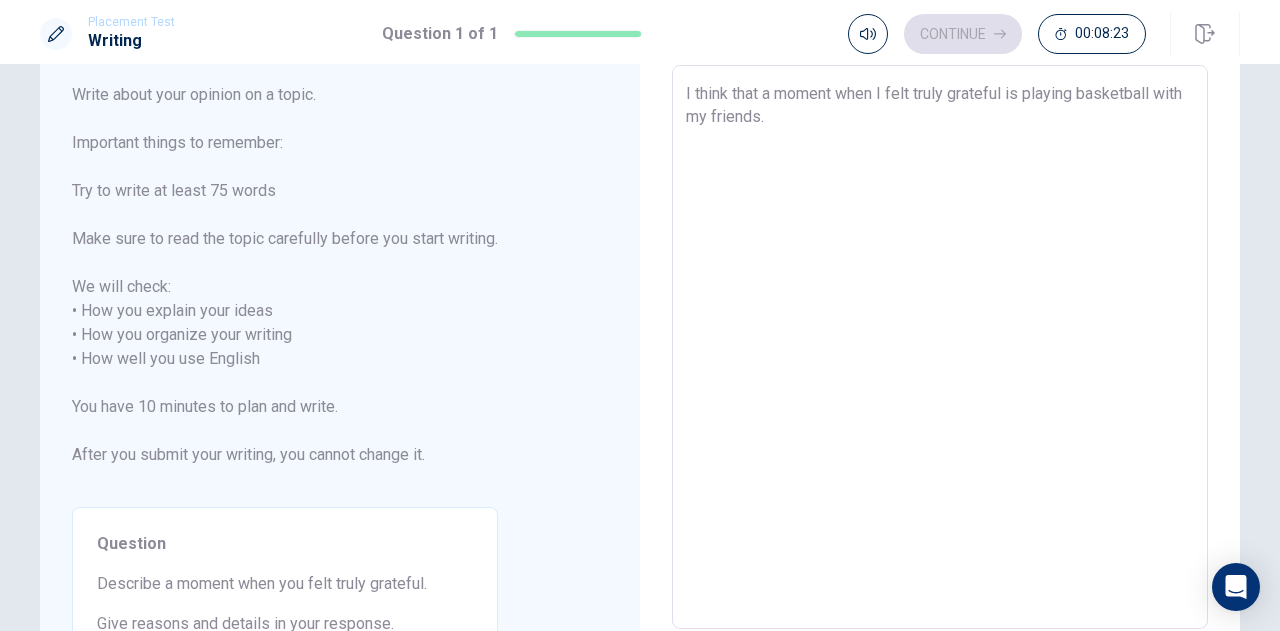 type on "I think that a moment when I felt truly grateful is playing basketball with my friends. B" 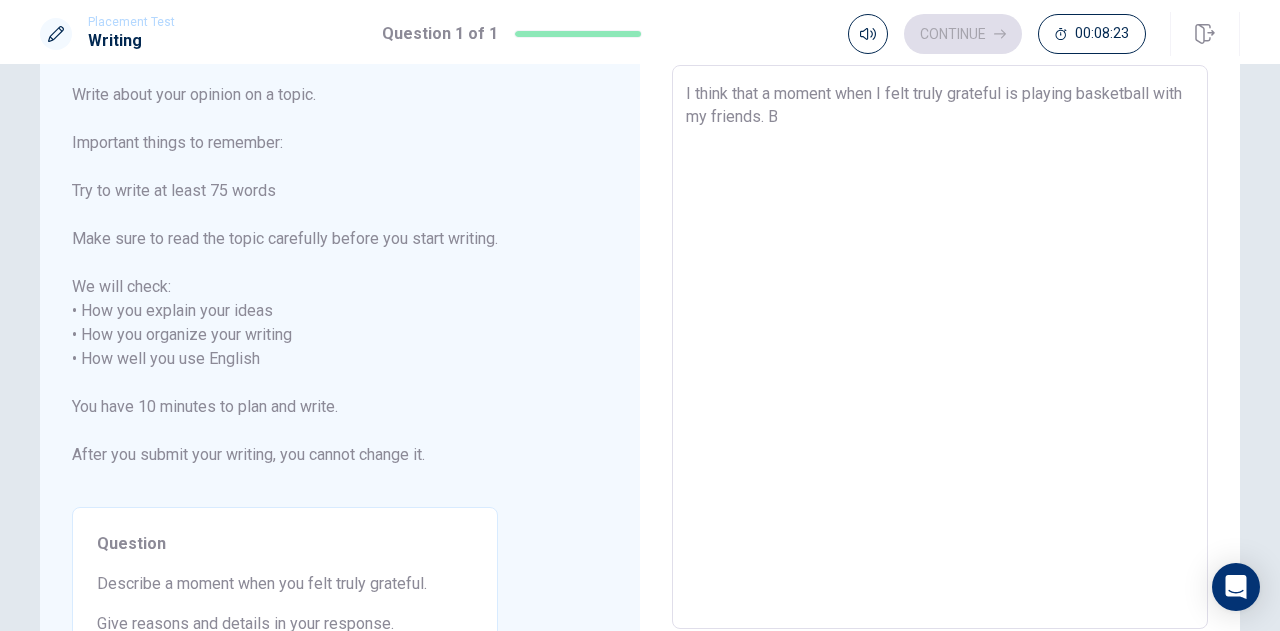 type on "x" 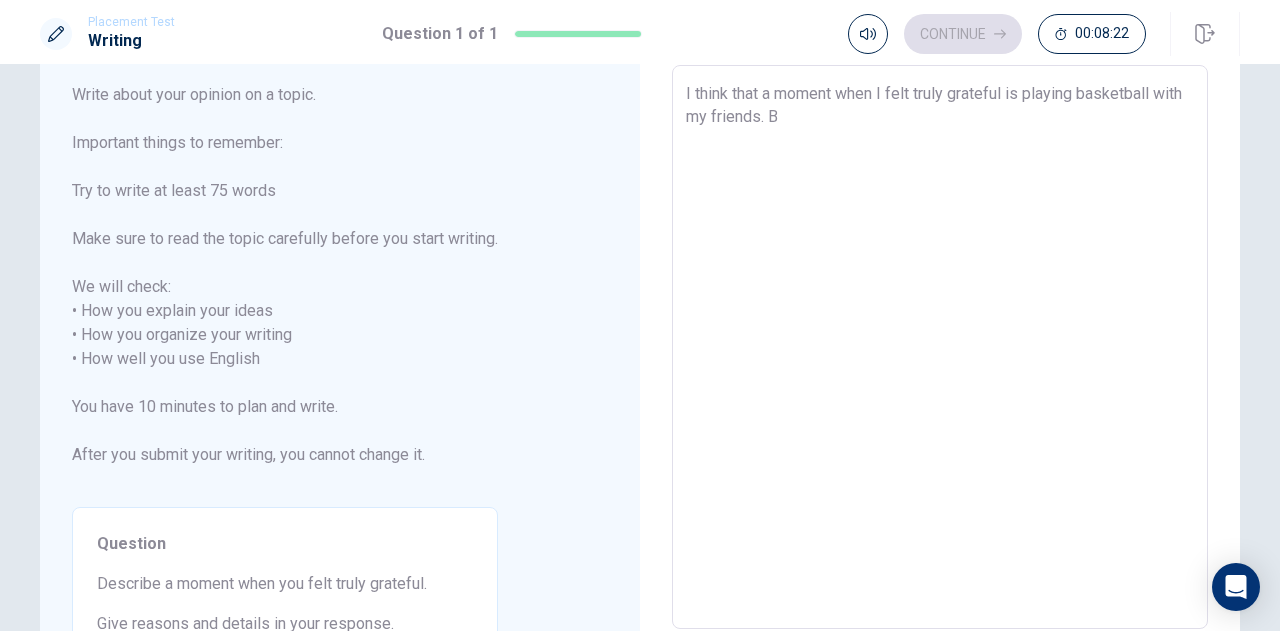type on "I think that a moment when I felt truly grateful is playing basketball with my friends. Be" 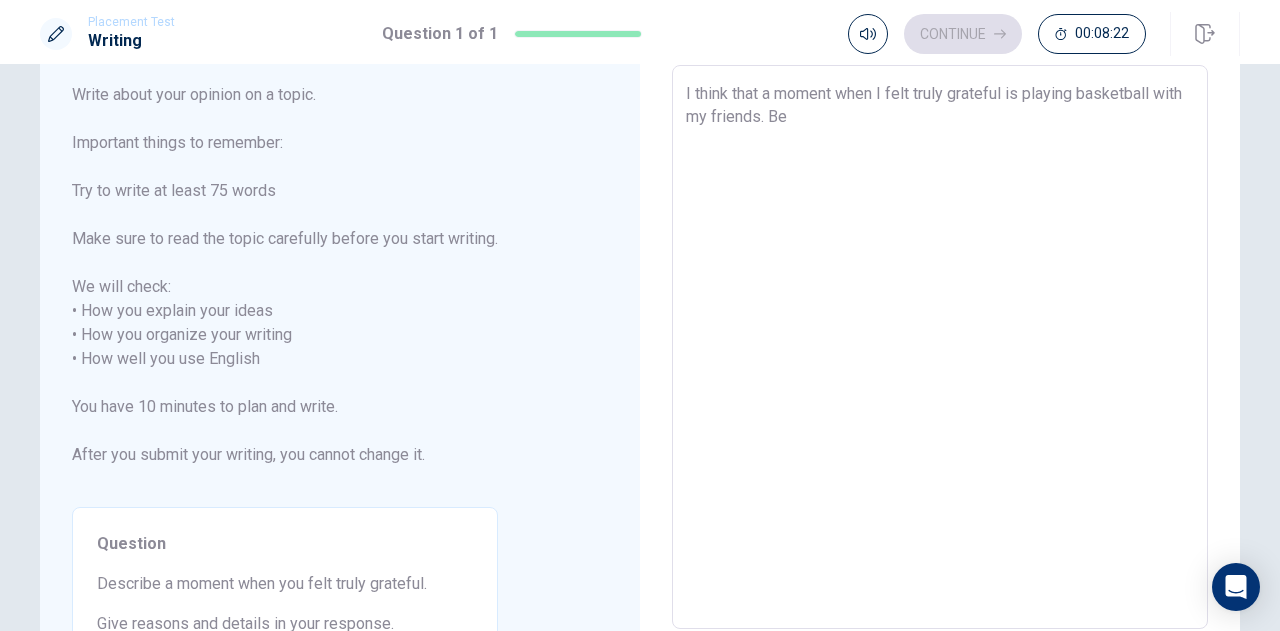 type on "x" 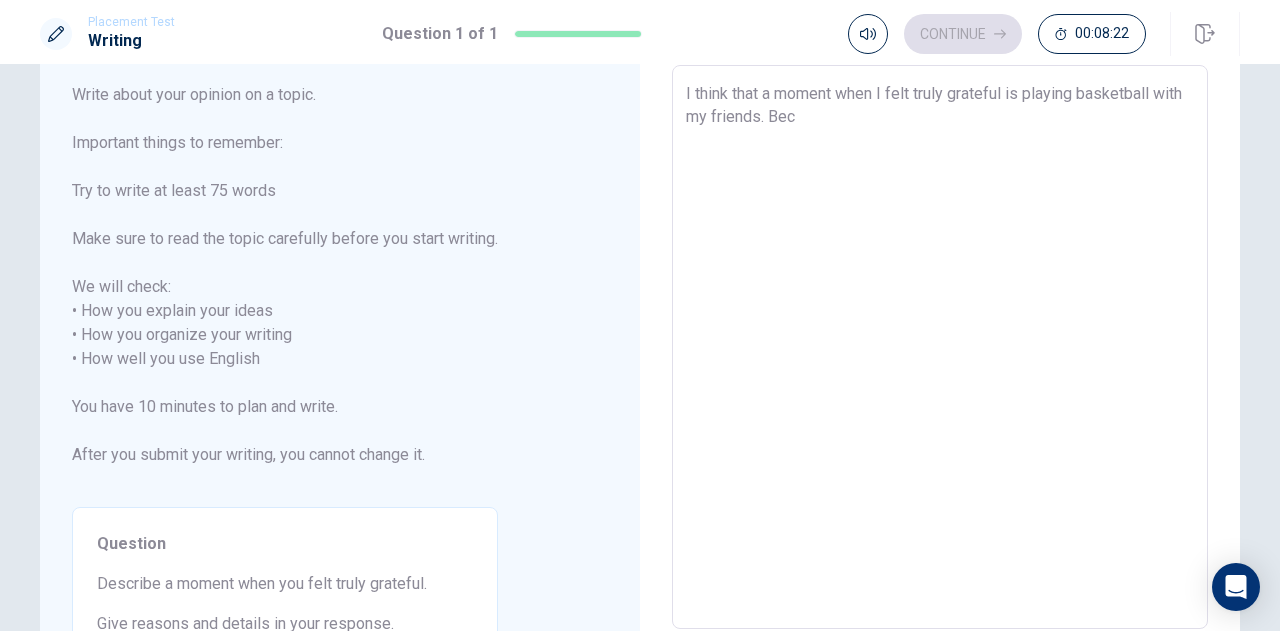 type 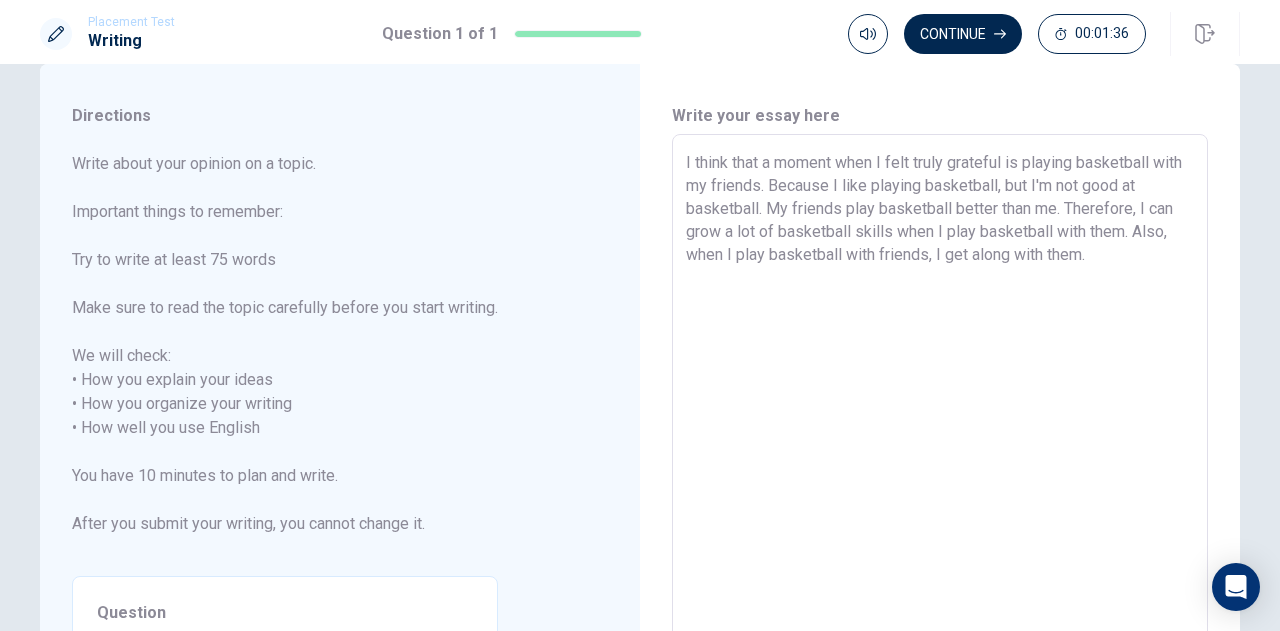scroll, scrollTop: 0, scrollLeft: 0, axis: both 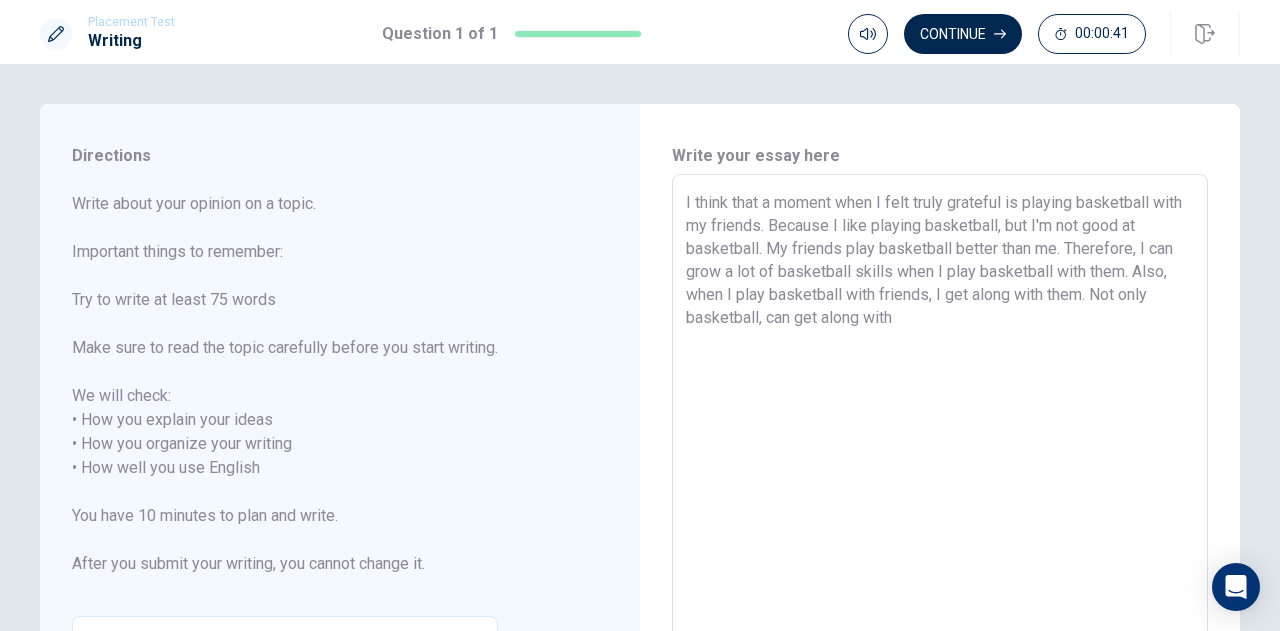 click on "I think that a moment when I felt truly grateful is playing basketball with my friends. Because I like playing basketball, but I'm not good at basketball. My friends play basketball better than me. Therefore, I can grow a lot of basketball skills when I play basketball with them. Also, when I play basketball with friends, I get along with them. Not only basketball, can get along with" at bounding box center (940, 456) 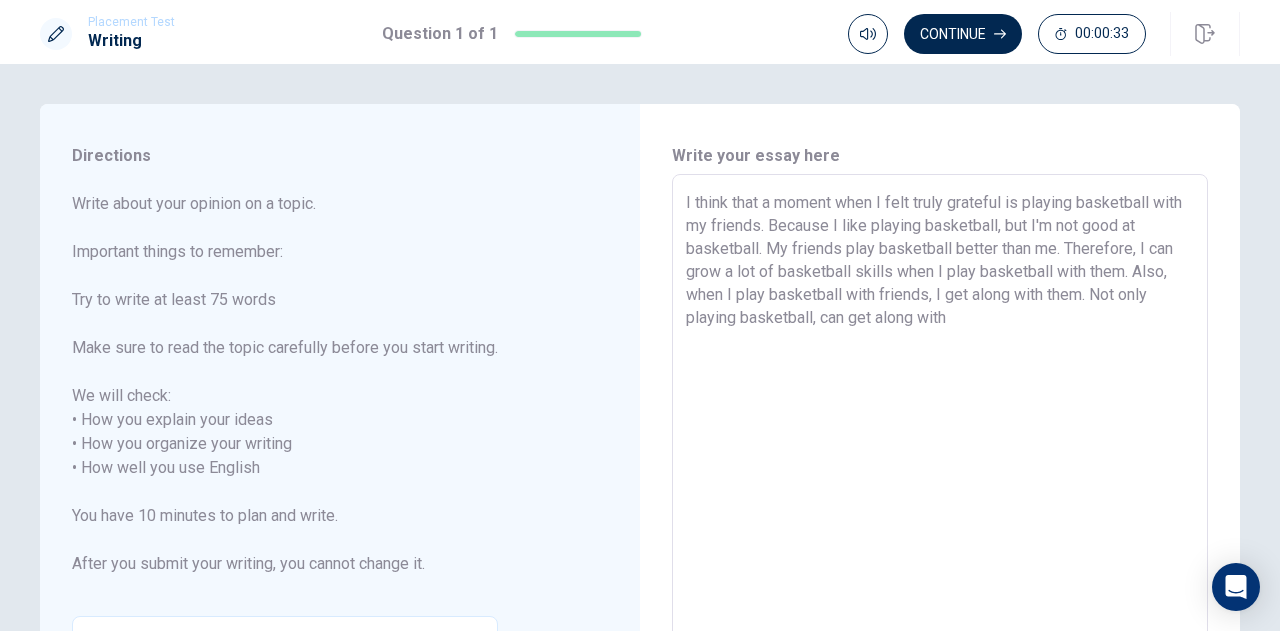 click on "I think that a moment when I felt truly grateful is playing basketball with my friends. Because I like playing basketball, but I'm not good at basketball. My friends play basketball better than me. Therefore, I can grow a lot of basketball skills when I play basketball with them. Also, when I play basketball with friends, I get along with them. Not only playing basketball, can get along with" at bounding box center [940, 456] 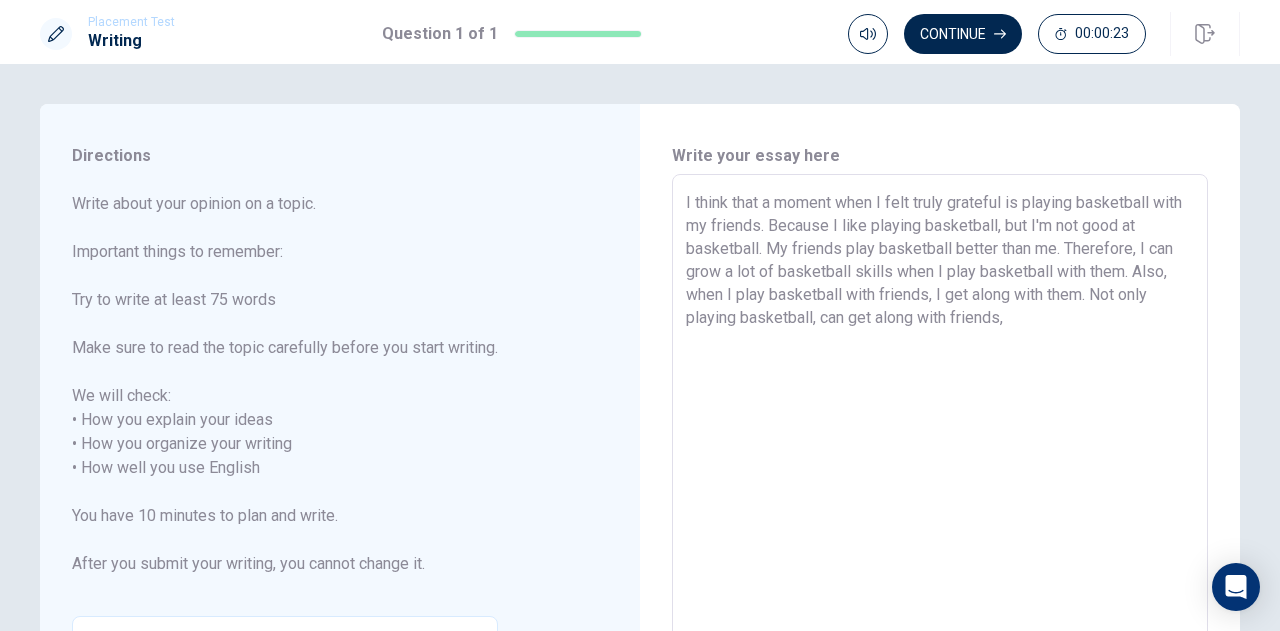 click on "I think that a moment when I felt truly grateful is playing basketball with my friends. Because I like playing basketball, but I'm not good at basketball. My friends play basketball better than me. Therefore, I can grow a lot of basketball skills when I play basketball with them. Also, when I play basketball with friends, I get along with them. Not only playing basketball, can get along with friends," at bounding box center [940, 456] 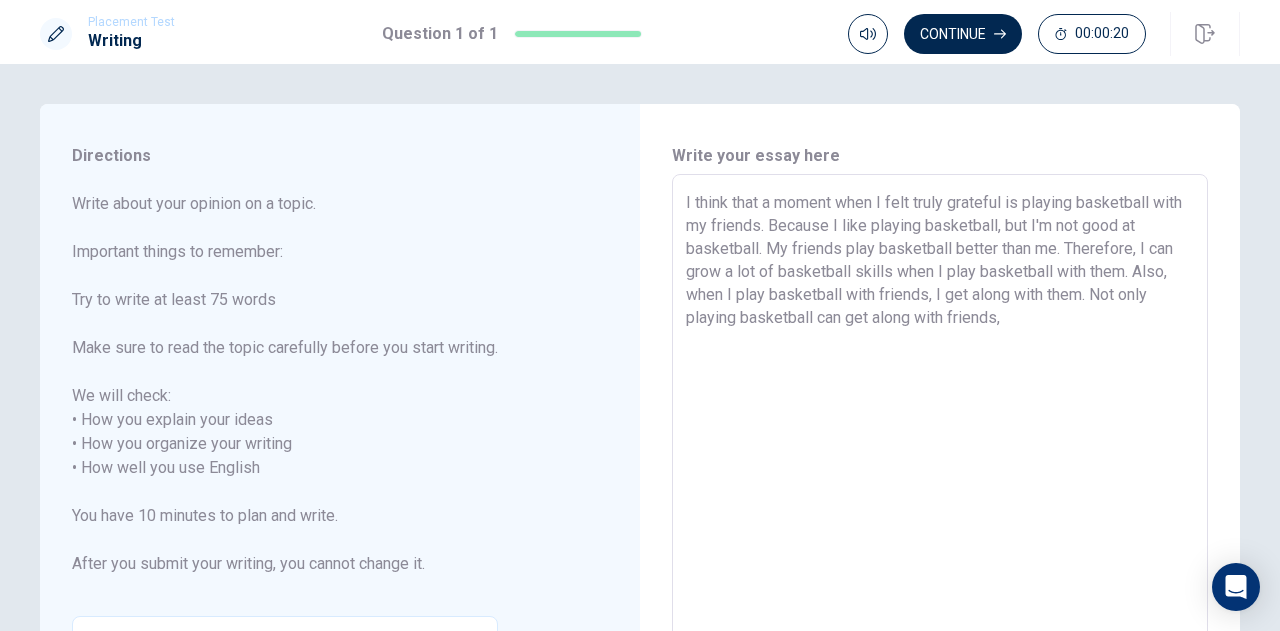 click on "I think that a moment when I felt truly grateful is playing basketball with my friends. Because I like playing basketball, but I'm not good at basketball. My friends play basketball better than me. Therefore, I can grow a lot of basketball skills when I play basketball with them. Also, when I play basketball with friends, I get along with them. Not only playing basketball can get along with friends," at bounding box center [940, 456] 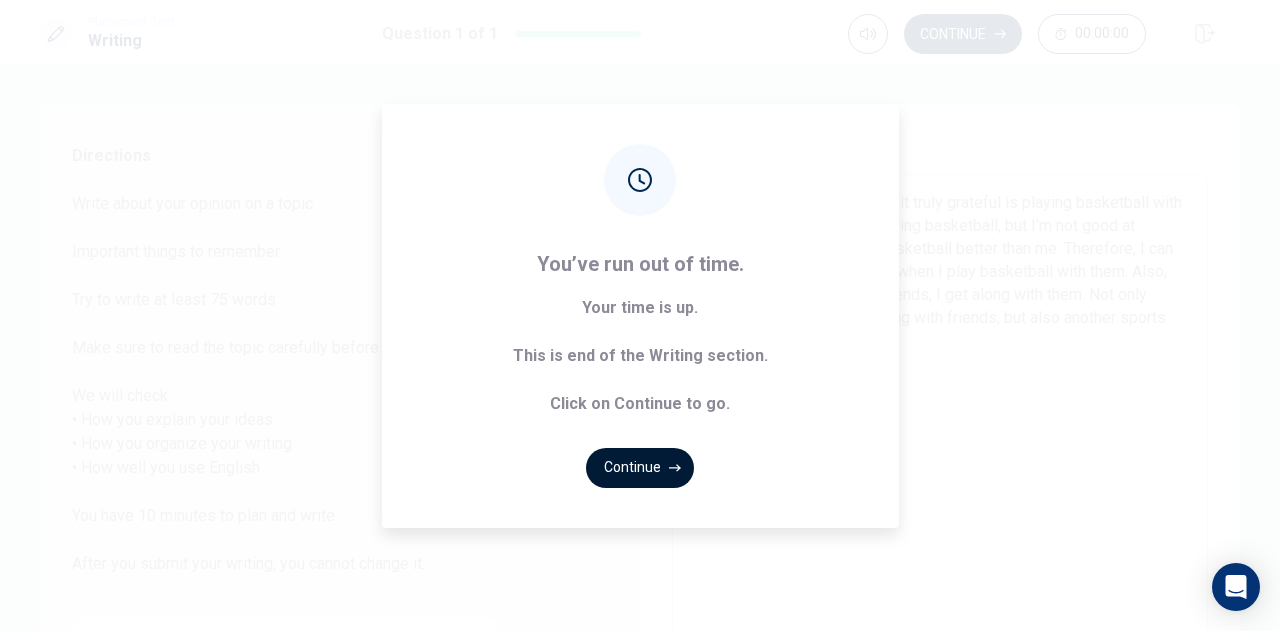 click on "Continue" at bounding box center [640, 468] 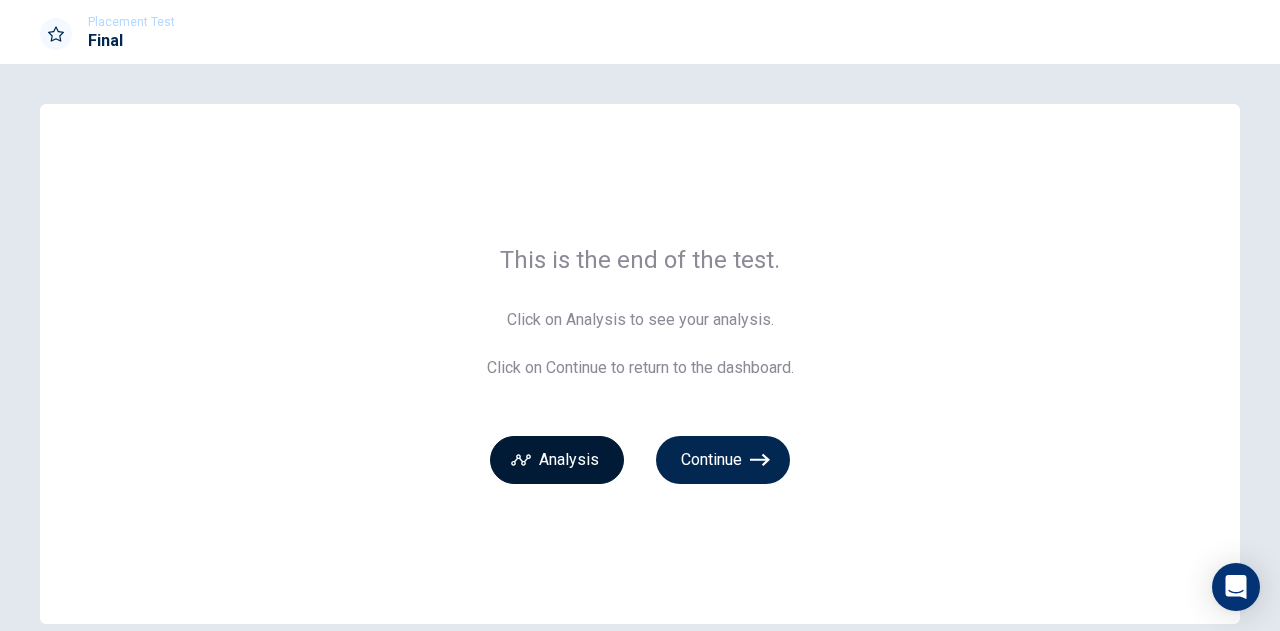 click on "Analysis" at bounding box center (557, 460) 